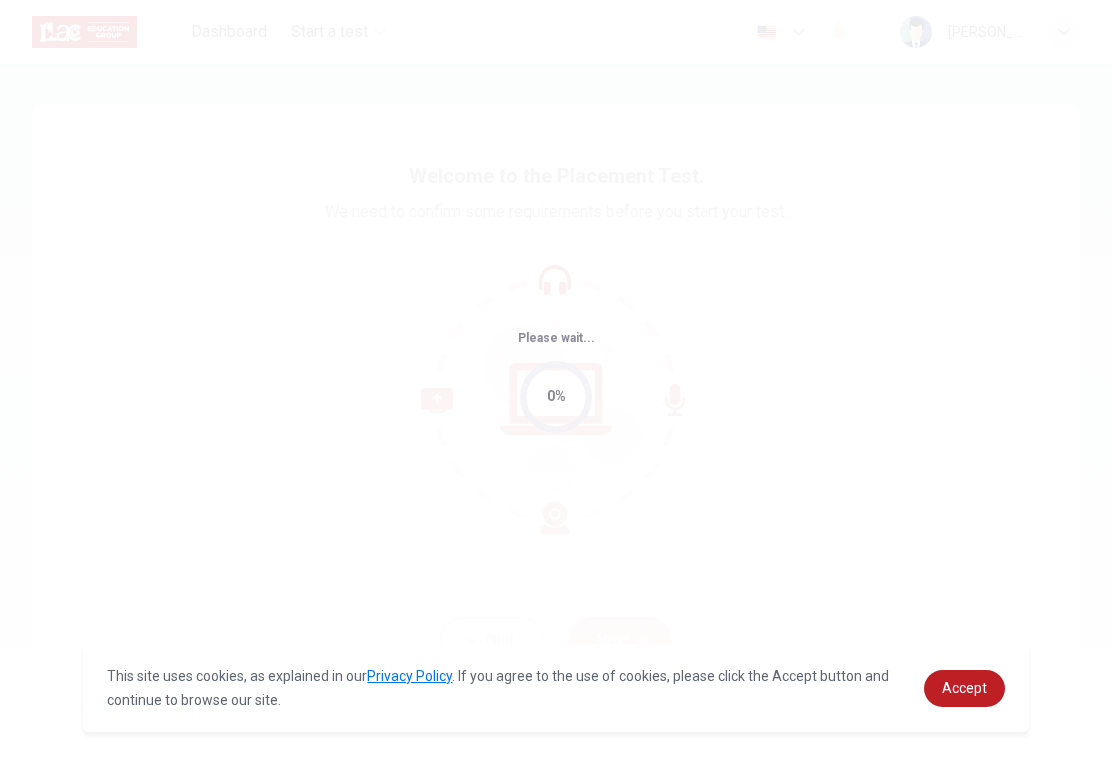 scroll, scrollTop: 0, scrollLeft: 0, axis: both 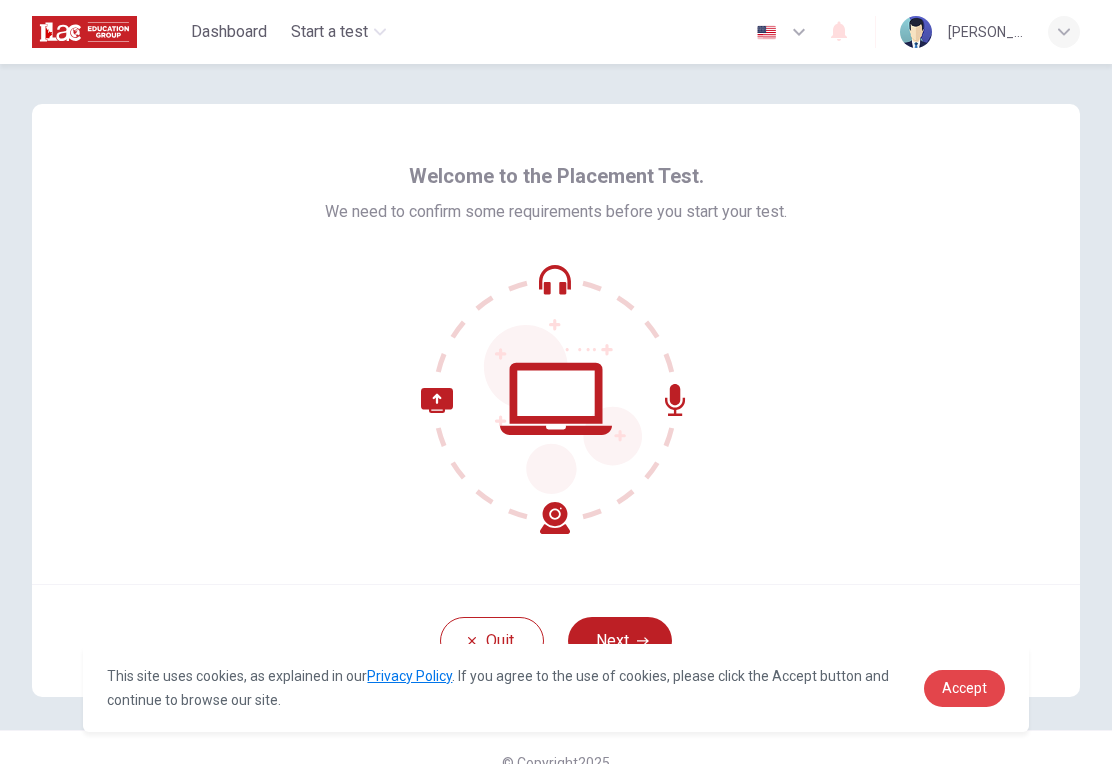click on "Accept" at bounding box center [964, 688] 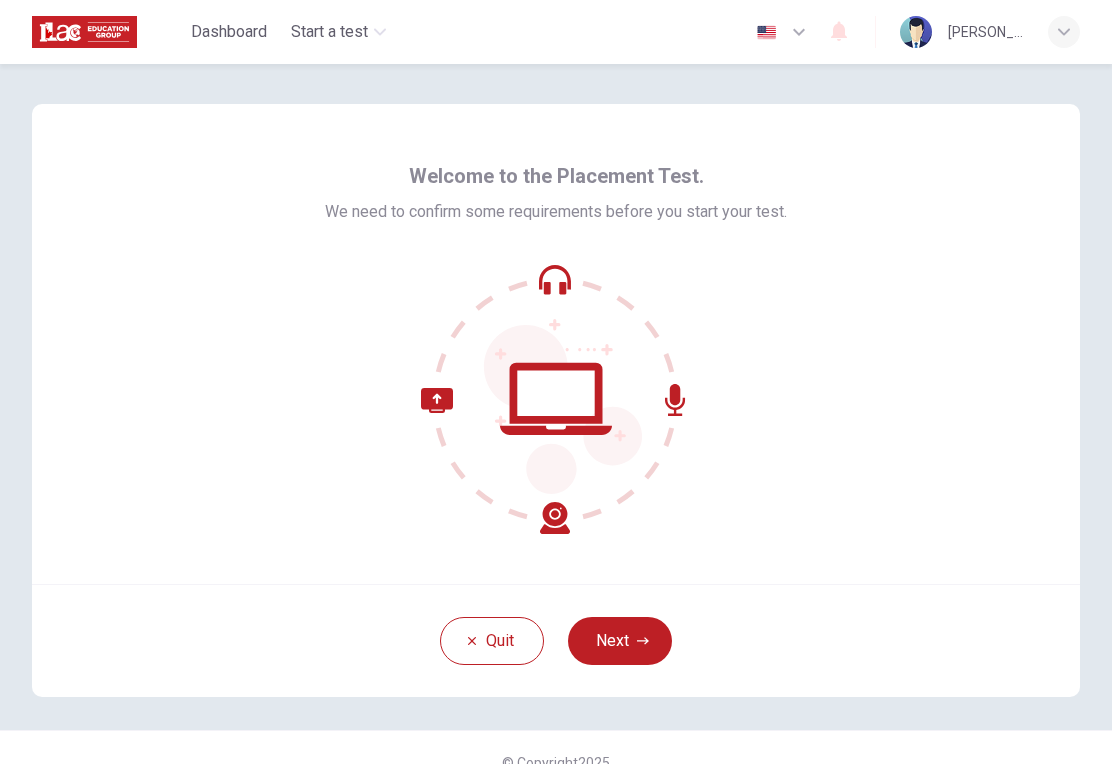 click on "Next" at bounding box center (620, 641) 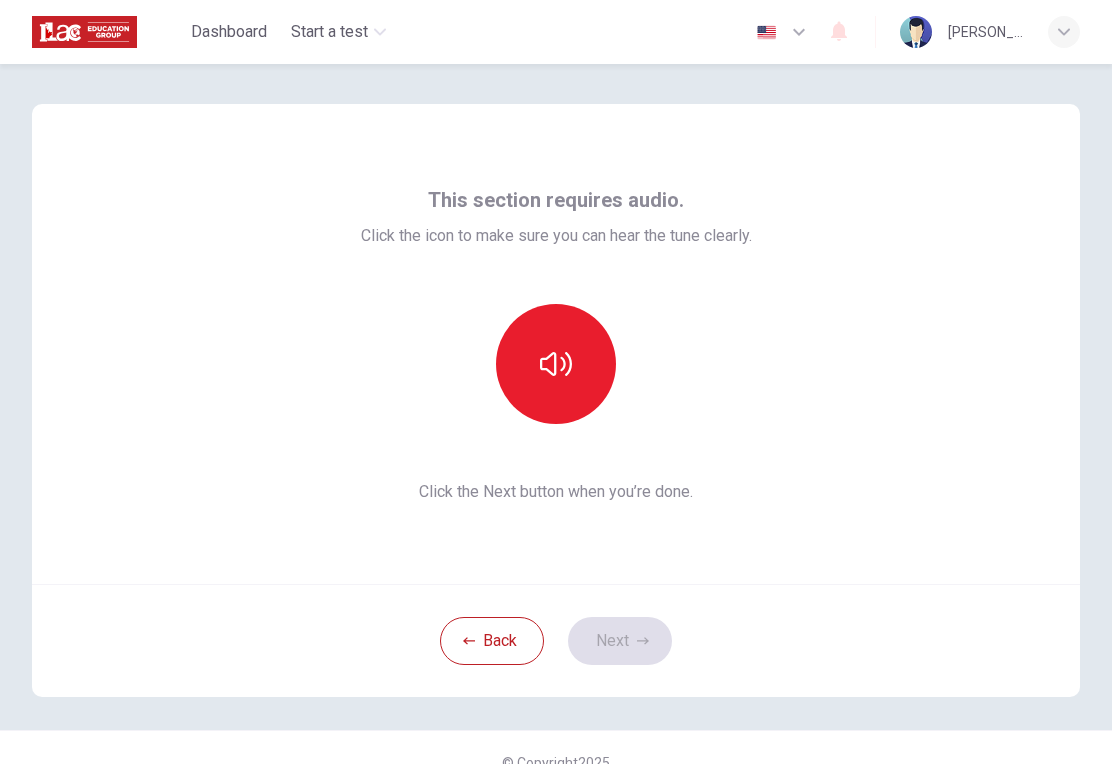 click 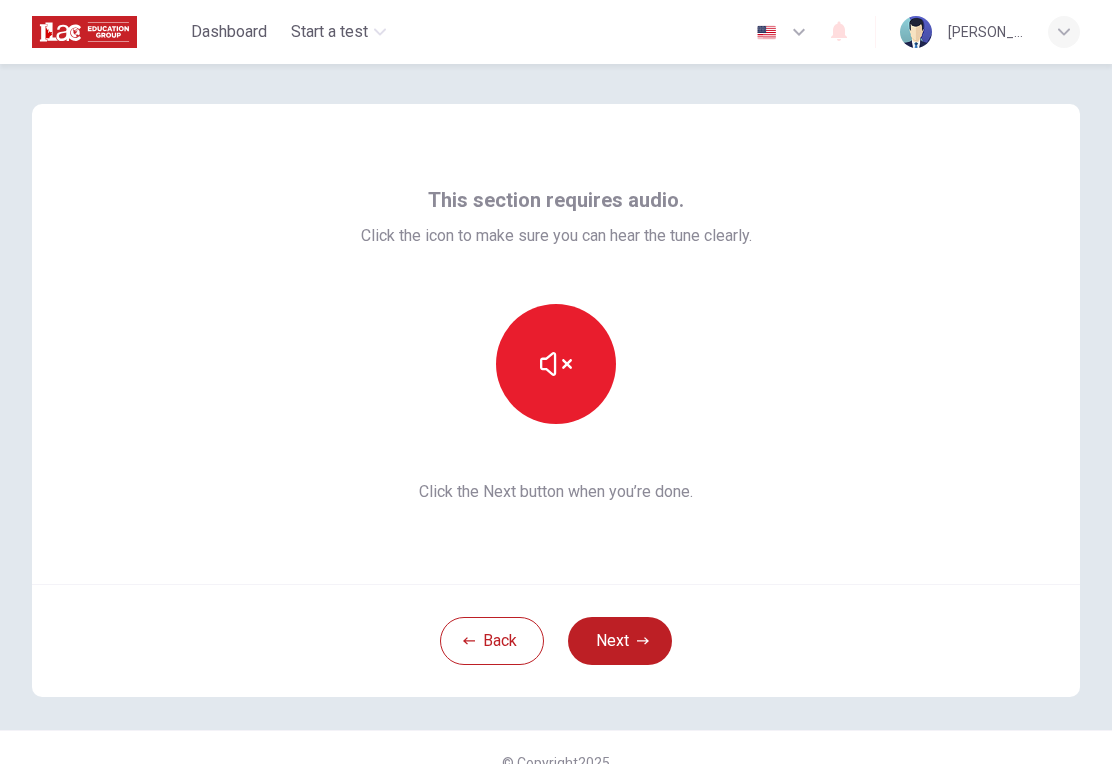 click on "Next" at bounding box center (620, 641) 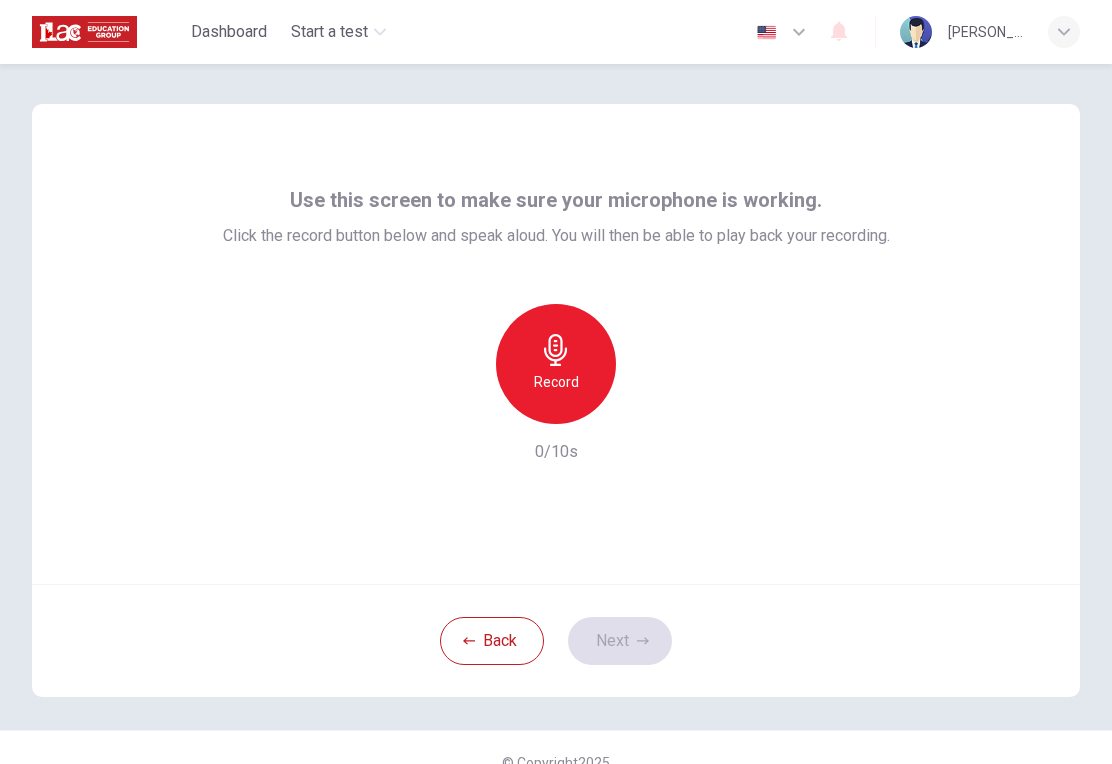 click on "Record" at bounding box center [556, 364] 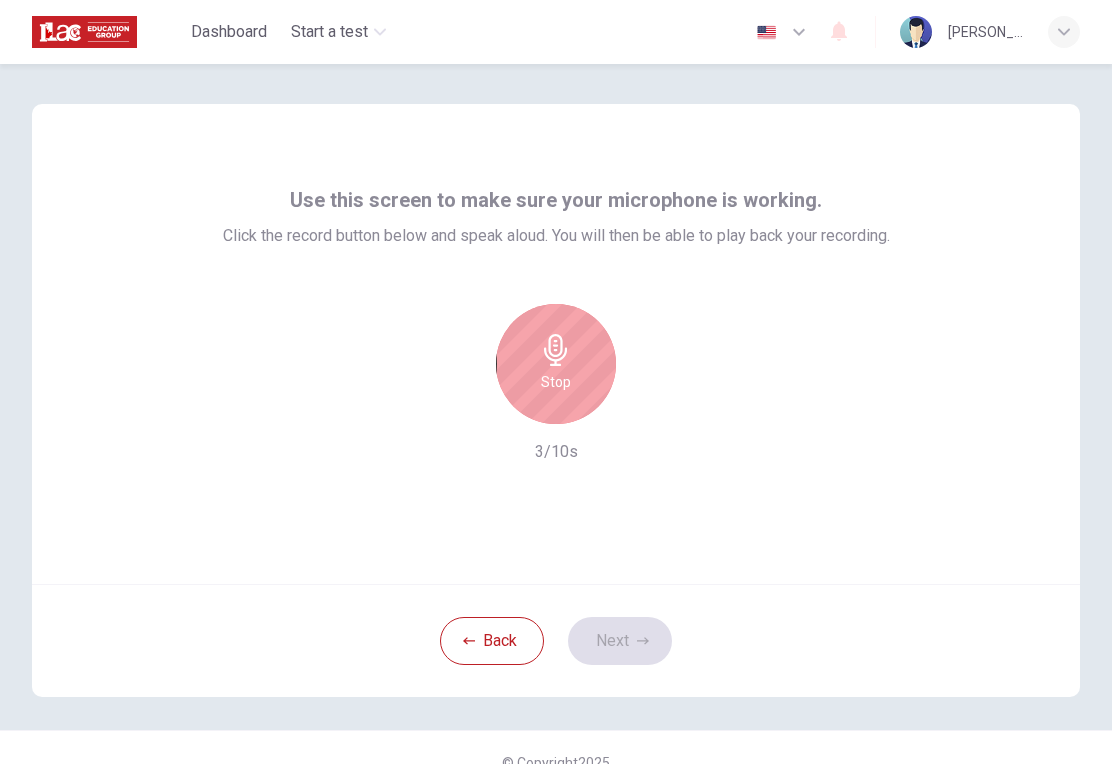click on "Stop" at bounding box center (556, 364) 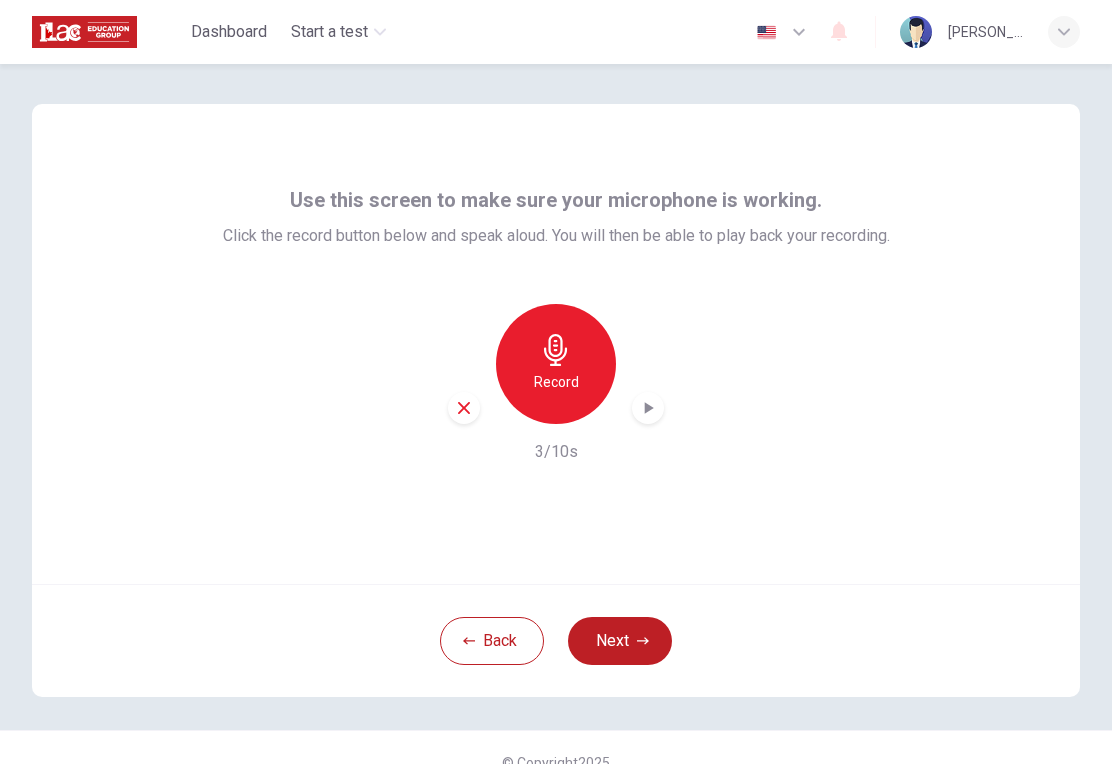 click 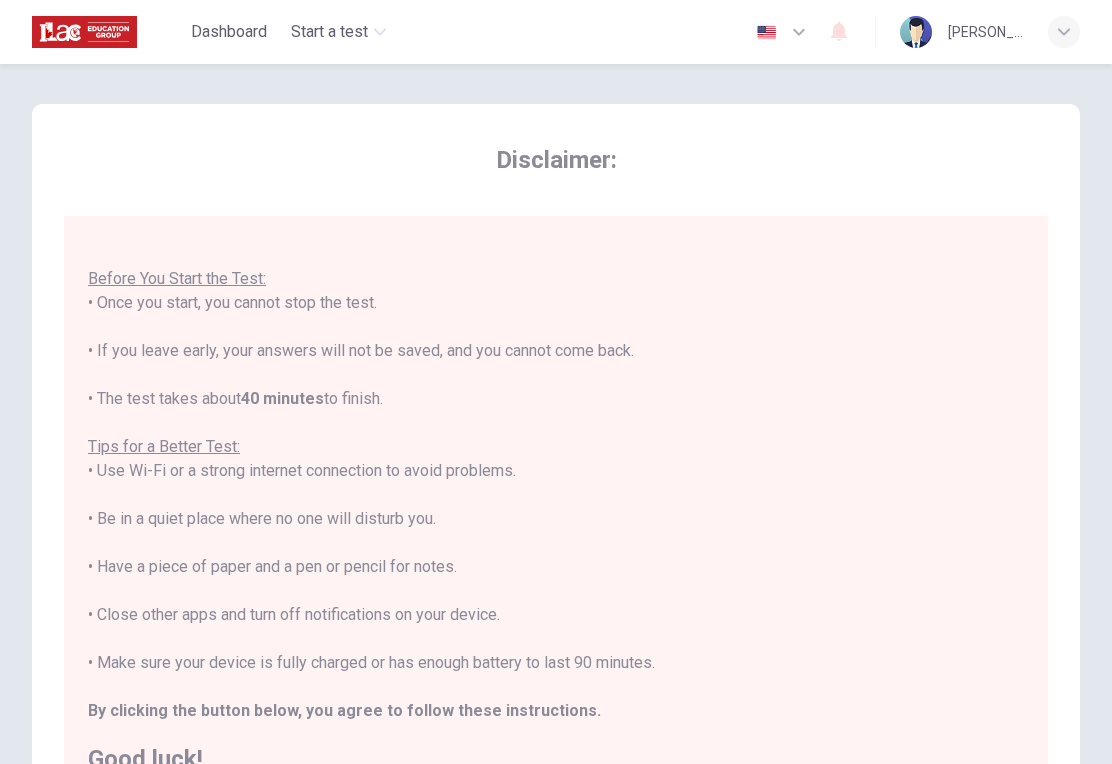 scroll, scrollTop: 21, scrollLeft: 0, axis: vertical 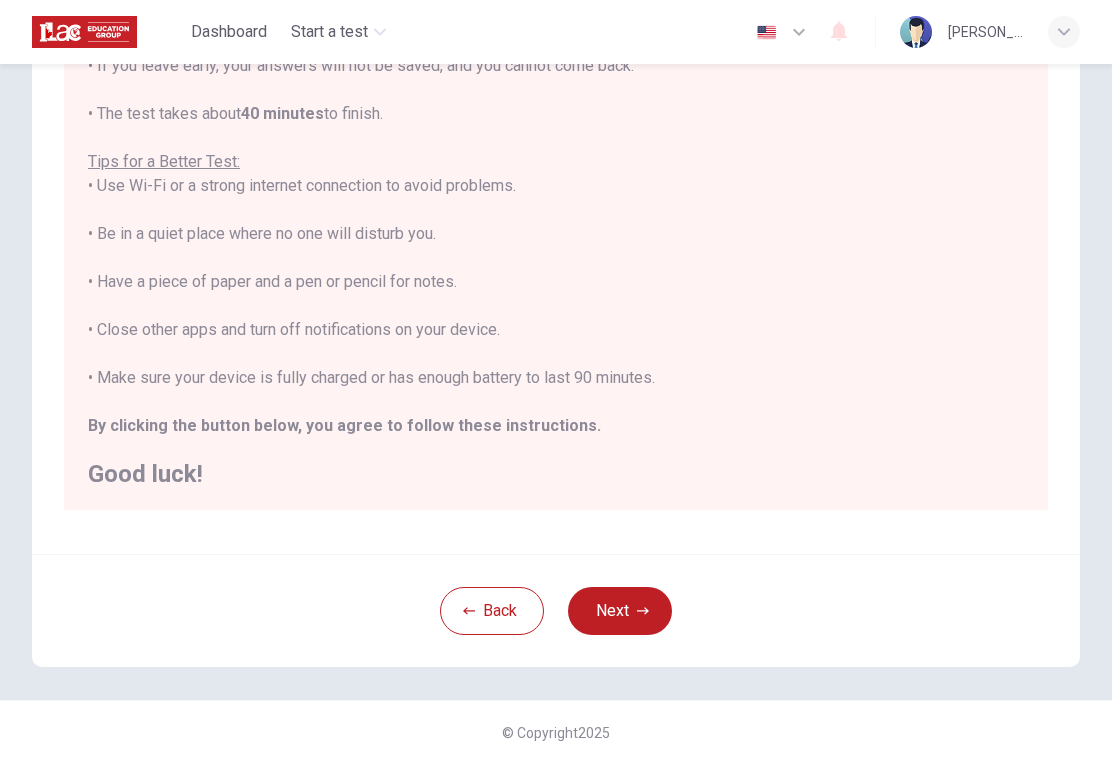 click 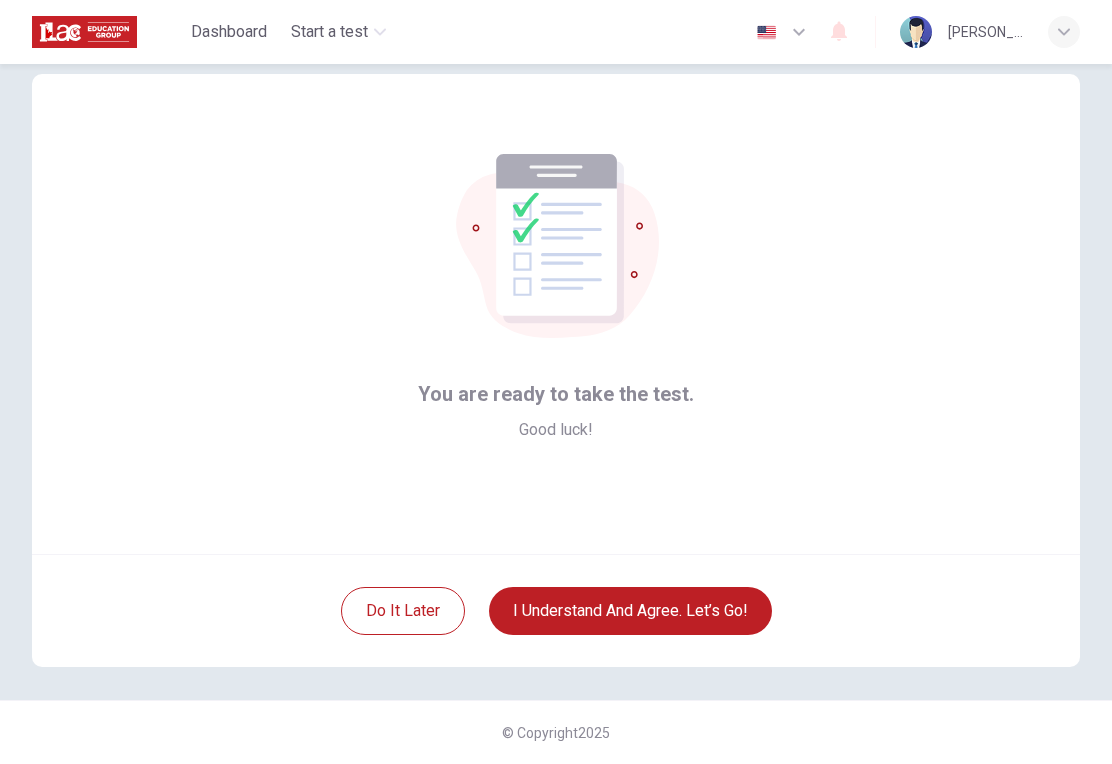 click on "I understand and agree. Let’s go!" at bounding box center [630, 611] 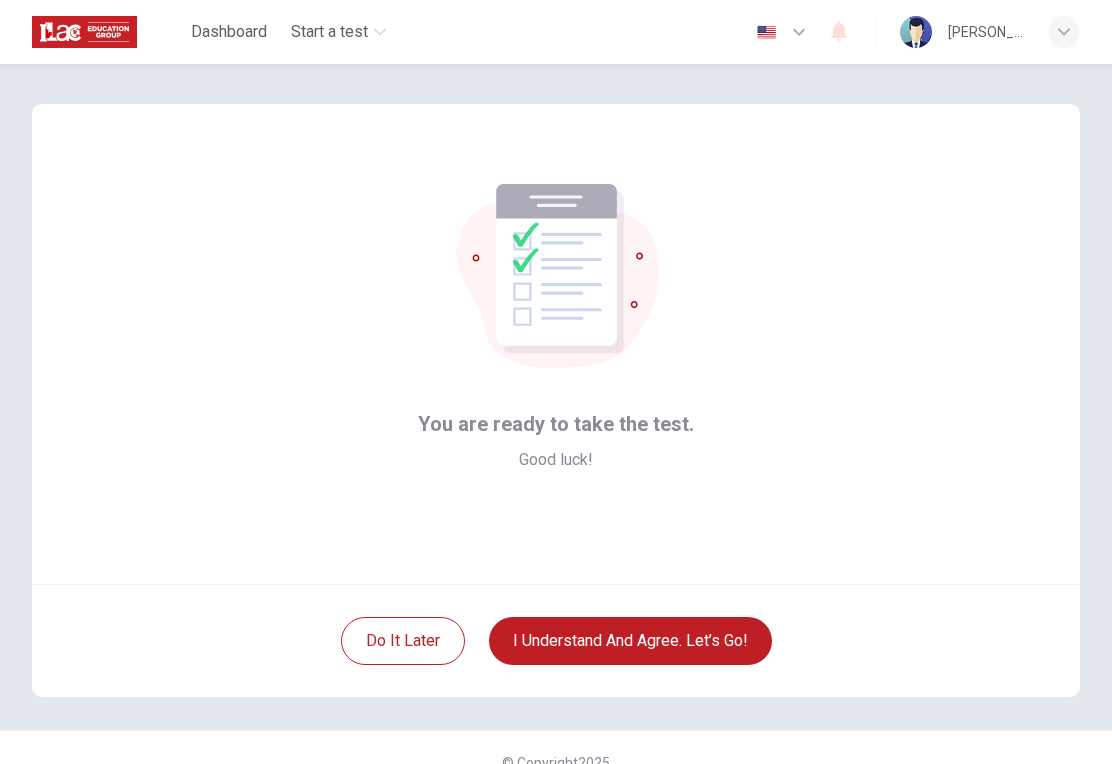 scroll, scrollTop: -24, scrollLeft: 0, axis: vertical 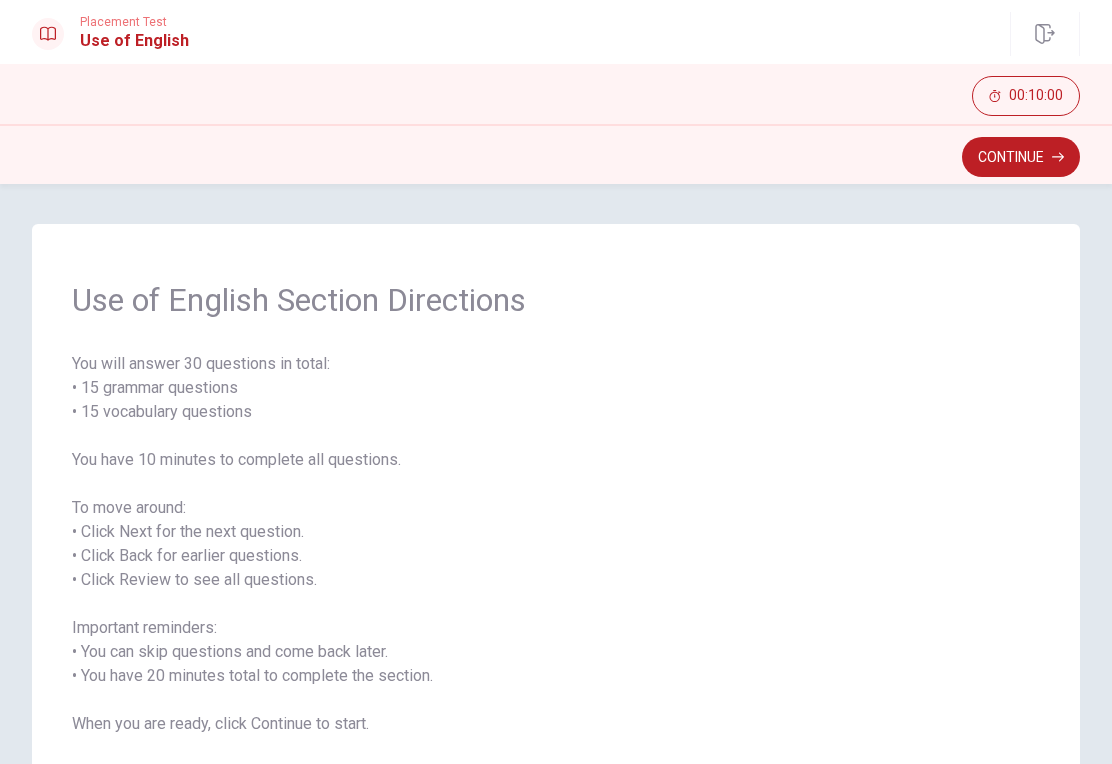 click on "Continue" at bounding box center (1021, 157) 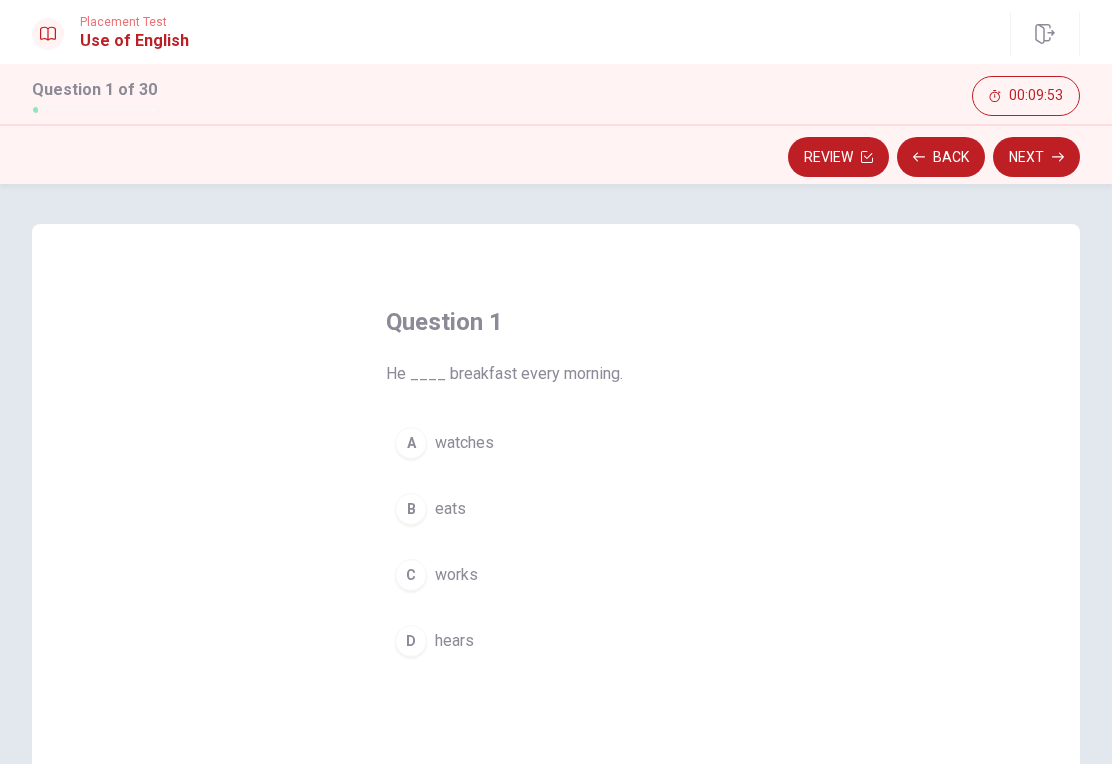 click on "eats" at bounding box center (450, 509) 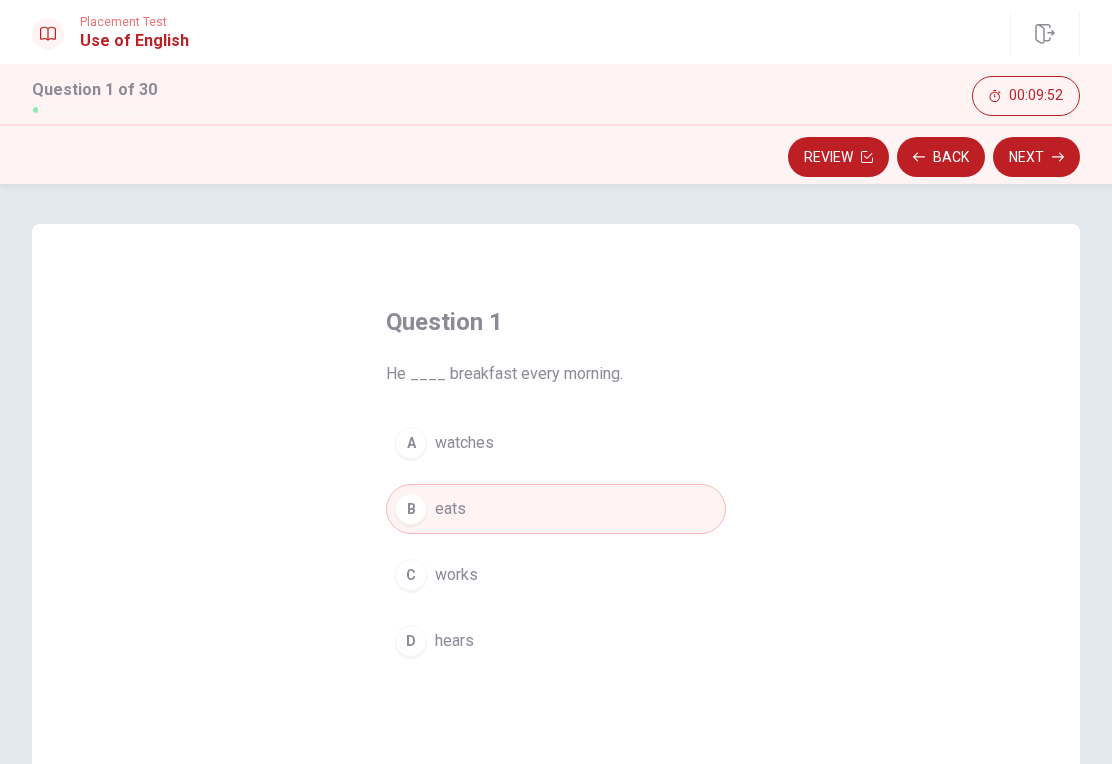 click on "B eats" at bounding box center [556, 509] 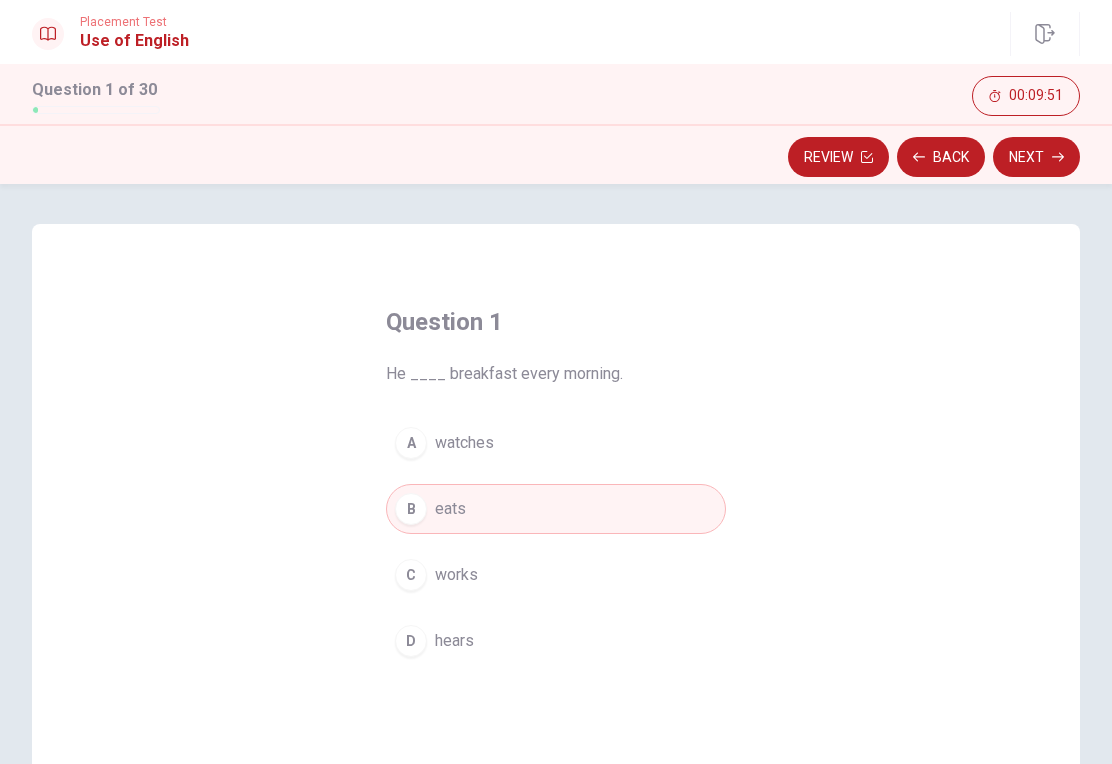 click on "Next" at bounding box center (1036, 157) 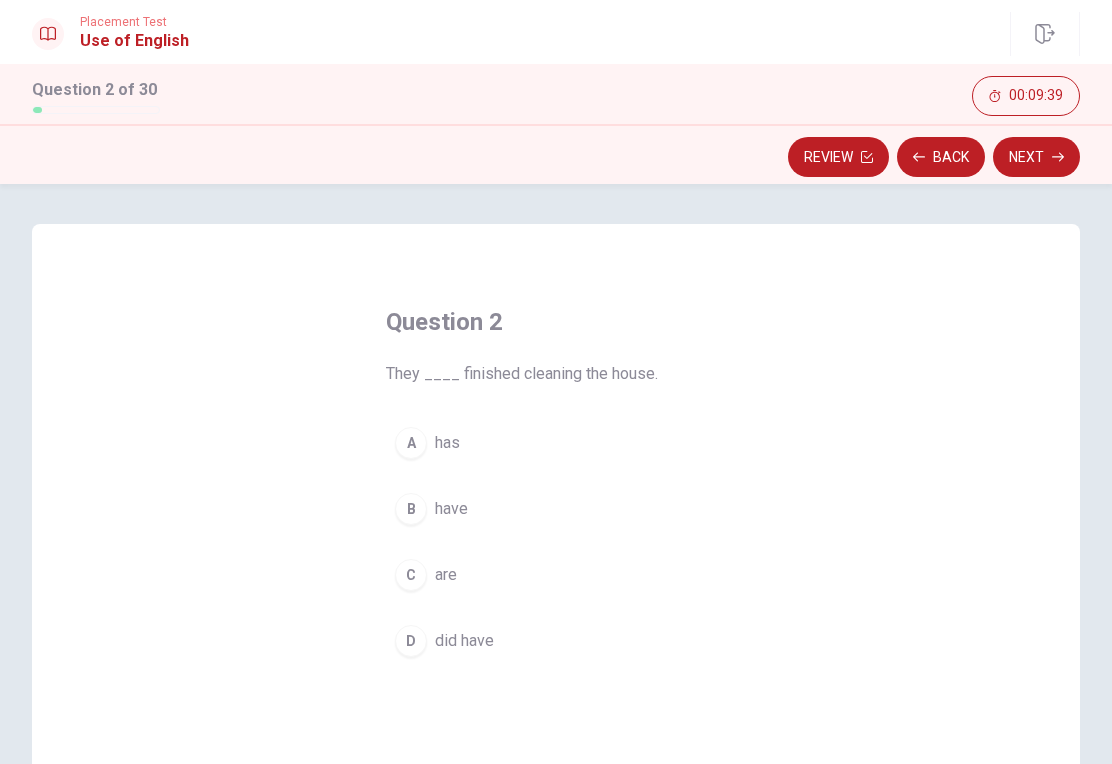 click on "are" at bounding box center (446, 575) 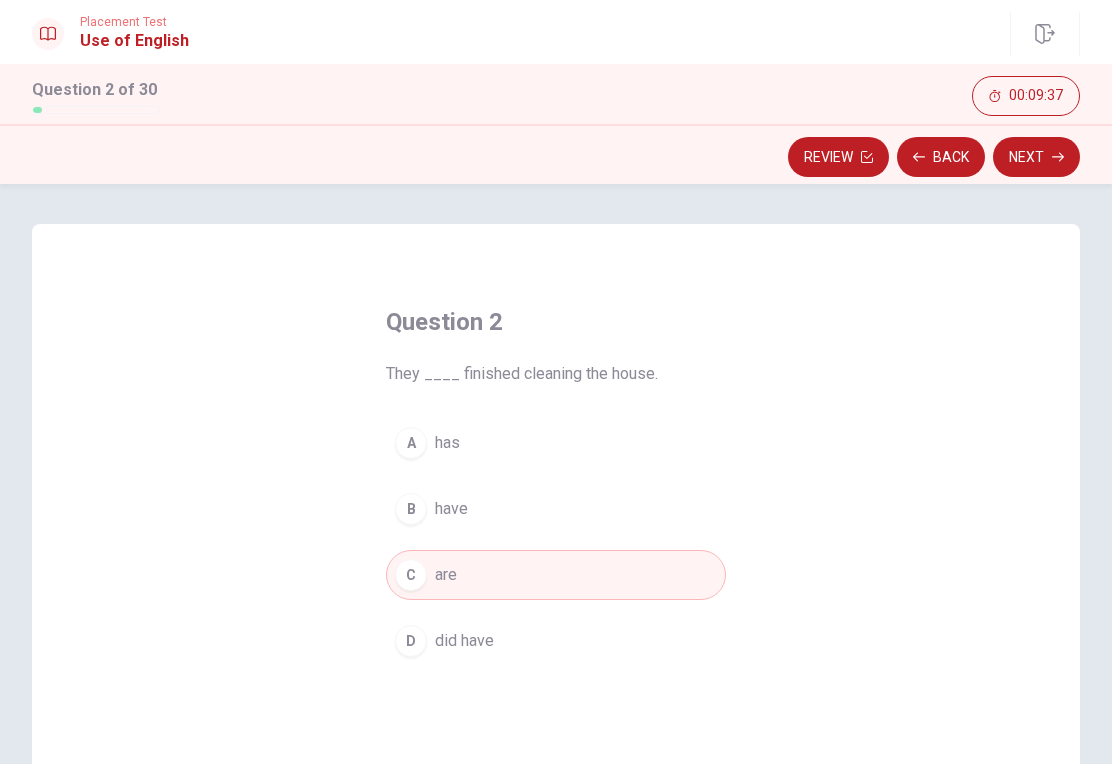 click on "Next" at bounding box center (1036, 157) 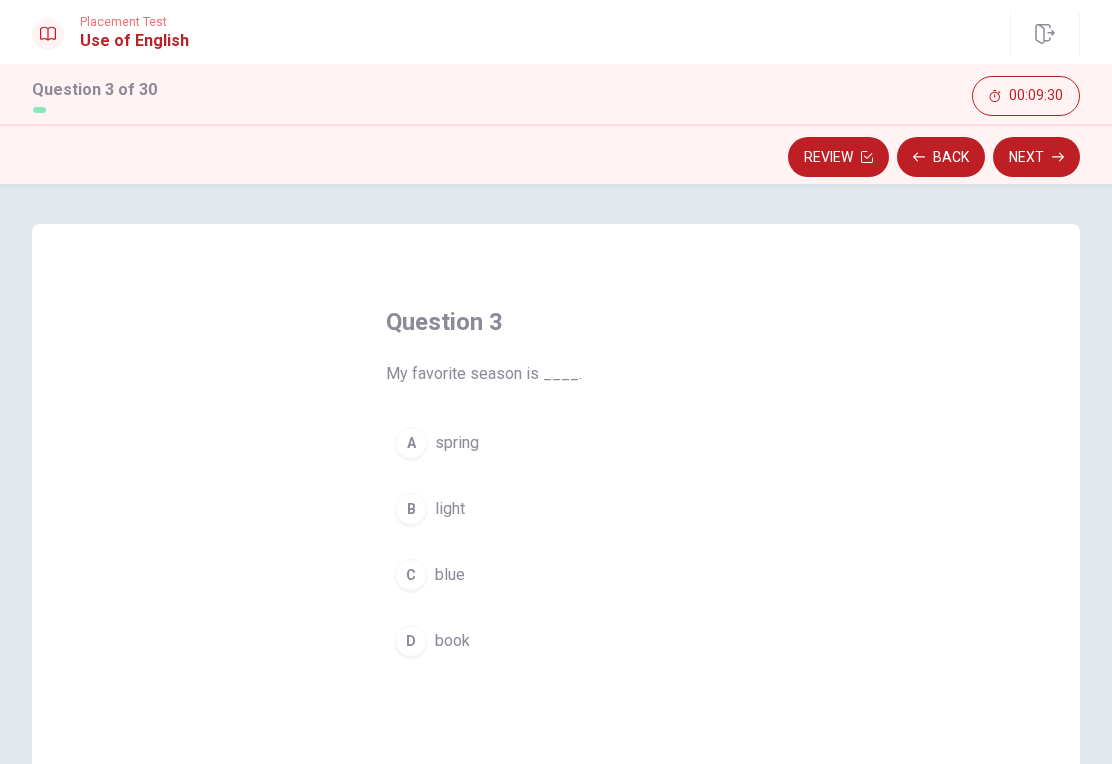 click on "spring" at bounding box center [457, 443] 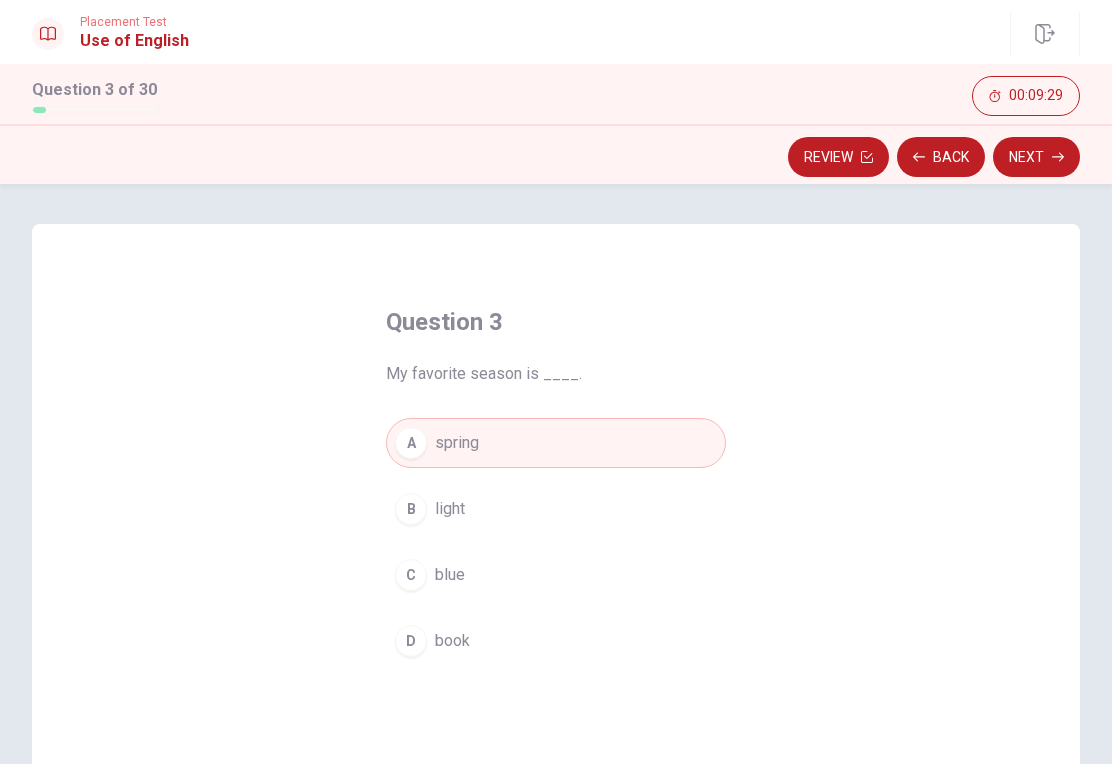 click 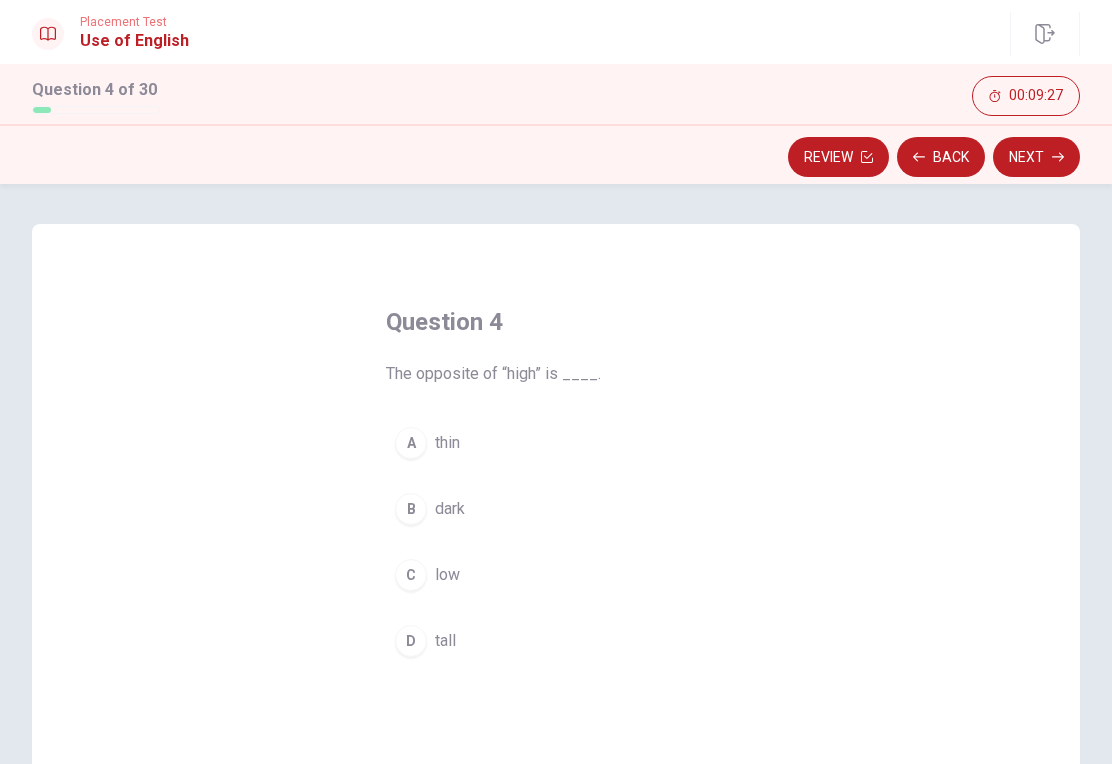 click on "C low" at bounding box center [556, 575] 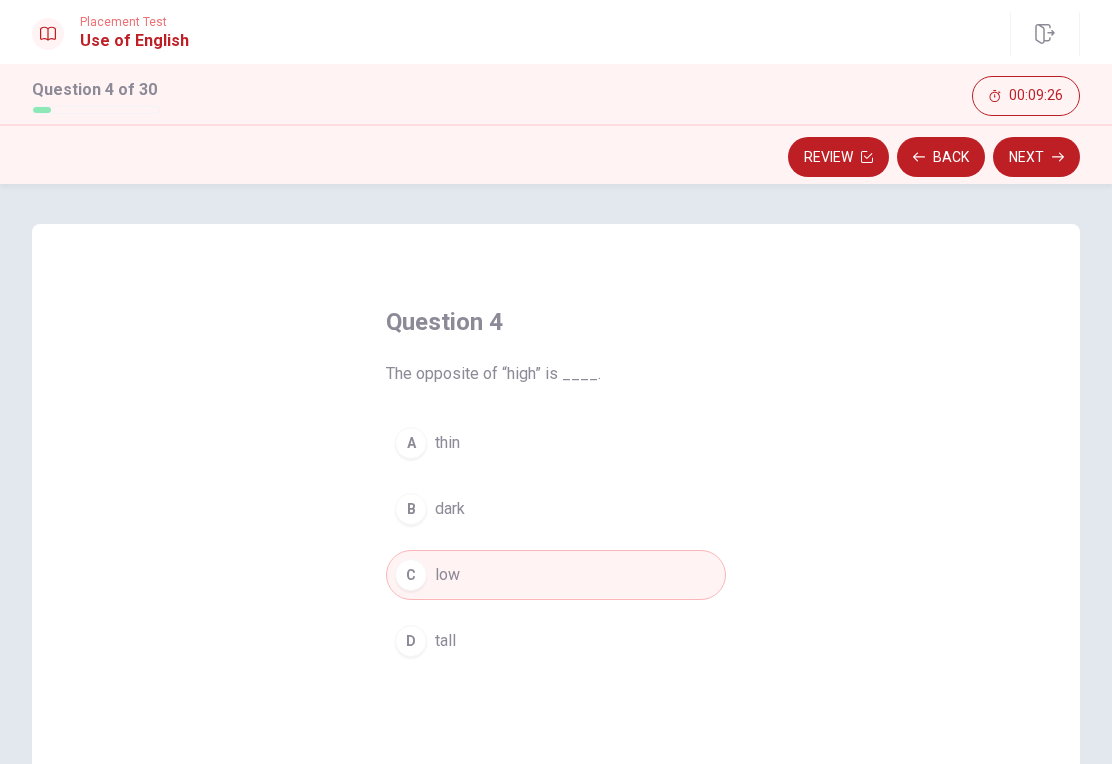 click on "Next" at bounding box center (1036, 157) 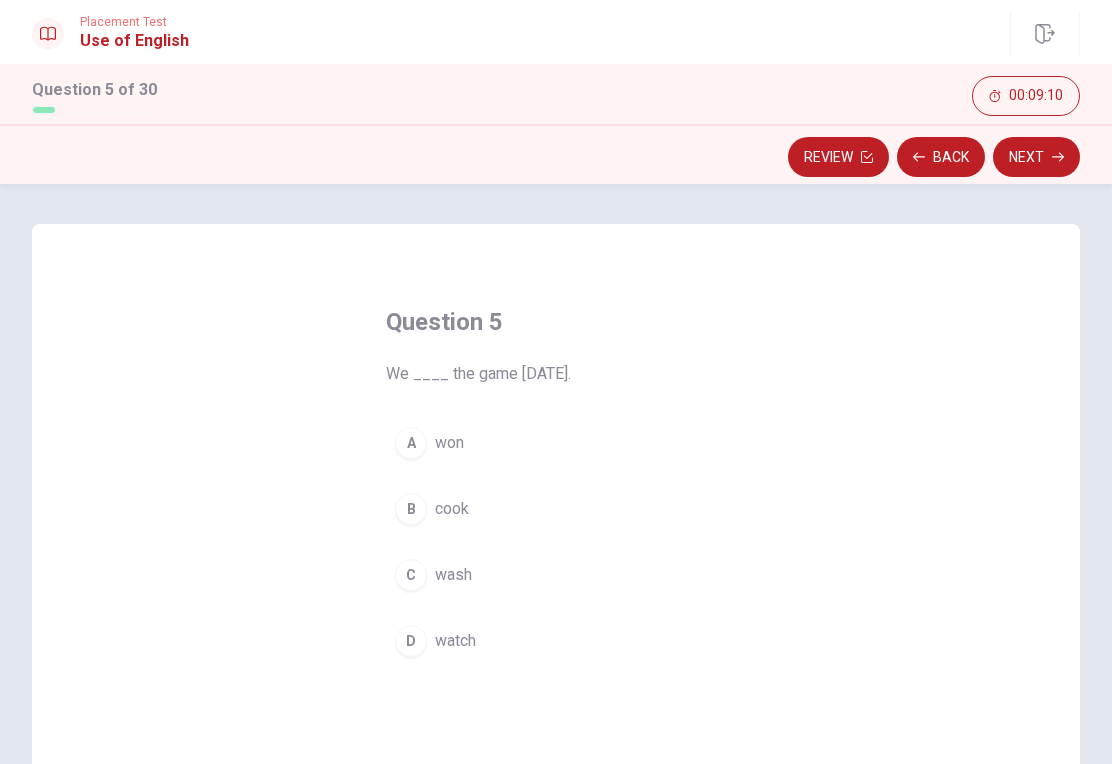 click on "A" at bounding box center (411, 443) 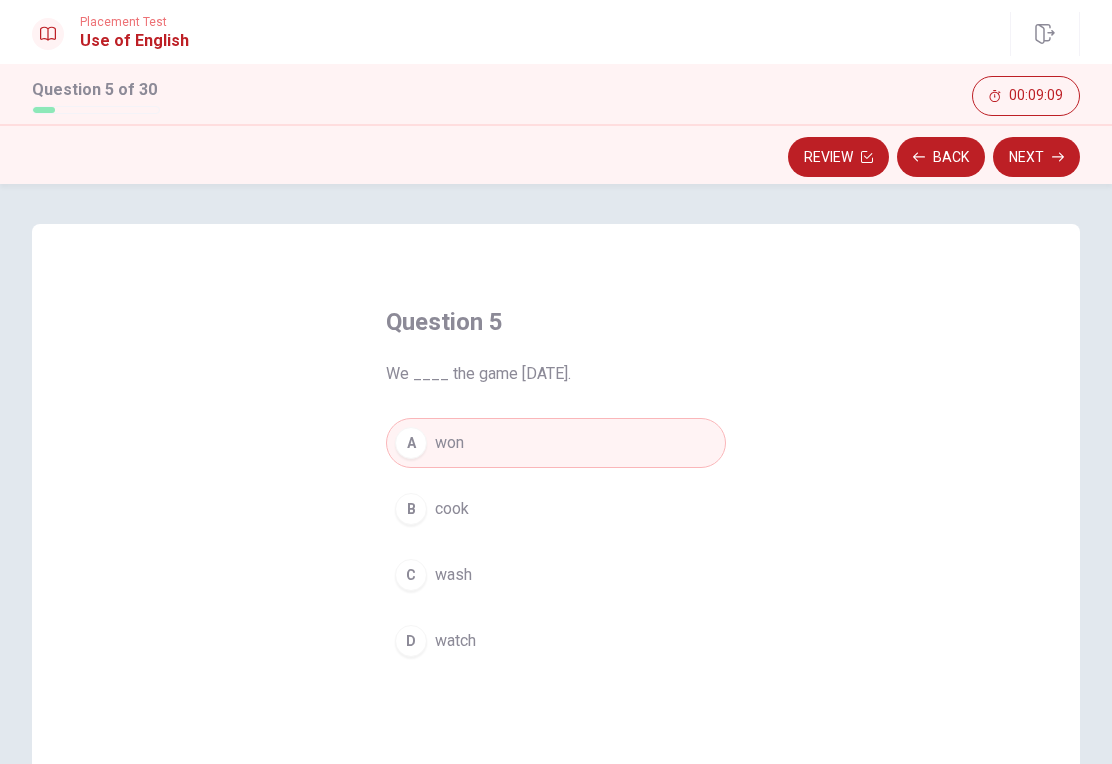 click on "Next" at bounding box center [1036, 157] 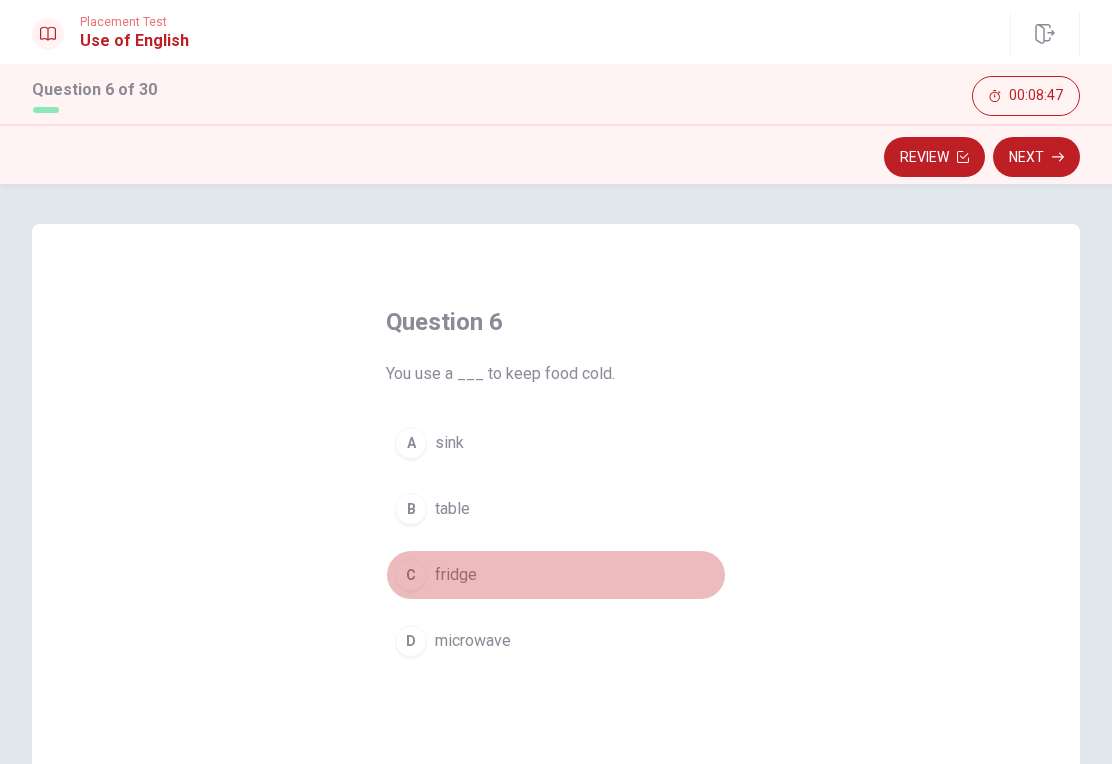 click on "C" at bounding box center [411, 575] 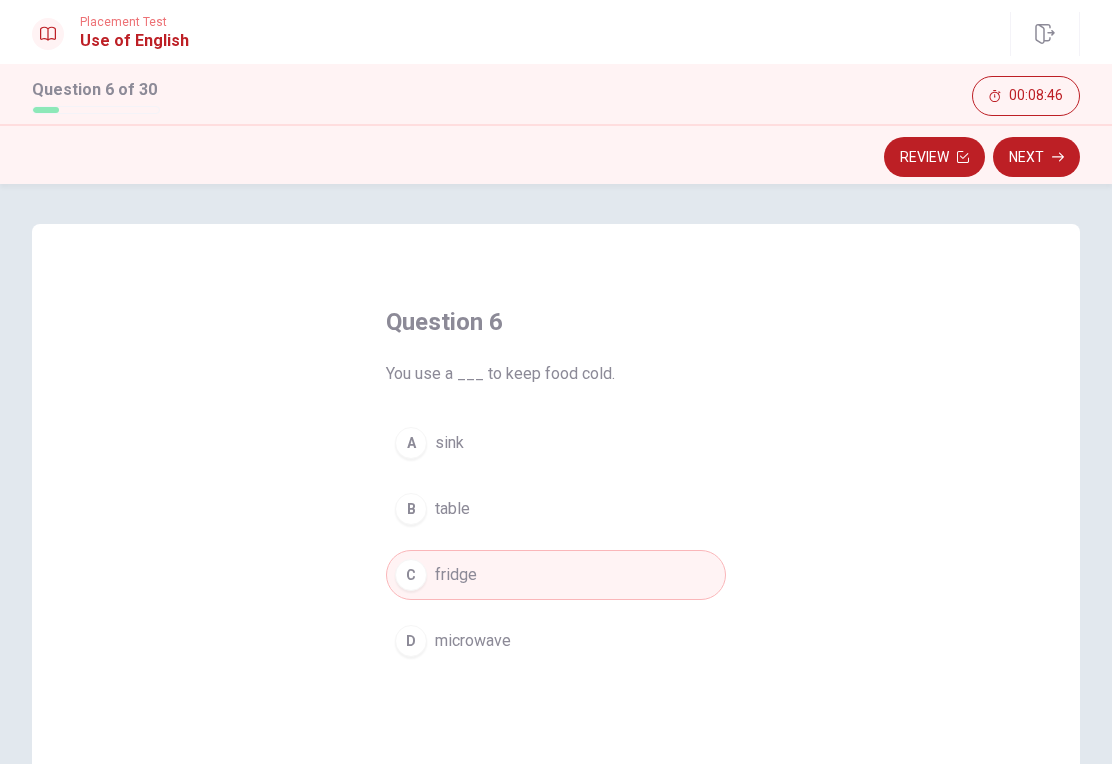 click on "Next" at bounding box center [1036, 157] 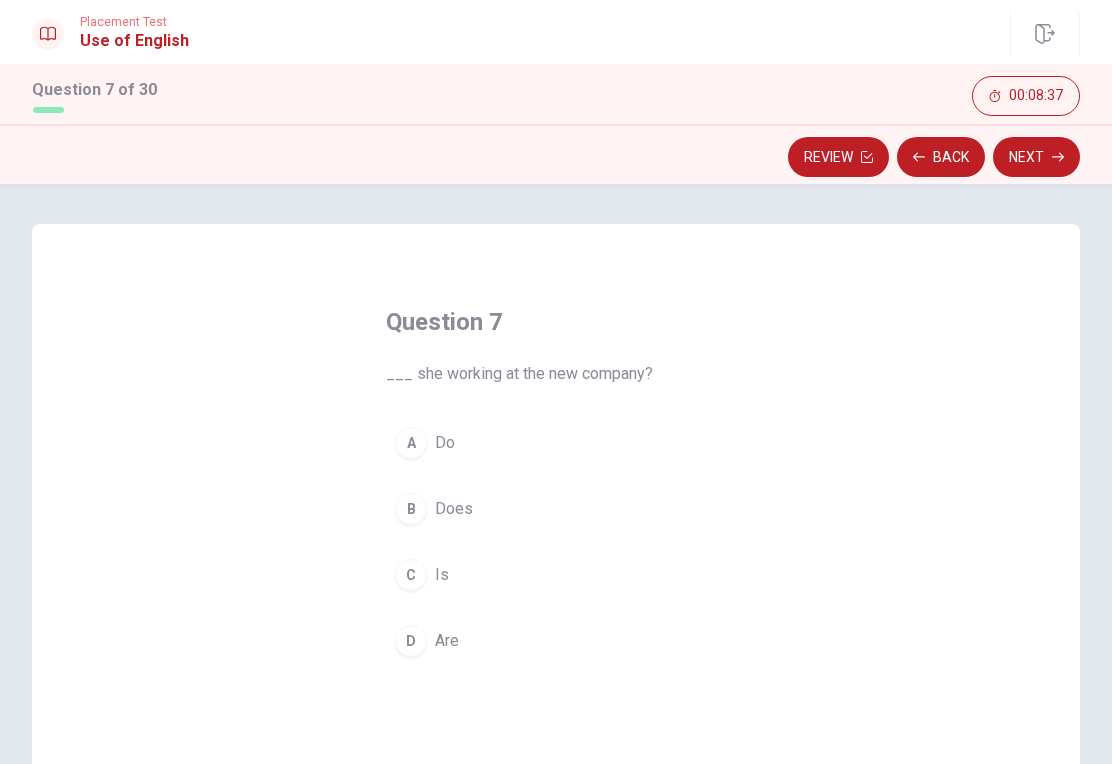 click on "C" at bounding box center (411, 575) 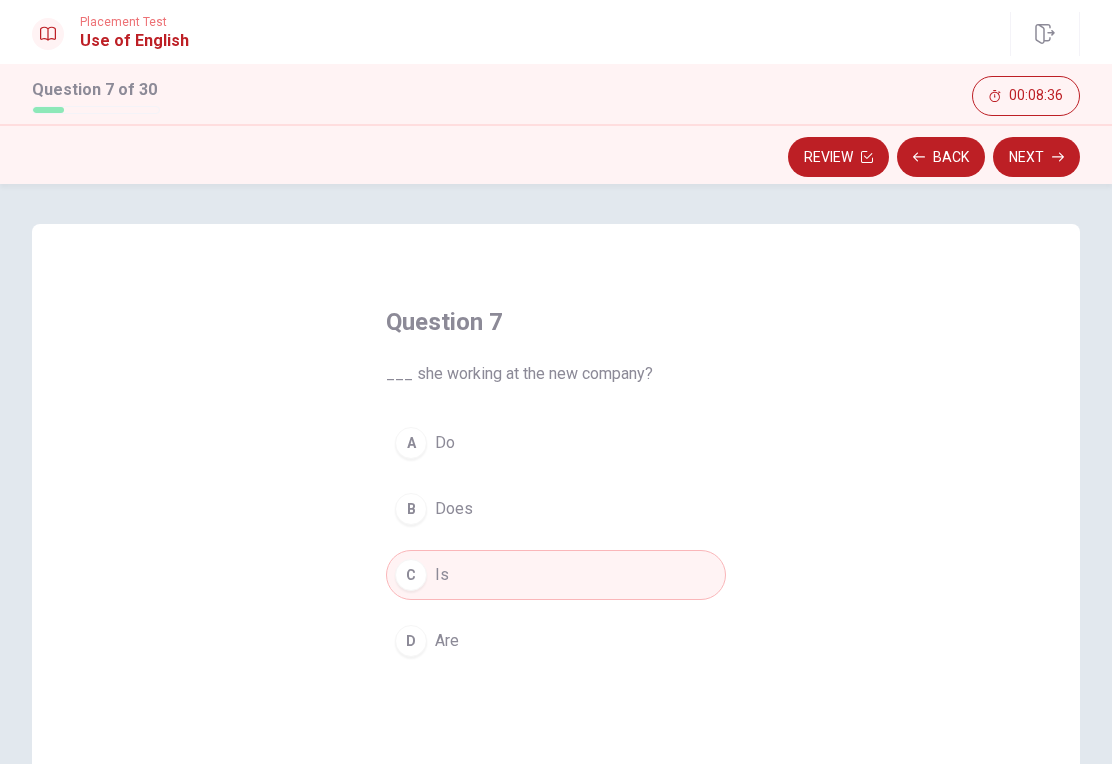 click on "Next" at bounding box center [1036, 157] 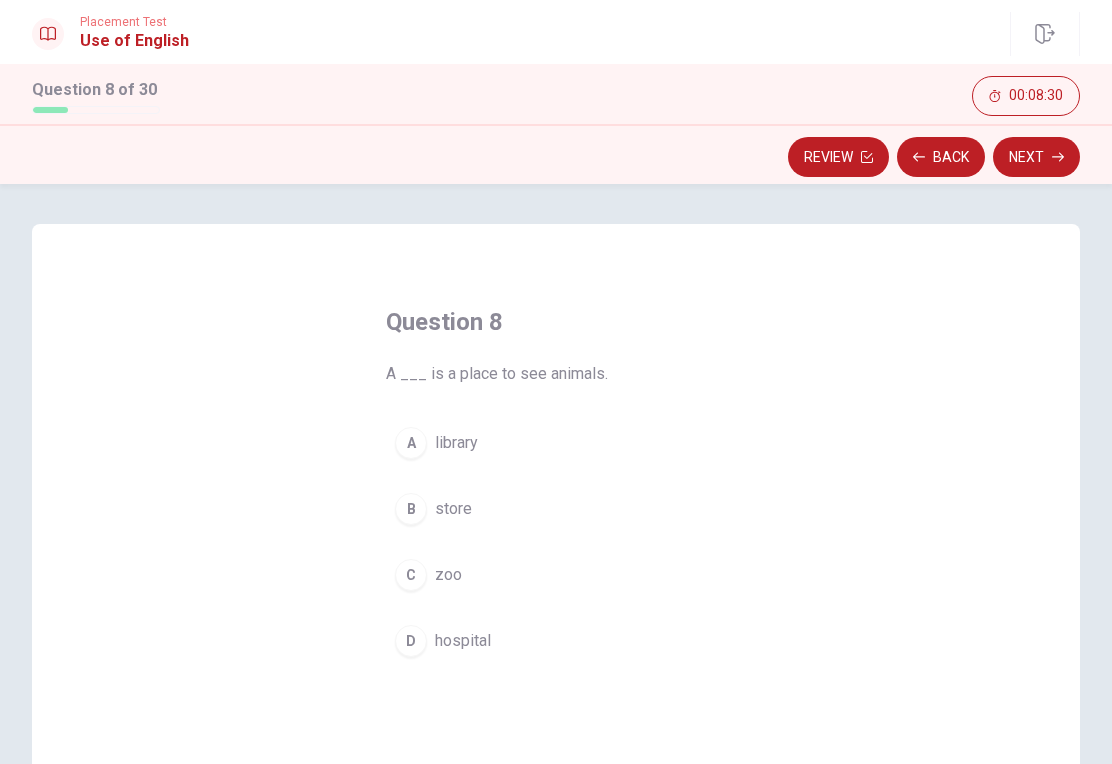 click on "C" at bounding box center (411, 575) 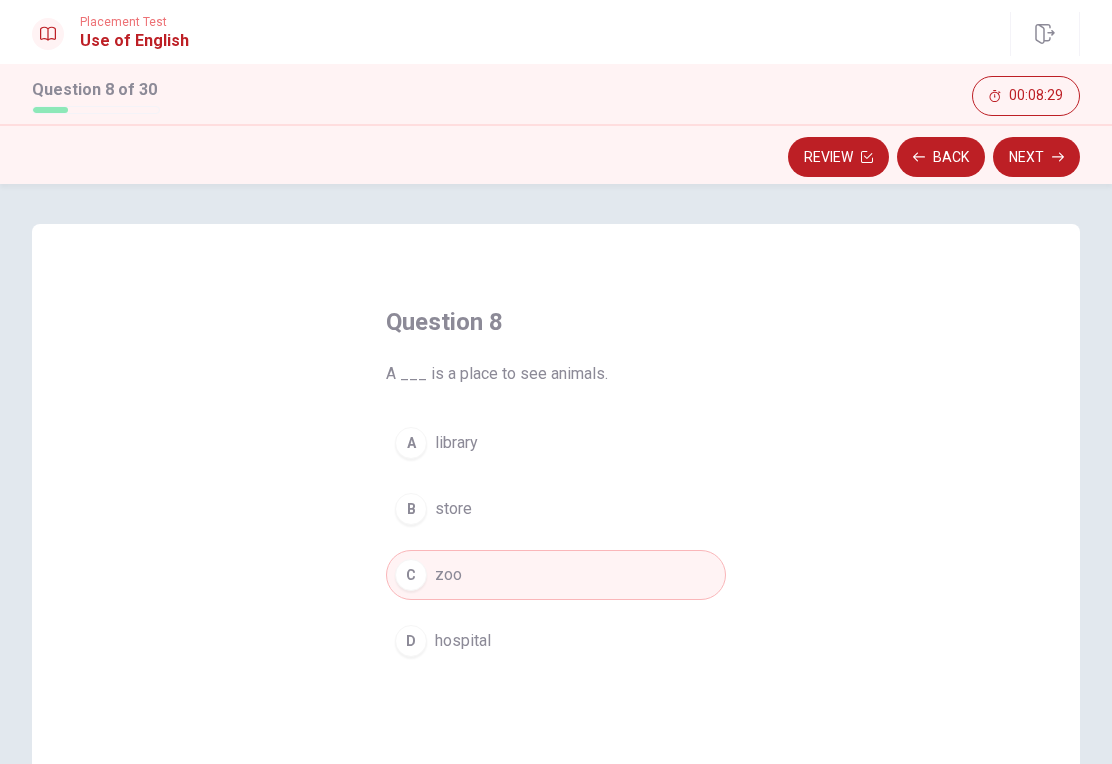 click on "Next" at bounding box center [1036, 157] 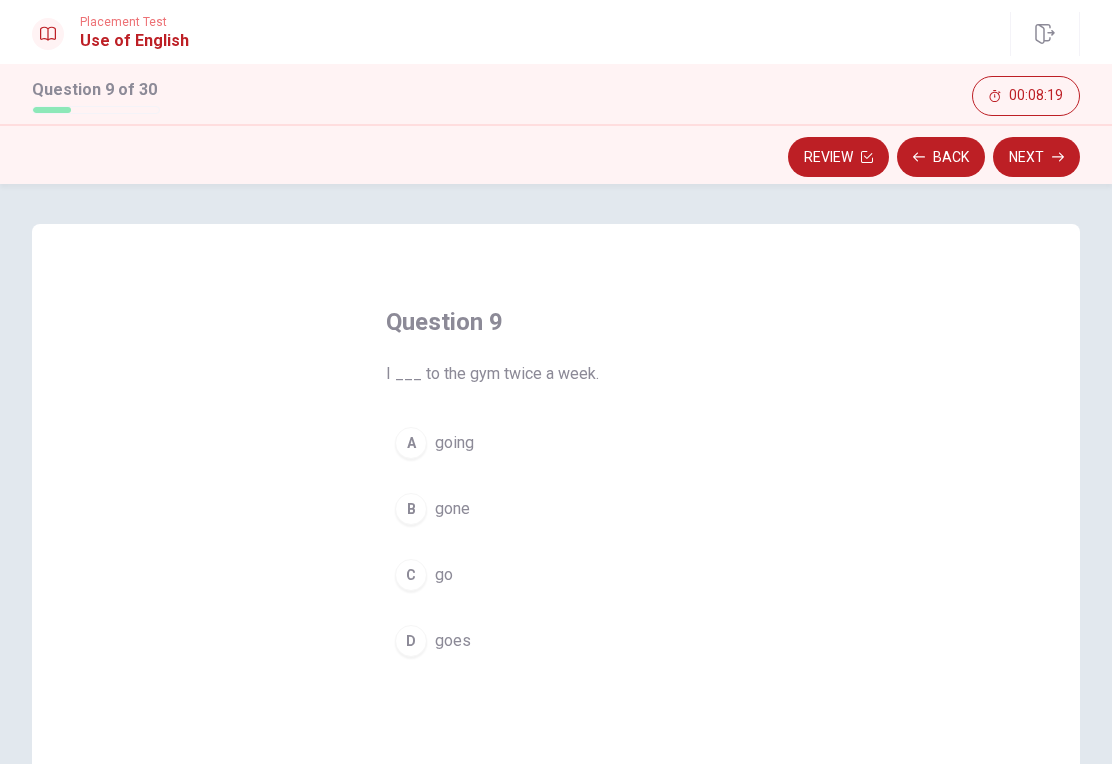 click on "C" at bounding box center [411, 575] 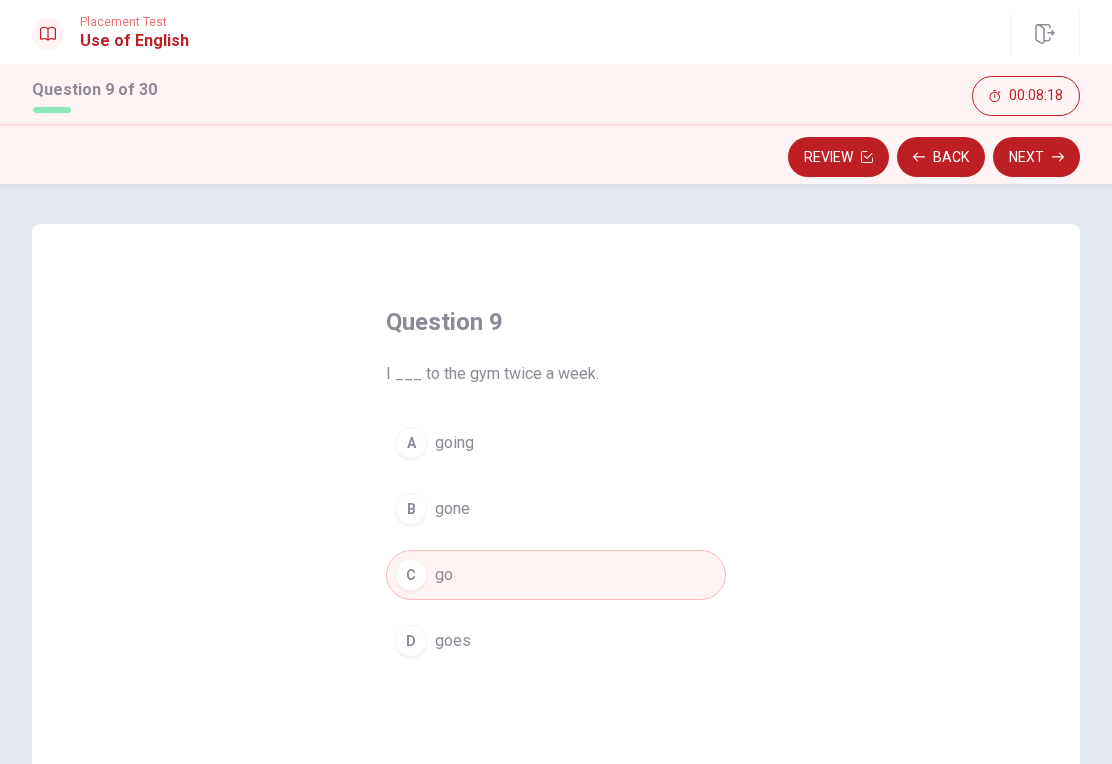 click on "Next" at bounding box center (1036, 157) 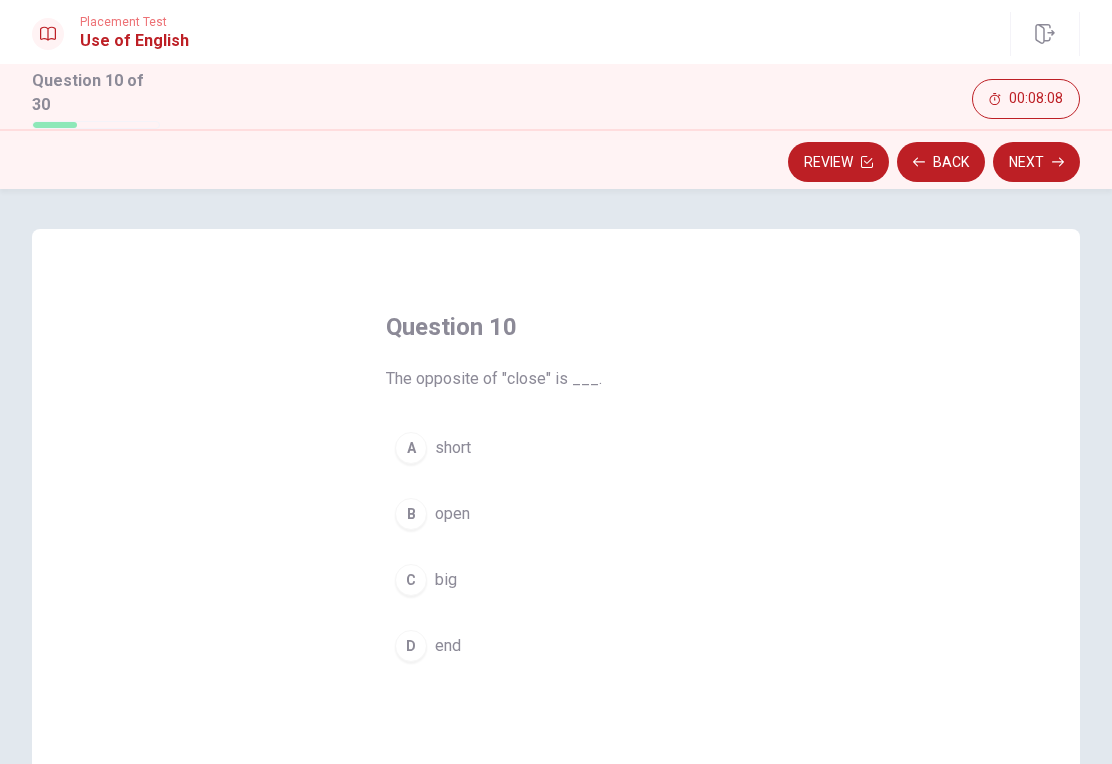 click on "B" at bounding box center (411, 514) 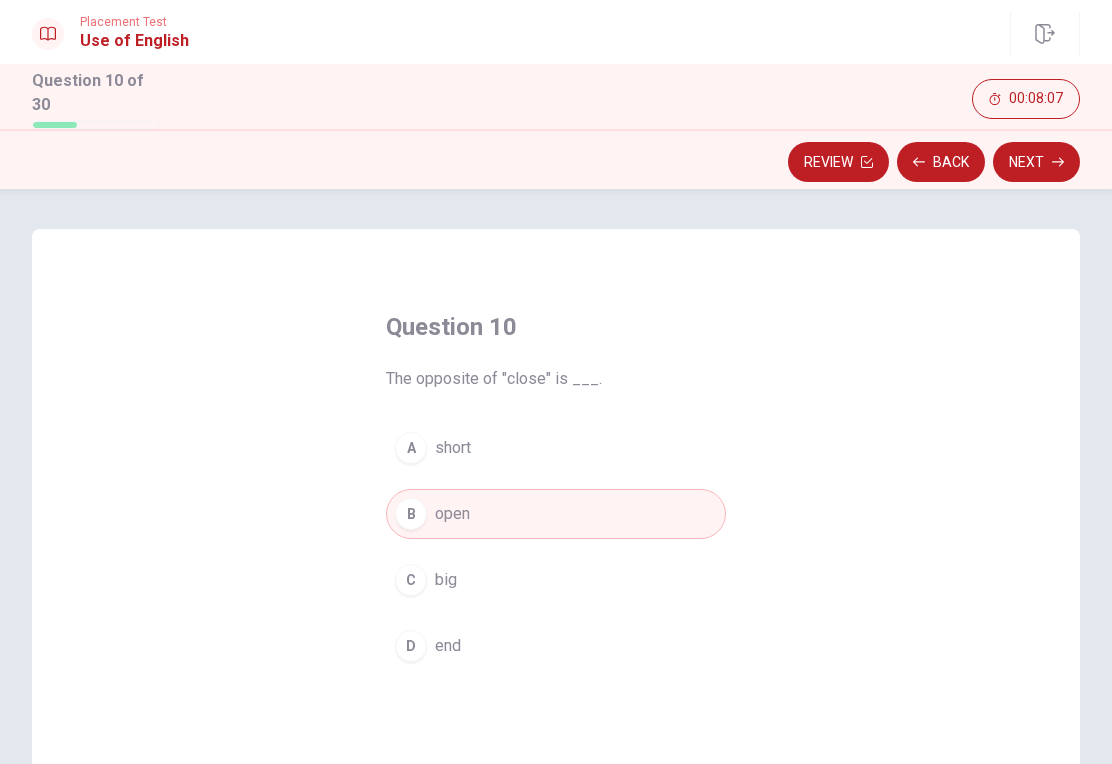 click on "Next" at bounding box center (1036, 162) 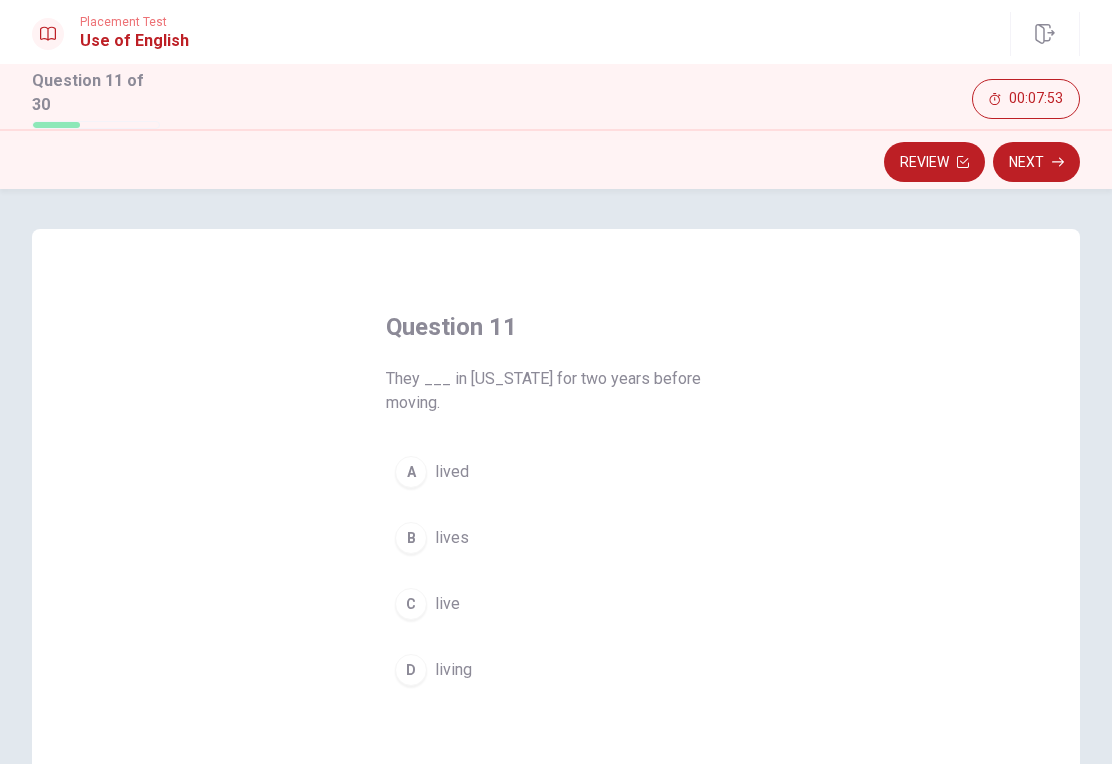 click on "A" at bounding box center (411, 472) 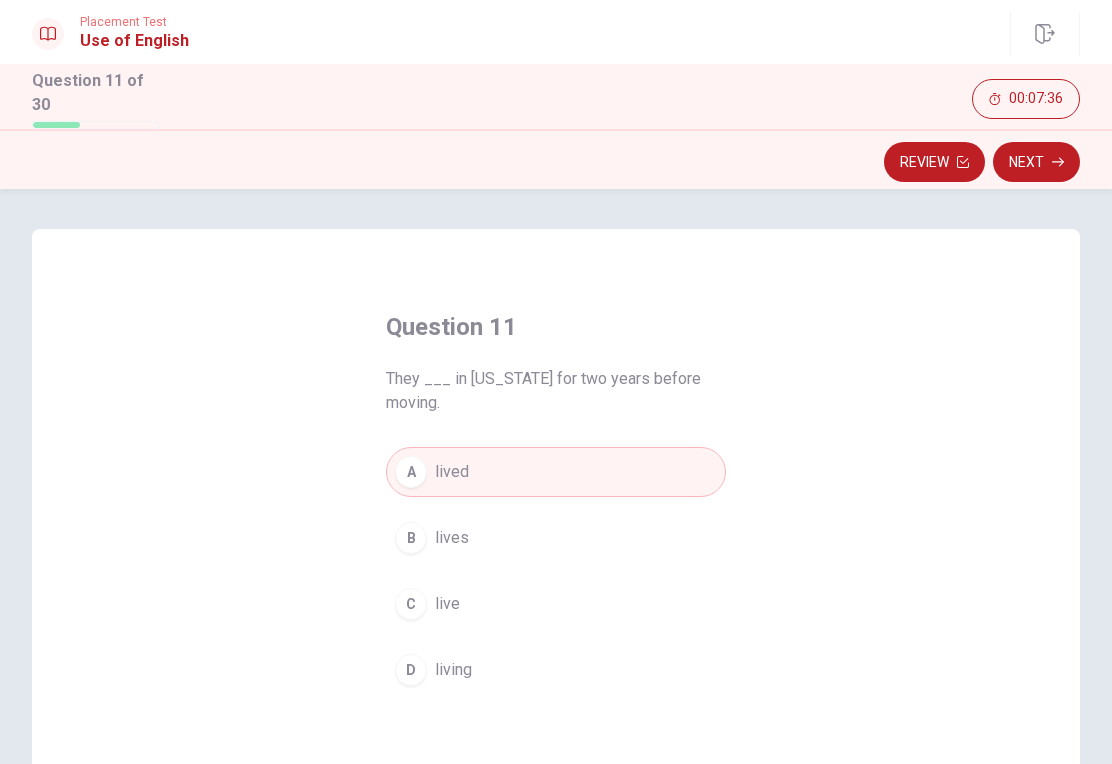 click on "C" at bounding box center [411, 604] 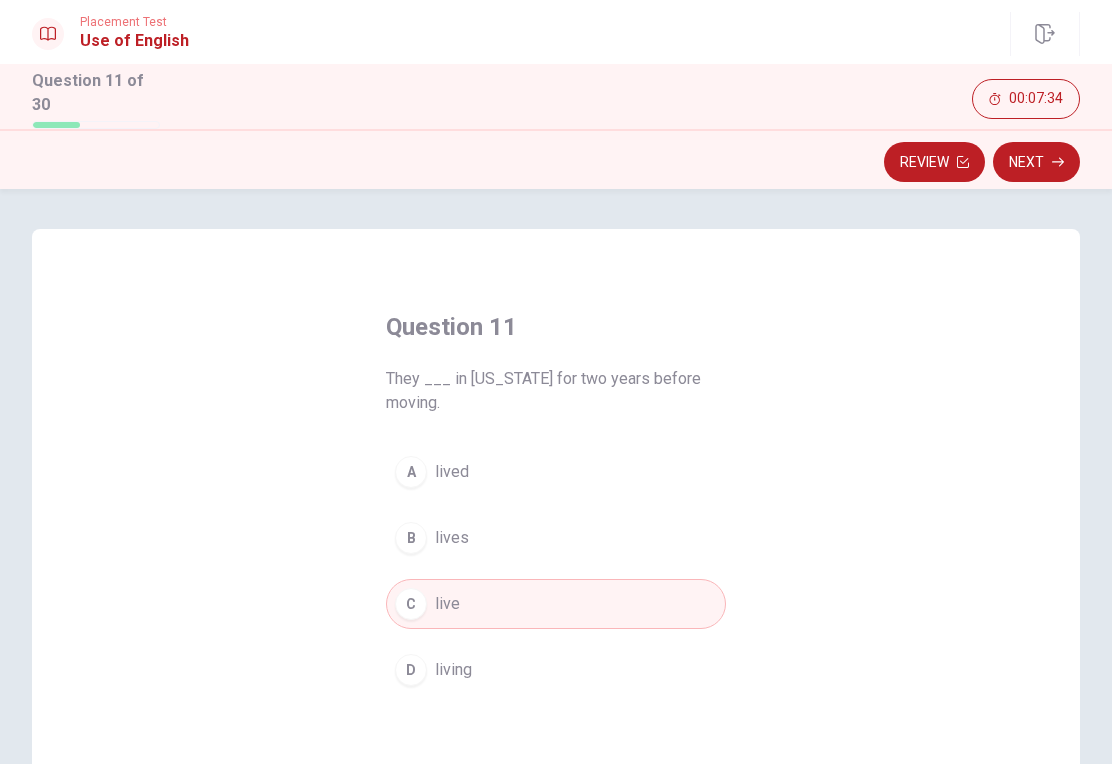 click on "Next" at bounding box center (1036, 162) 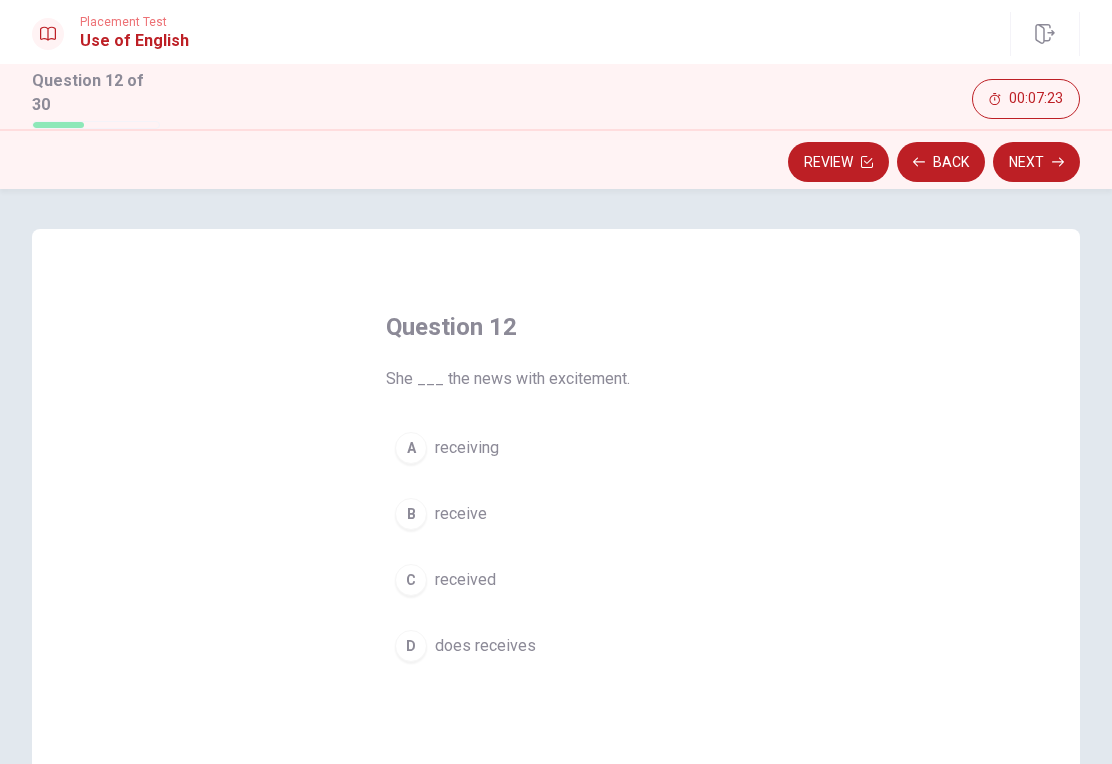 click on "B receive" at bounding box center (556, 514) 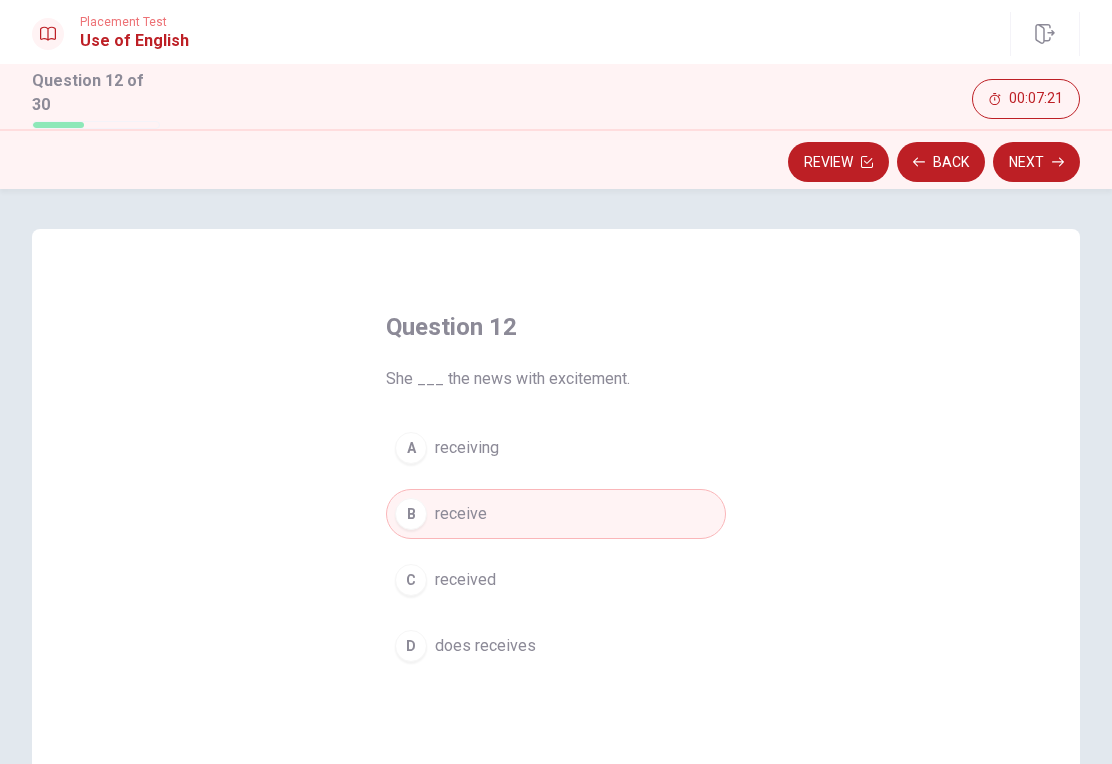 click 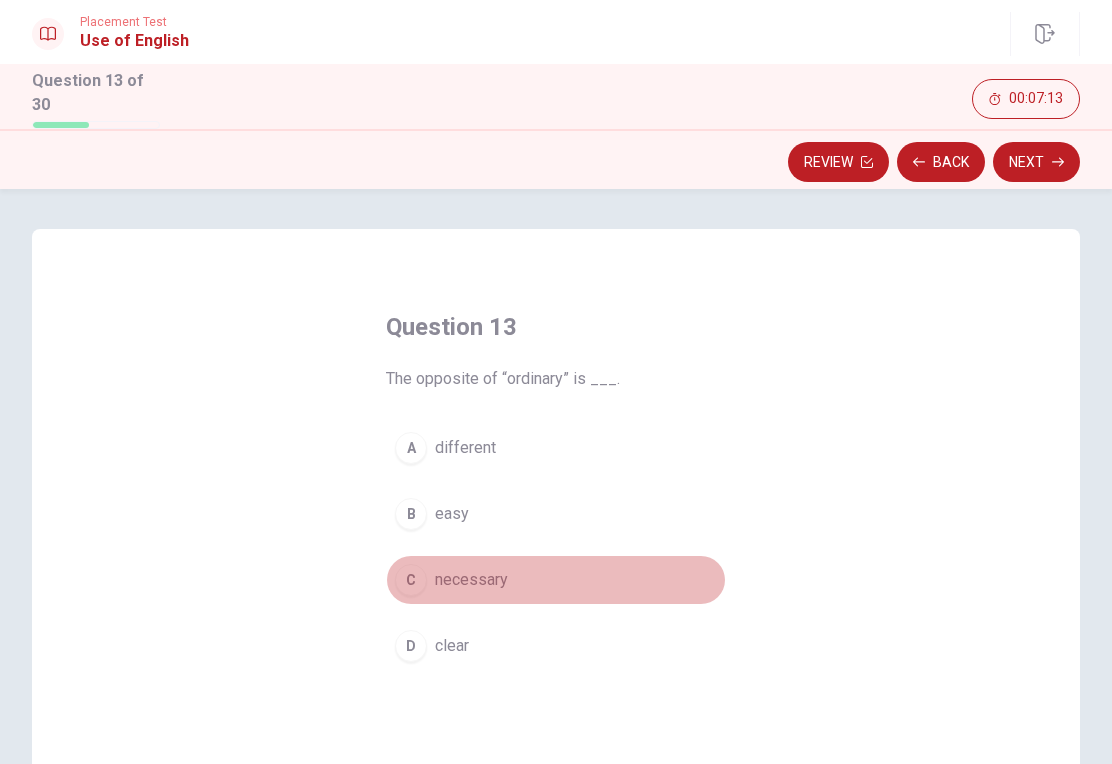 click on "C" at bounding box center (411, 580) 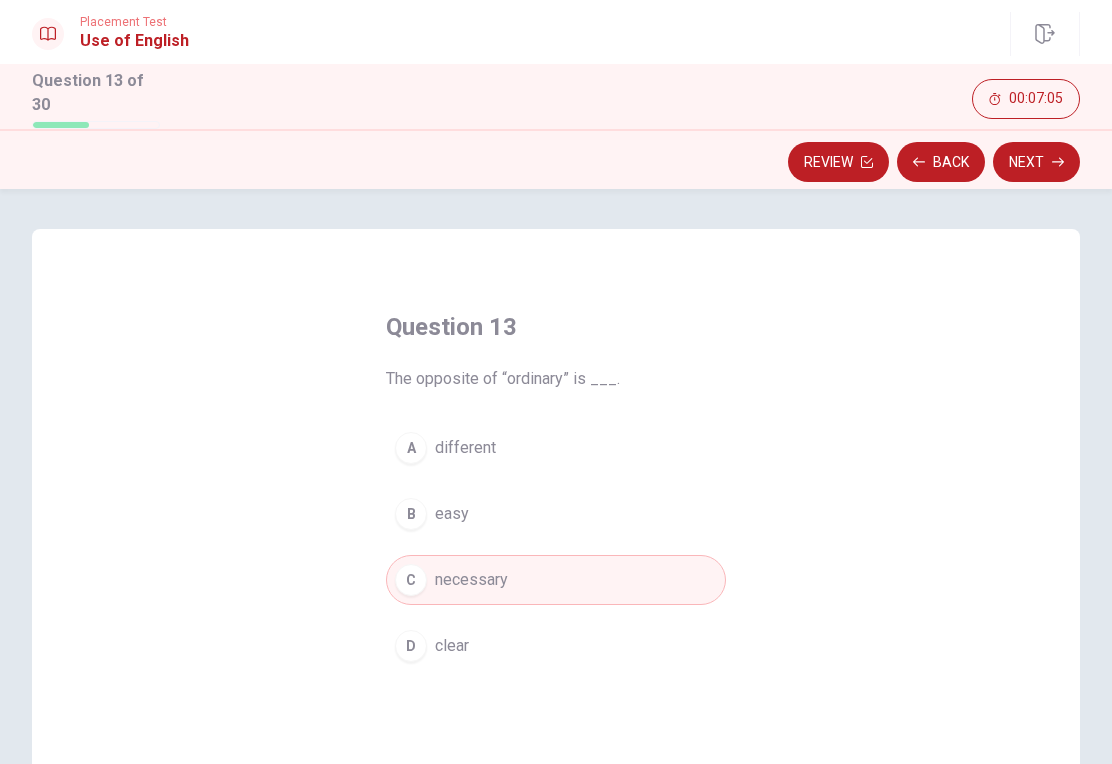 click 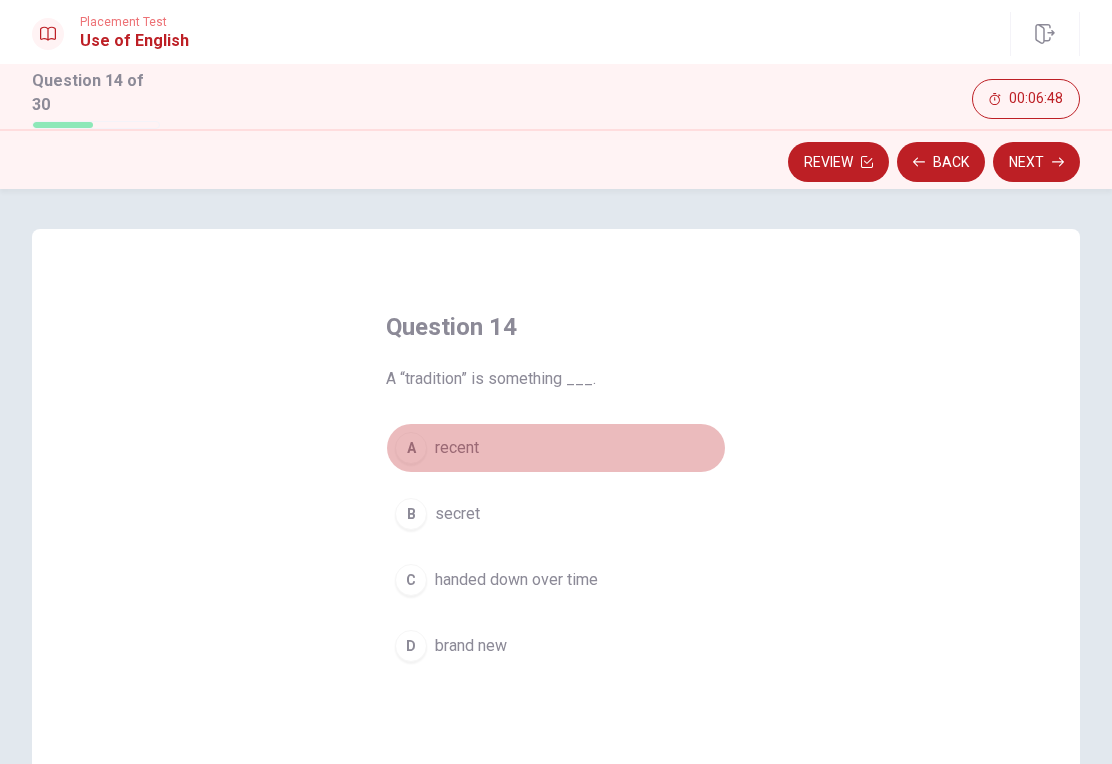 click on "A" at bounding box center [411, 448] 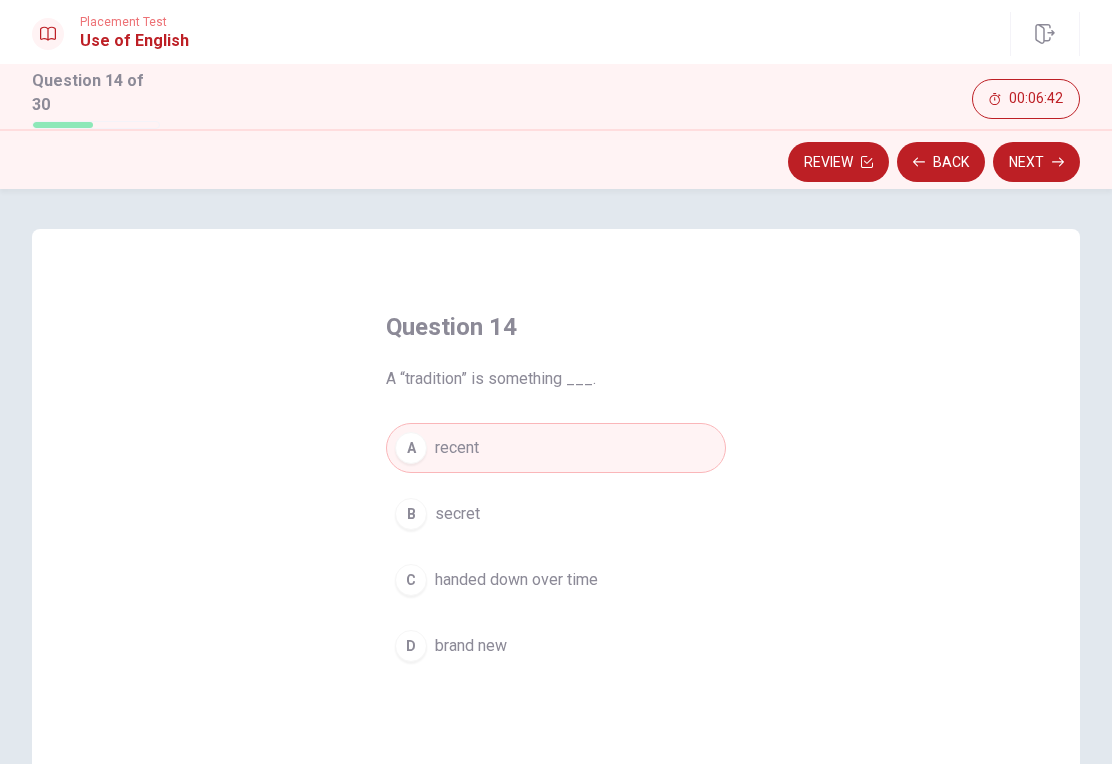 click on "Next" at bounding box center (1036, 162) 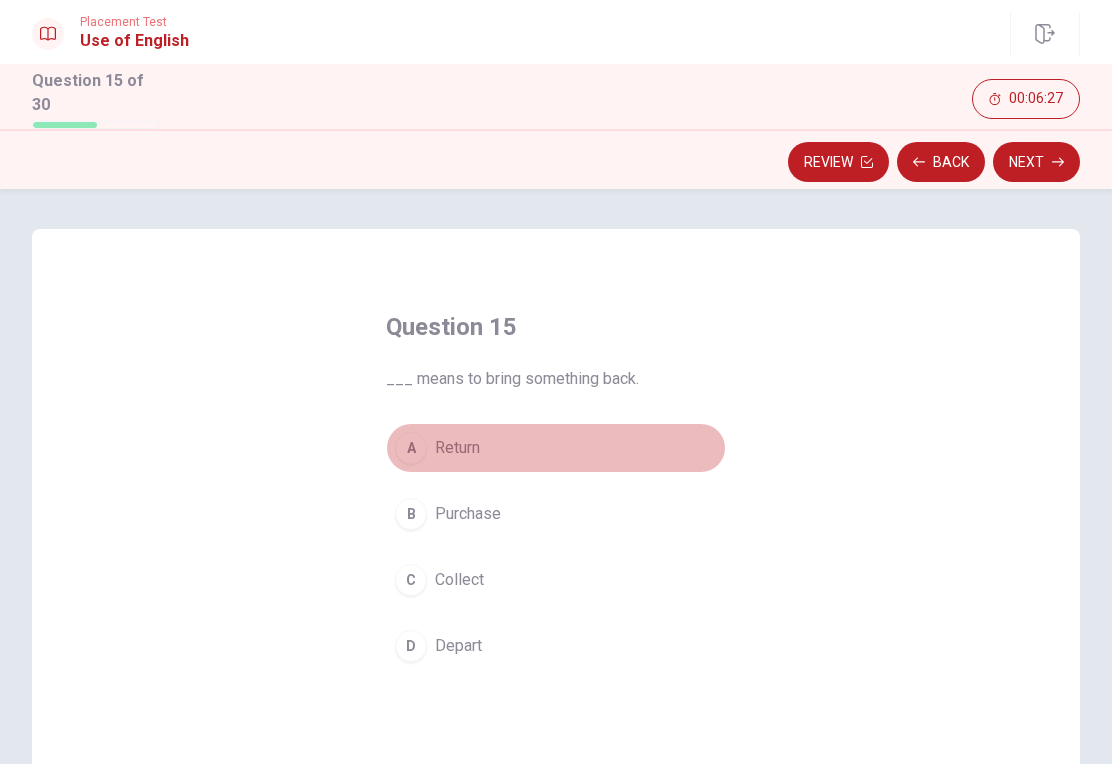 click on "A" at bounding box center [411, 448] 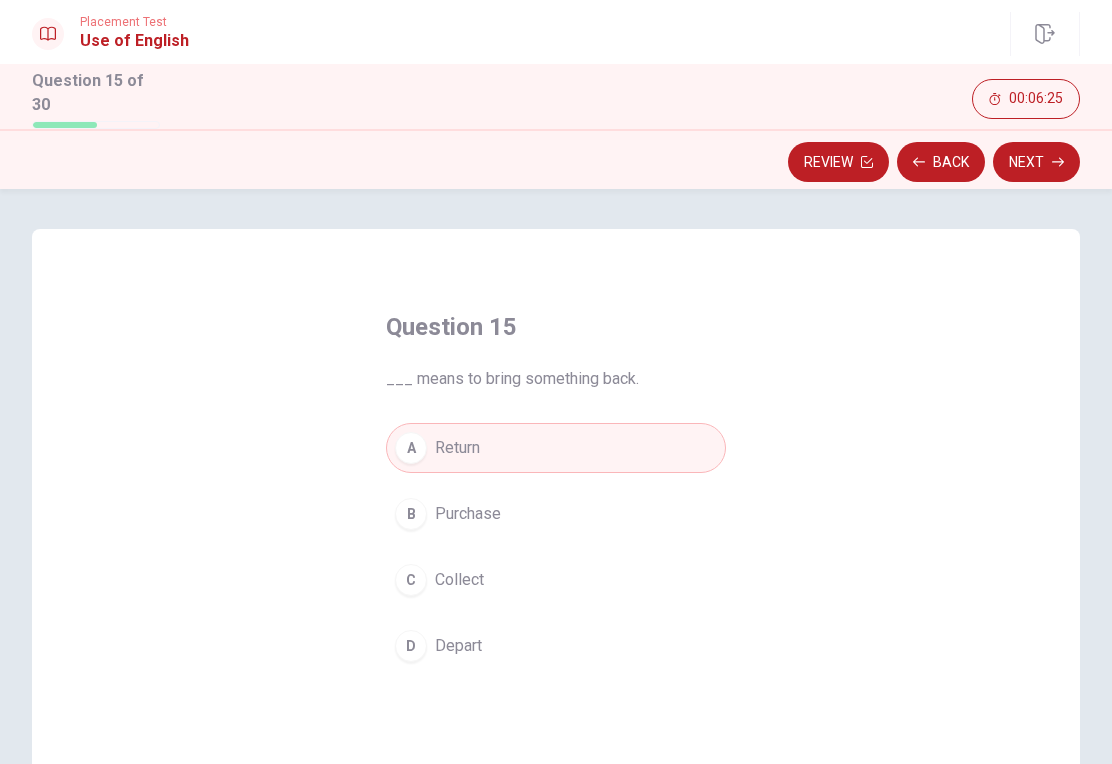 click on "Next" at bounding box center (1036, 162) 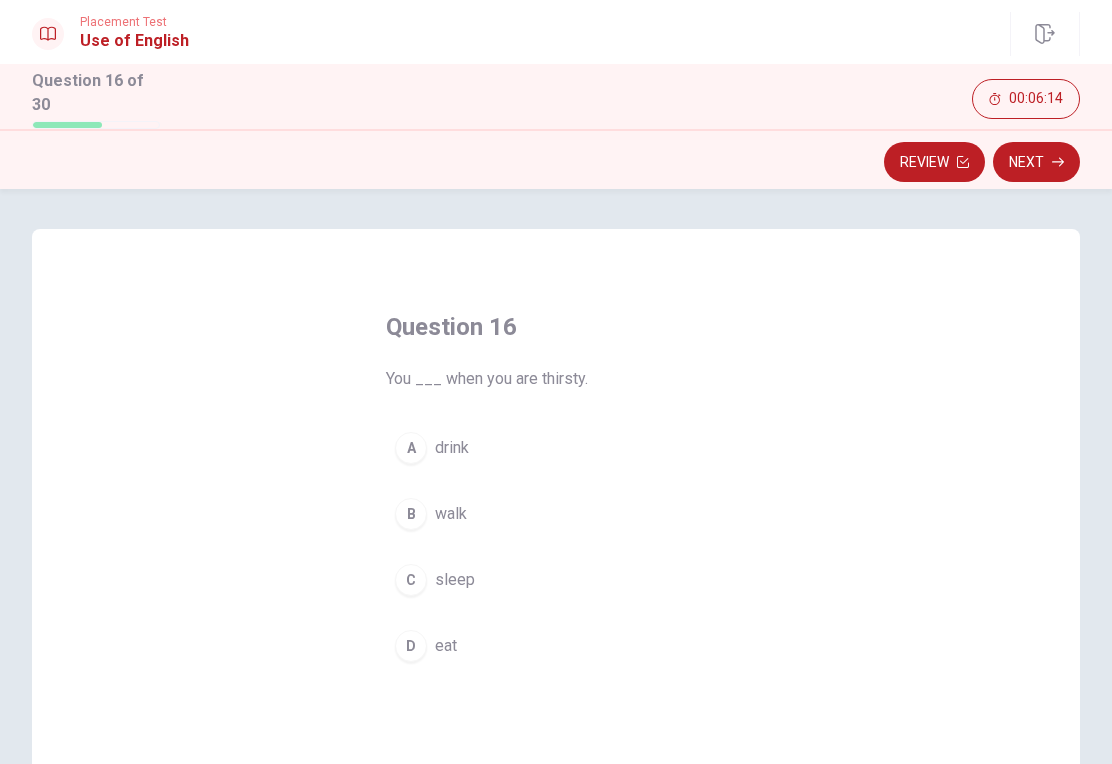 click on "A" at bounding box center (411, 448) 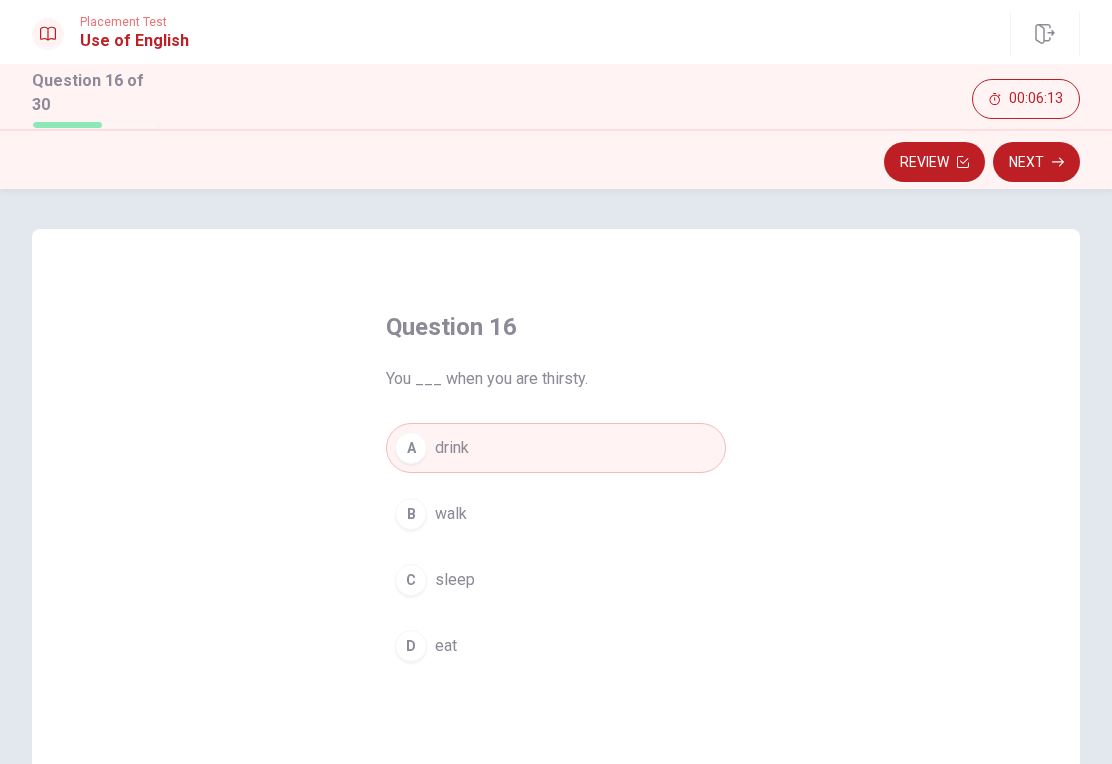 click 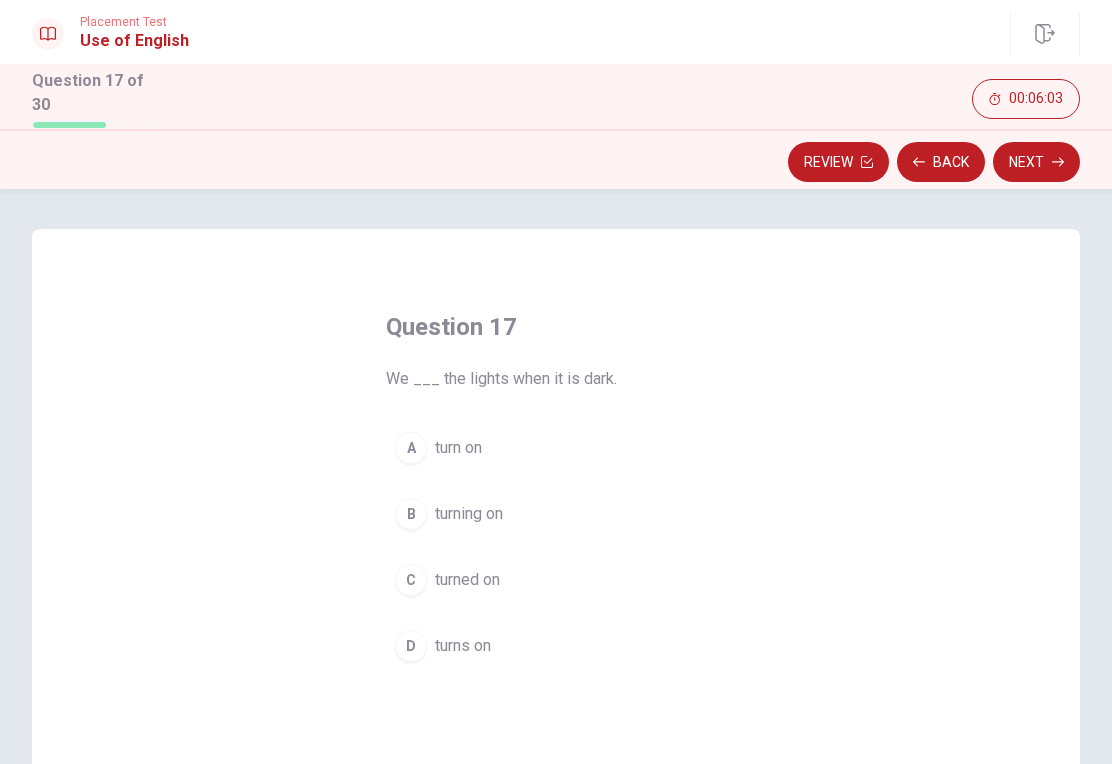 click on "A turn on" at bounding box center (556, 448) 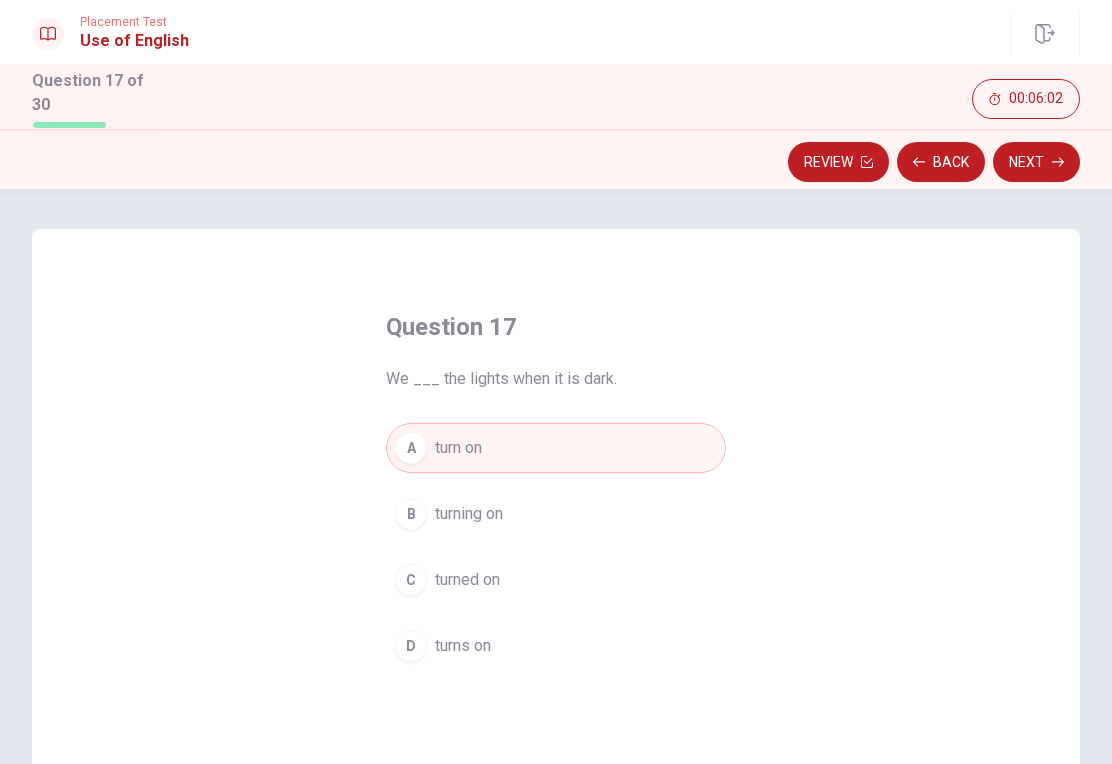 click 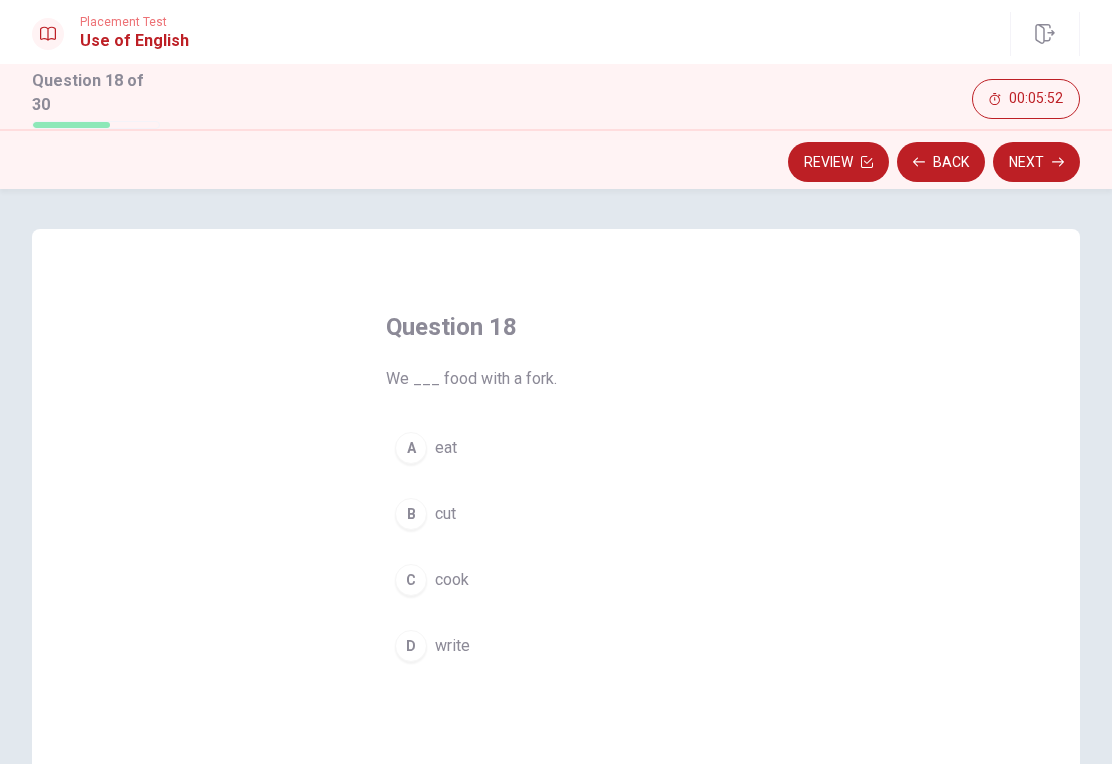 click on "A" at bounding box center [411, 448] 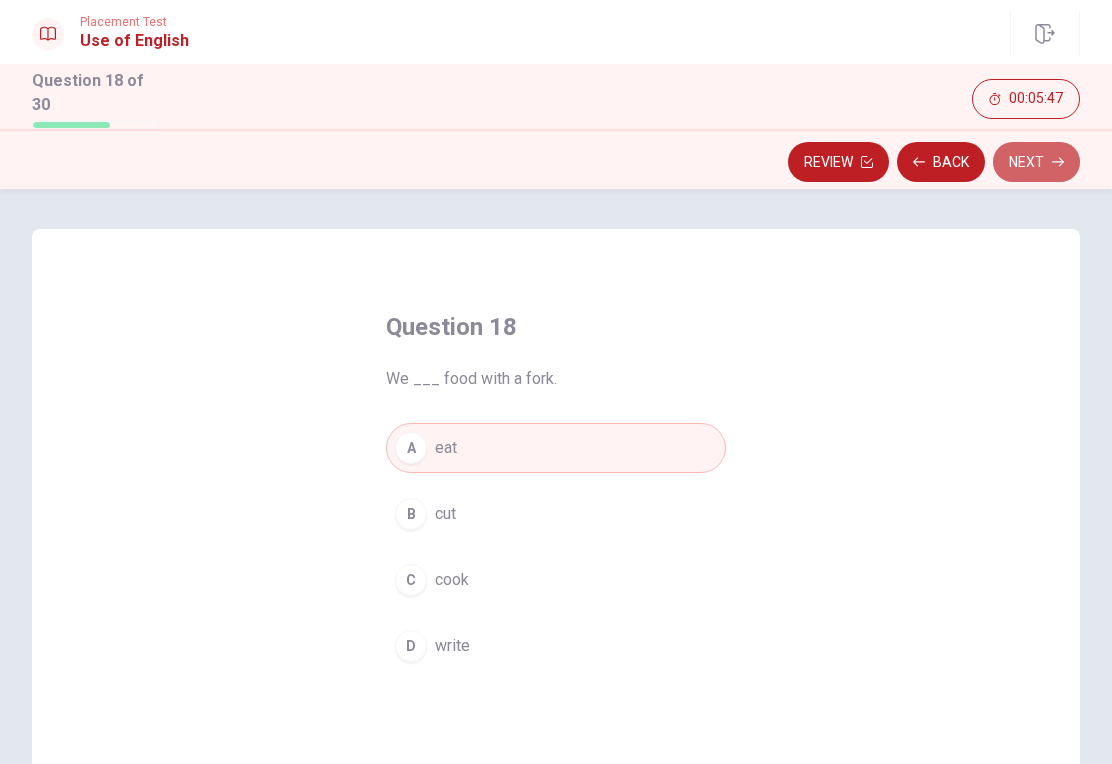 click 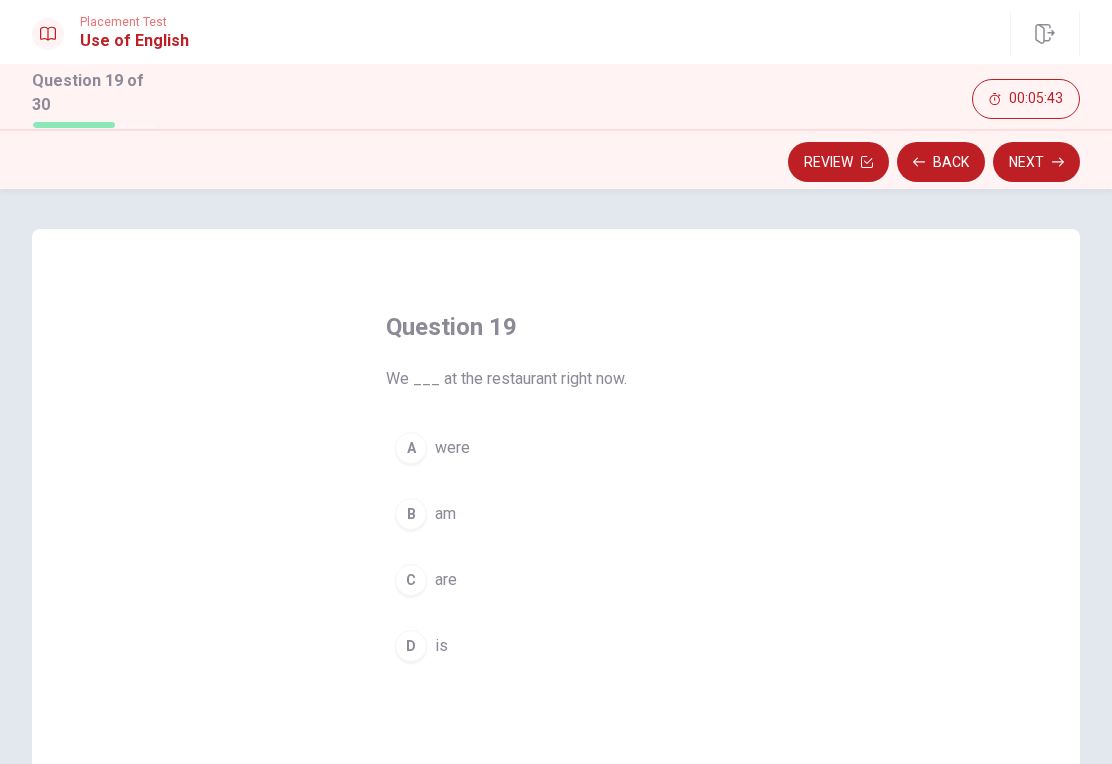 click on "C" at bounding box center (411, 580) 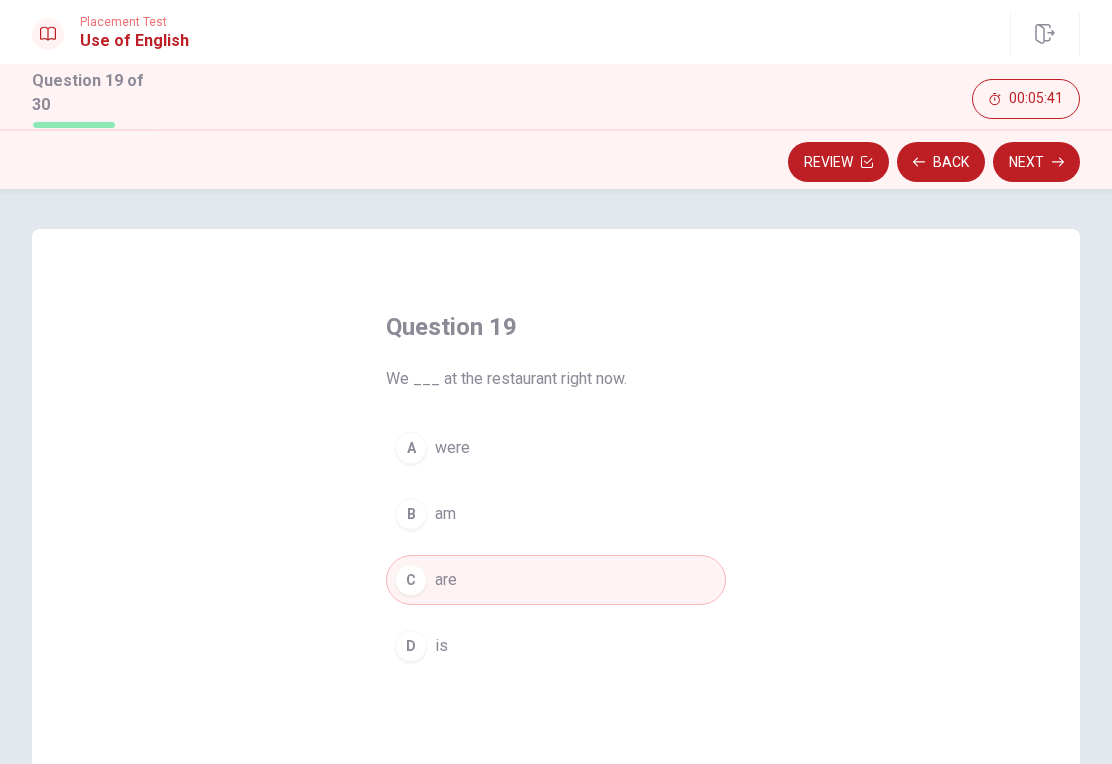 click 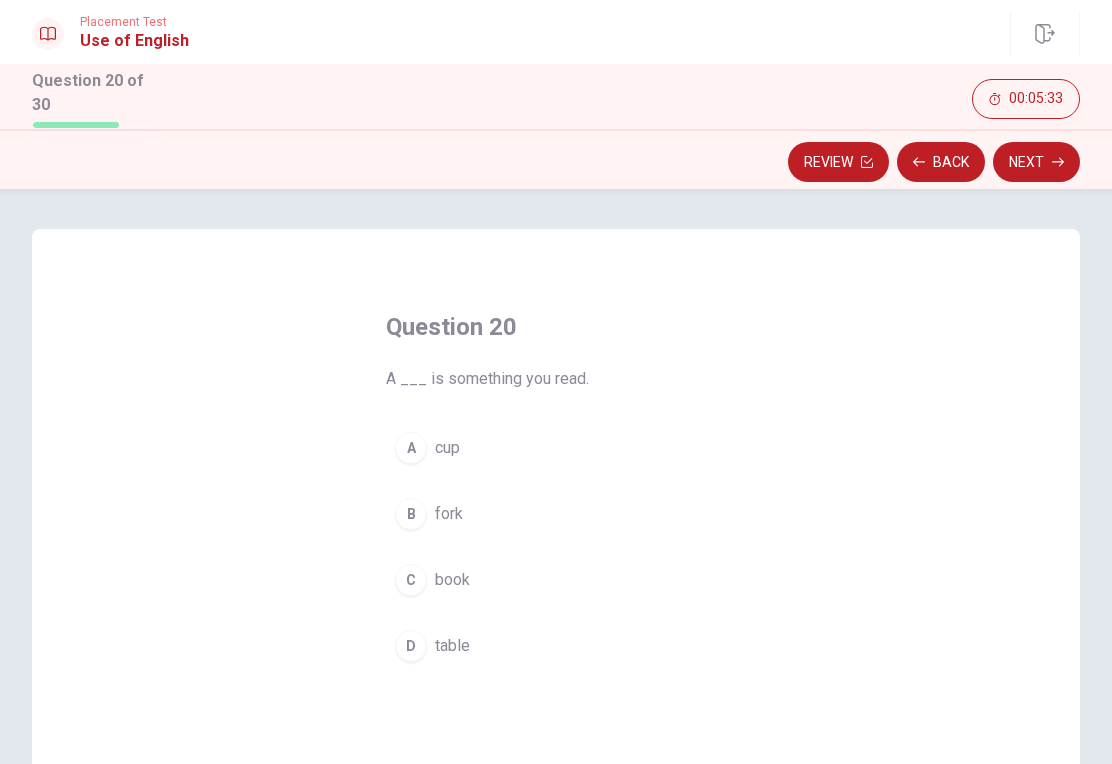 click on "C" at bounding box center (411, 580) 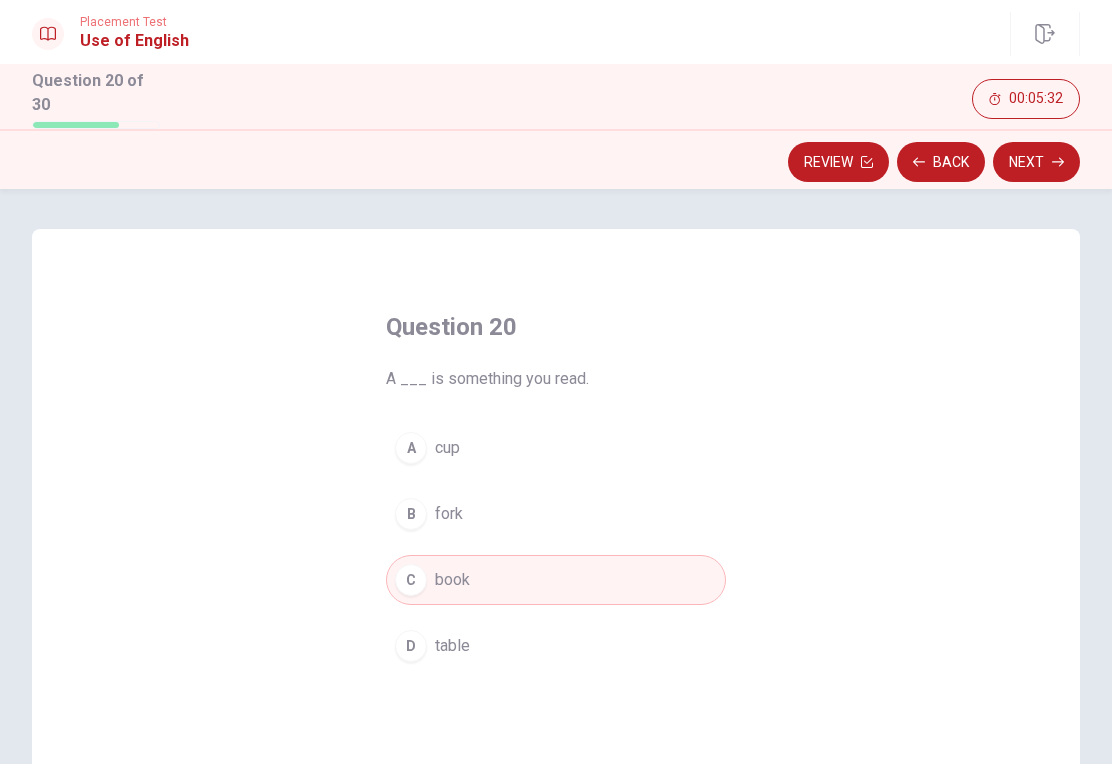 click on "Next" at bounding box center (1036, 162) 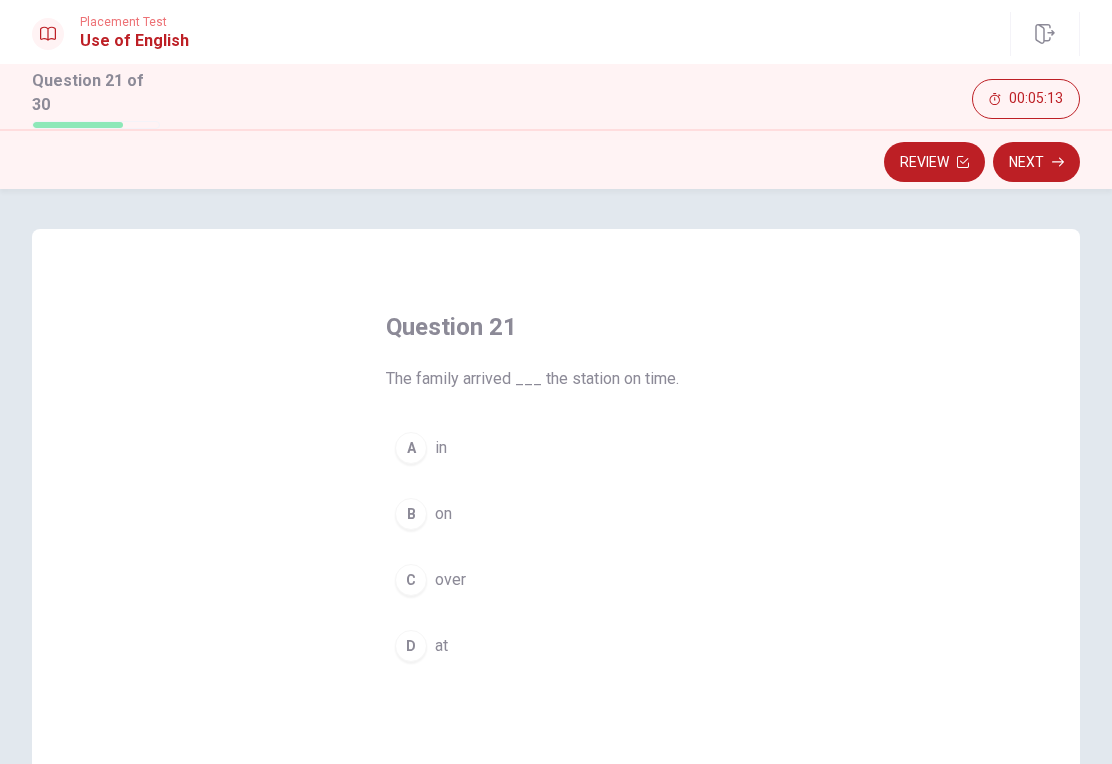 click on "A" at bounding box center [411, 448] 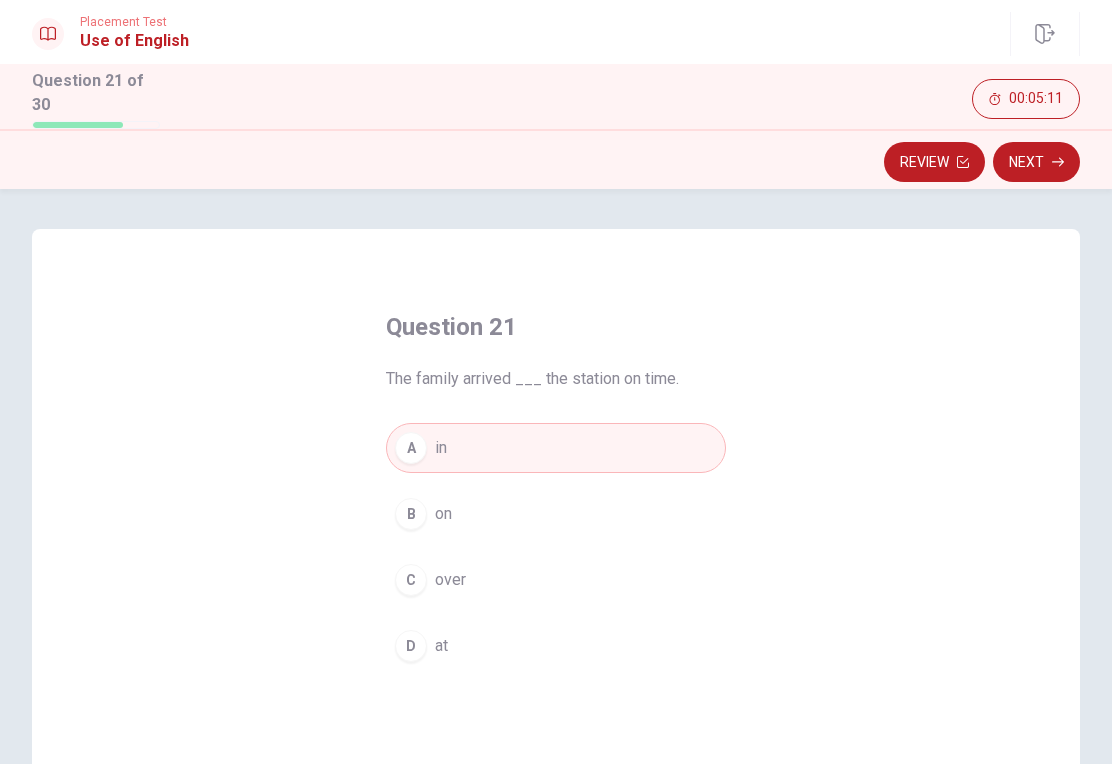 click 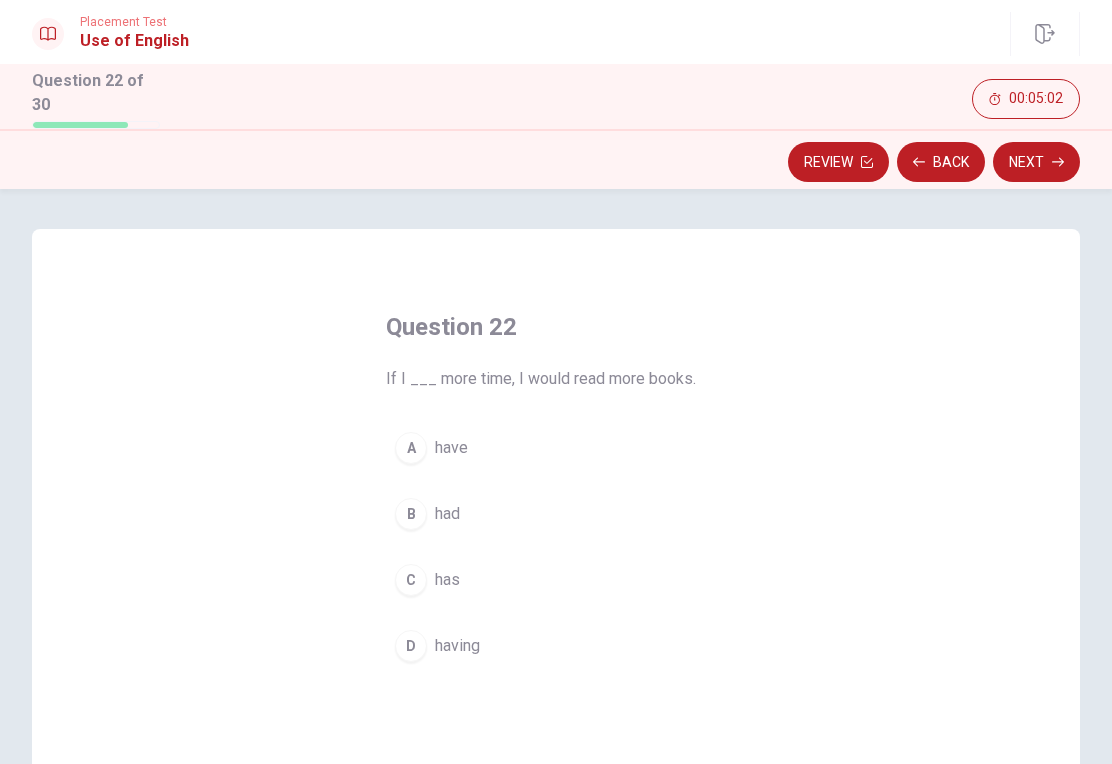 click on "C has" at bounding box center (556, 580) 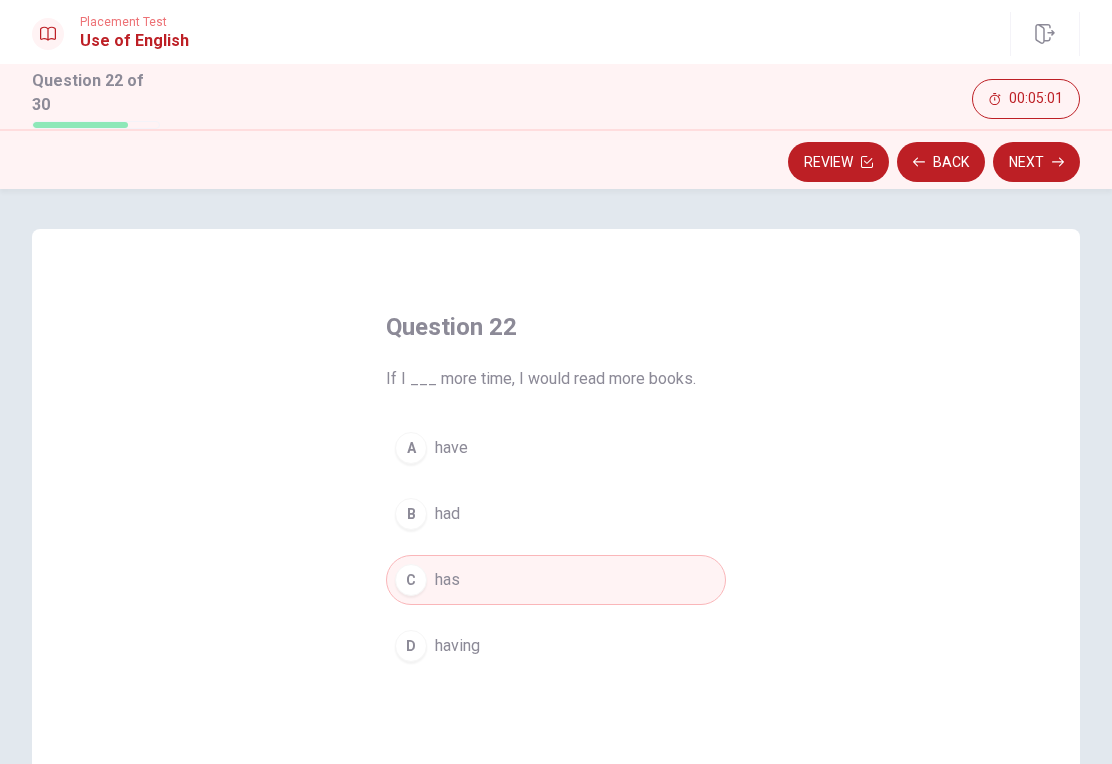 click on "Next" at bounding box center [1036, 162] 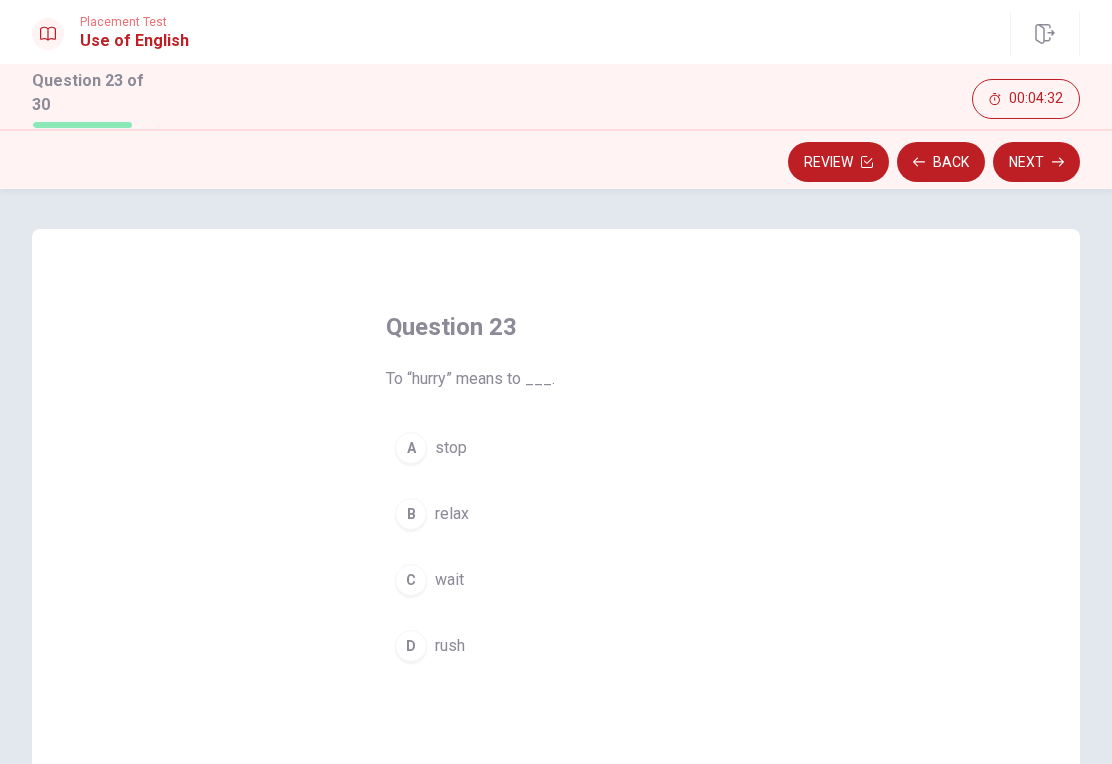 click on "B relax" at bounding box center (556, 514) 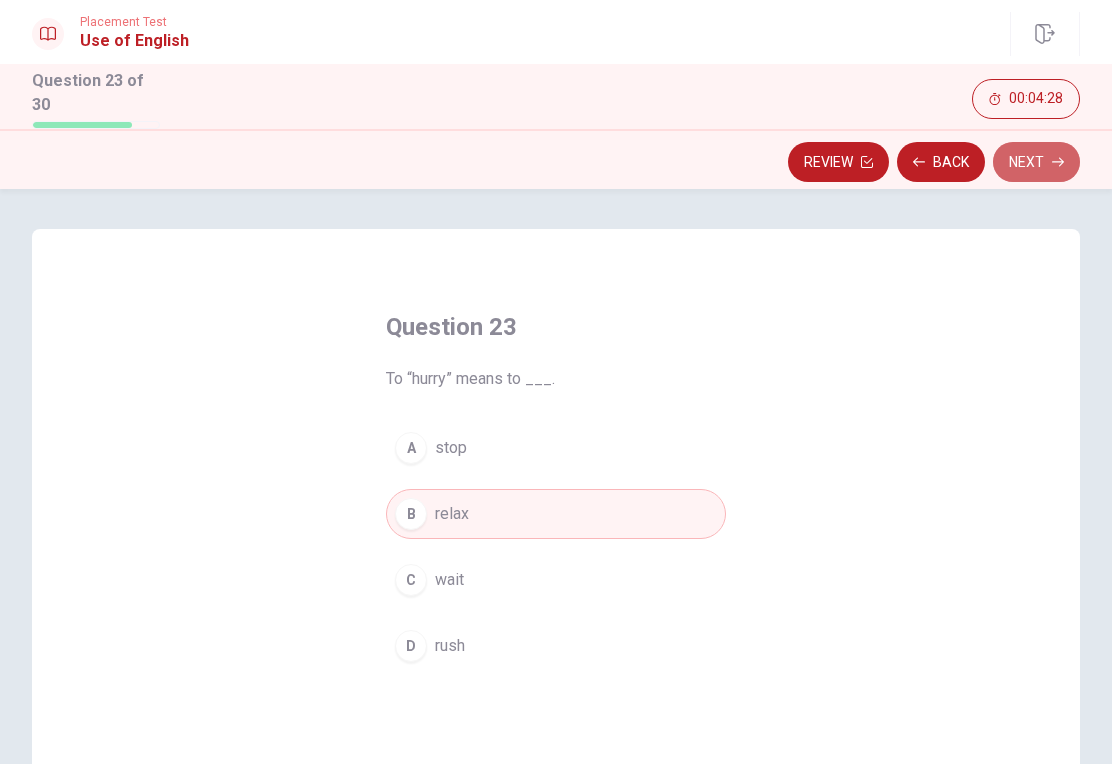 click on "Next" at bounding box center (1036, 162) 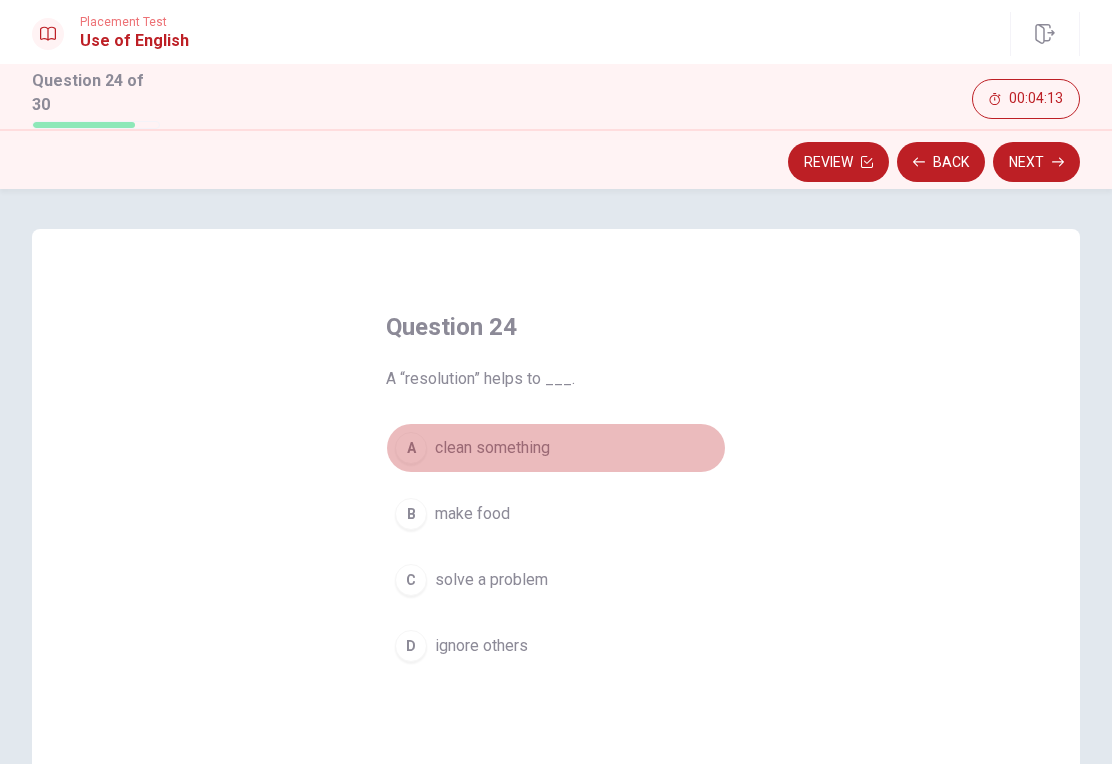 click on "A" at bounding box center (411, 448) 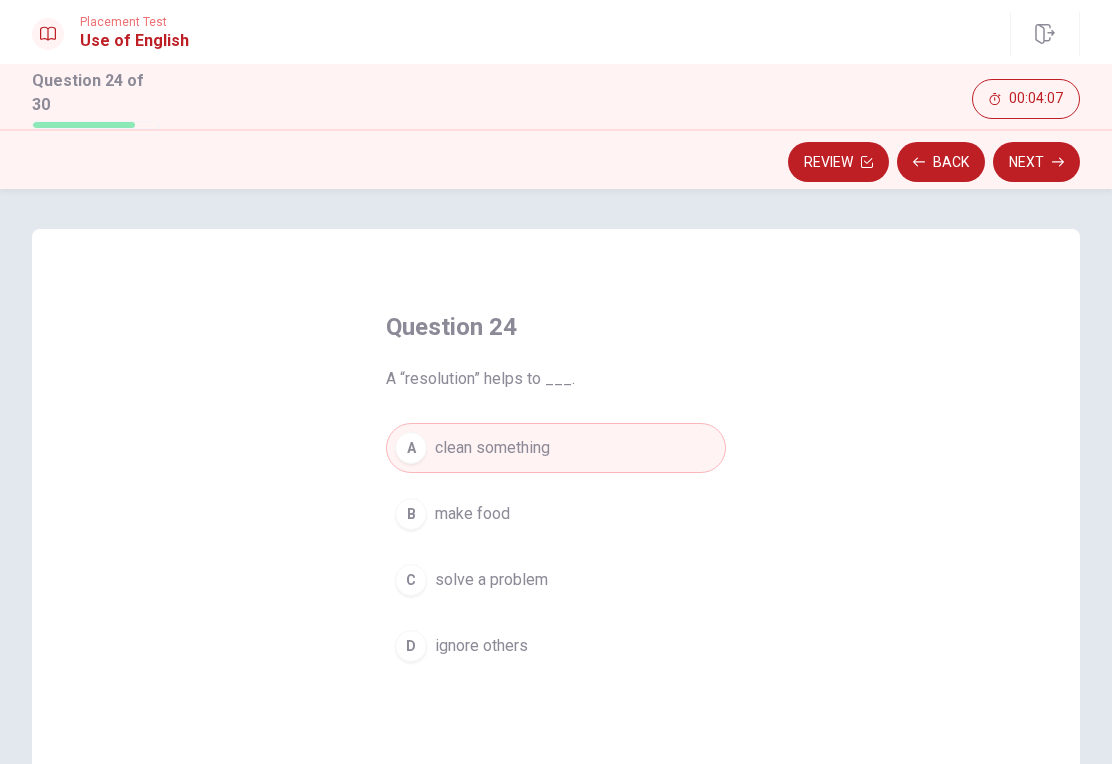 click 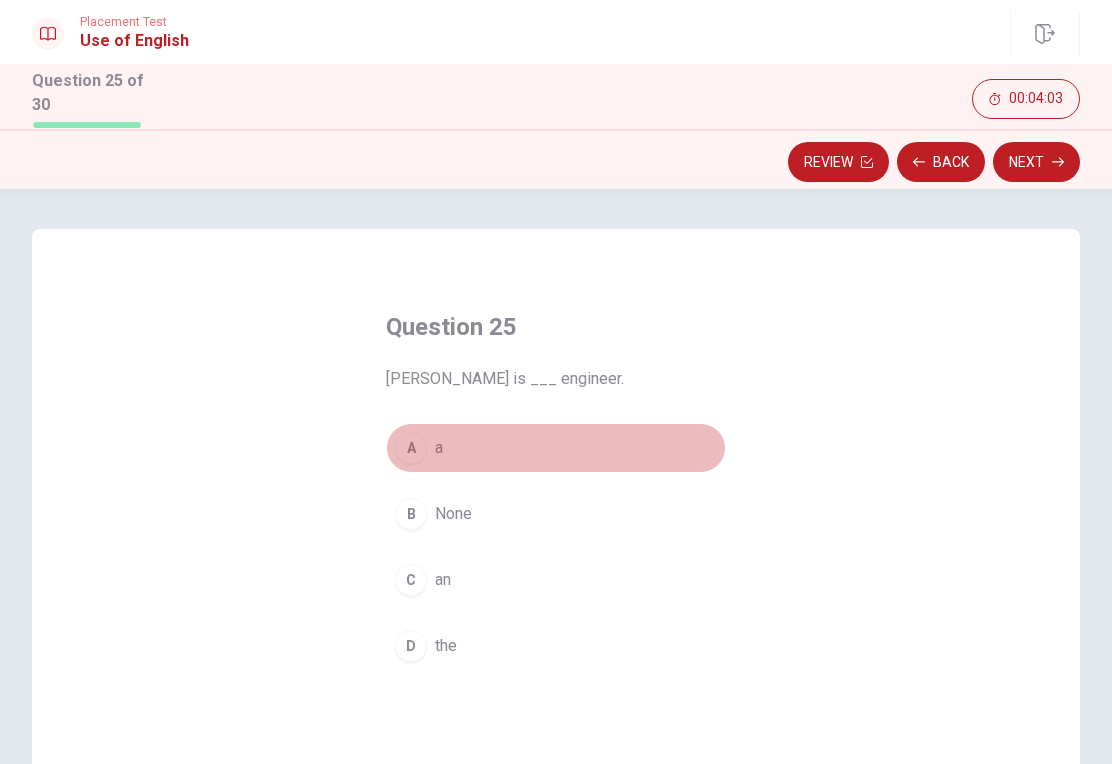 click on "A" at bounding box center [411, 448] 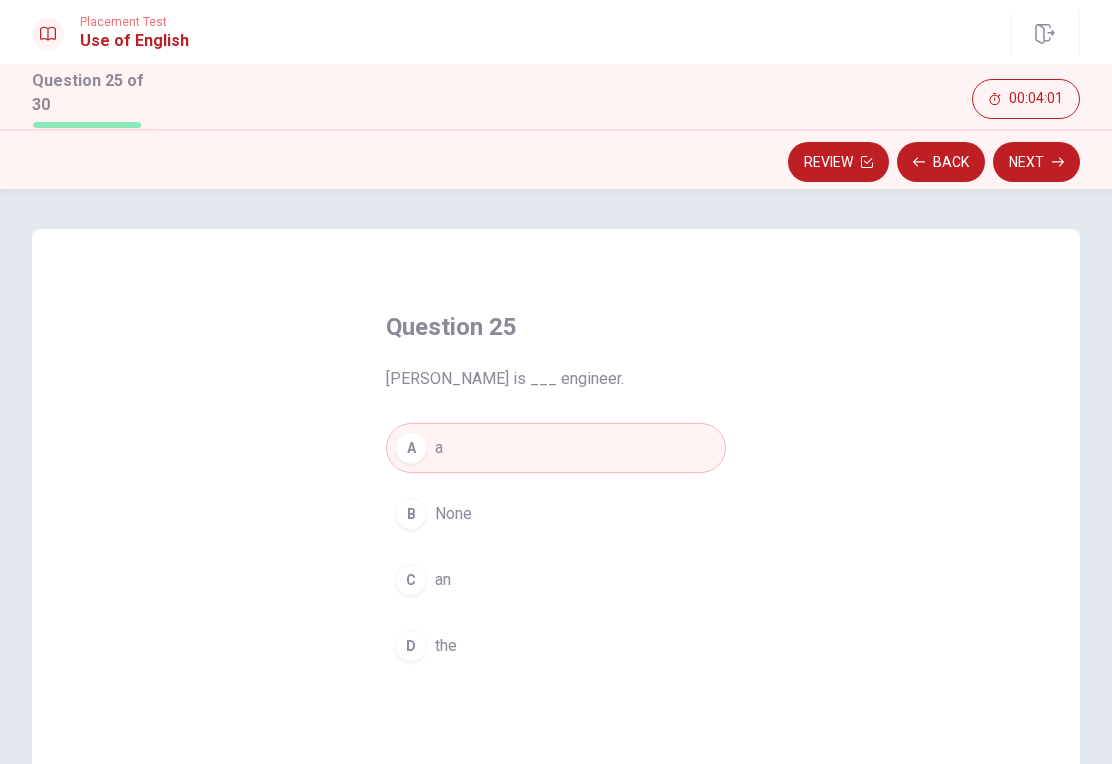 click on "Next" at bounding box center [1036, 162] 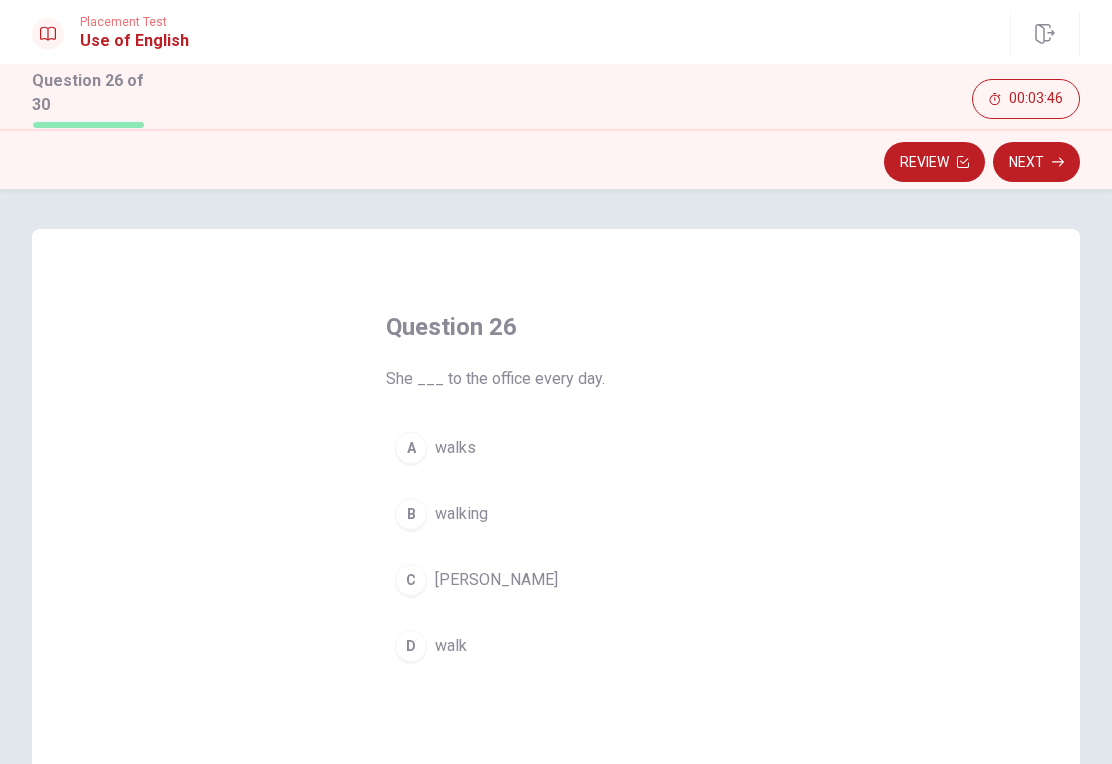 click on "B" at bounding box center (411, 514) 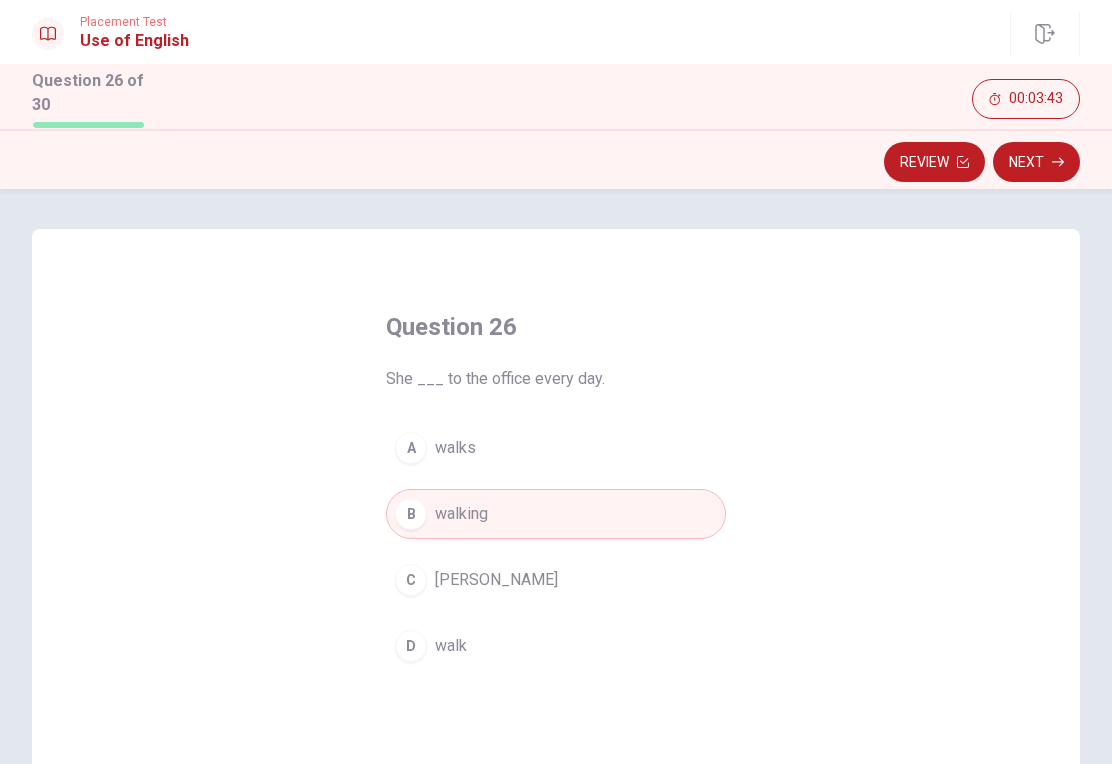click 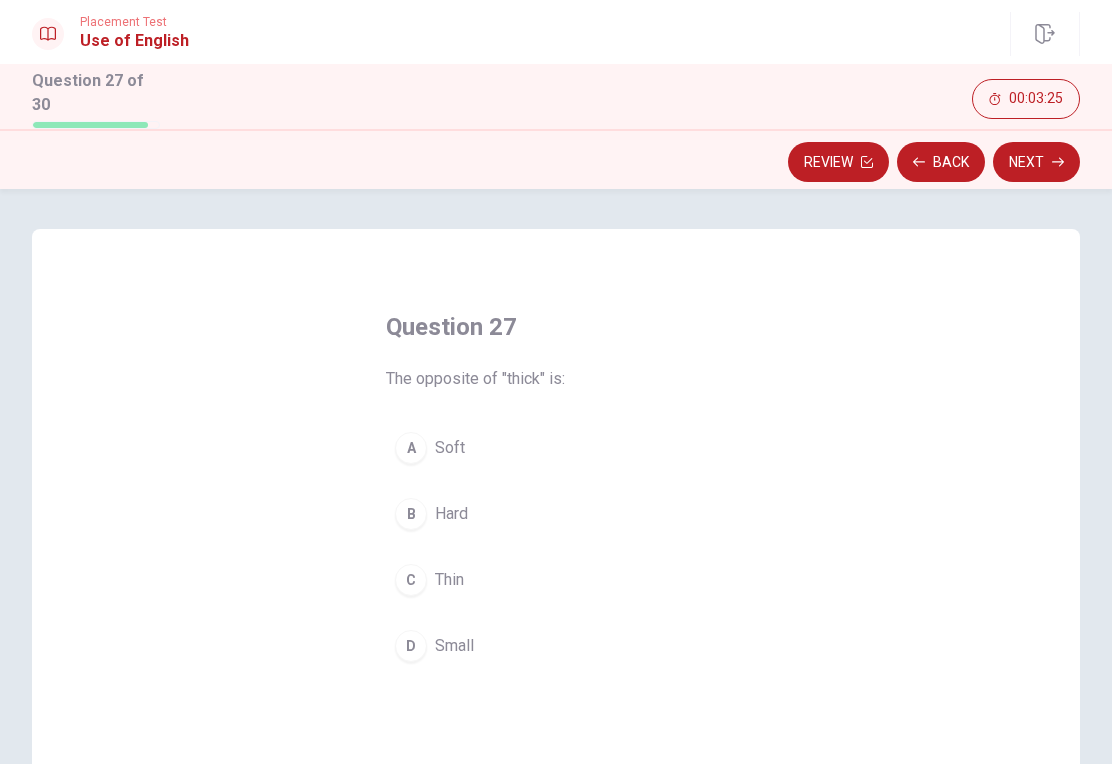 click on "A" at bounding box center [411, 448] 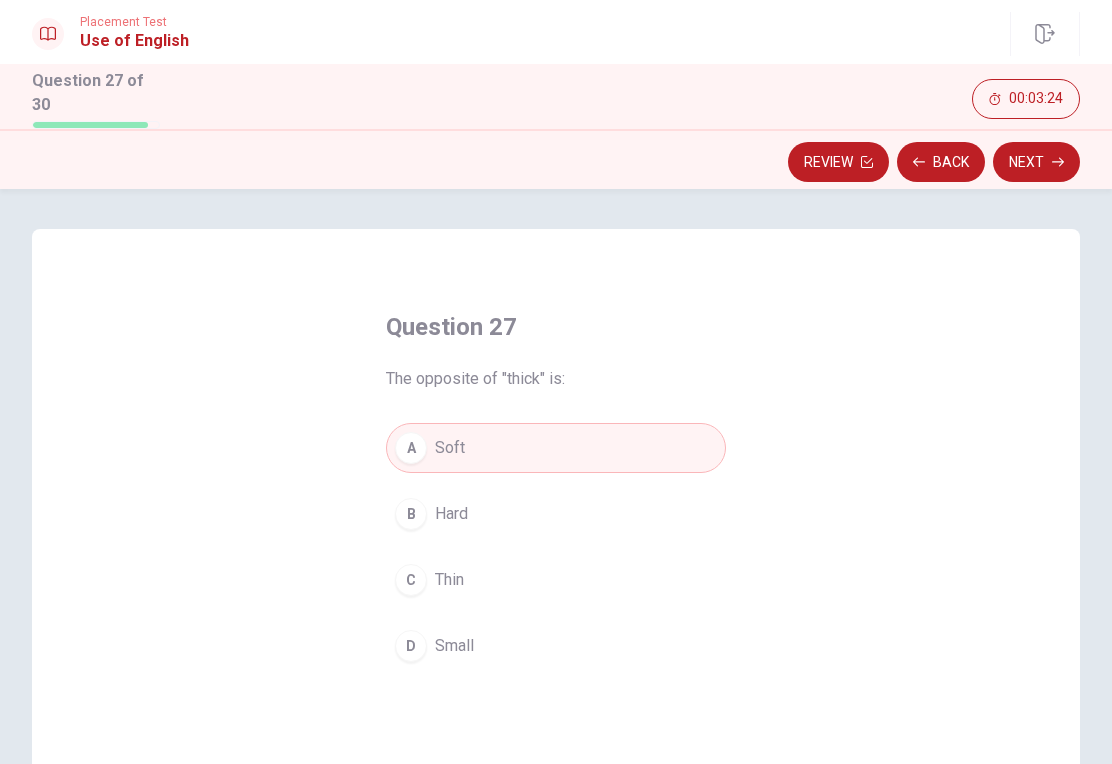 click on "Next" at bounding box center (1036, 162) 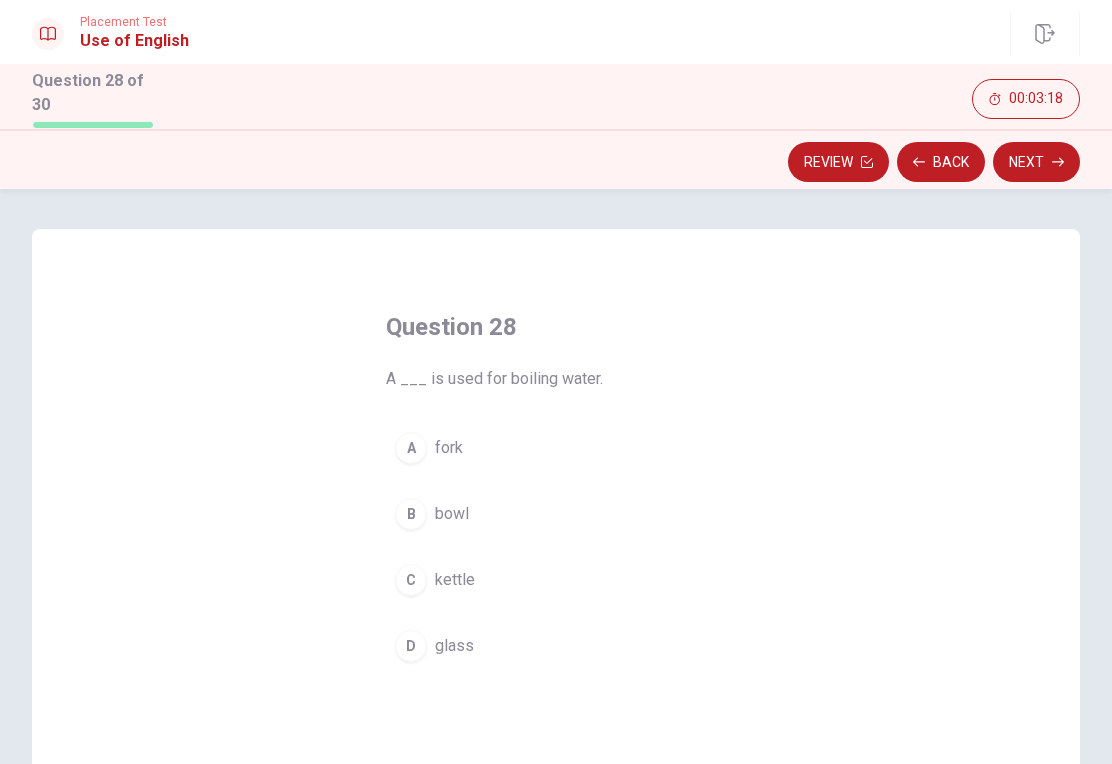 click on "C kettle" at bounding box center (556, 580) 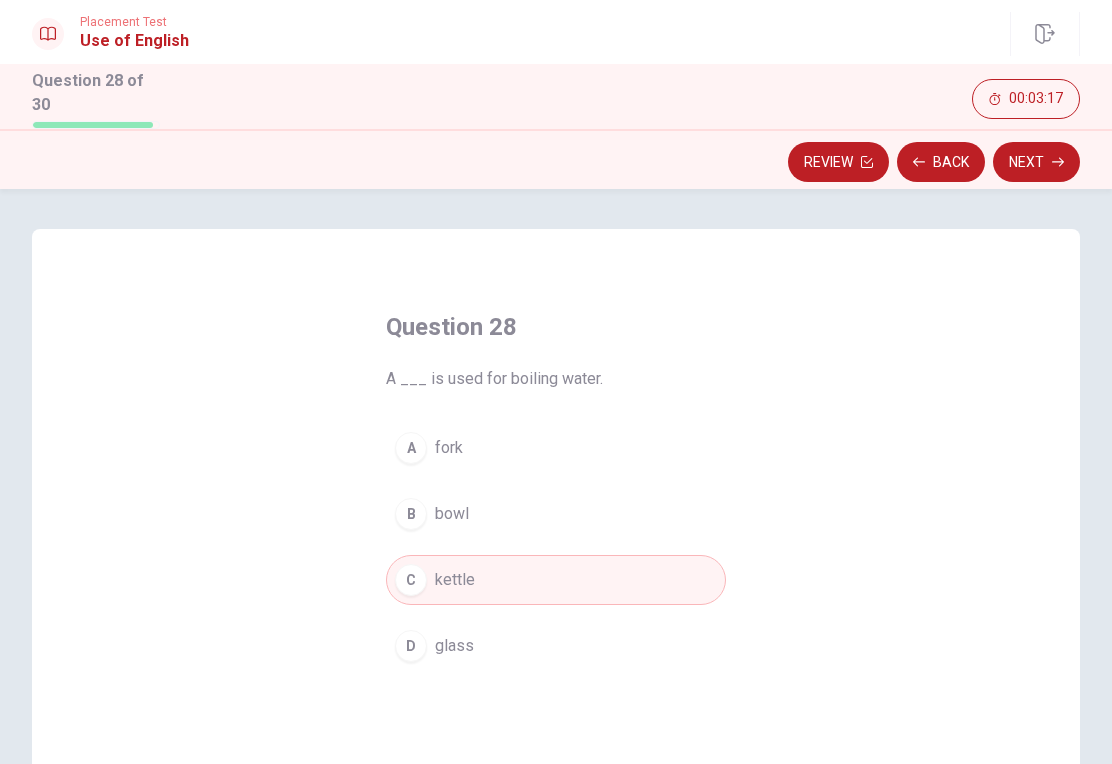 click on "glass" at bounding box center [454, 646] 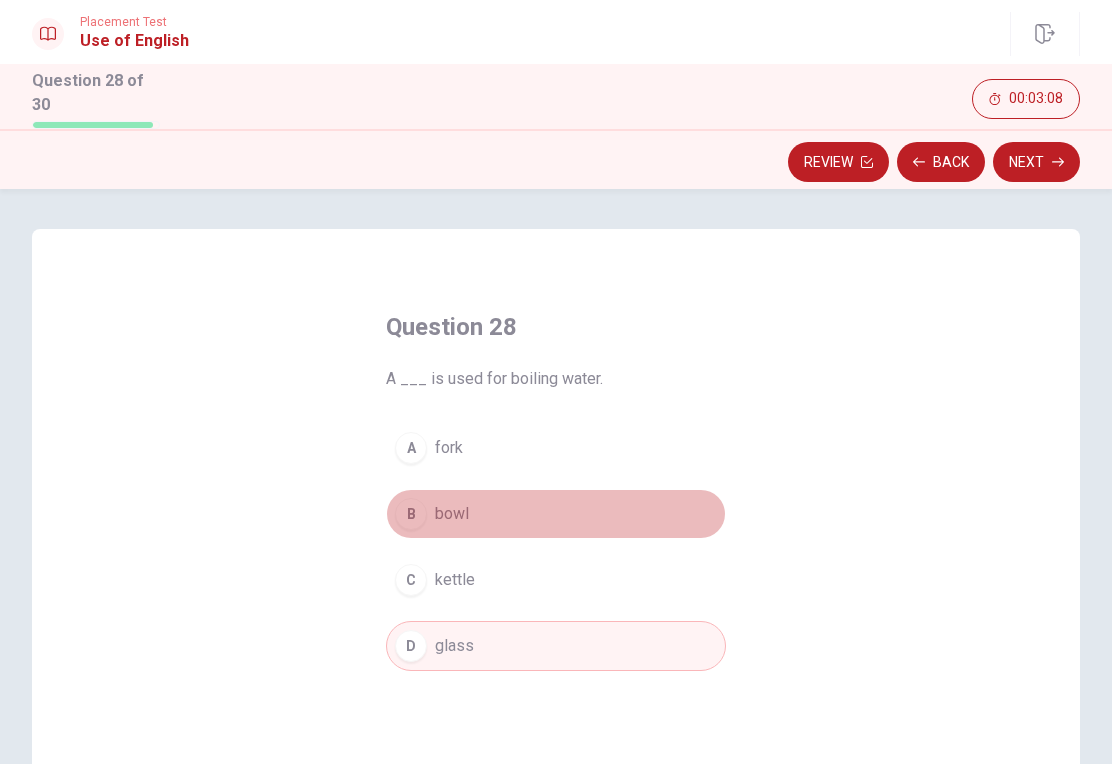 click on "B bowl" at bounding box center [556, 514] 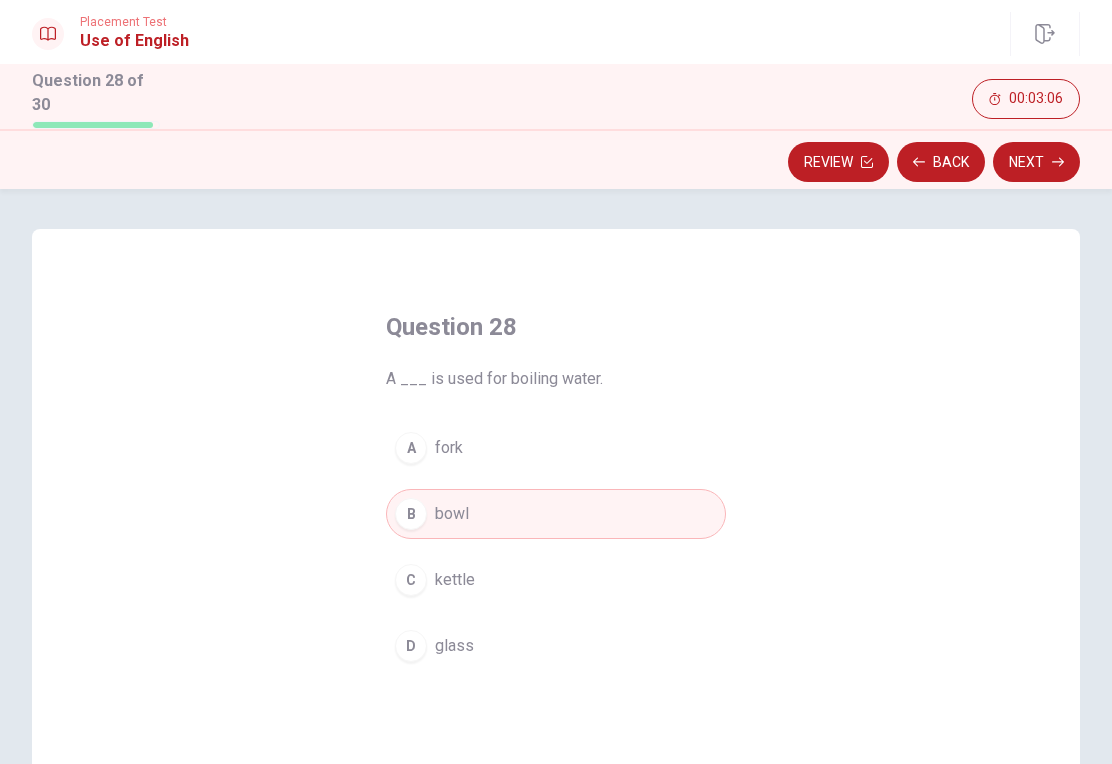 click on "Next" at bounding box center (1036, 162) 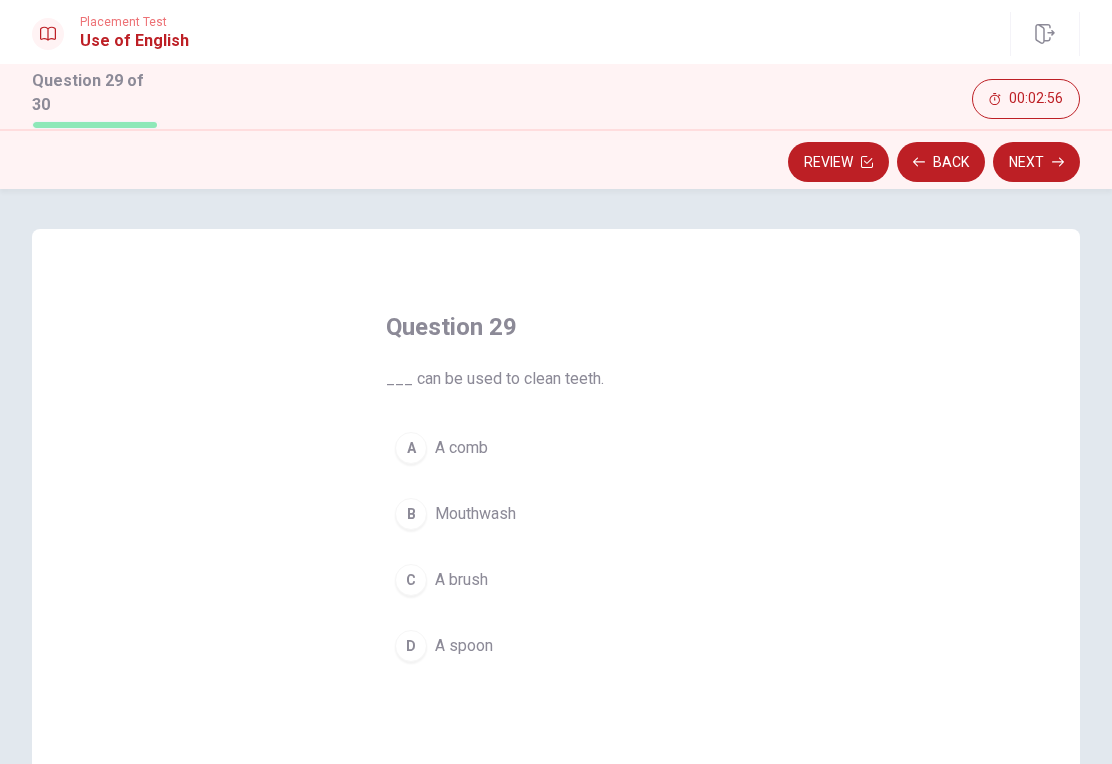click on "B" at bounding box center [411, 514] 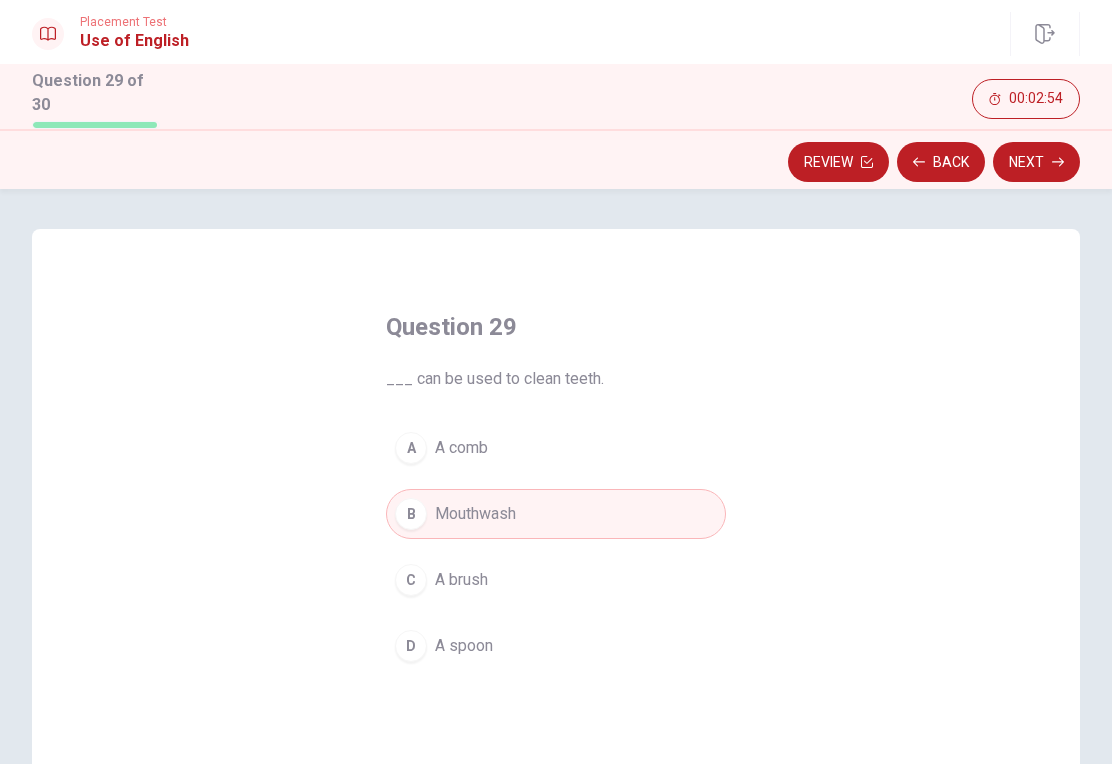 click 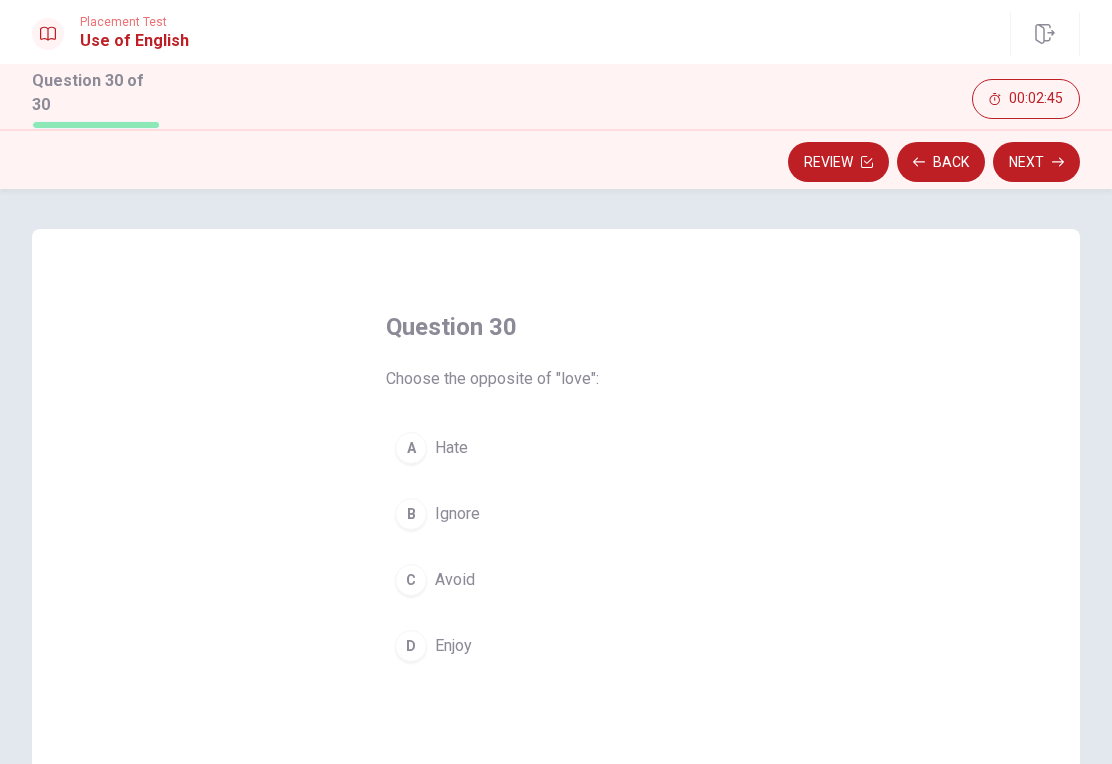 click on "A" at bounding box center (411, 448) 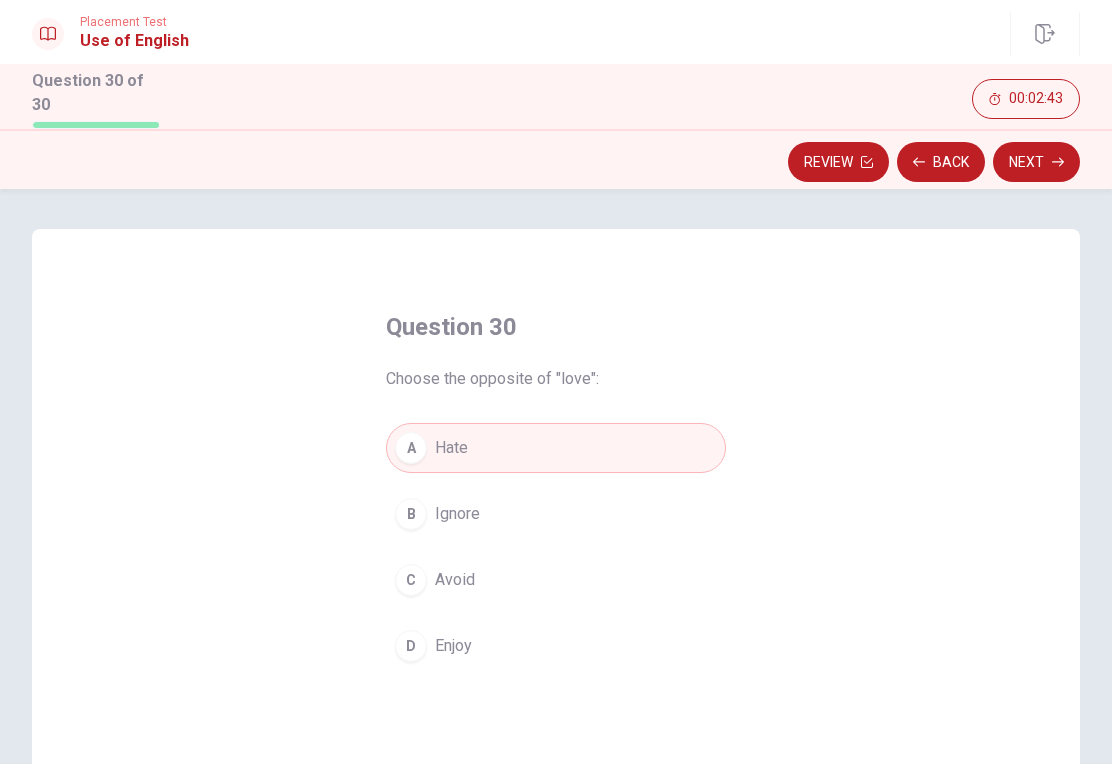 click 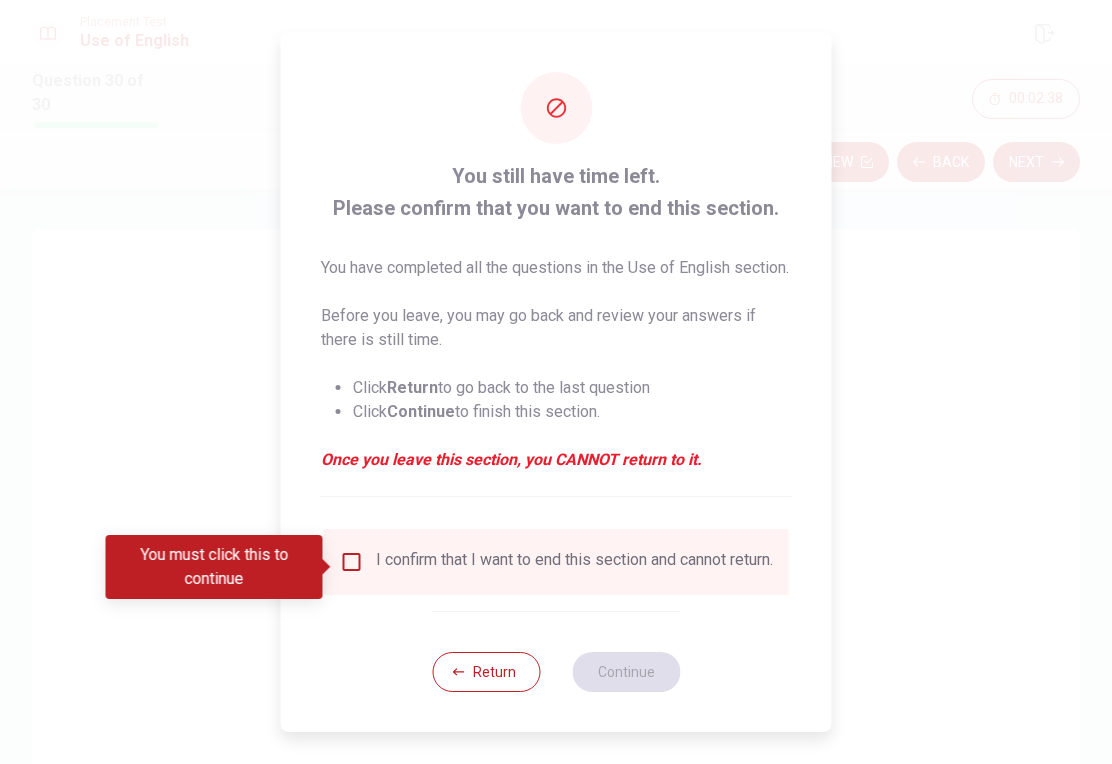 click at bounding box center [352, 562] 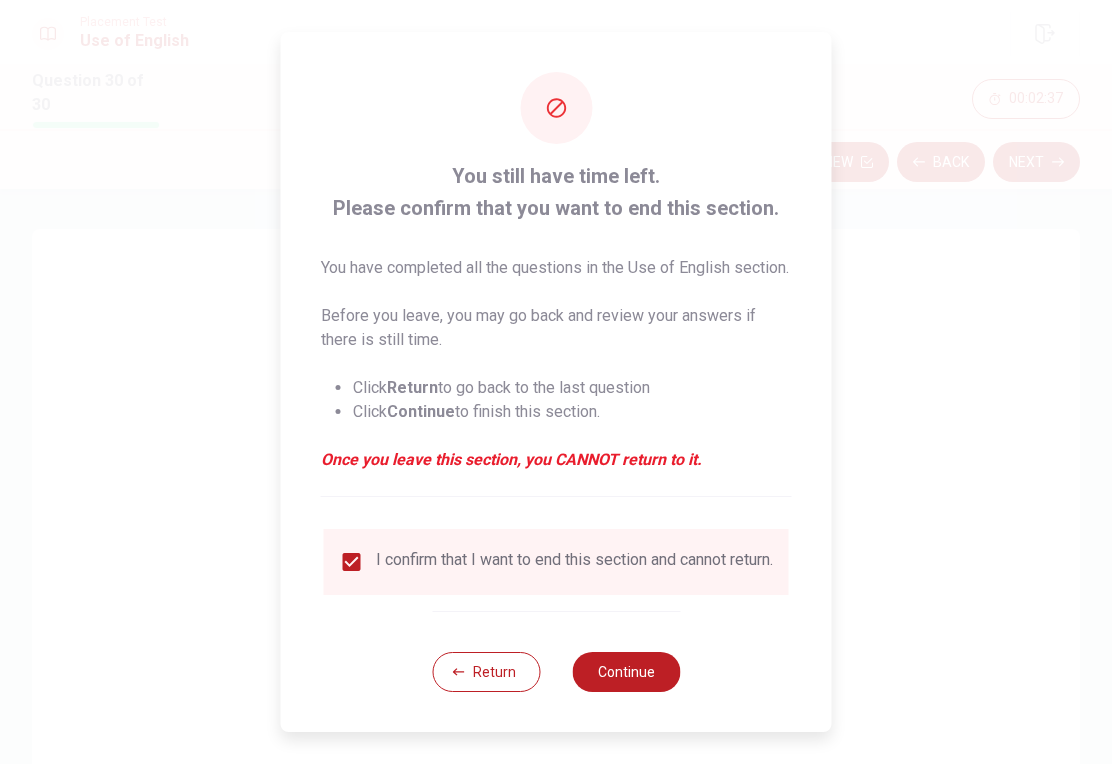 click on "Continue" at bounding box center [626, 672] 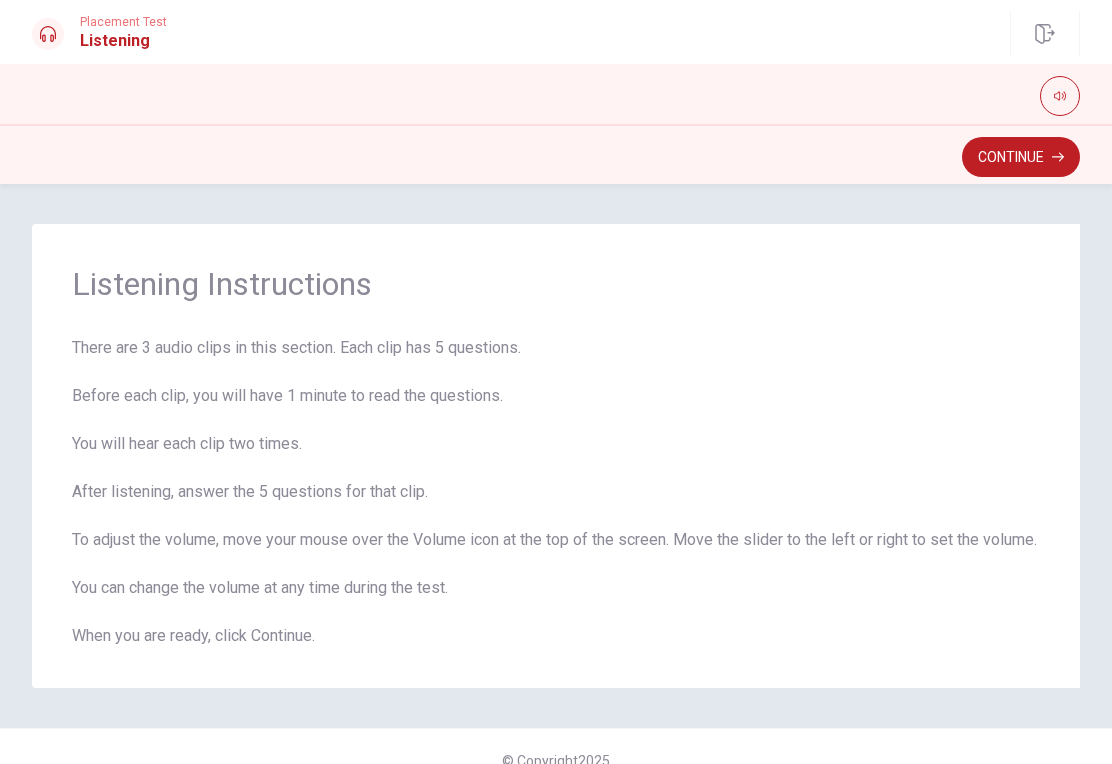 scroll, scrollTop: 0, scrollLeft: 0, axis: both 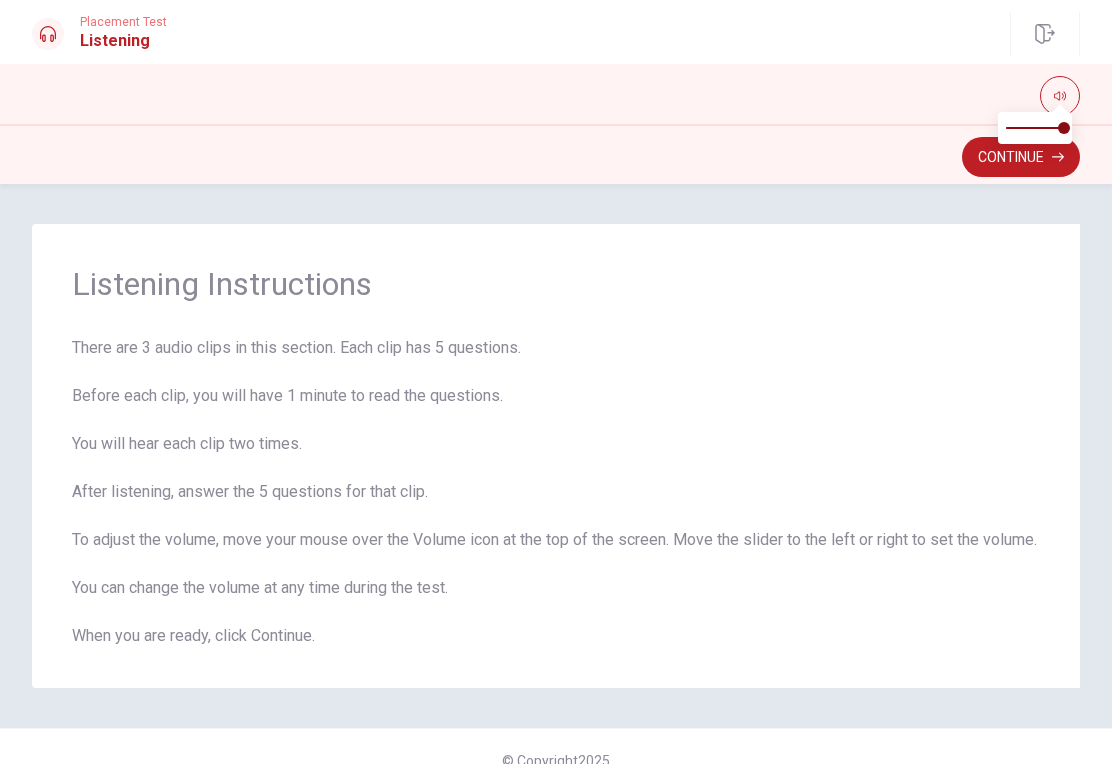 click on "Continue" at bounding box center [1021, 157] 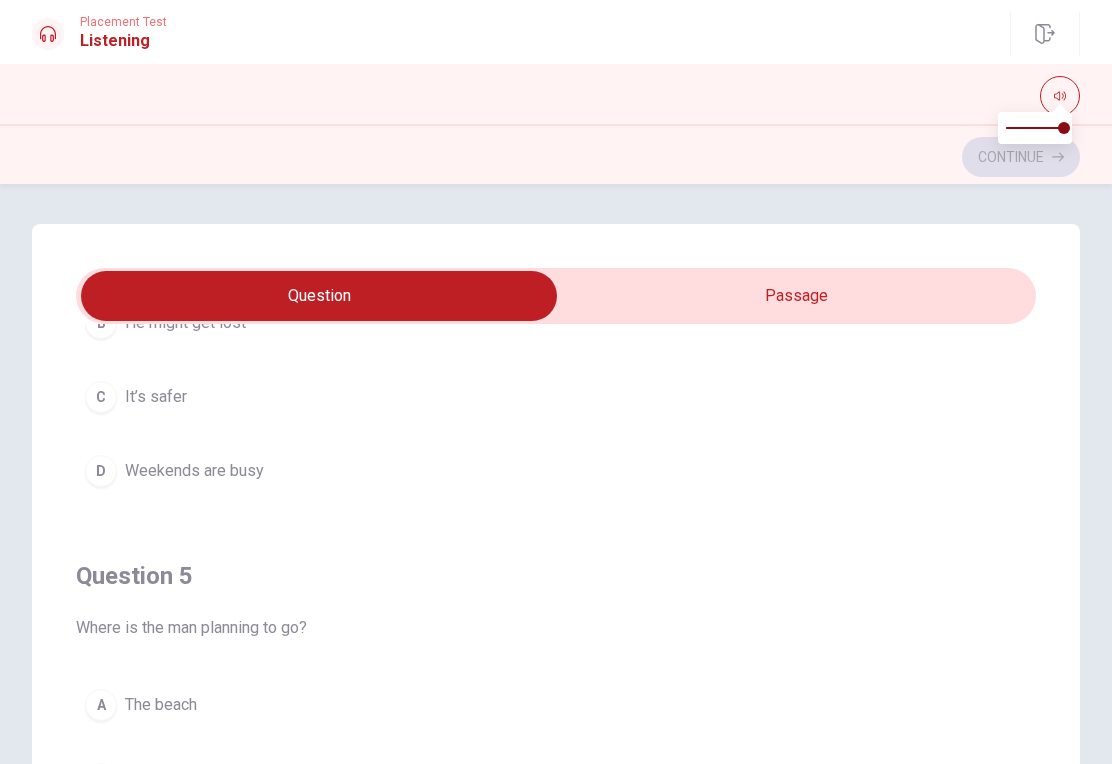 scroll, scrollTop: 1620, scrollLeft: 0, axis: vertical 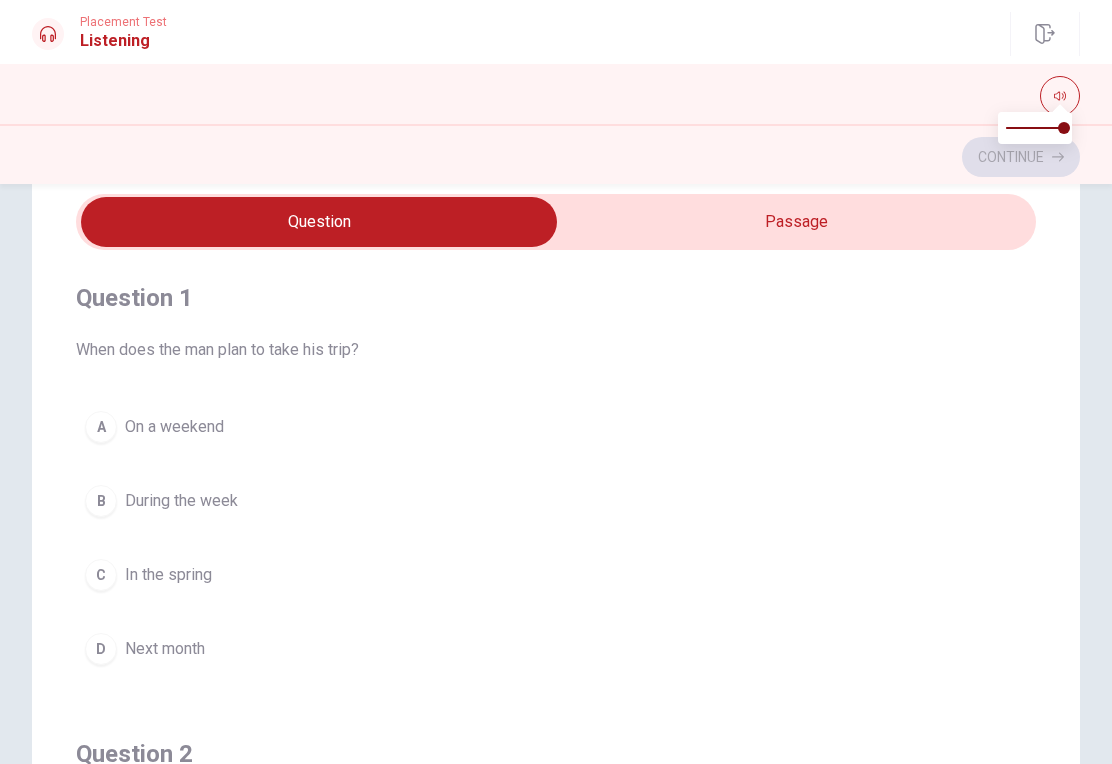 type on "24" 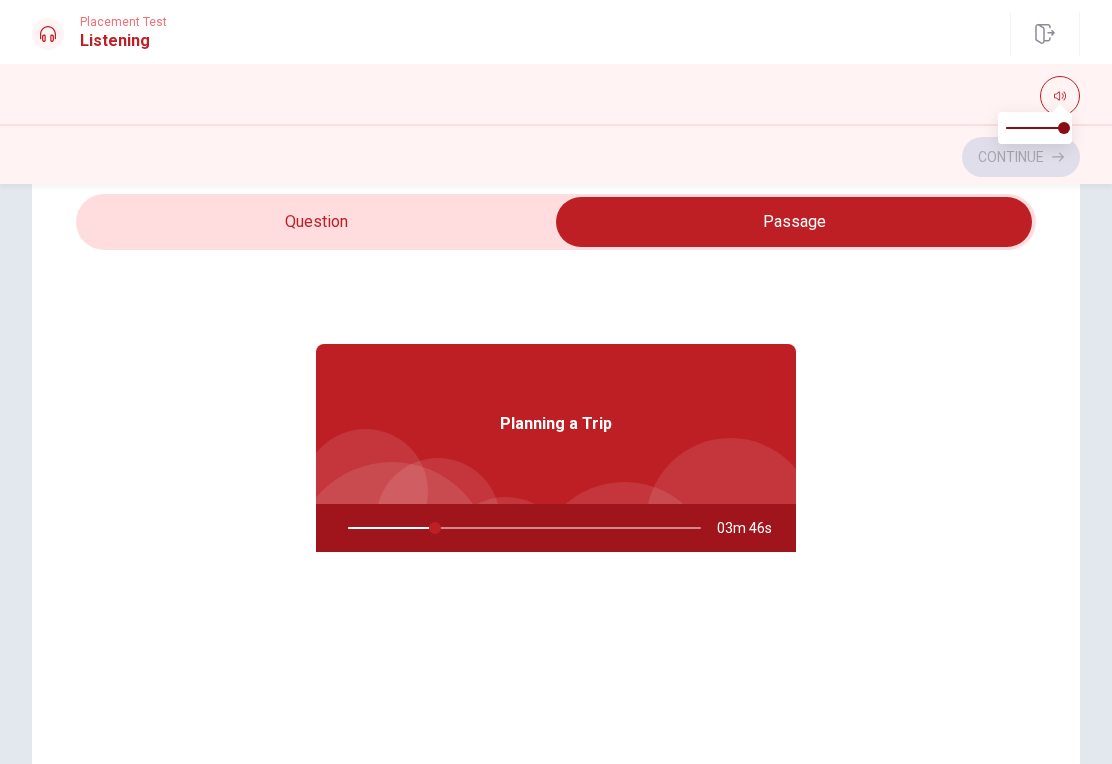 type on "25" 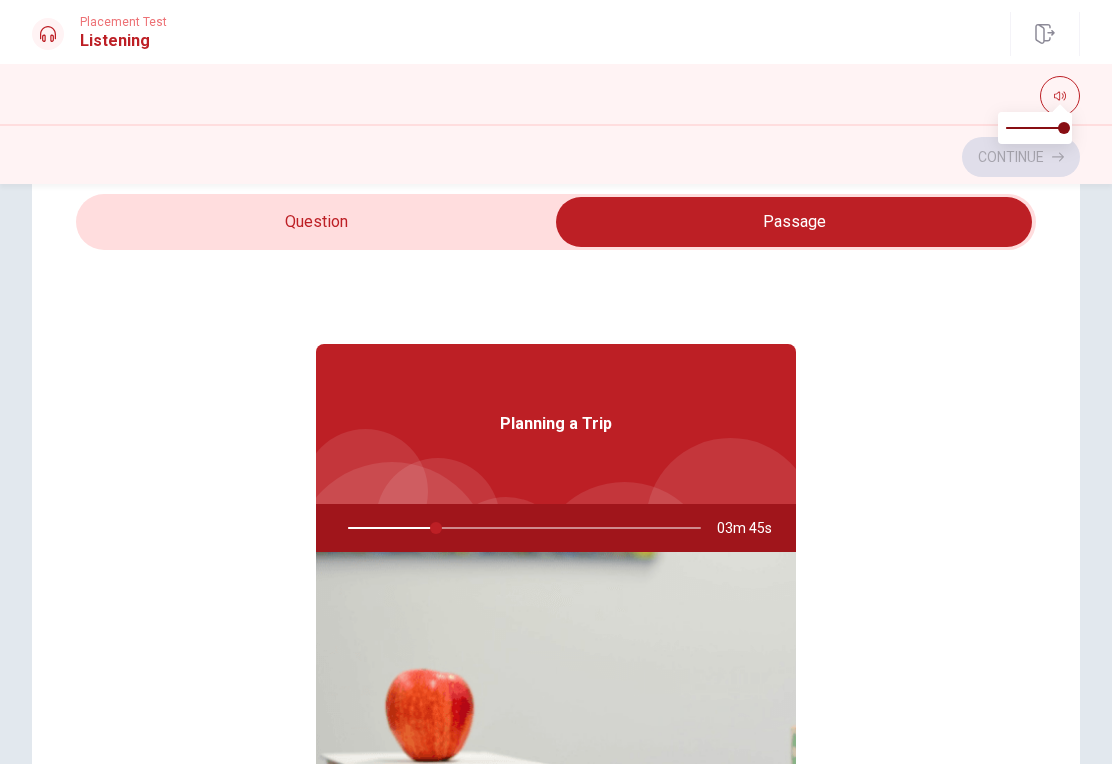click at bounding box center [794, 222] 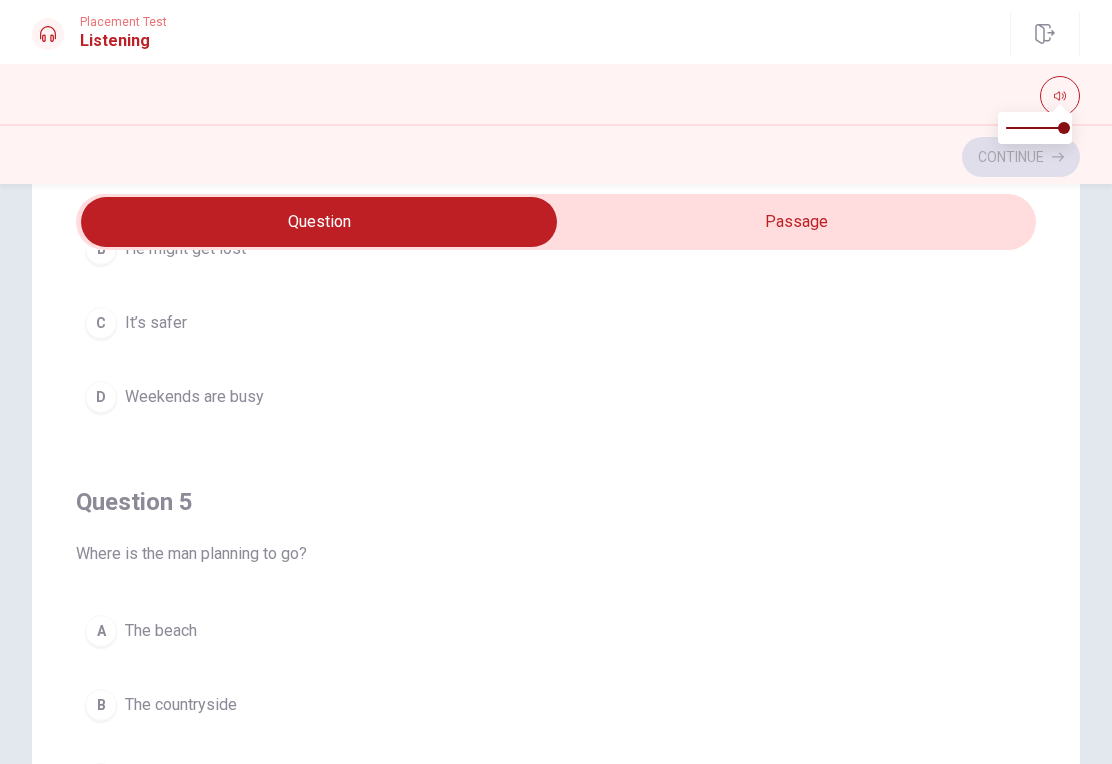 scroll, scrollTop: 1620, scrollLeft: 0, axis: vertical 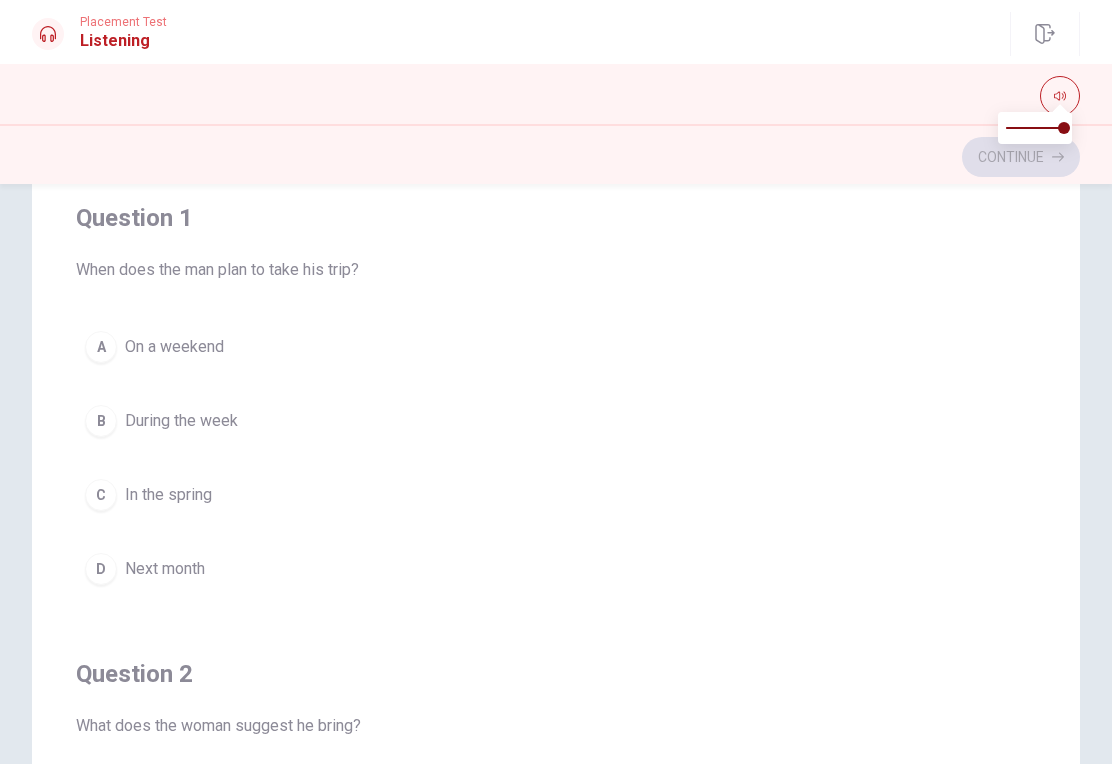 click on "In the spring" at bounding box center (168, 495) 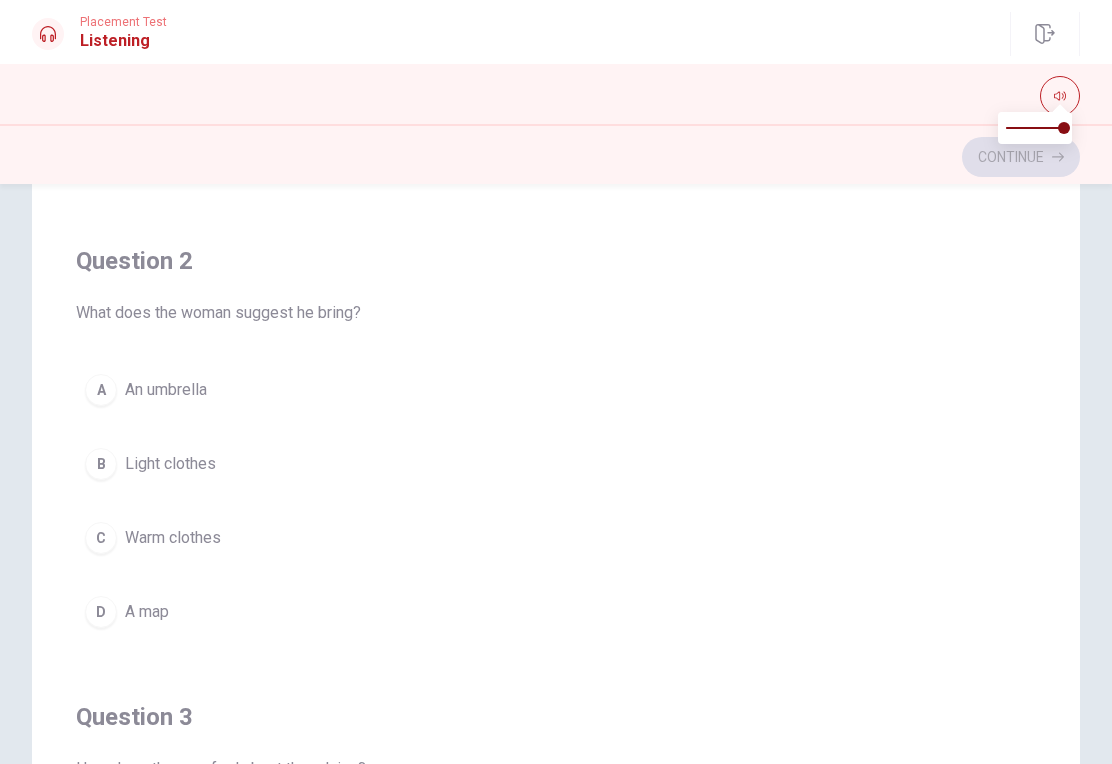 scroll, scrollTop: 420, scrollLeft: 0, axis: vertical 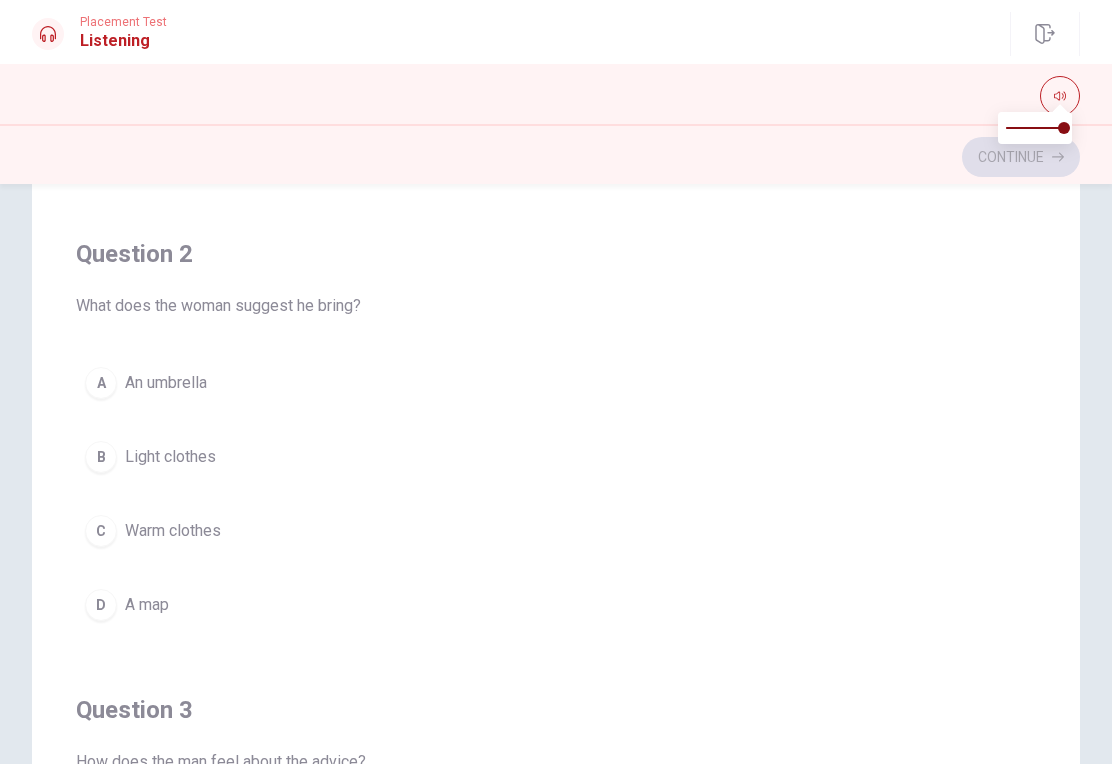 click on "B Light clothes" at bounding box center [556, 457] 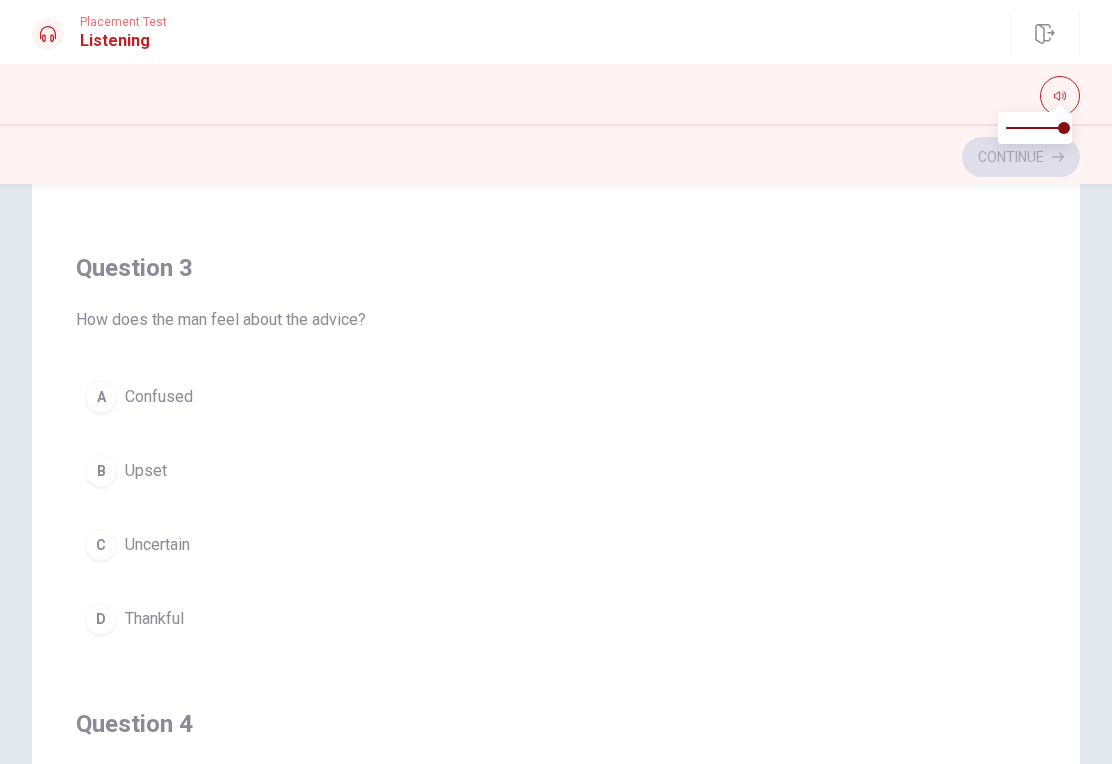 scroll, scrollTop: 860, scrollLeft: 0, axis: vertical 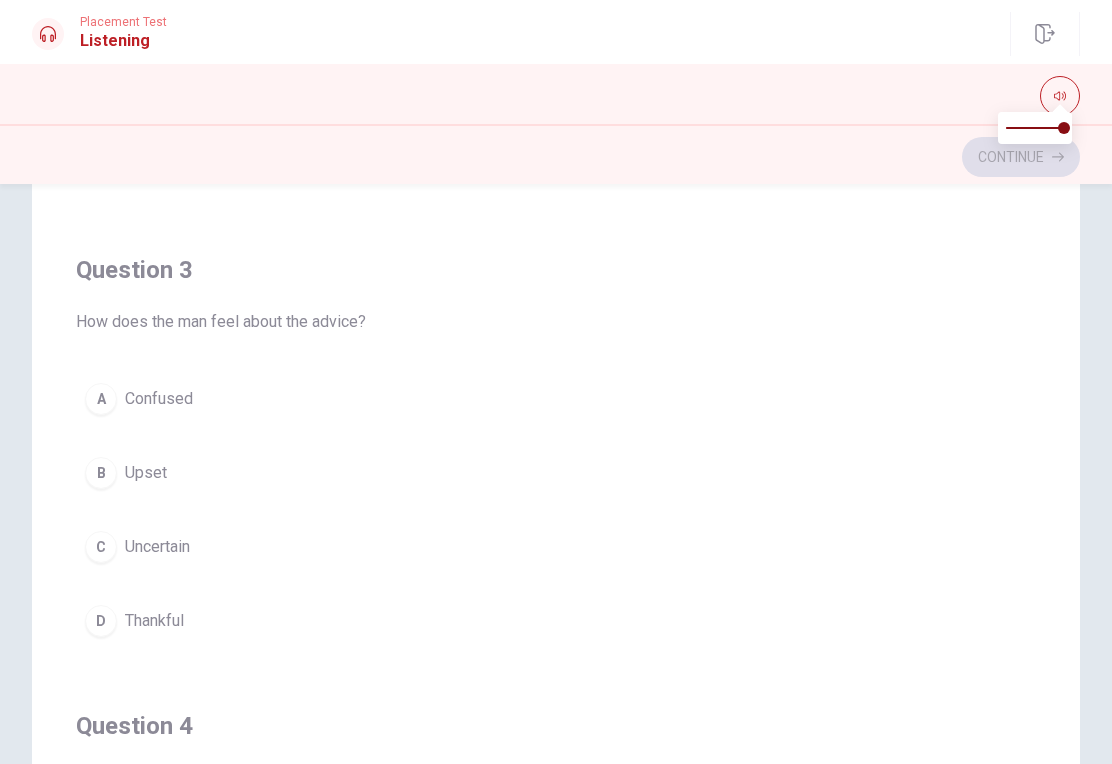 click on "C Uncertain" at bounding box center (556, 547) 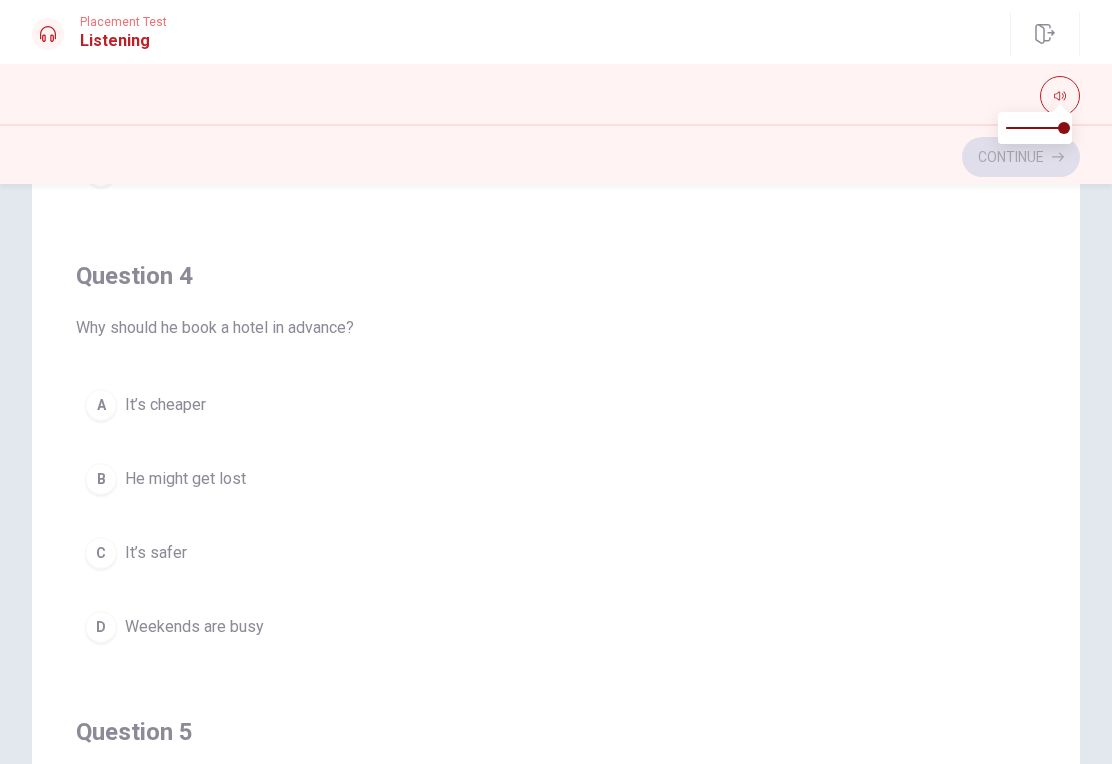 scroll, scrollTop: 1318, scrollLeft: 0, axis: vertical 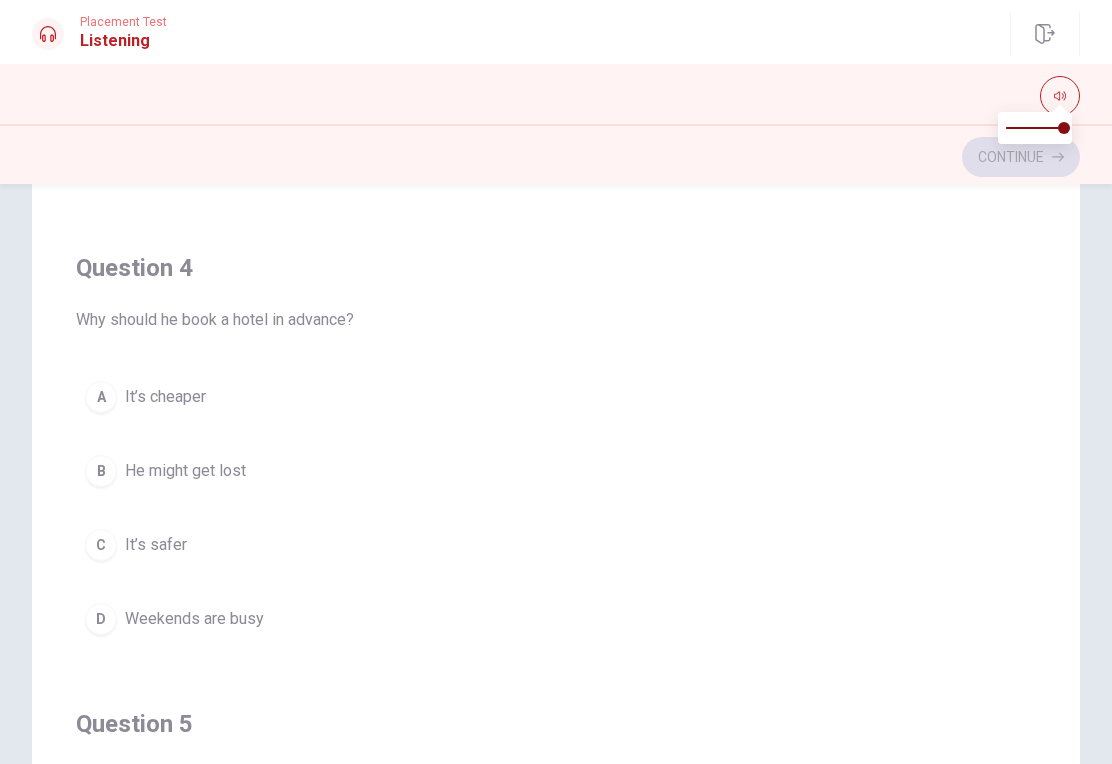 click on "A It’s cheaper" at bounding box center [556, 397] 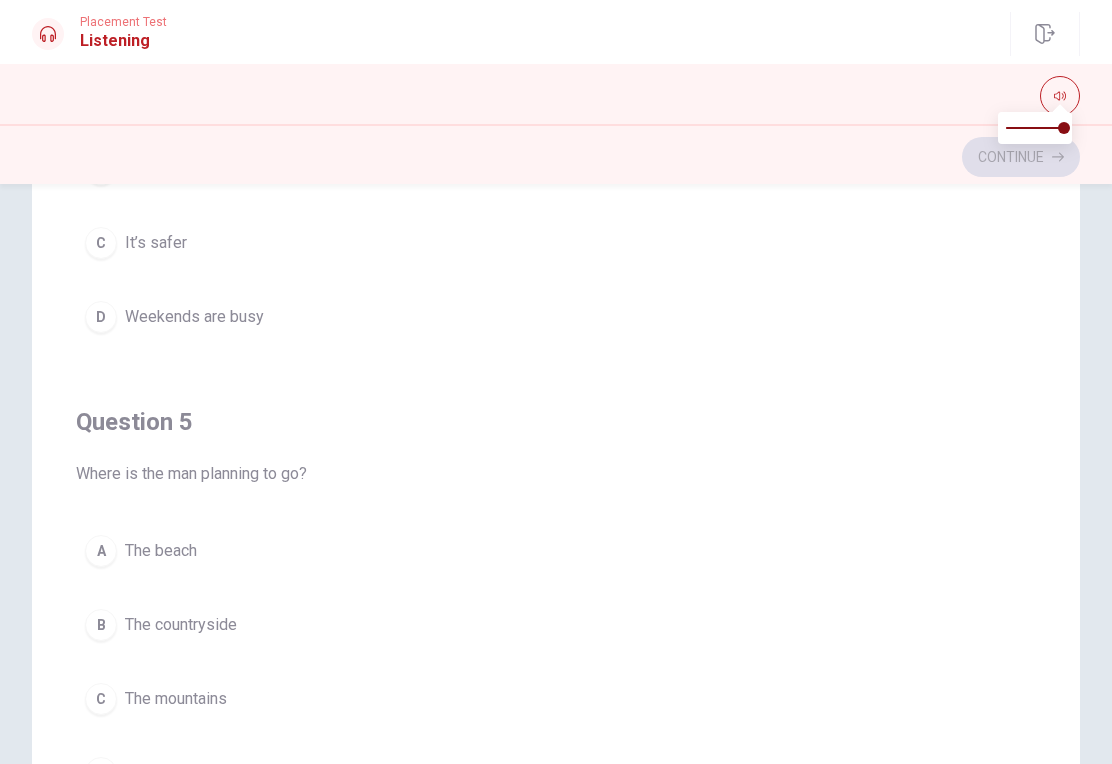 scroll, scrollTop: 1620, scrollLeft: 0, axis: vertical 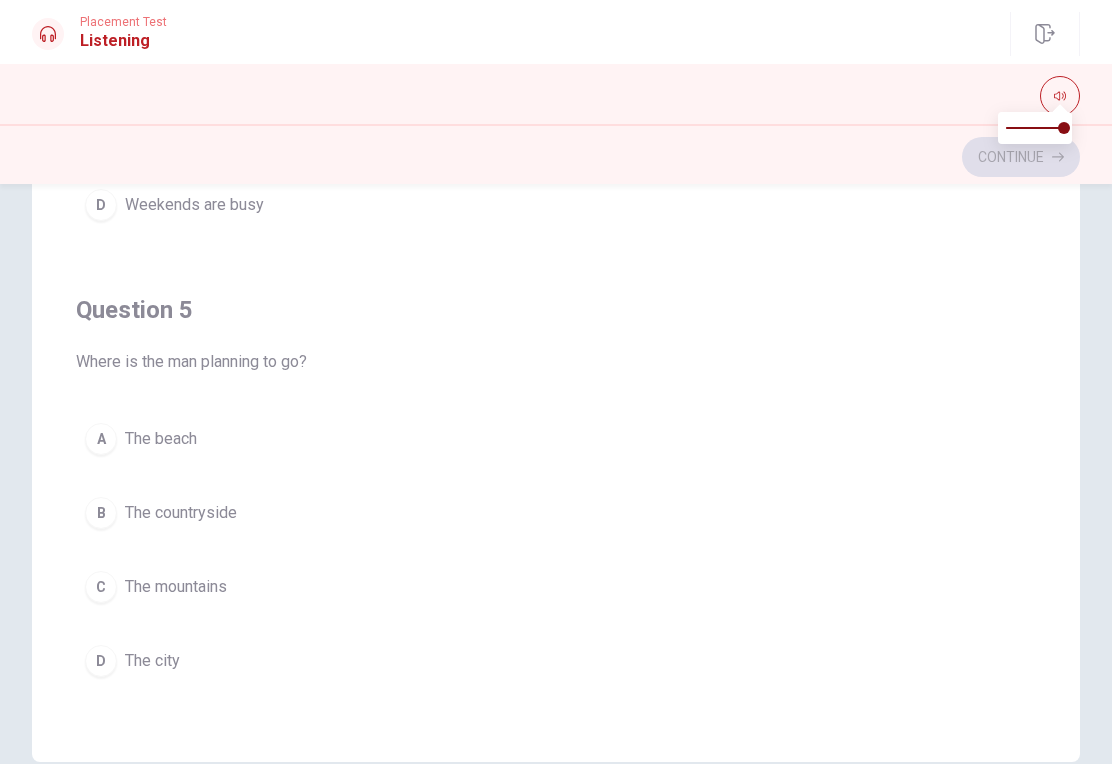 click on "D The city" at bounding box center [556, 661] 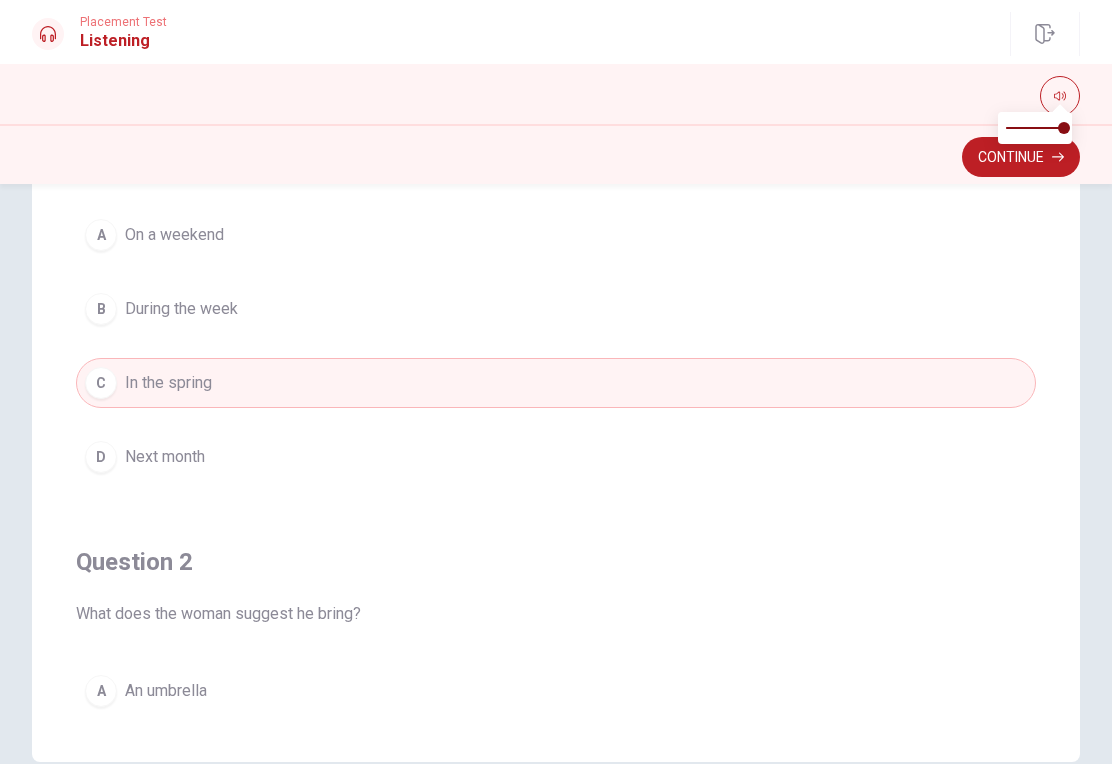 scroll, scrollTop: 0, scrollLeft: 0, axis: both 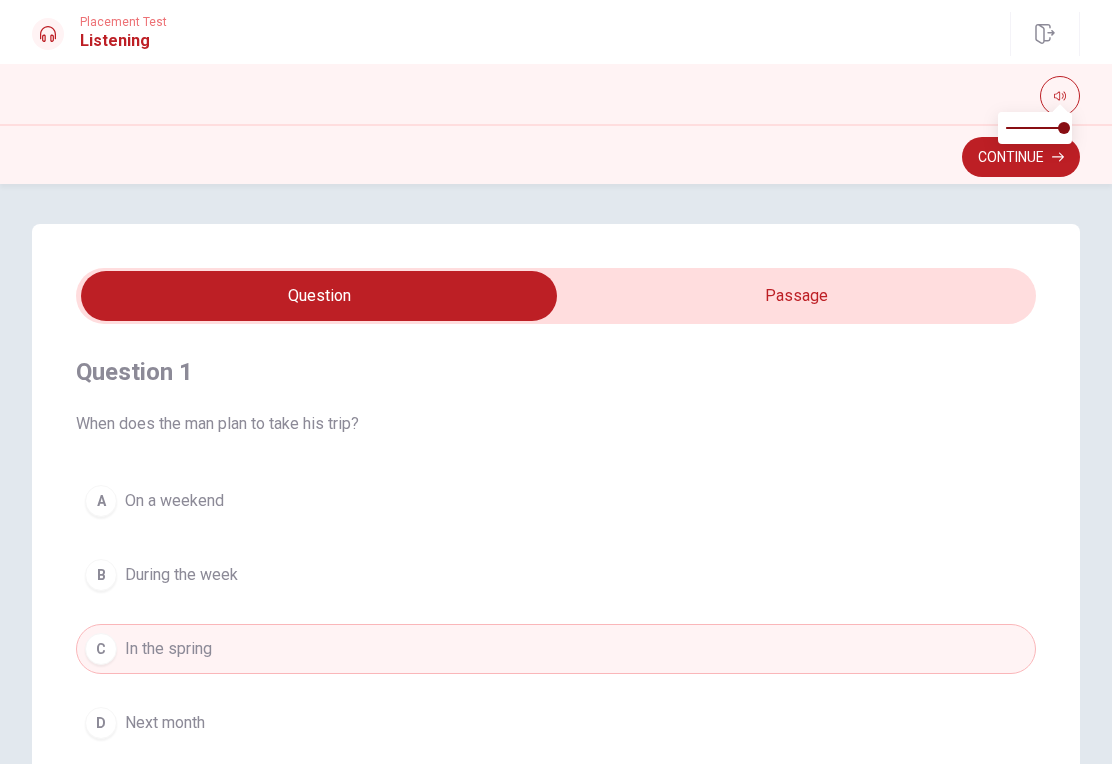 click at bounding box center [319, 296] 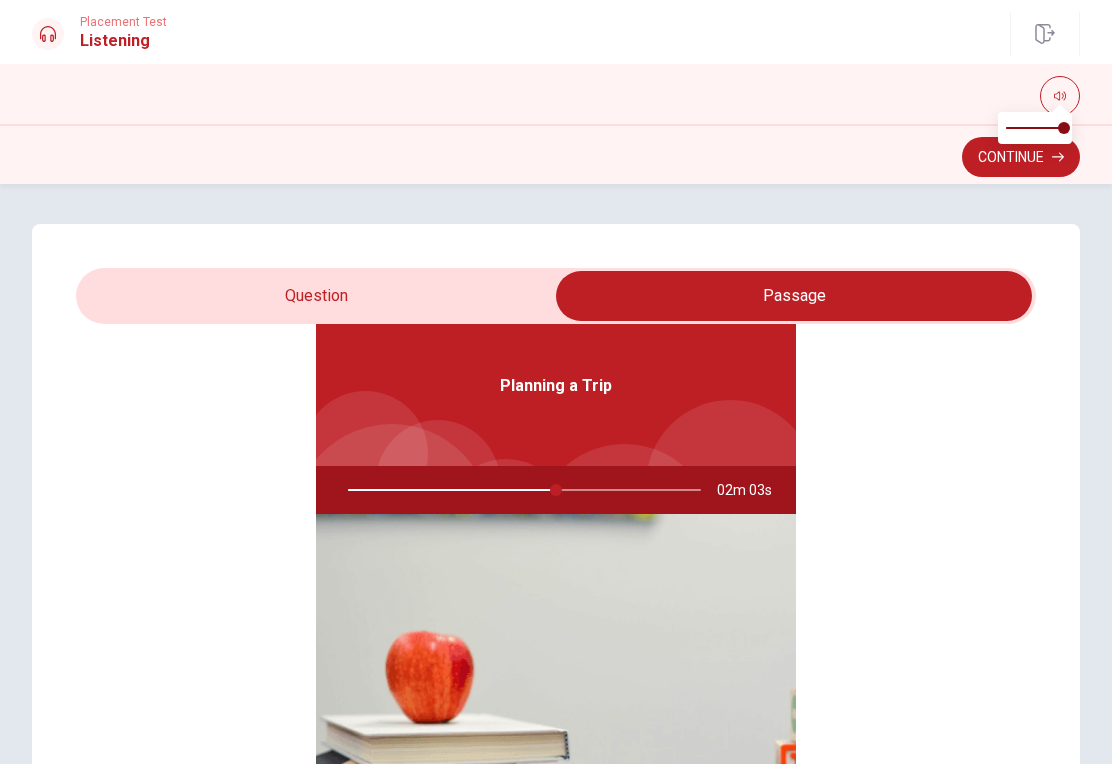 scroll, scrollTop: 113, scrollLeft: 0, axis: vertical 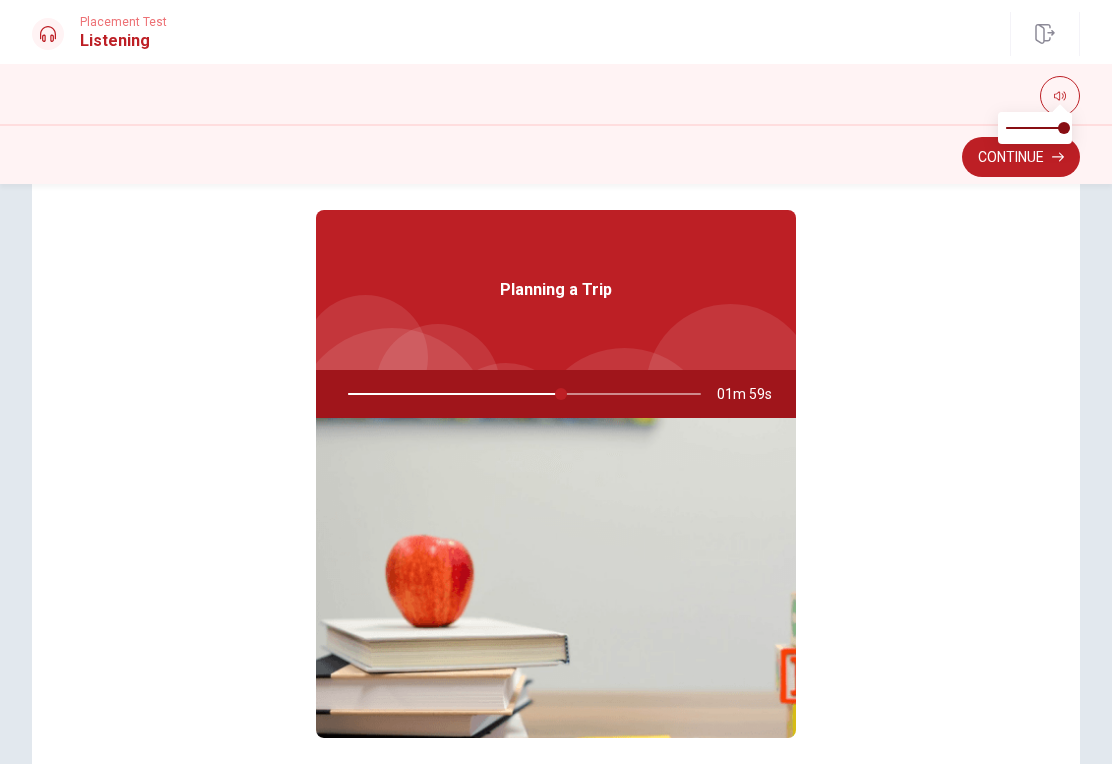 click on "Planning a Trip" at bounding box center (556, 290) 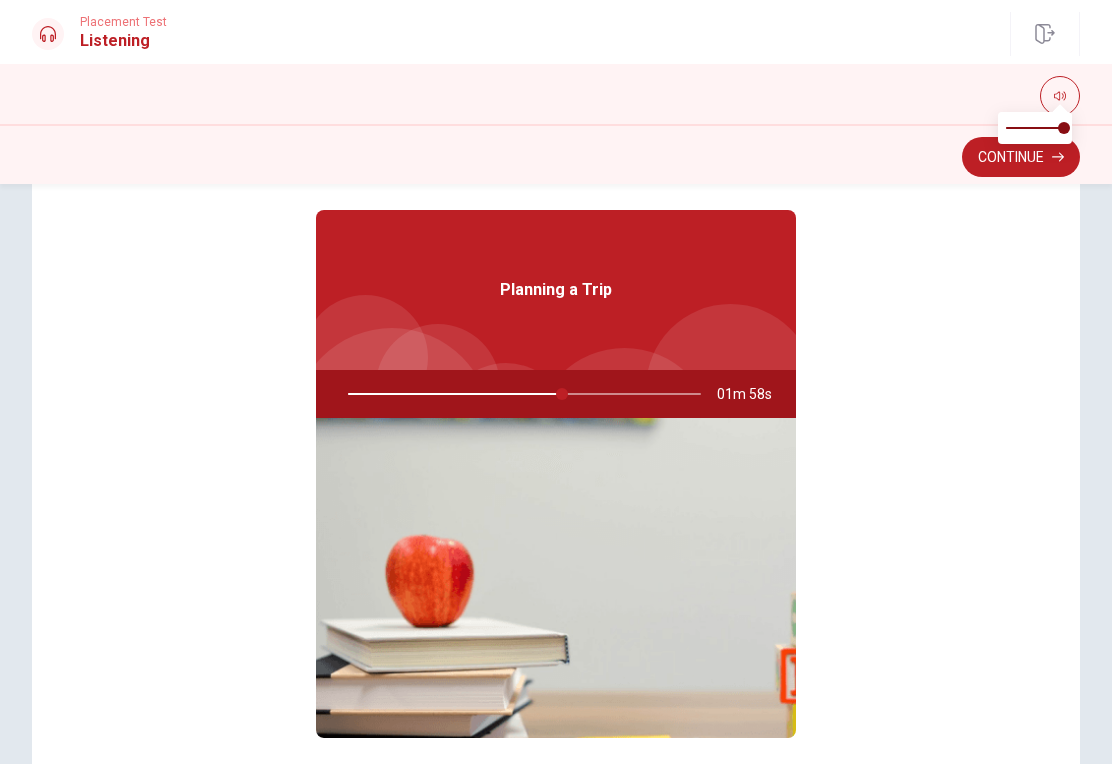 click on "Planning a Trip" at bounding box center [556, 290] 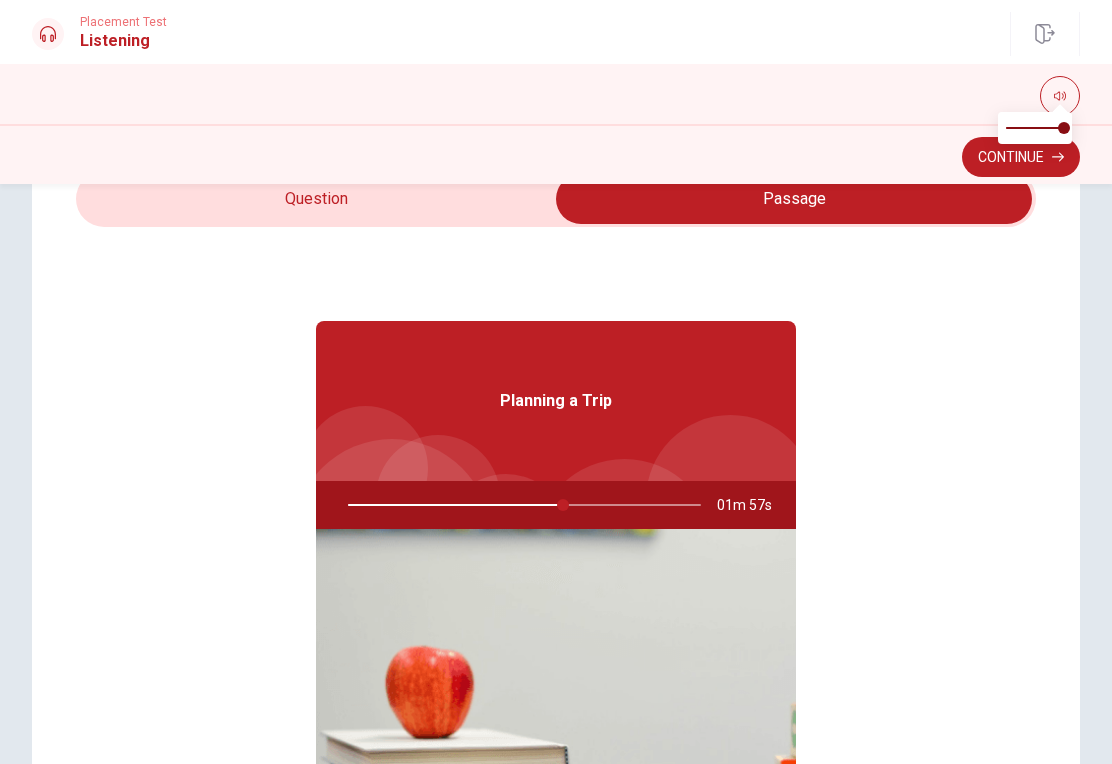 scroll, scrollTop: 88, scrollLeft: 0, axis: vertical 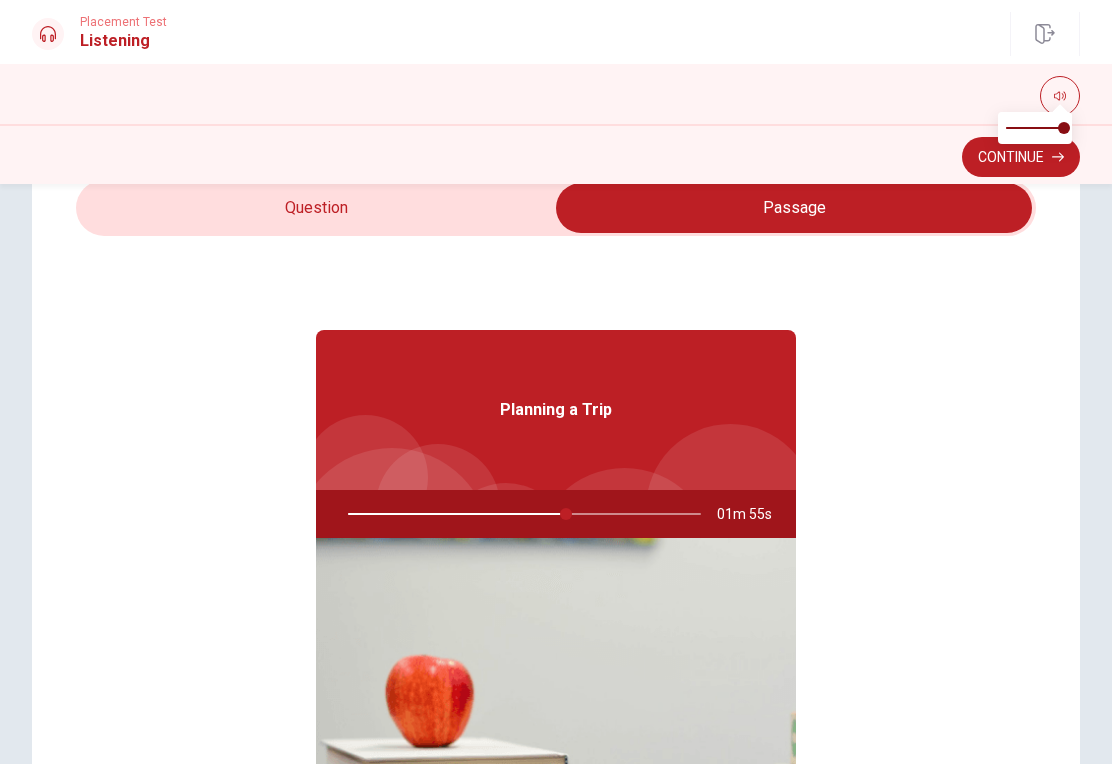 click at bounding box center [520, 514] 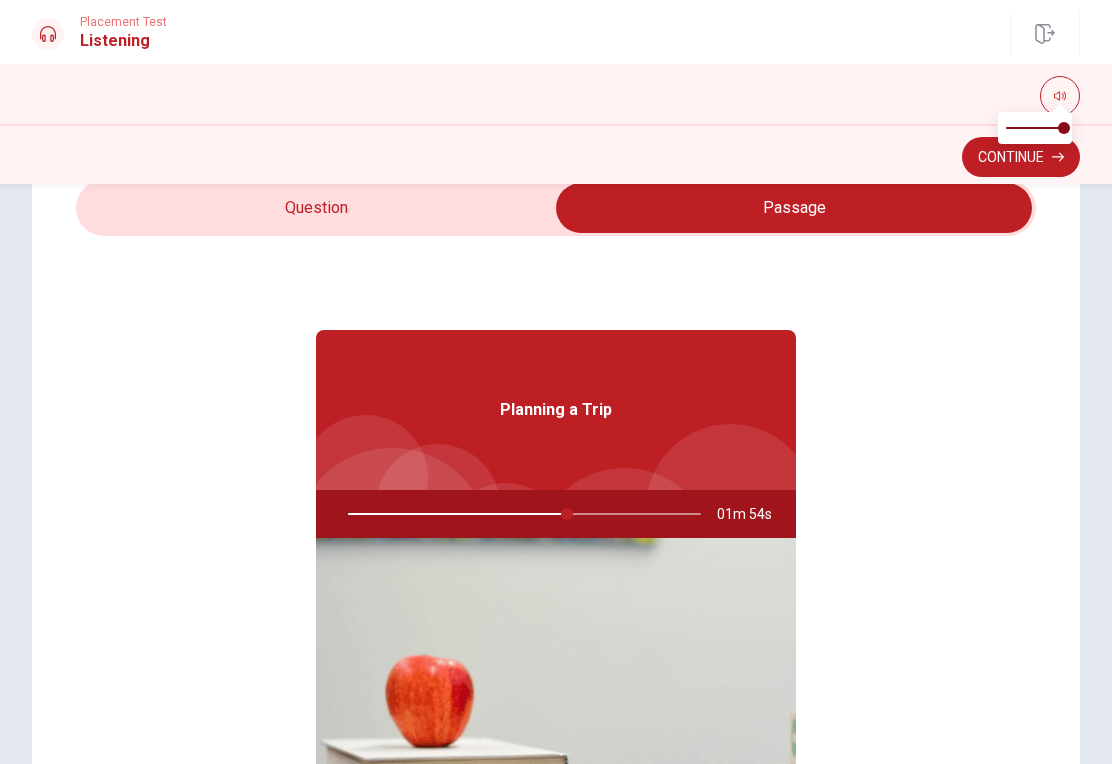 click at bounding box center (520, 514) 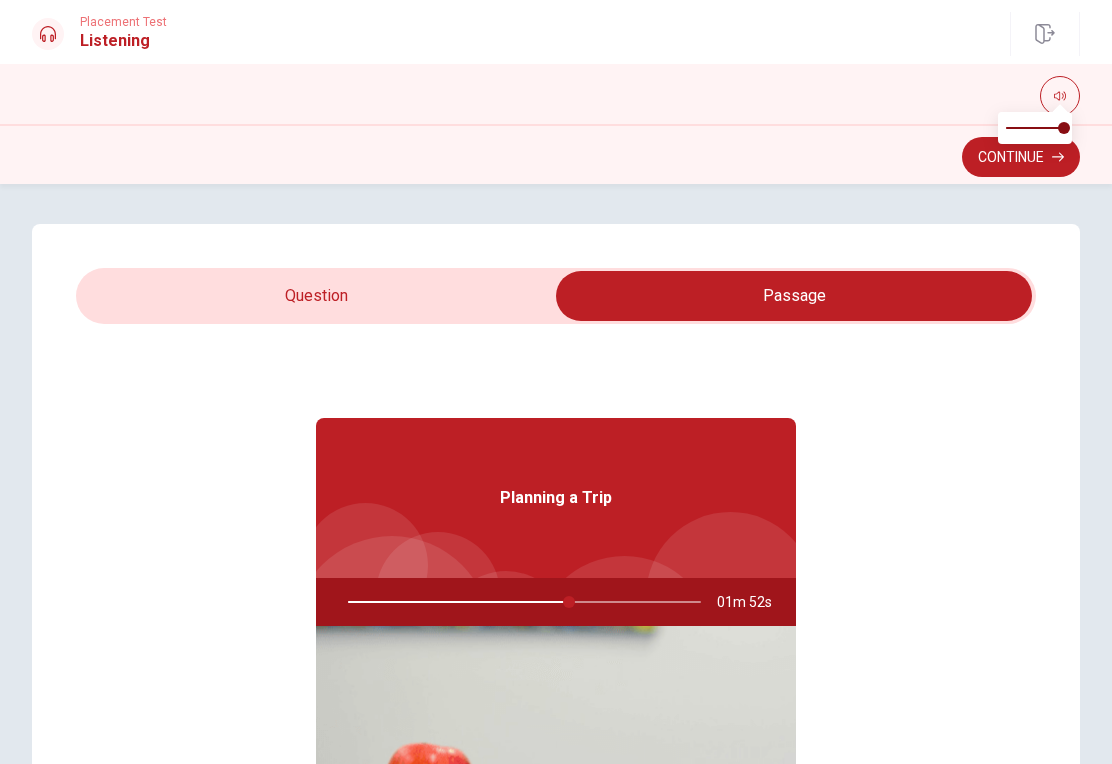 scroll, scrollTop: 0, scrollLeft: 0, axis: both 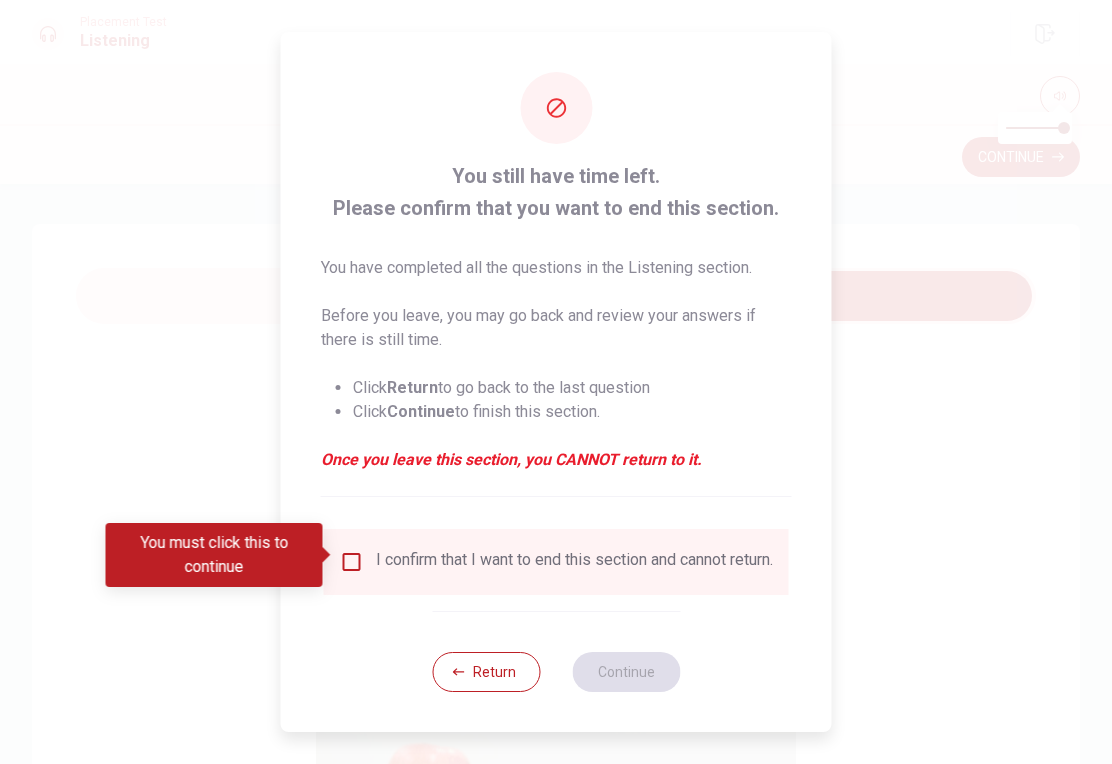 click at bounding box center [352, 562] 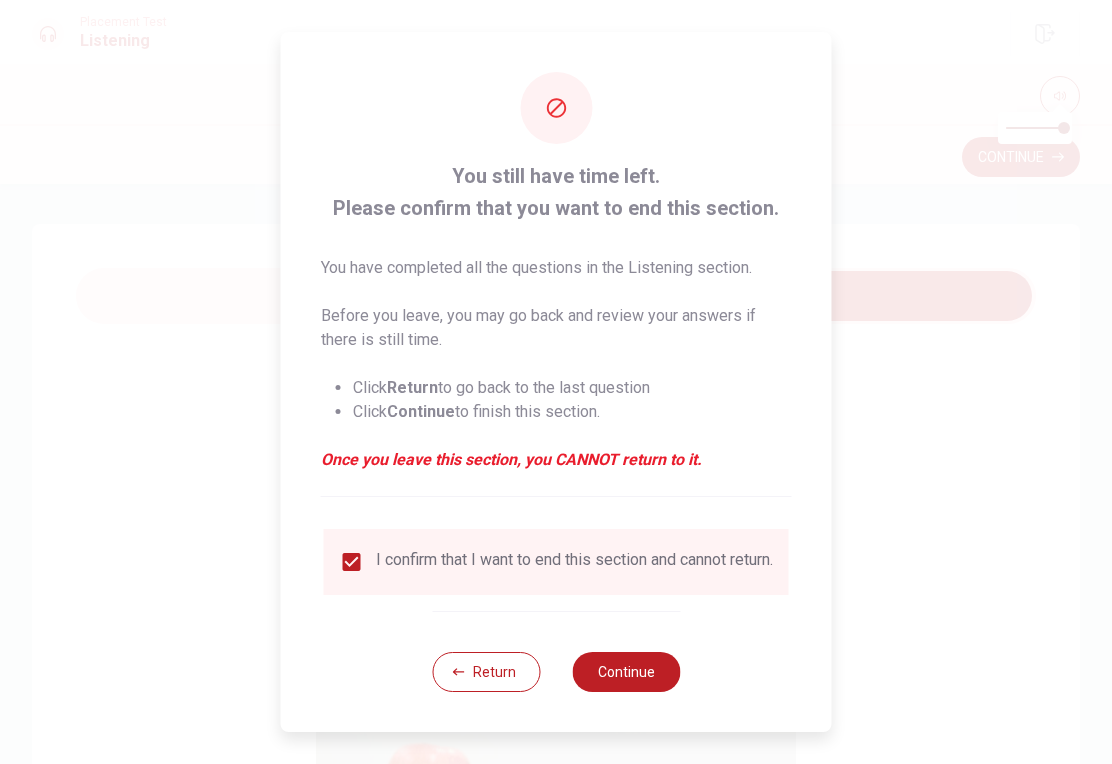 click on "Continue" at bounding box center [626, 672] 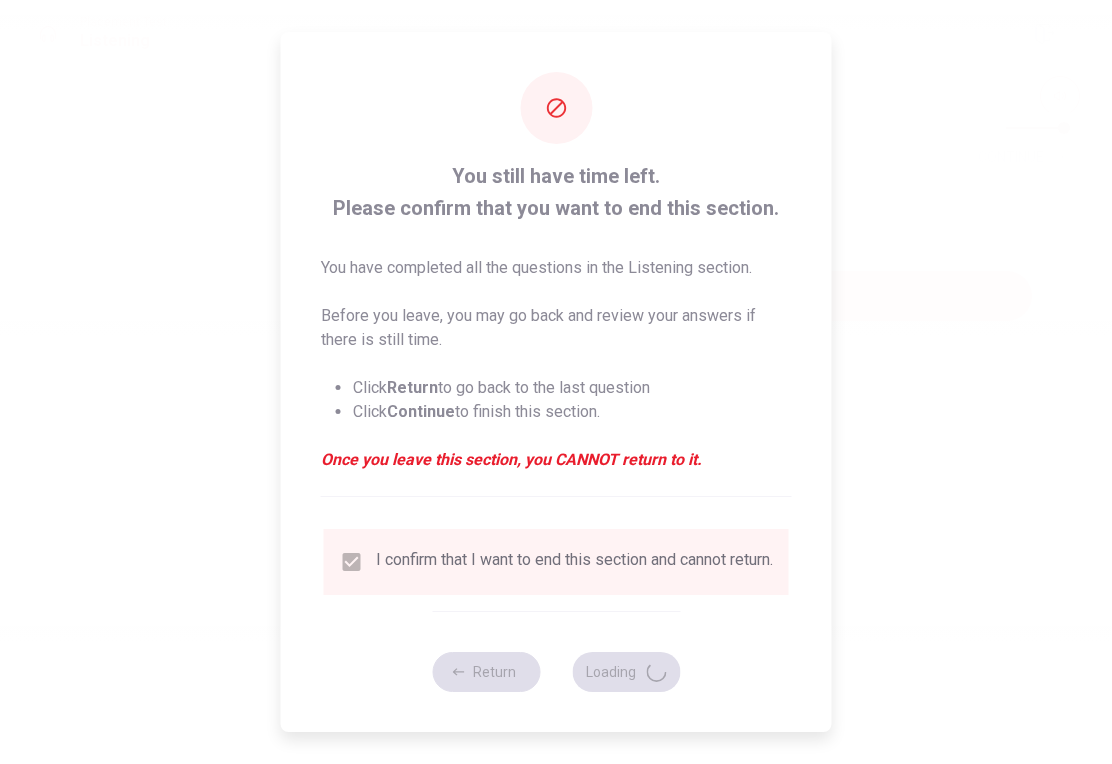 type on "65" 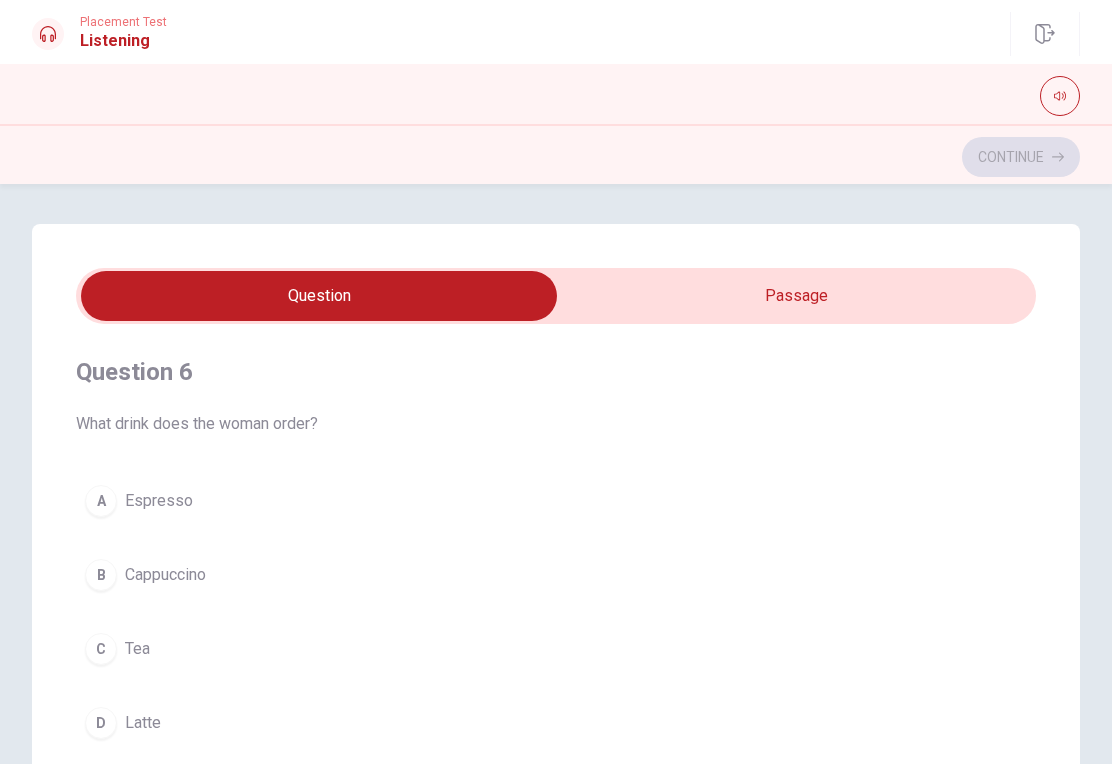 type on "1" 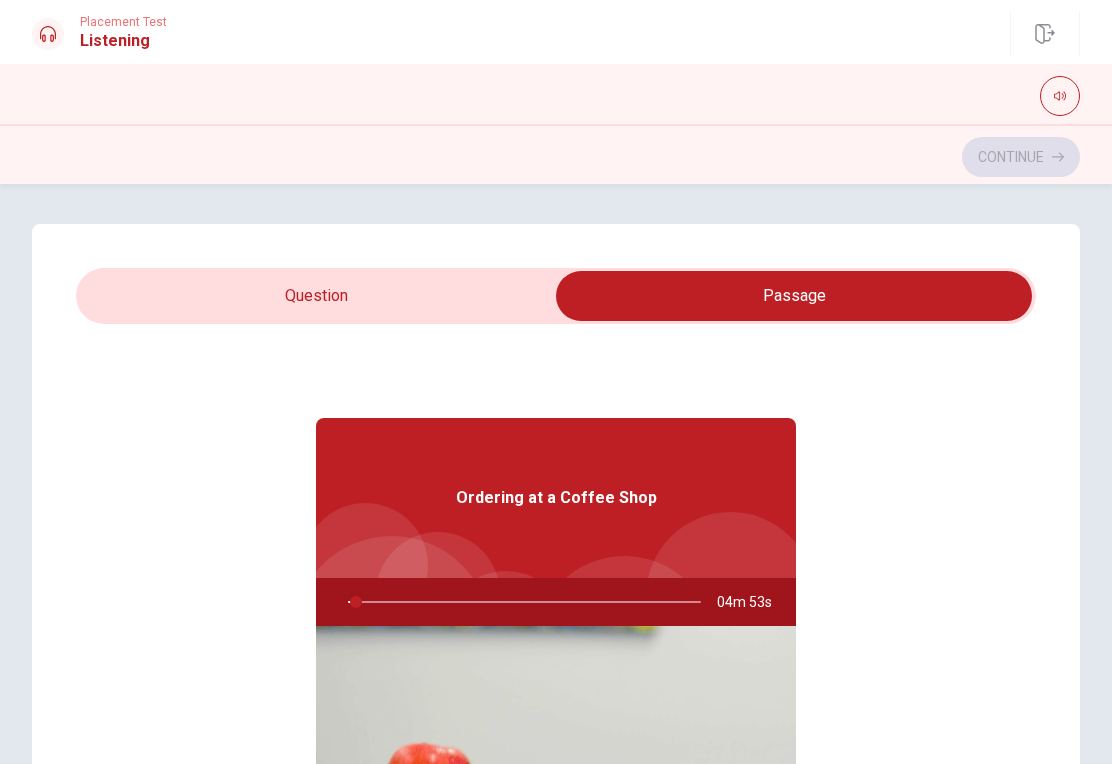 type on "3" 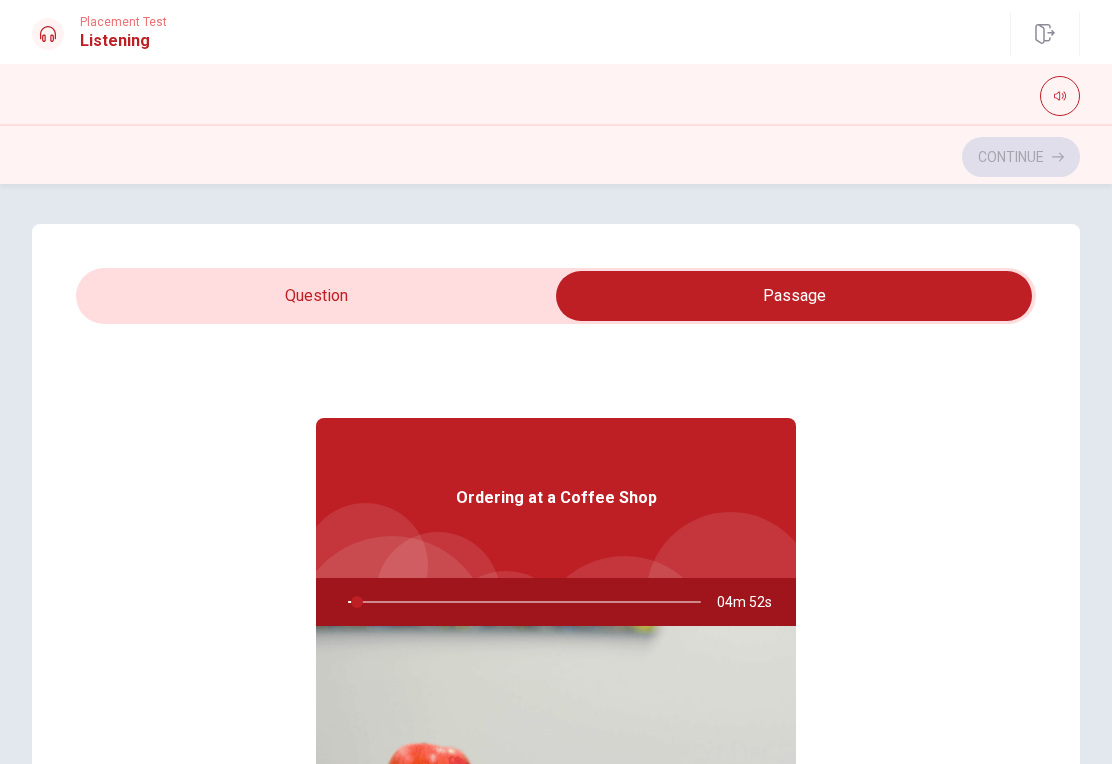 scroll, scrollTop: -4, scrollLeft: 0, axis: vertical 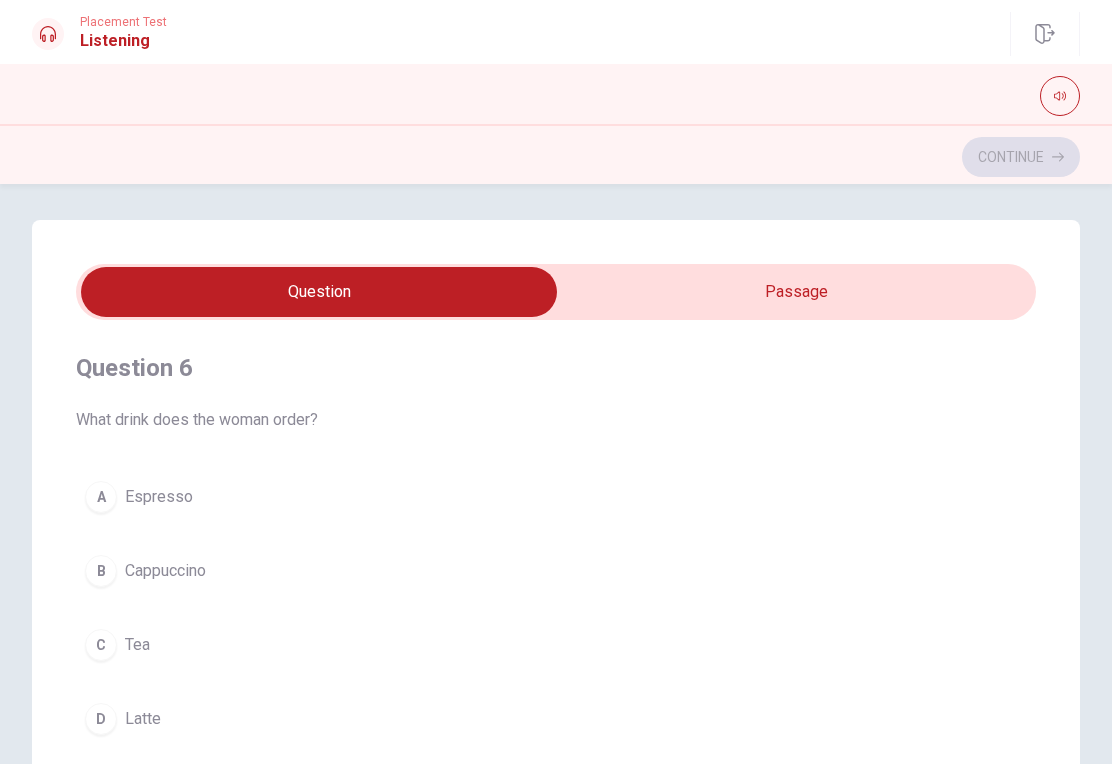 type on "22" 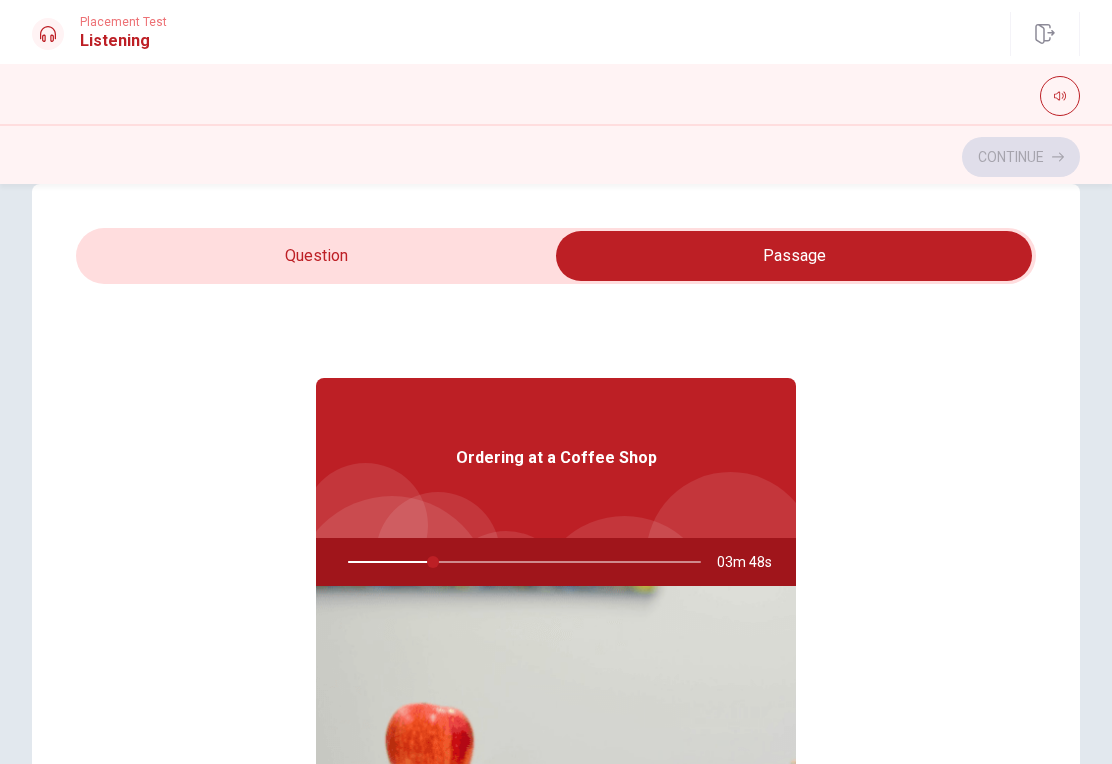 scroll, scrollTop: 25, scrollLeft: 0, axis: vertical 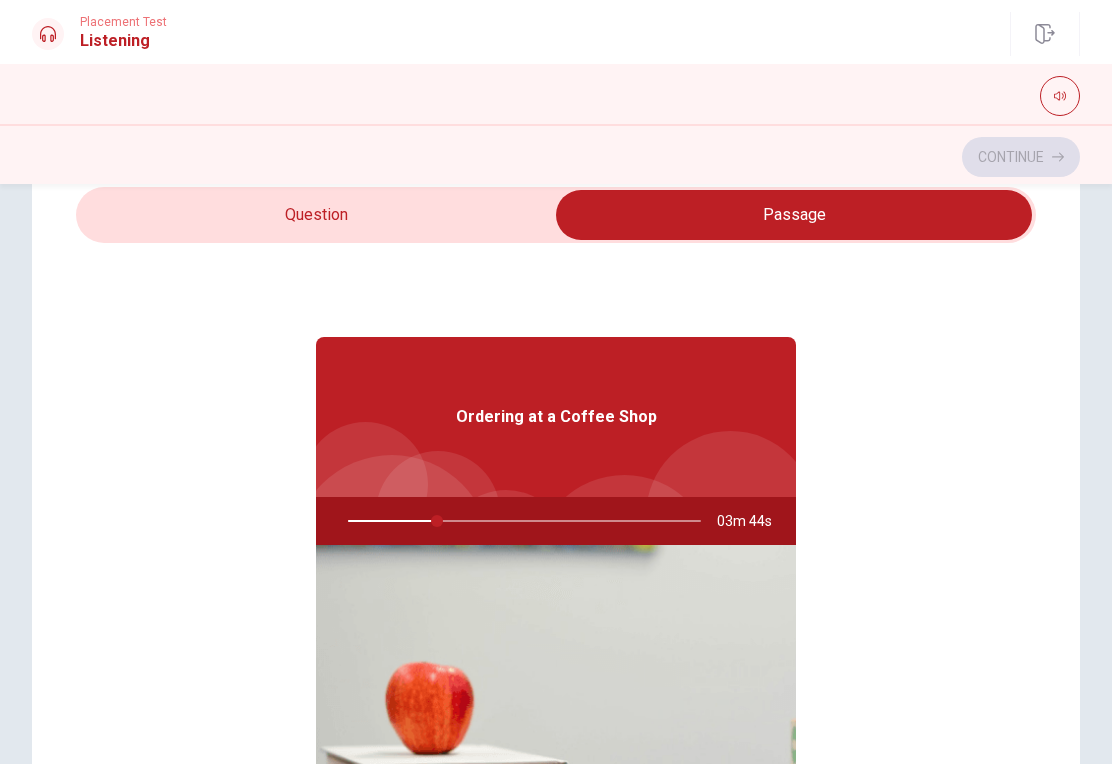 type on "26" 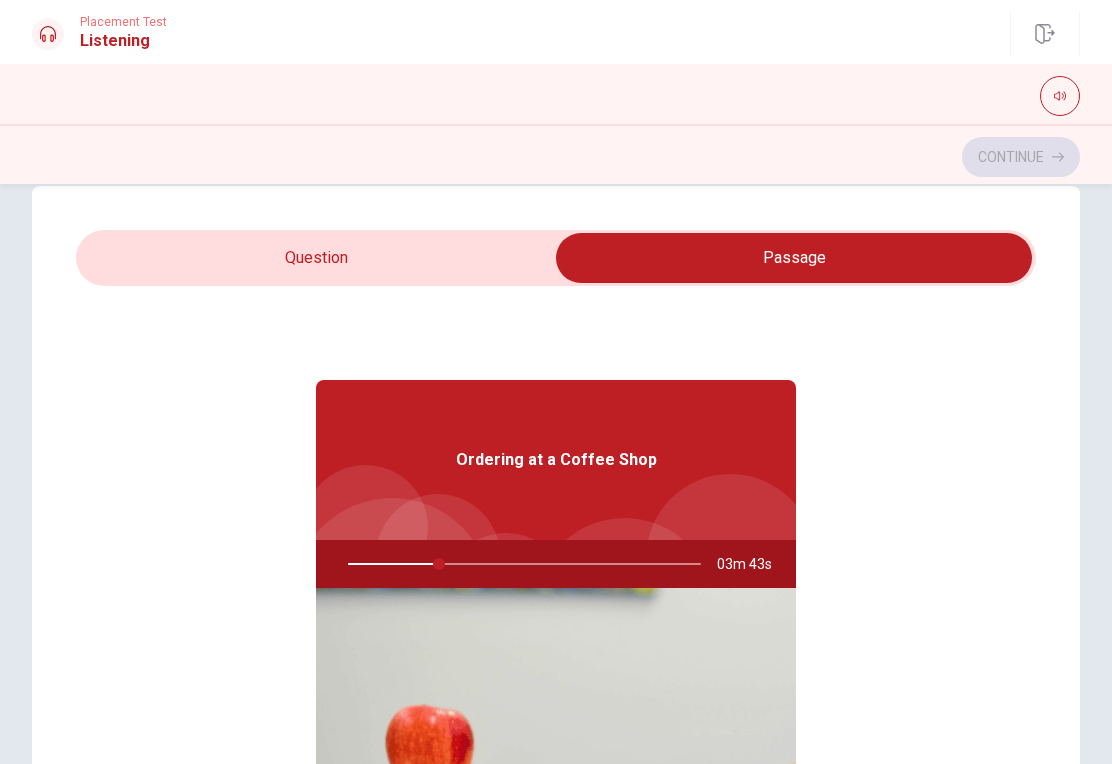 scroll, scrollTop: 33, scrollLeft: 0, axis: vertical 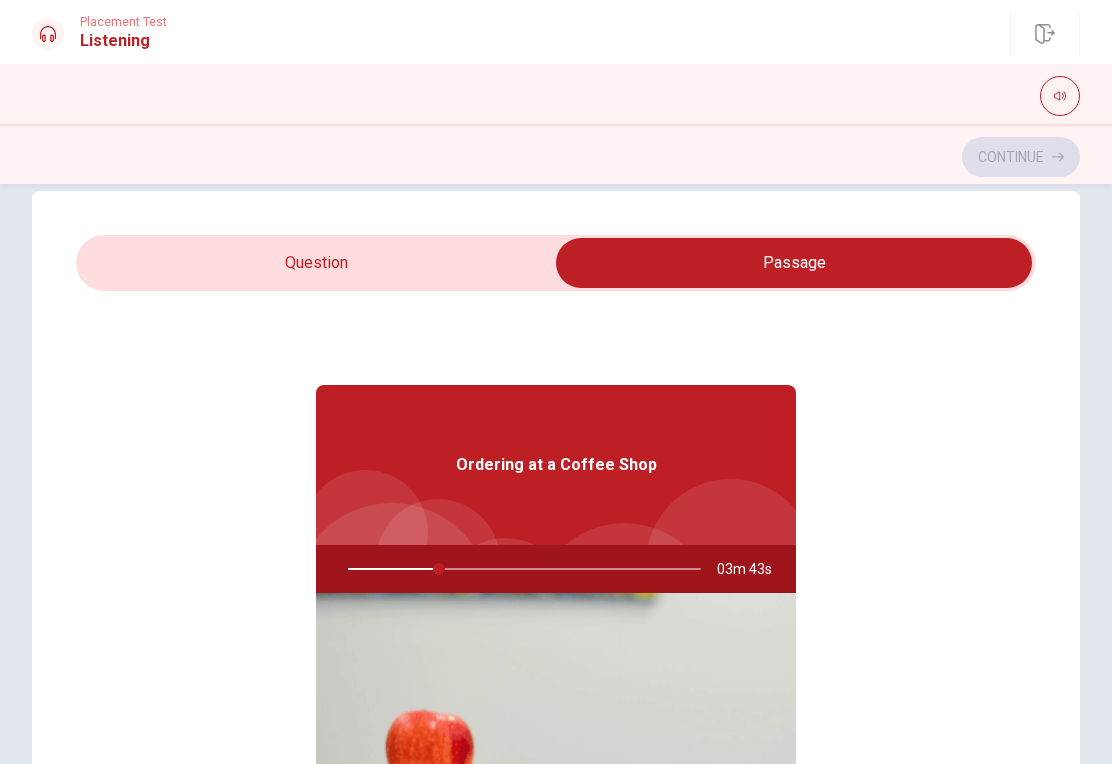 click at bounding box center [794, 263] 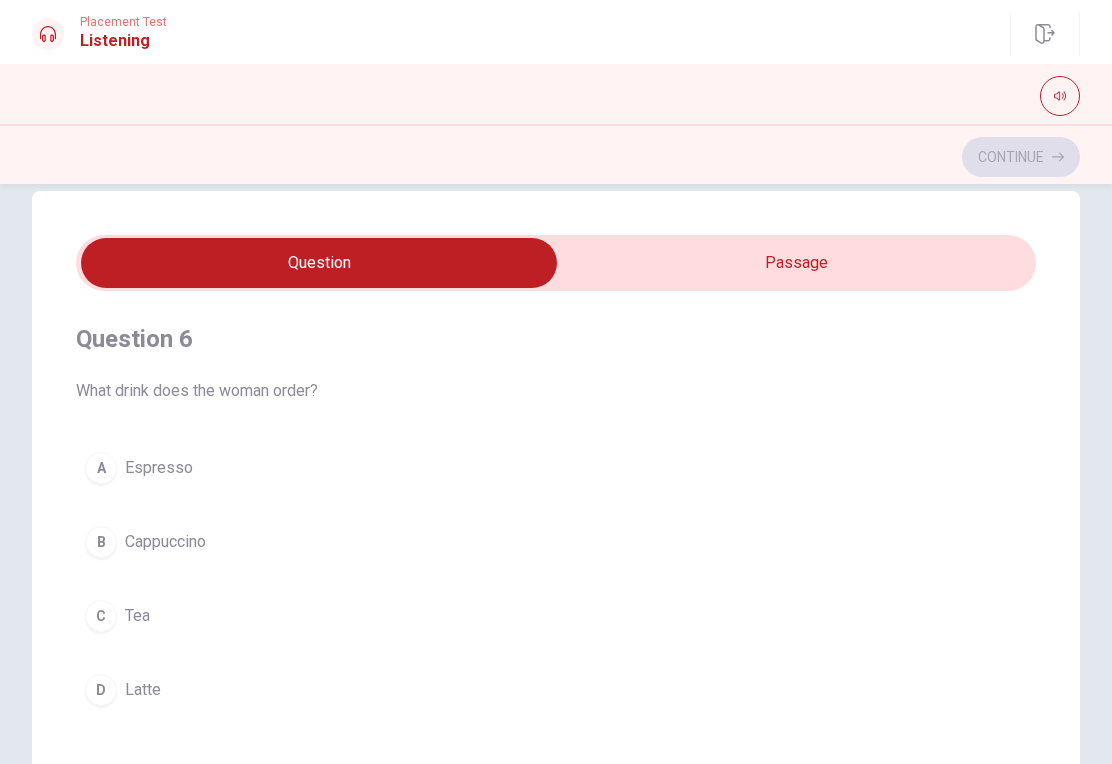 scroll, scrollTop: -1, scrollLeft: 0, axis: vertical 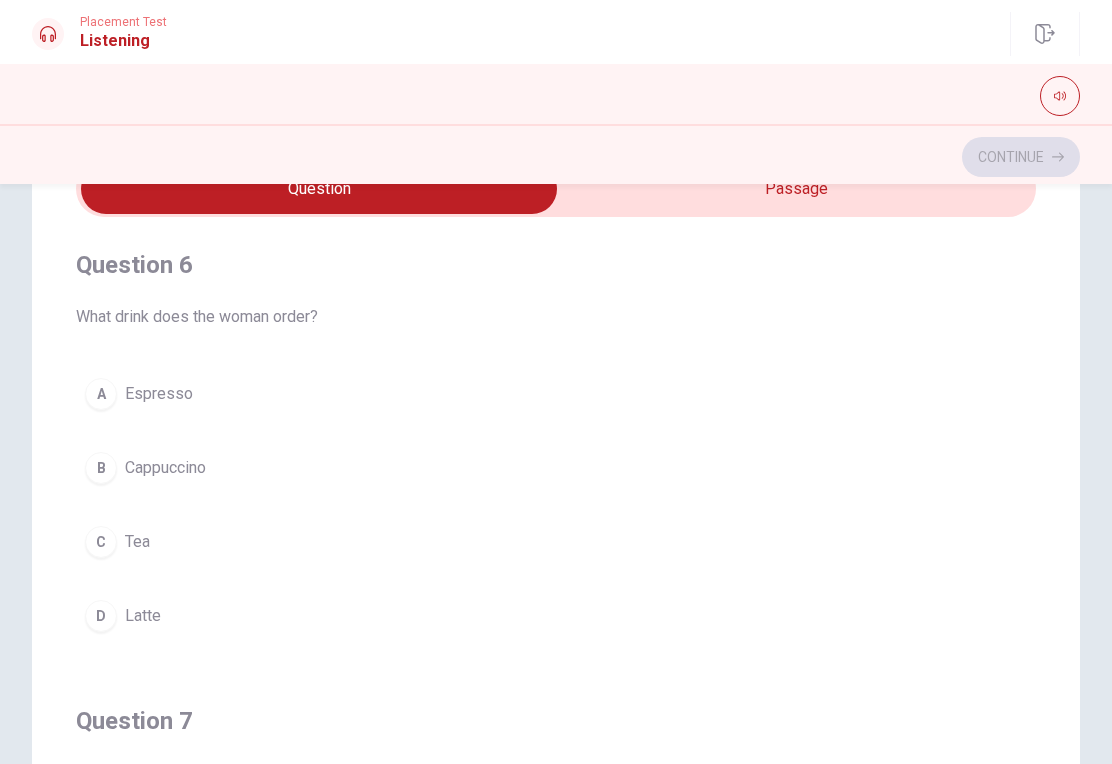 click on "B Cappuccino" at bounding box center (556, 468) 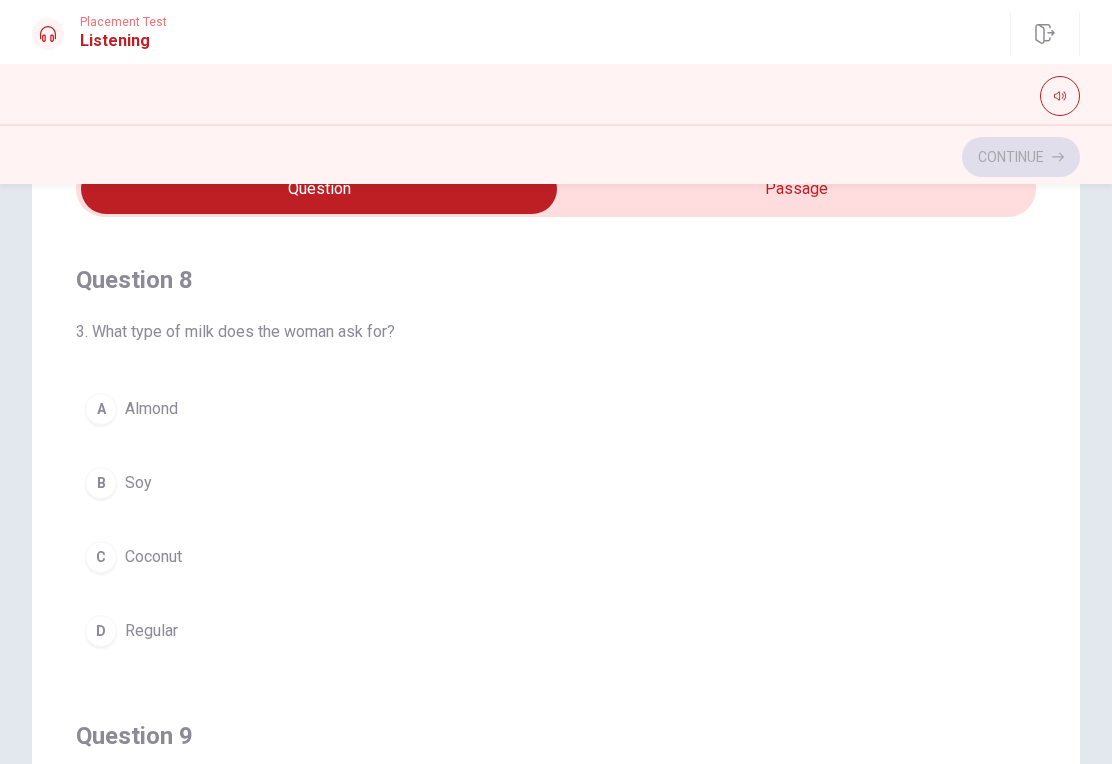 scroll, scrollTop: 939, scrollLeft: 0, axis: vertical 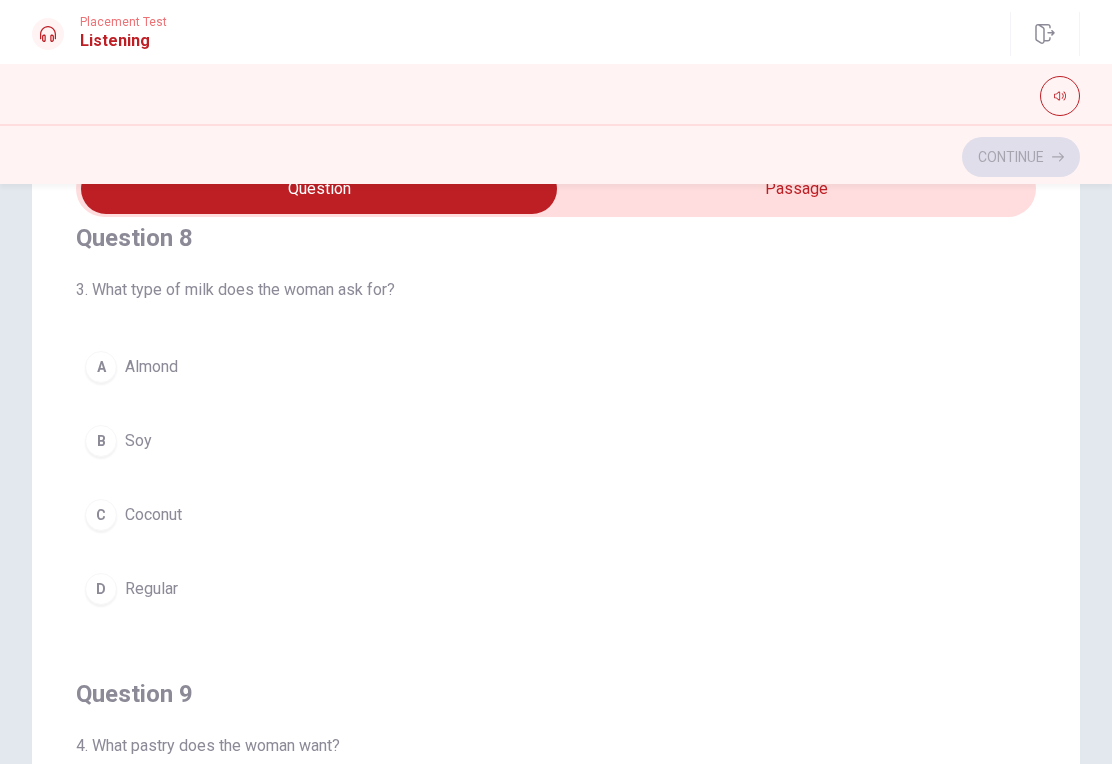 click on "A Almond" at bounding box center (556, 367) 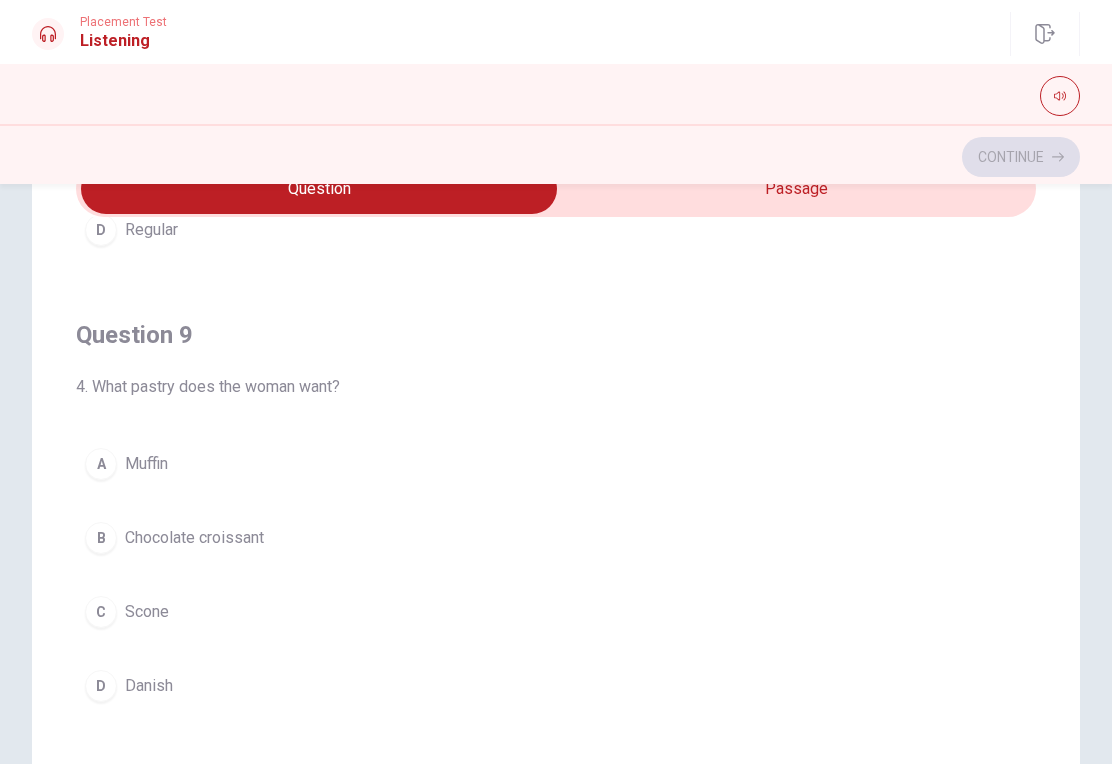scroll, scrollTop: 1296, scrollLeft: 0, axis: vertical 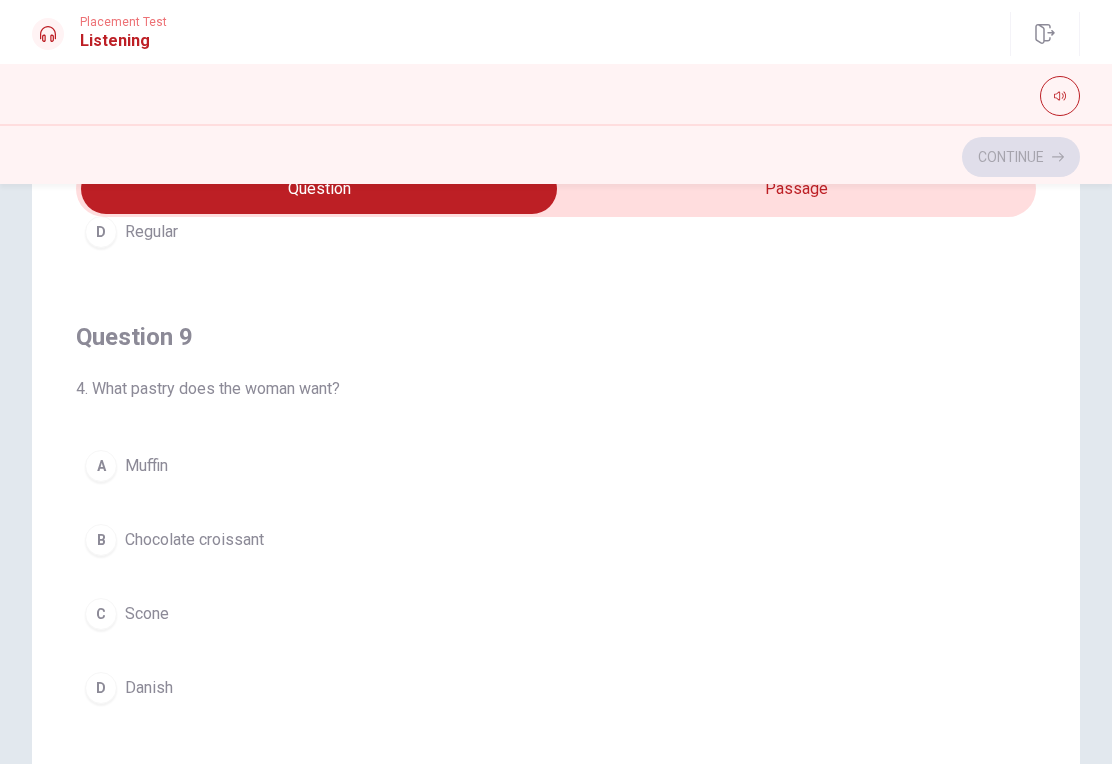 click on "B Chocolate croissant" at bounding box center (556, 540) 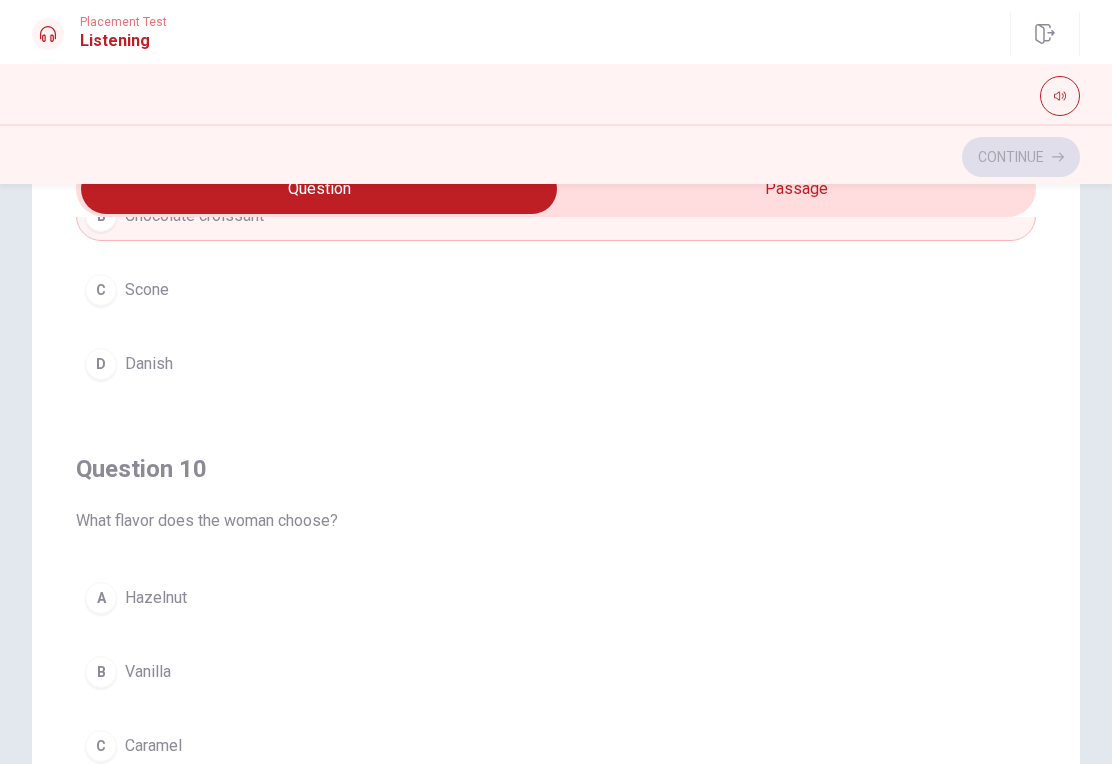 scroll, scrollTop: 1620, scrollLeft: 0, axis: vertical 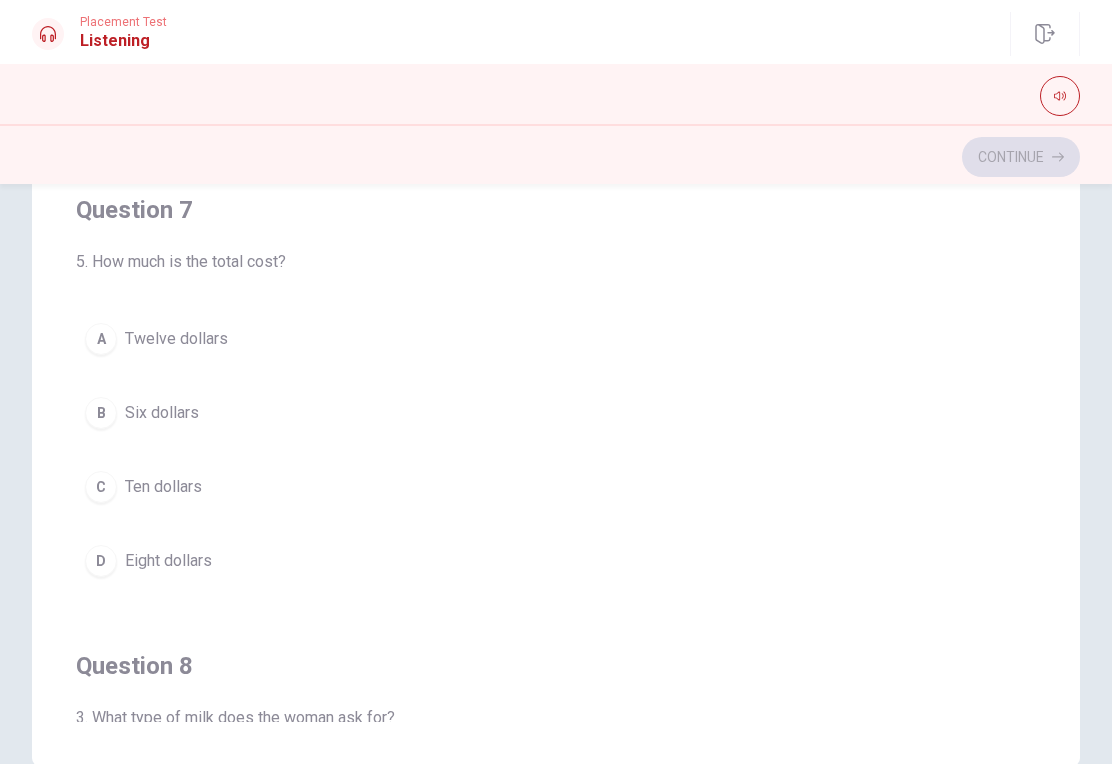 click on "D Eight dollars" at bounding box center (556, 561) 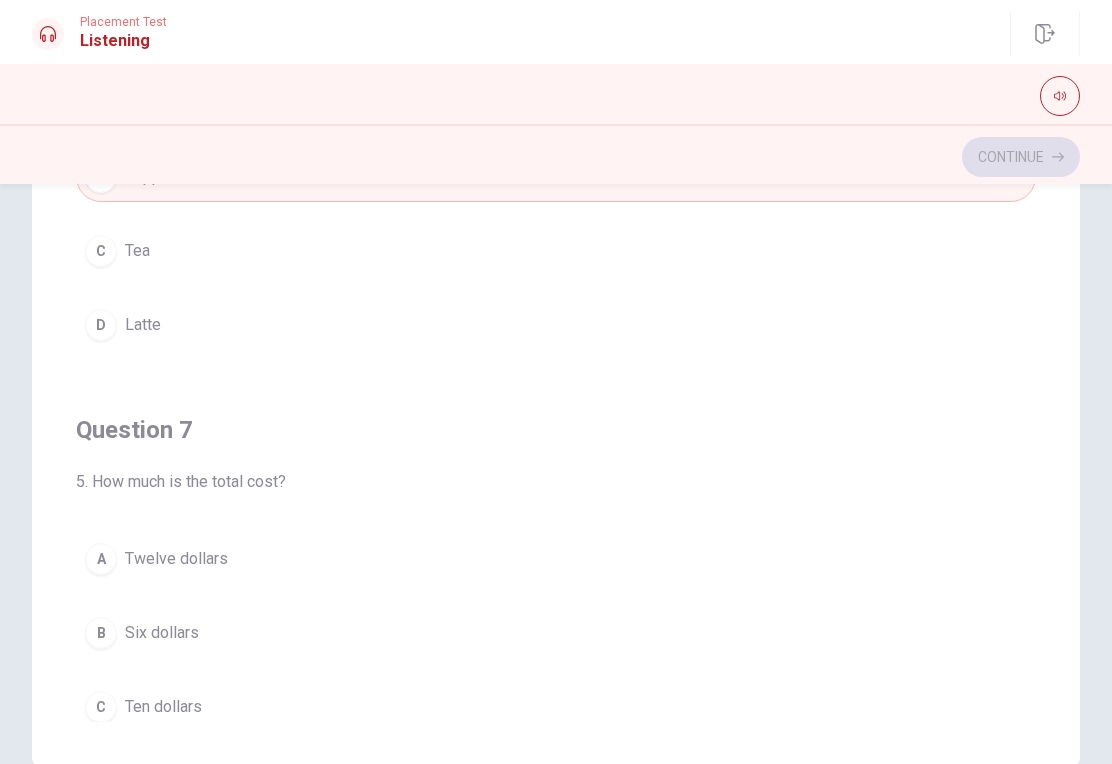 scroll, scrollTop: 122, scrollLeft: 0, axis: vertical 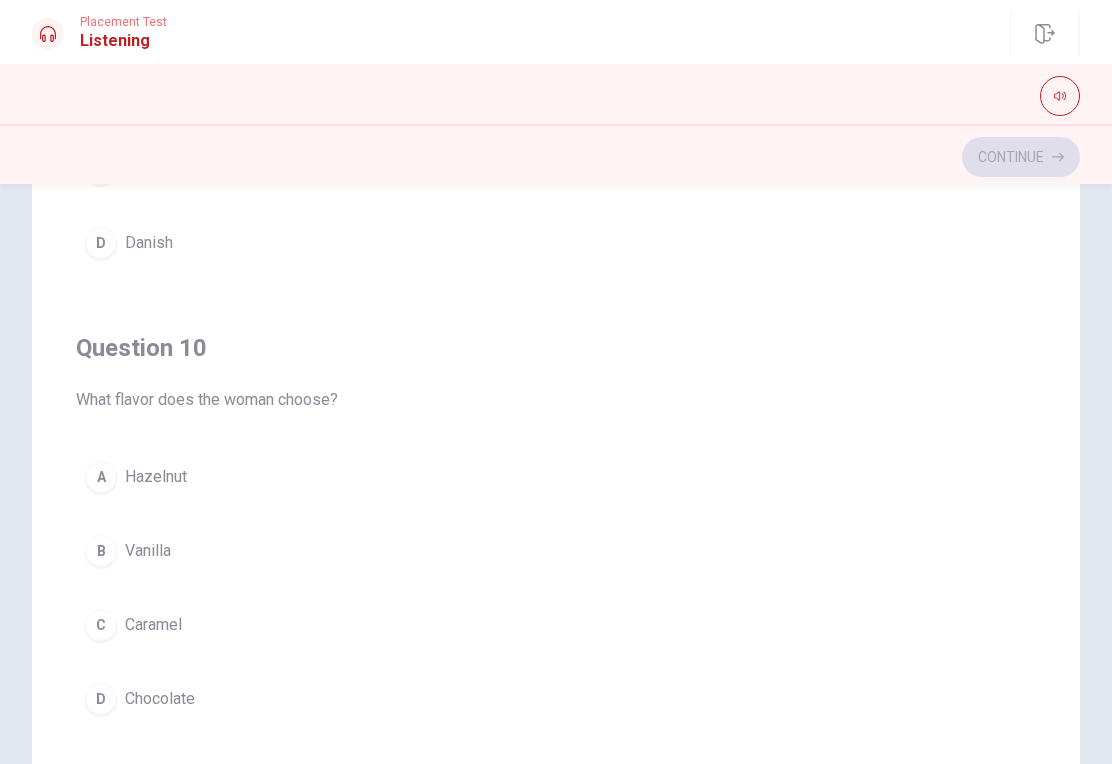 click on "Caramel" at bounding box center (153, 625) 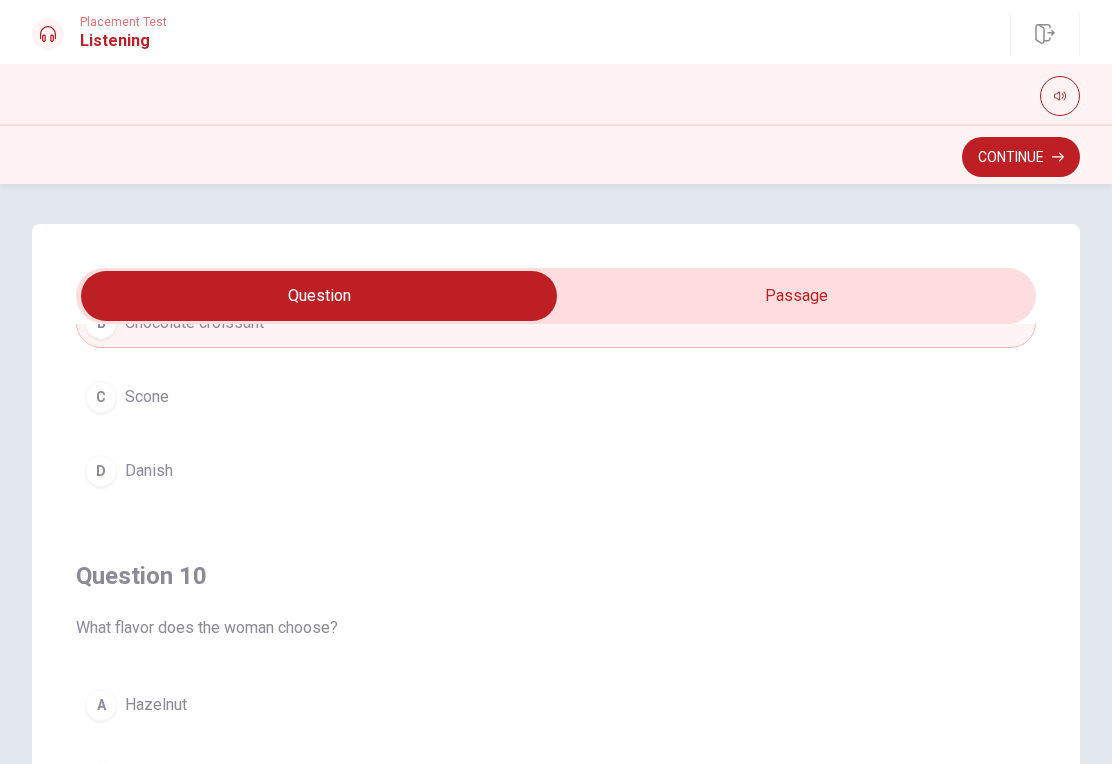 scroll, scrollTop: 0, scrollLeft: 0, axis: both 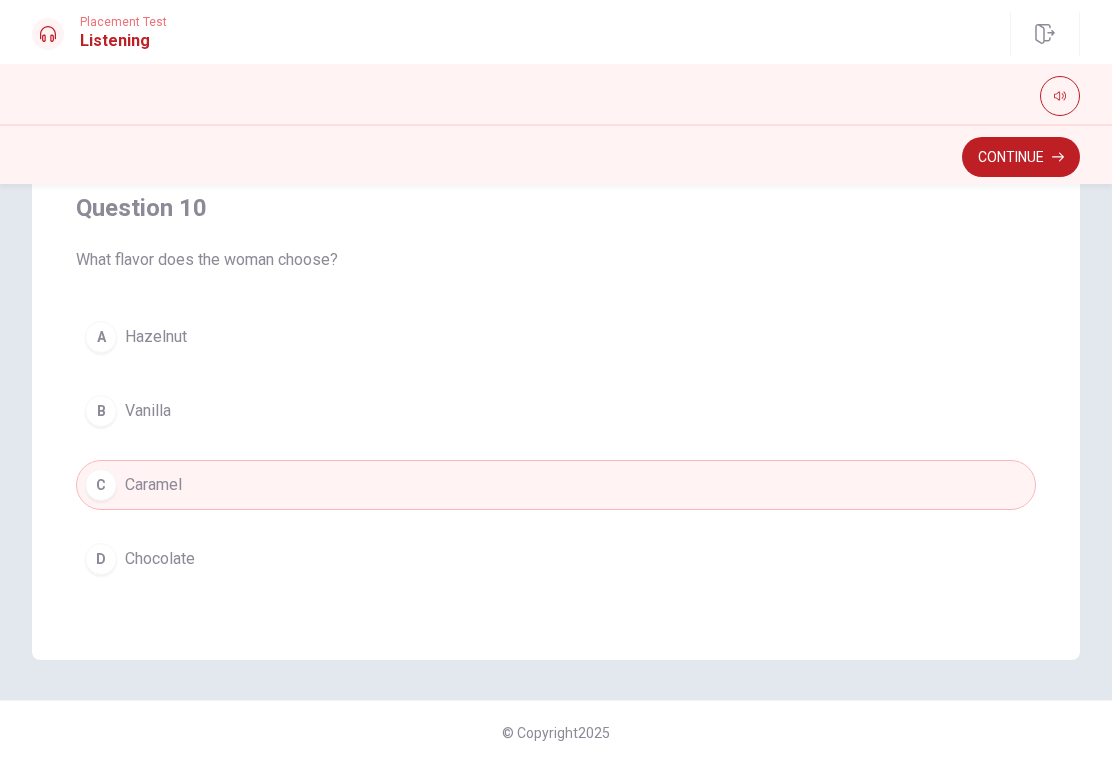click on "Continue" at bounding box center [1021, 157] 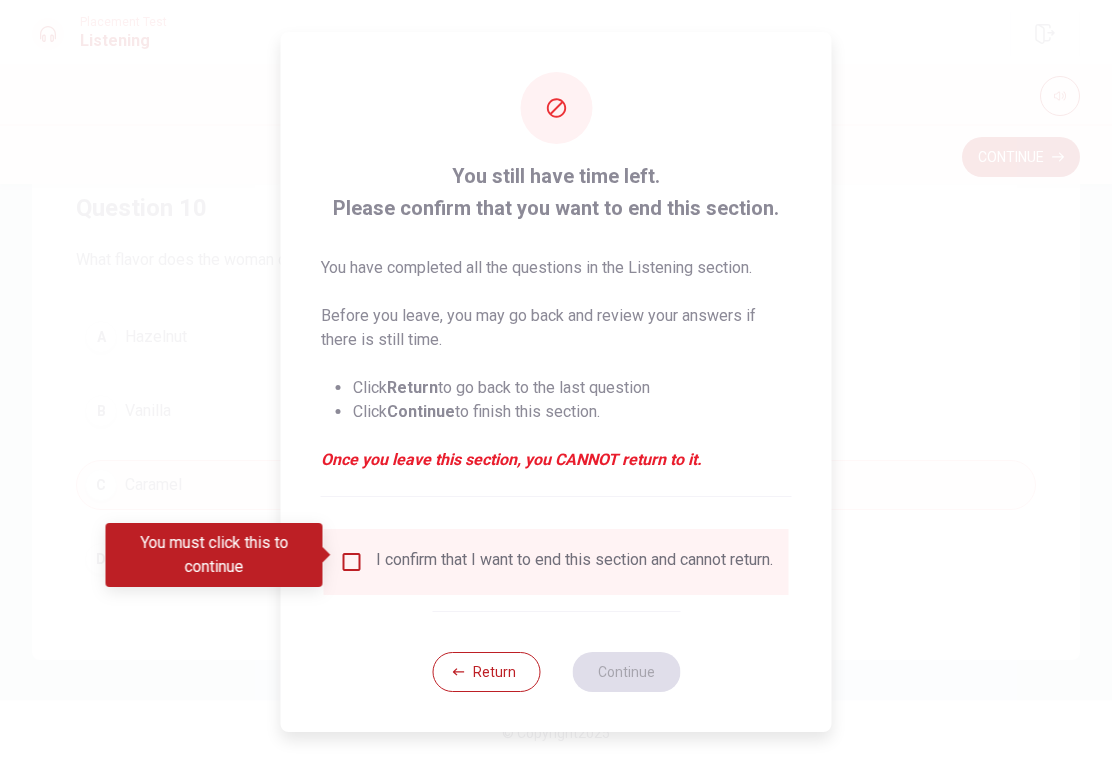 click at bounding box center [352, 562] 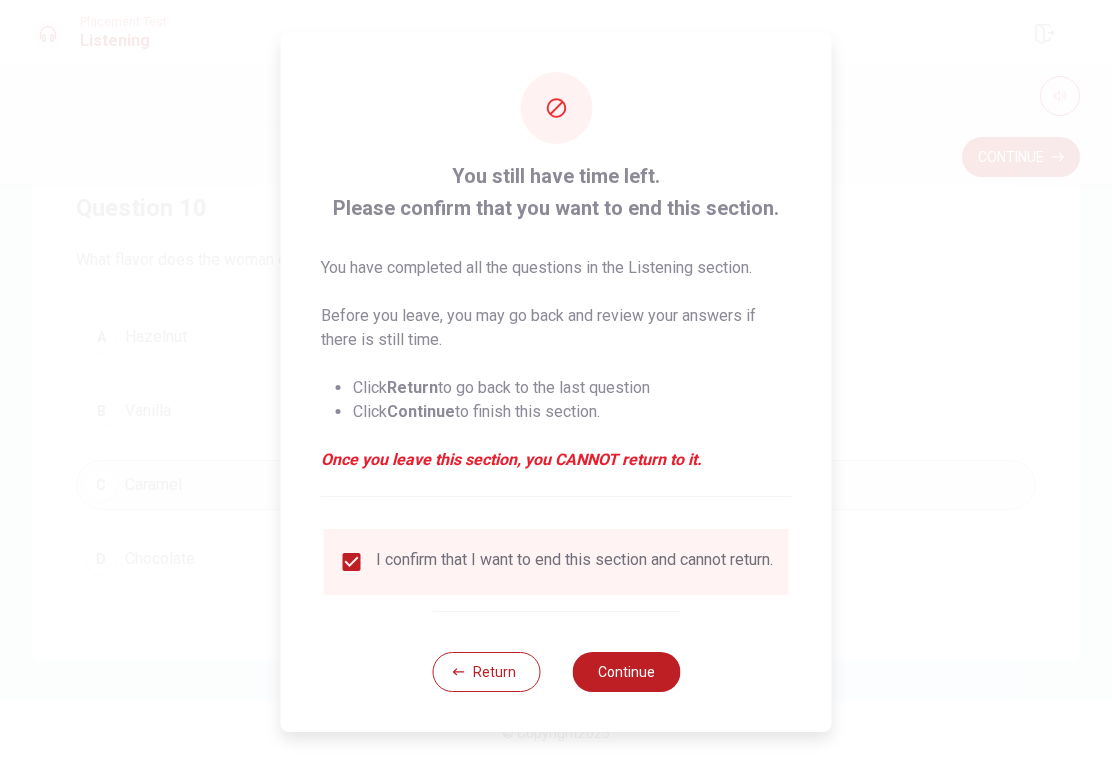 click on "Continue" at bounding box center [626, 672] 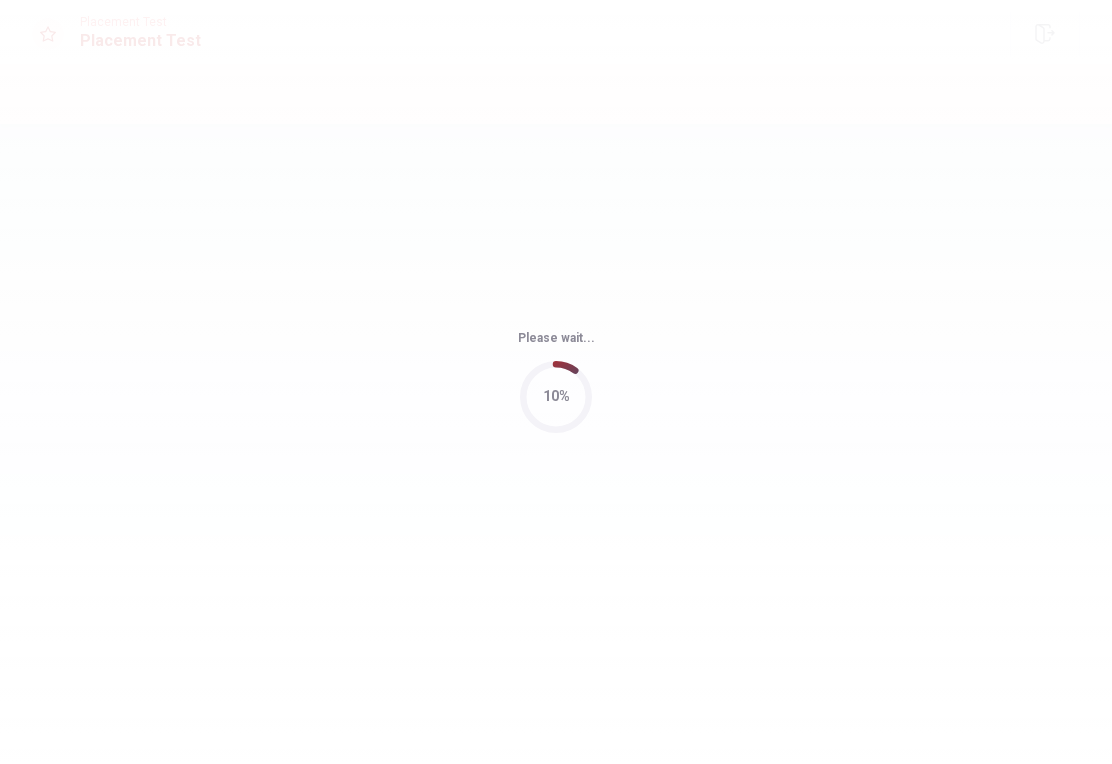 scroll, scrollTop: 0, scrollLeft: 0, axis: both 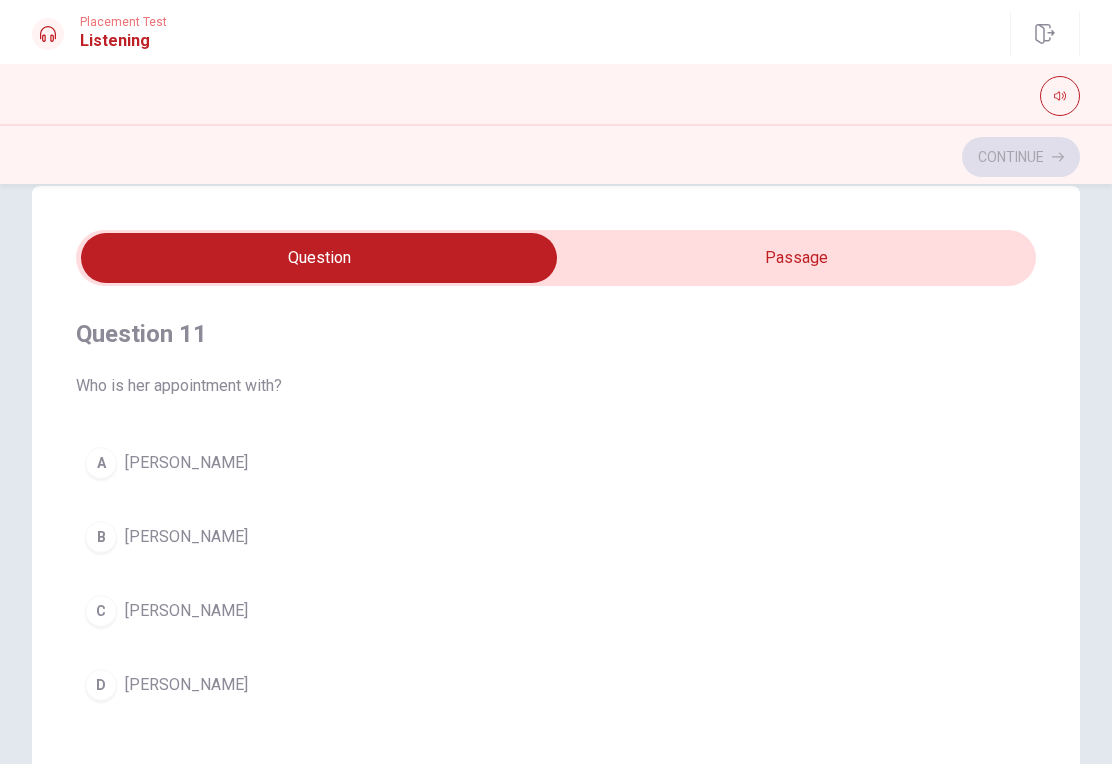 type on "2" 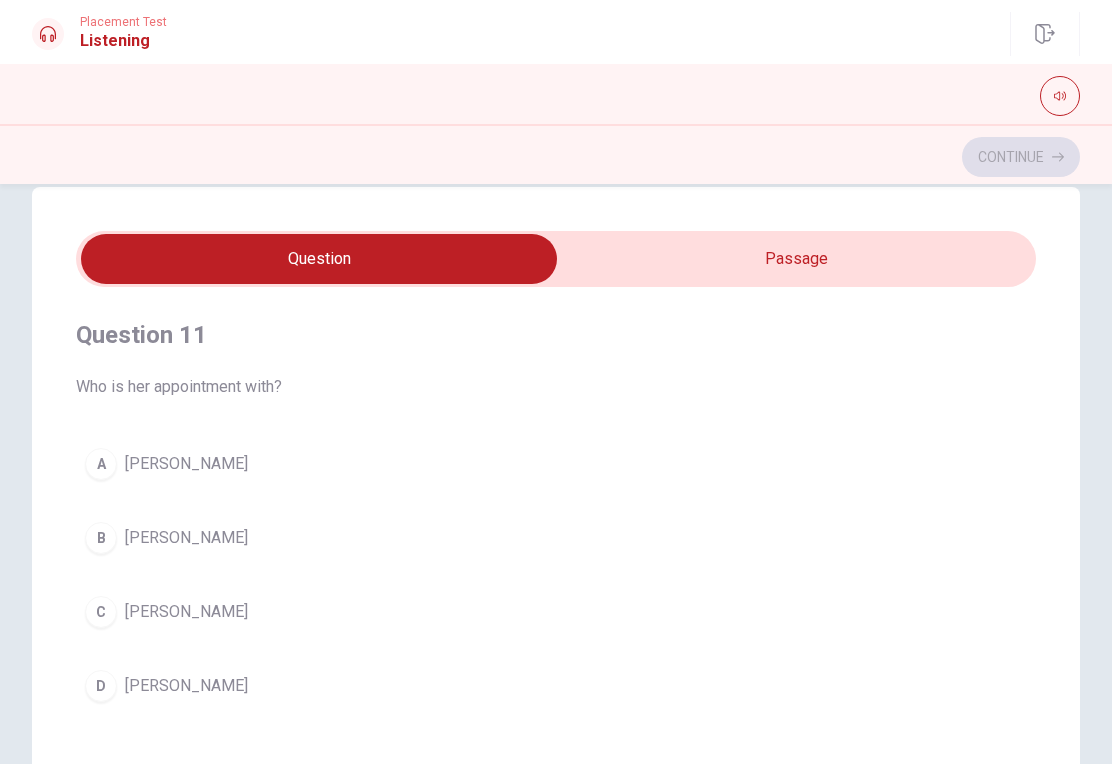 click at bounding box center (319, 259) 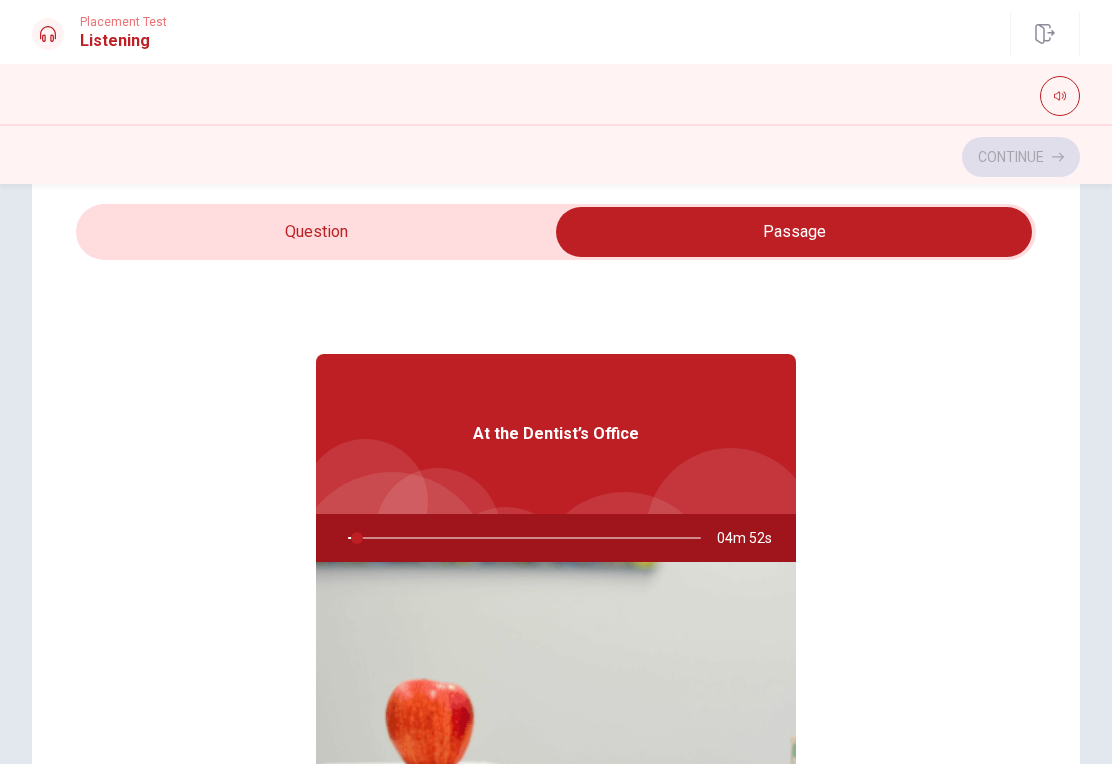 scroll, scrollTop: 56, scrollLeft: 0, axis: vertical 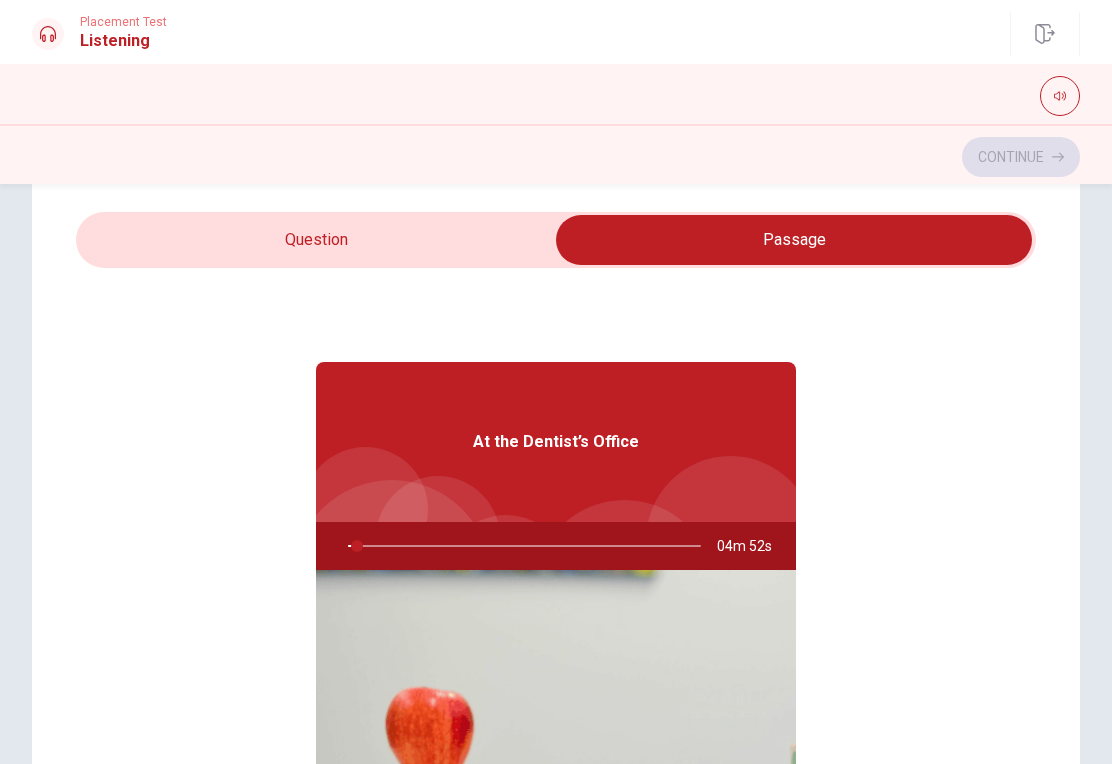 type on "3" 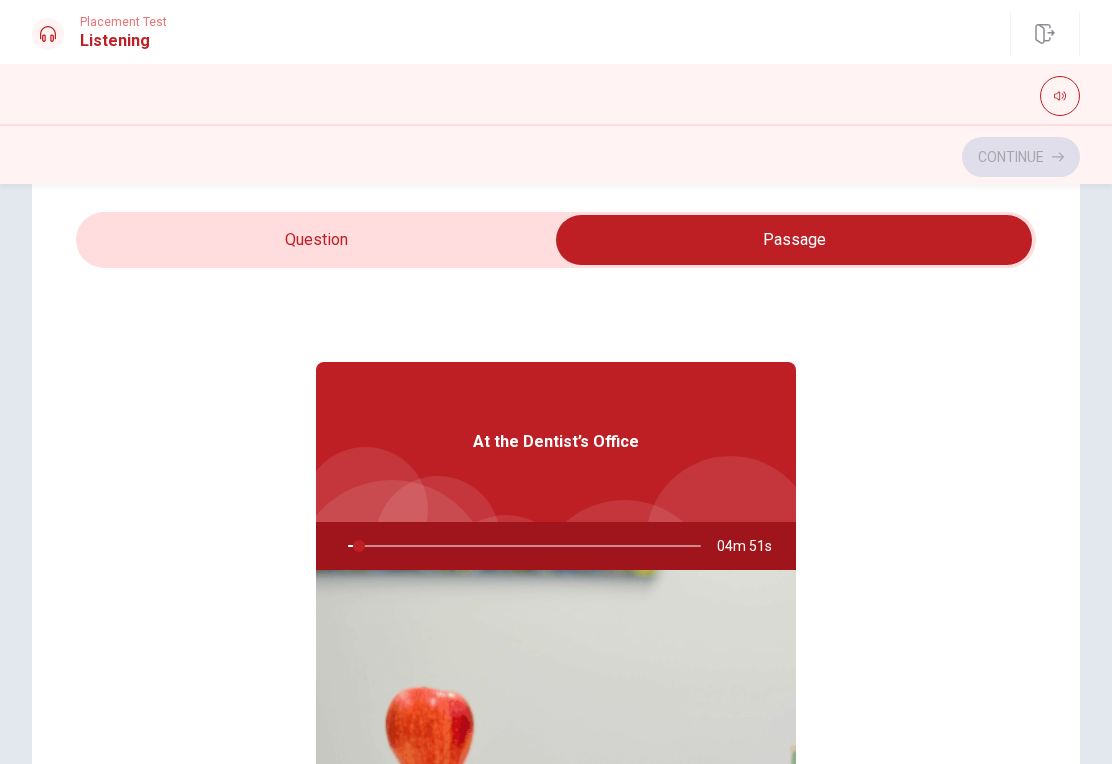 click at bounding box center [794, 240] 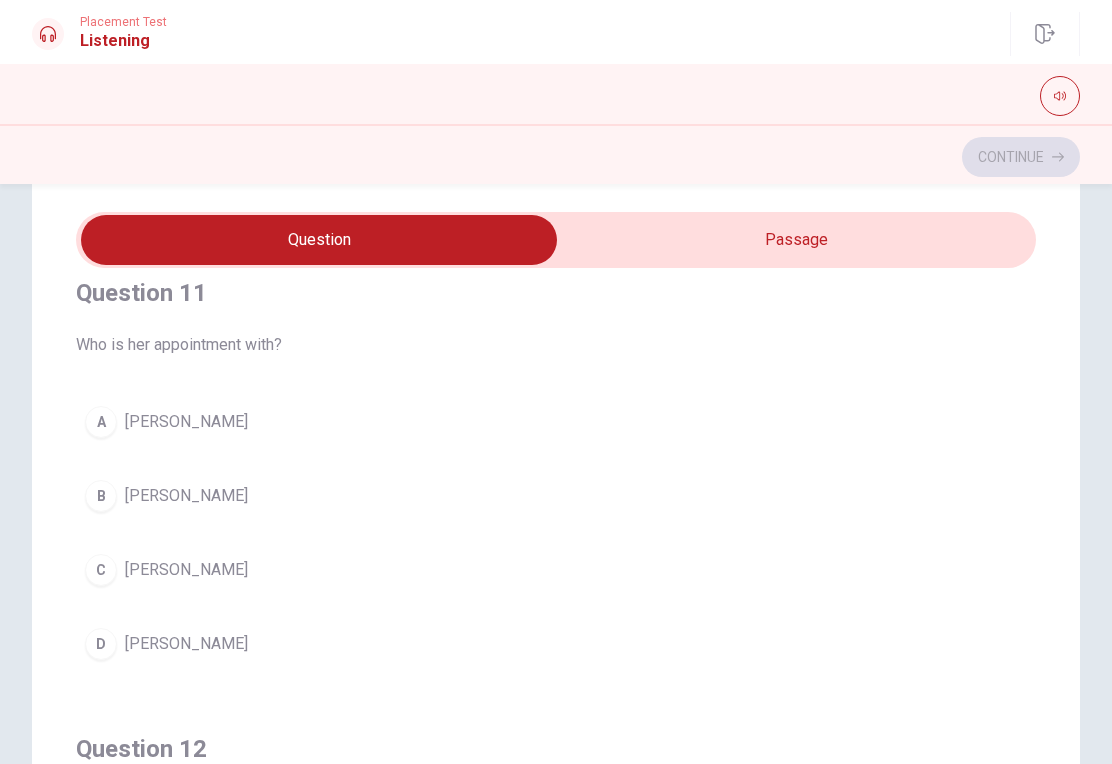 scroll, scrollTop: 19, scrollLeft: 0, axis: vertical 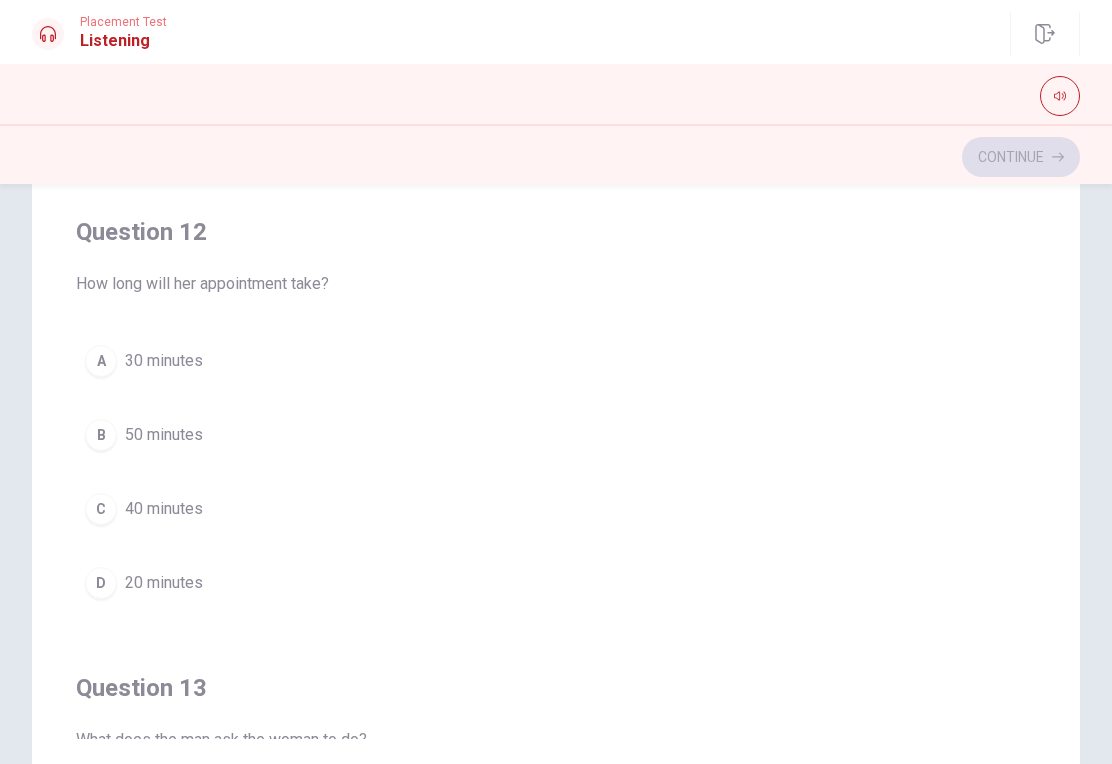 click on "30 minutes" at bounding box center [164, 361] 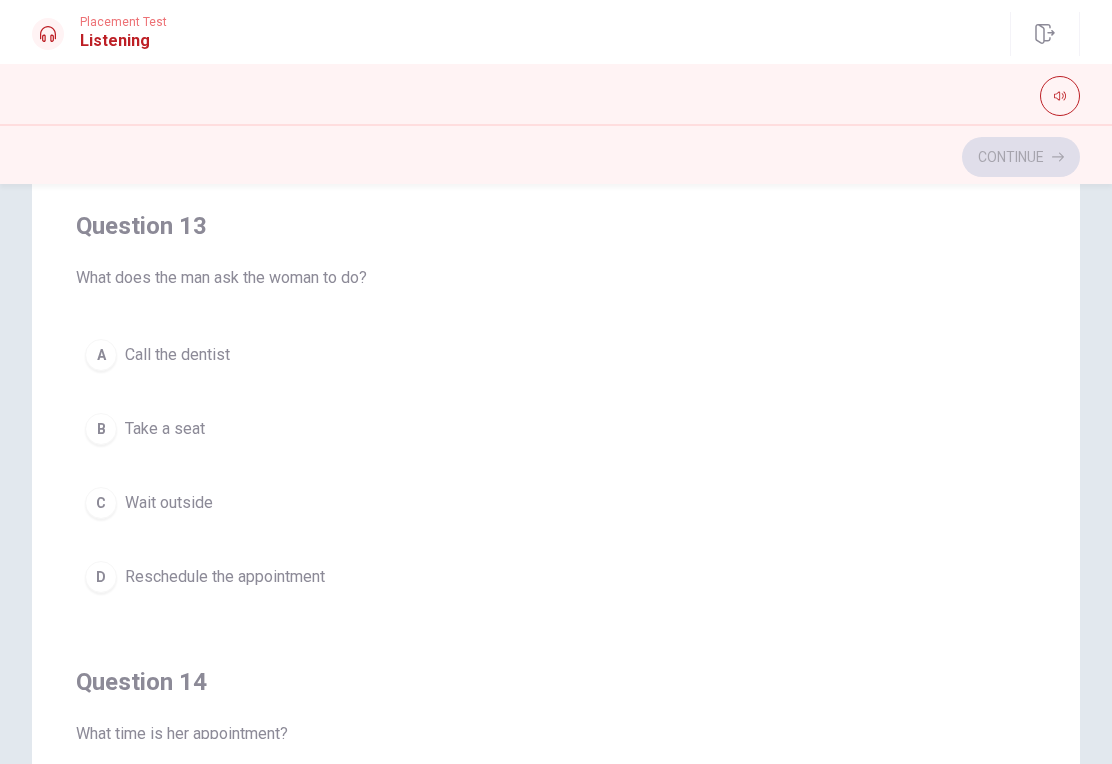 scroll, scrollTop: 812, scrollLeft: 0, axis: vertical 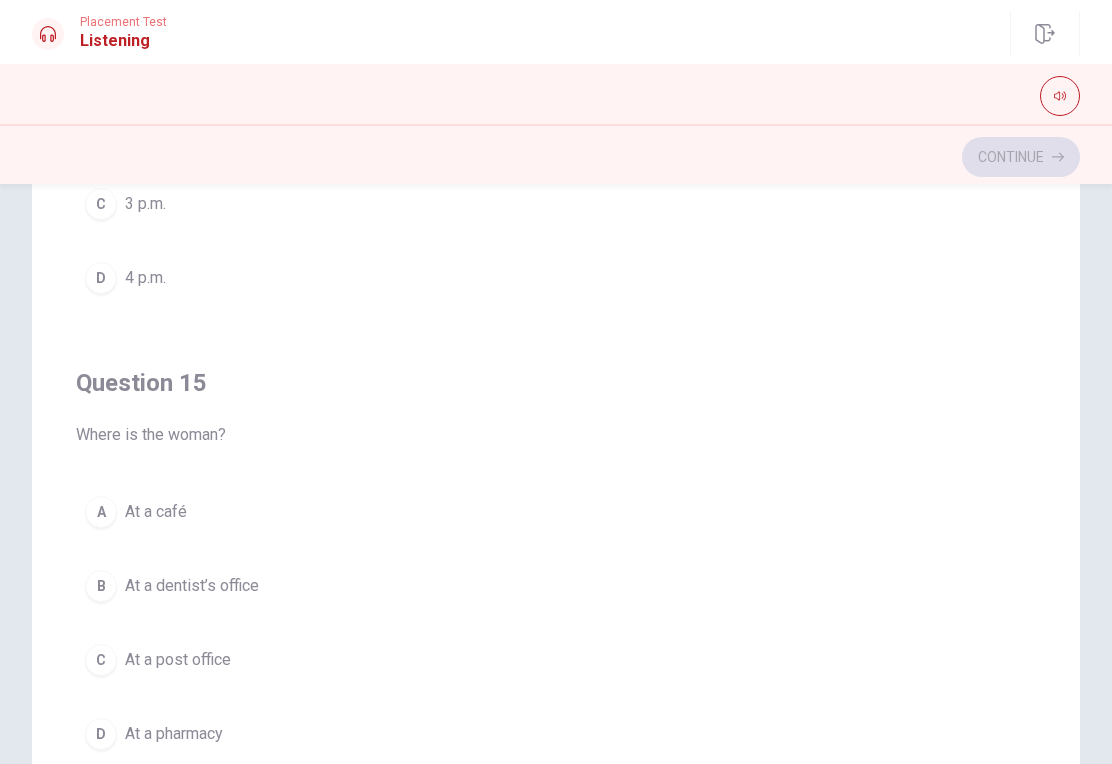 click on "D At a pharmacy" at bounding box center [556, 734] 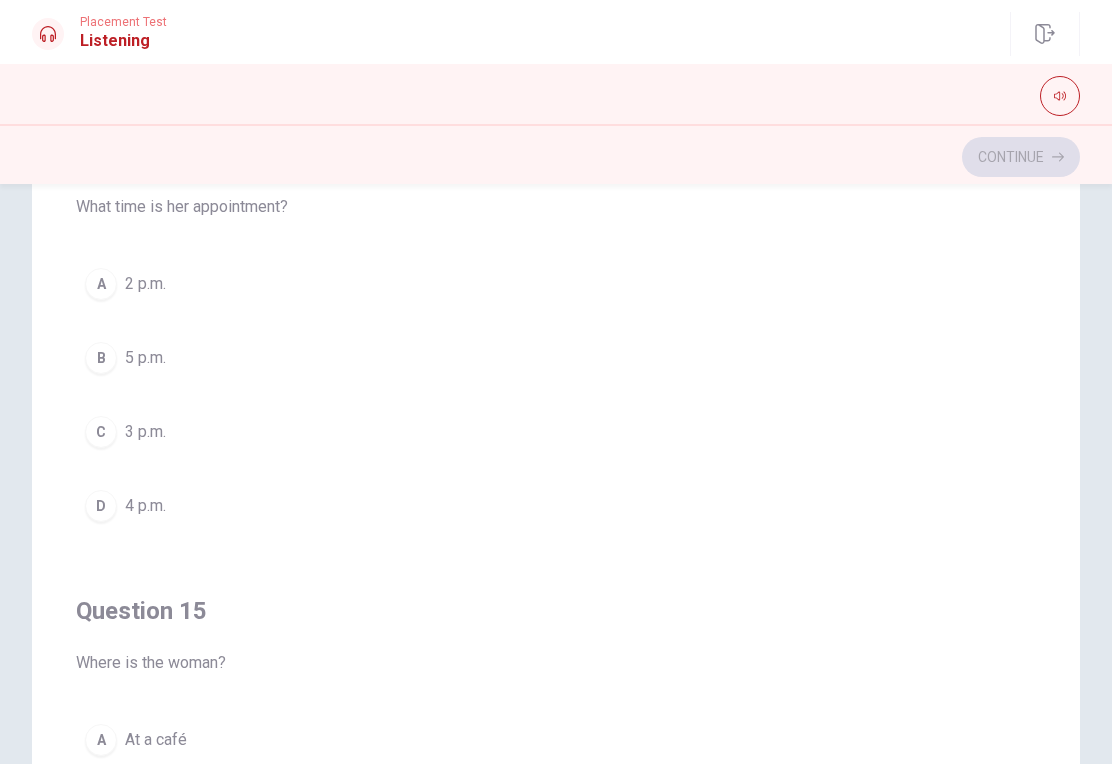 scroll, scrollTop: 1352, scrollLeft: 0, axis: vertical 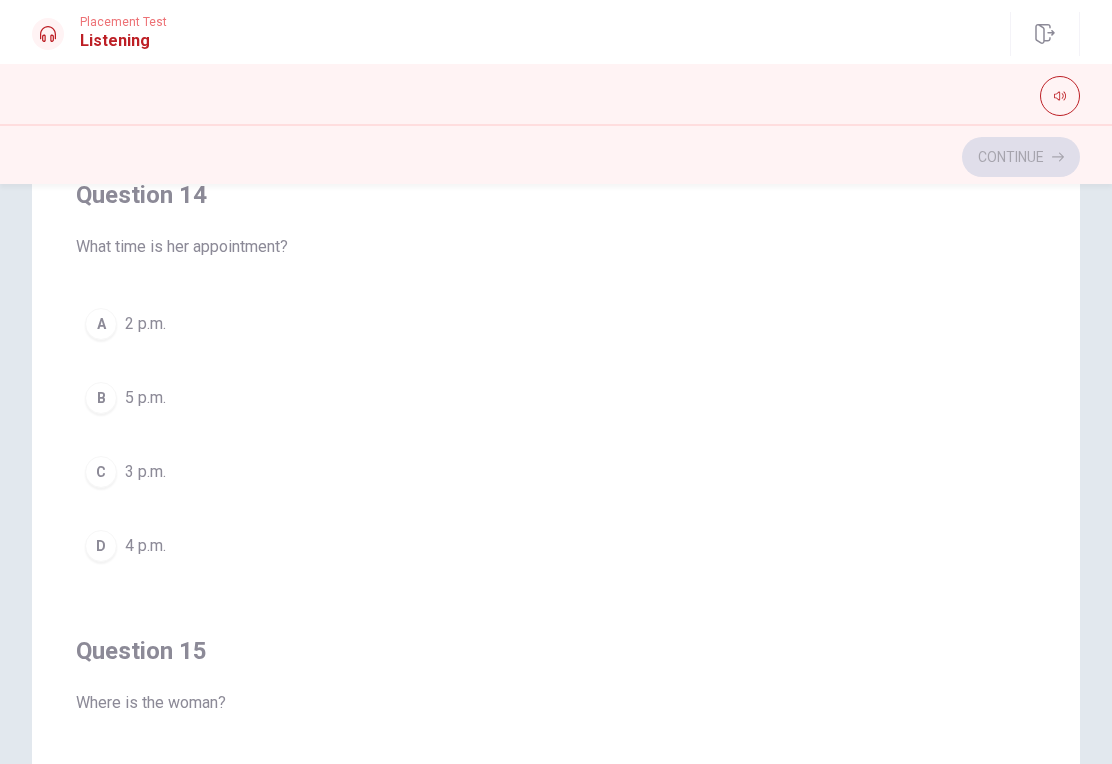 click on "3 p.m." at bounding box center (145, 472) 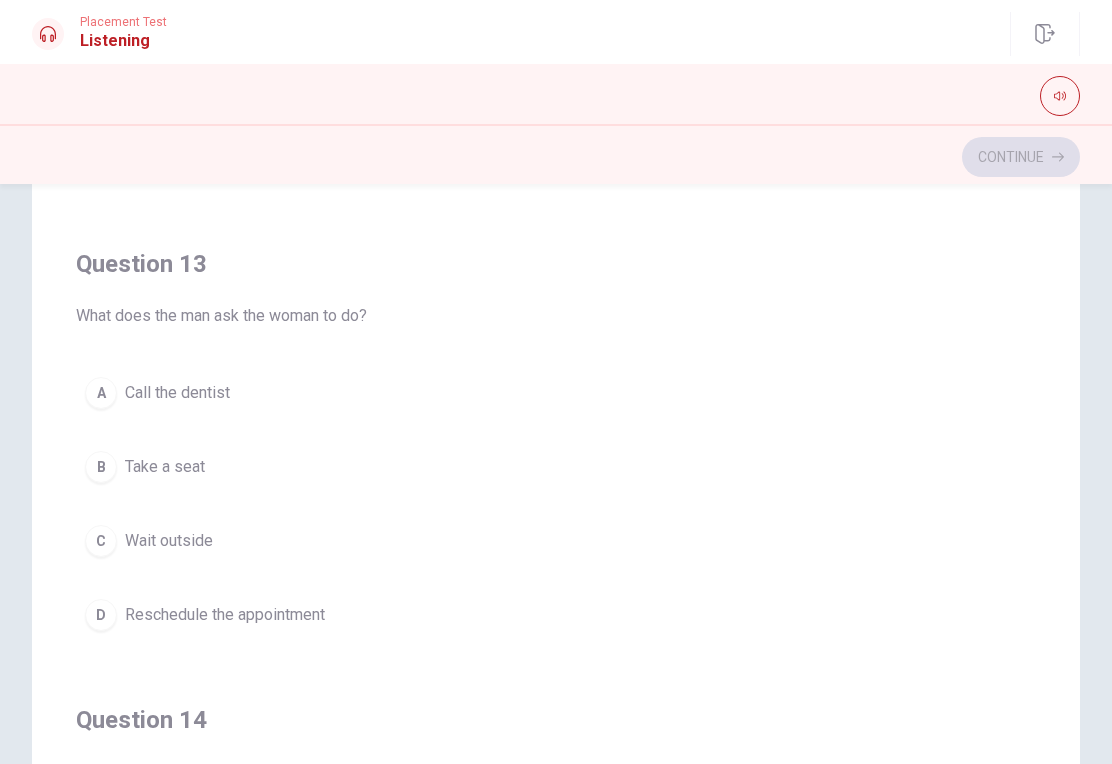 scroll, scrollTop: 826, scrollLeft: 0, axis: vertical 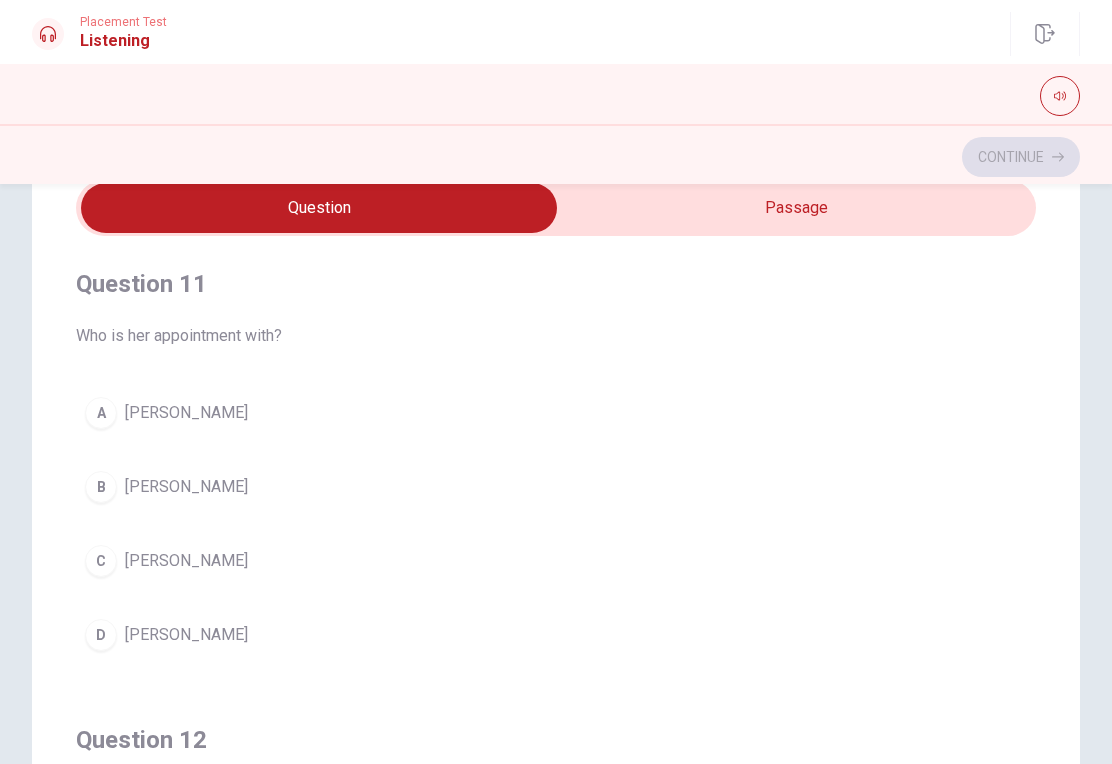 click on "B" at bounding box center [101, 487] 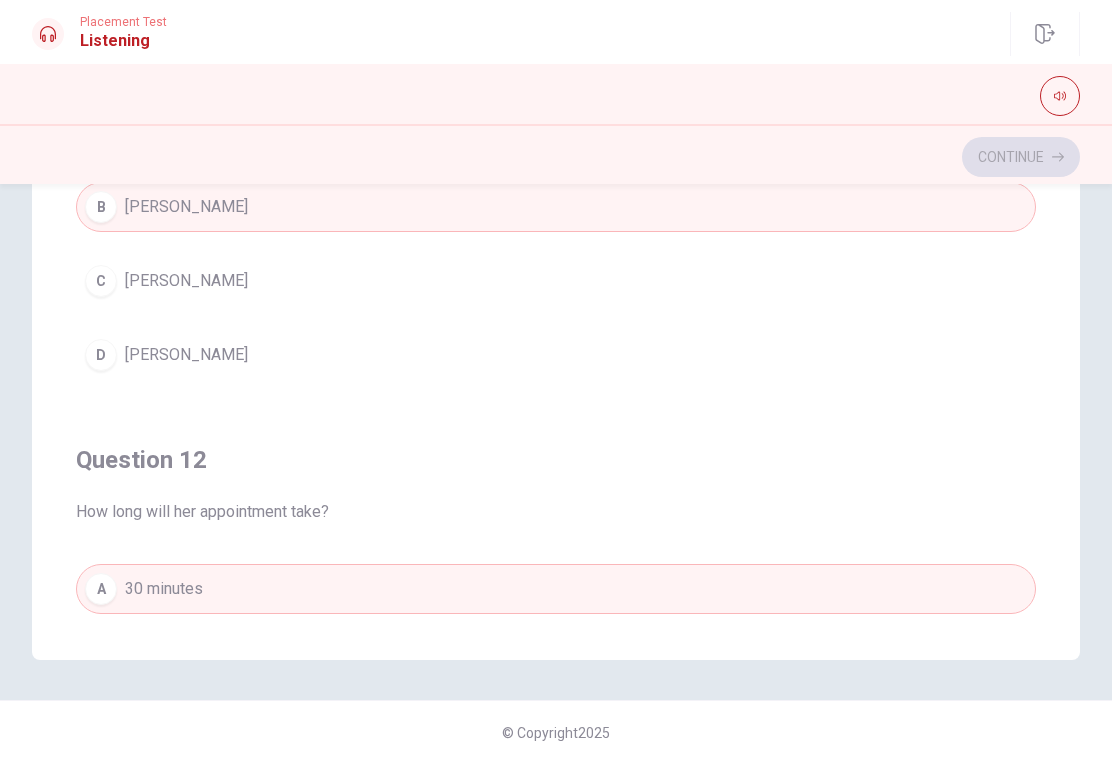 scroll, scrollTop: 368, scrollLeft: 0, axis: vertical 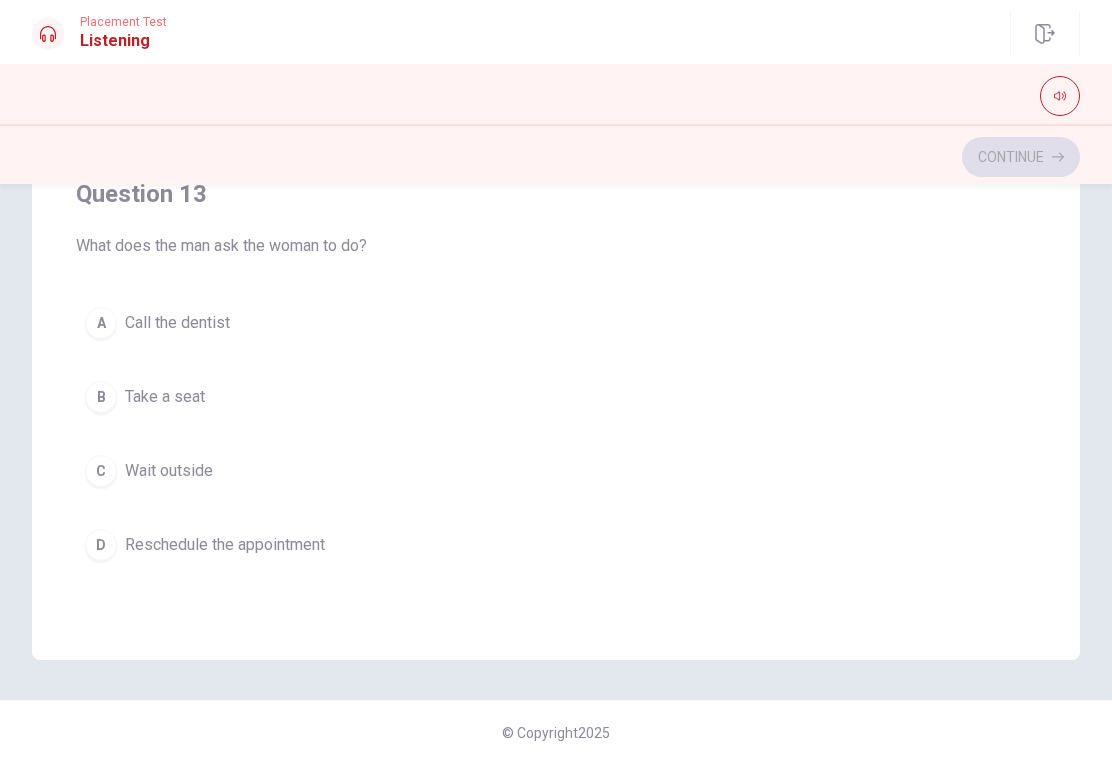 click on "B" at bounding box center (101, 397) 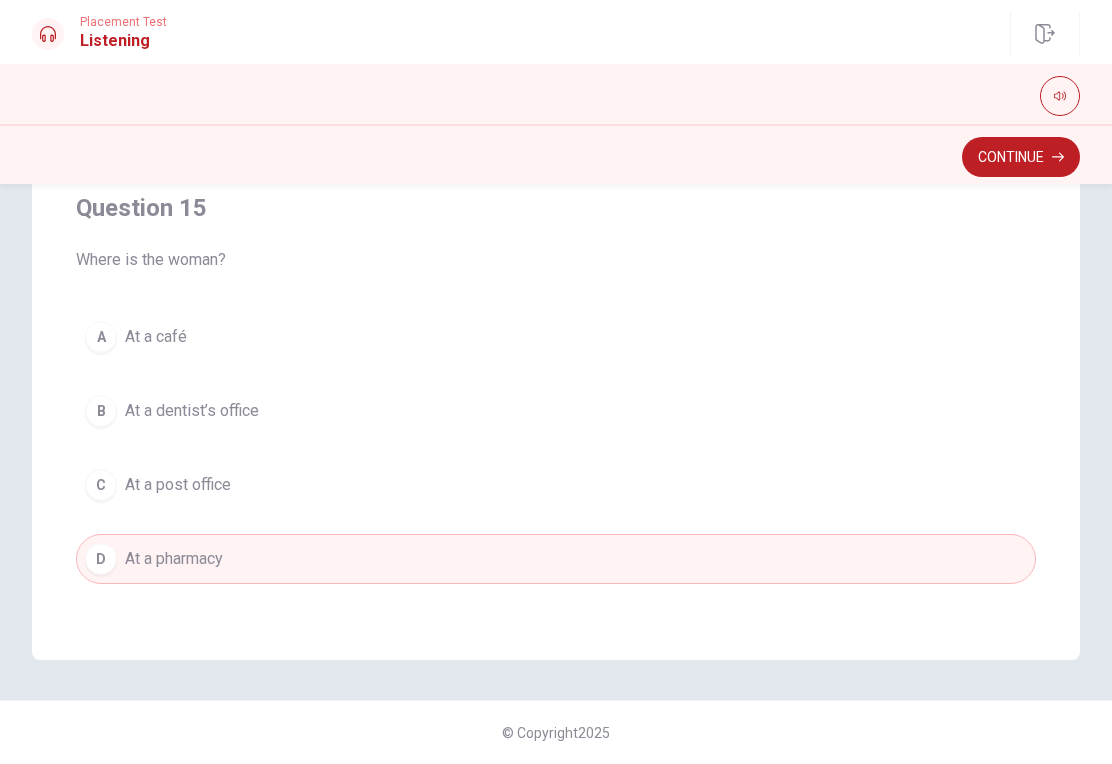 scroll, scrollTop: 1620, scrollLeft: 0, axis: vertical 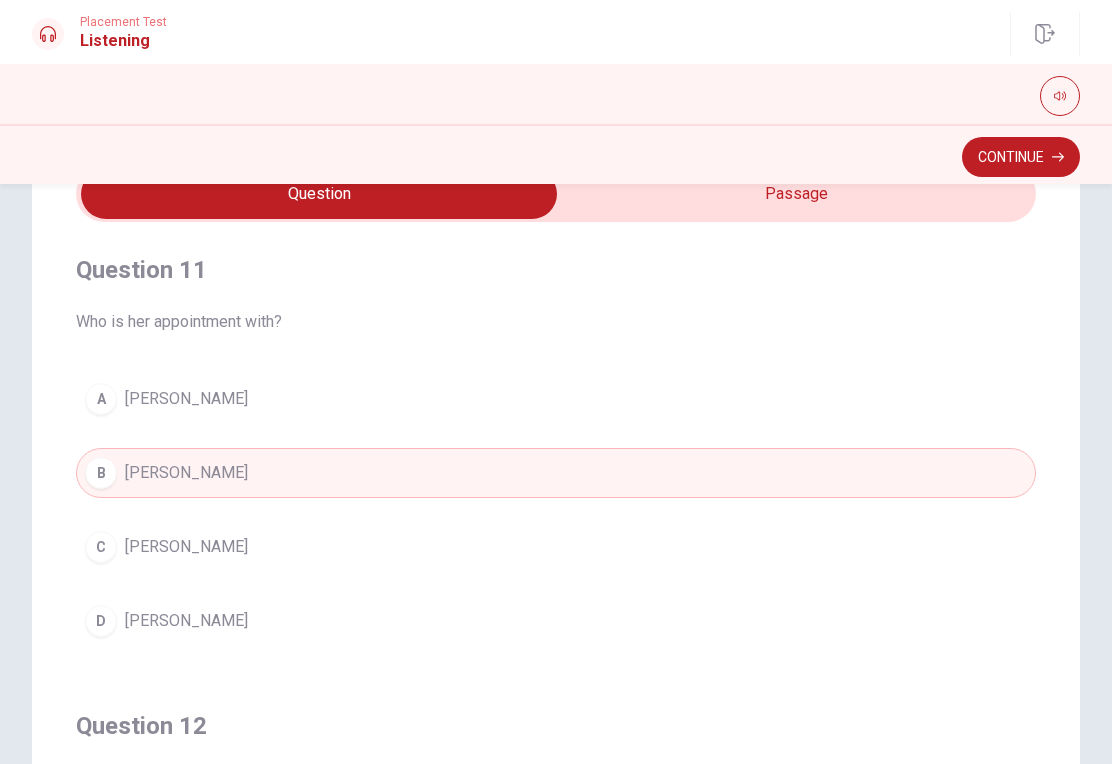 type on "55" 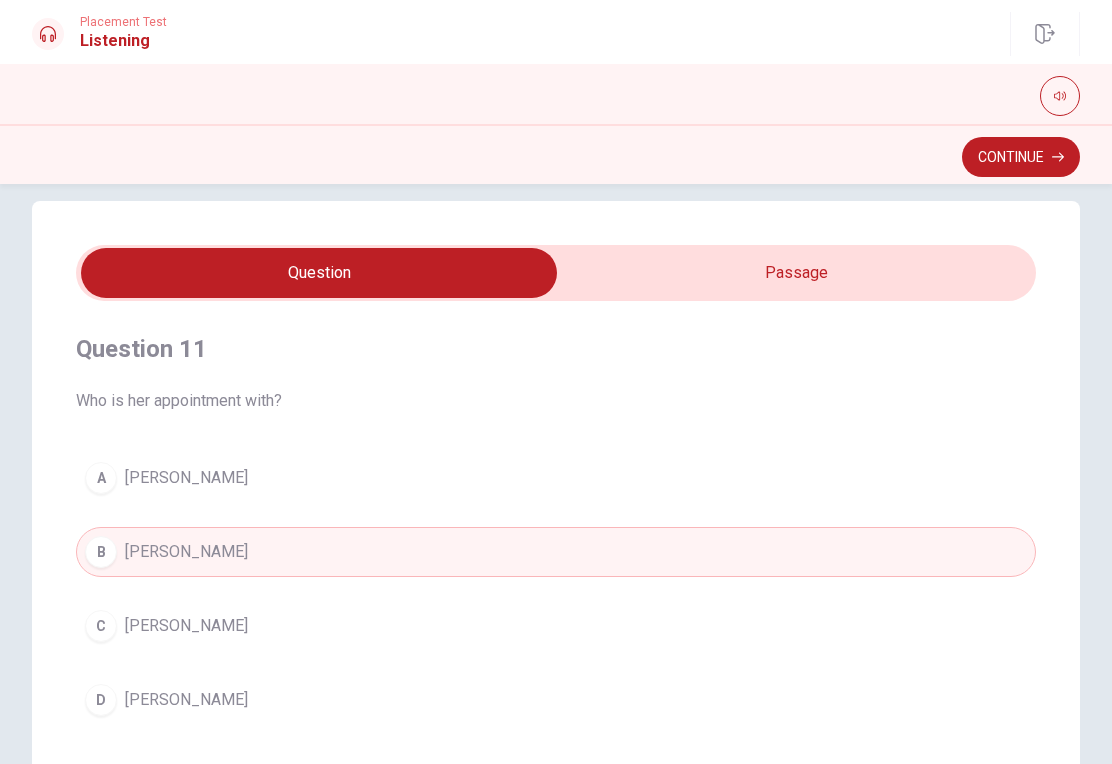 scroll, scrollTop: 16, scrollLeft: 0, axis: vertical 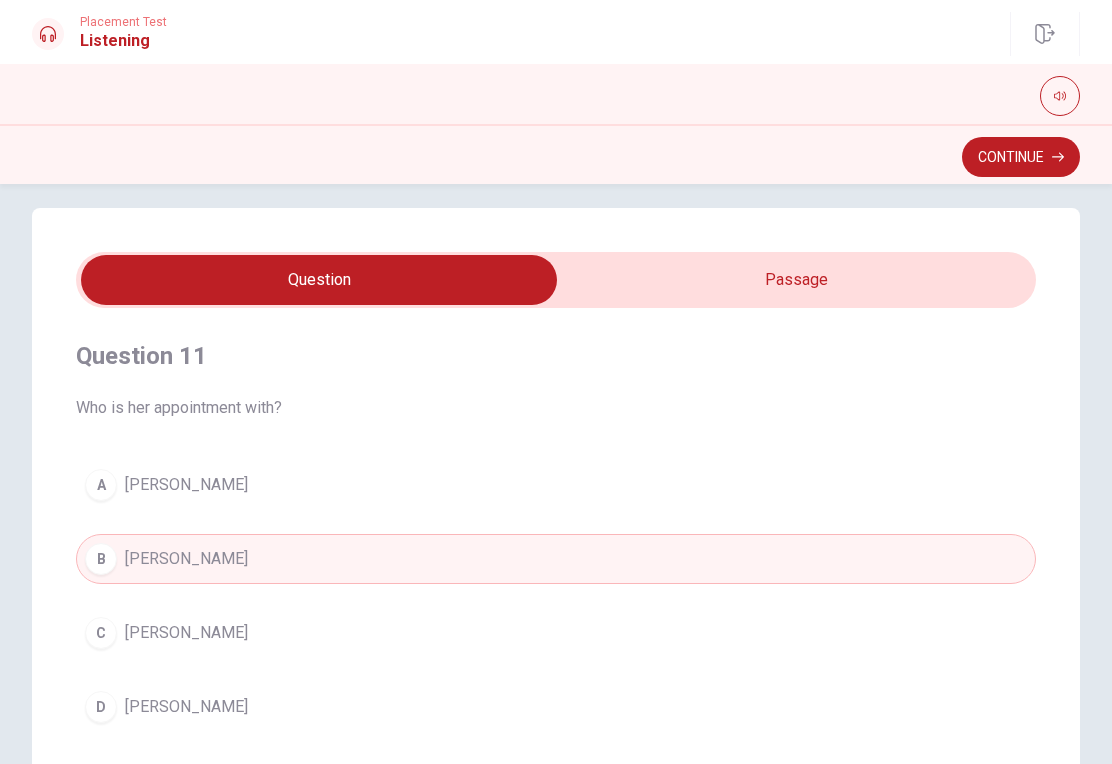click at bounding box center (319, 280) 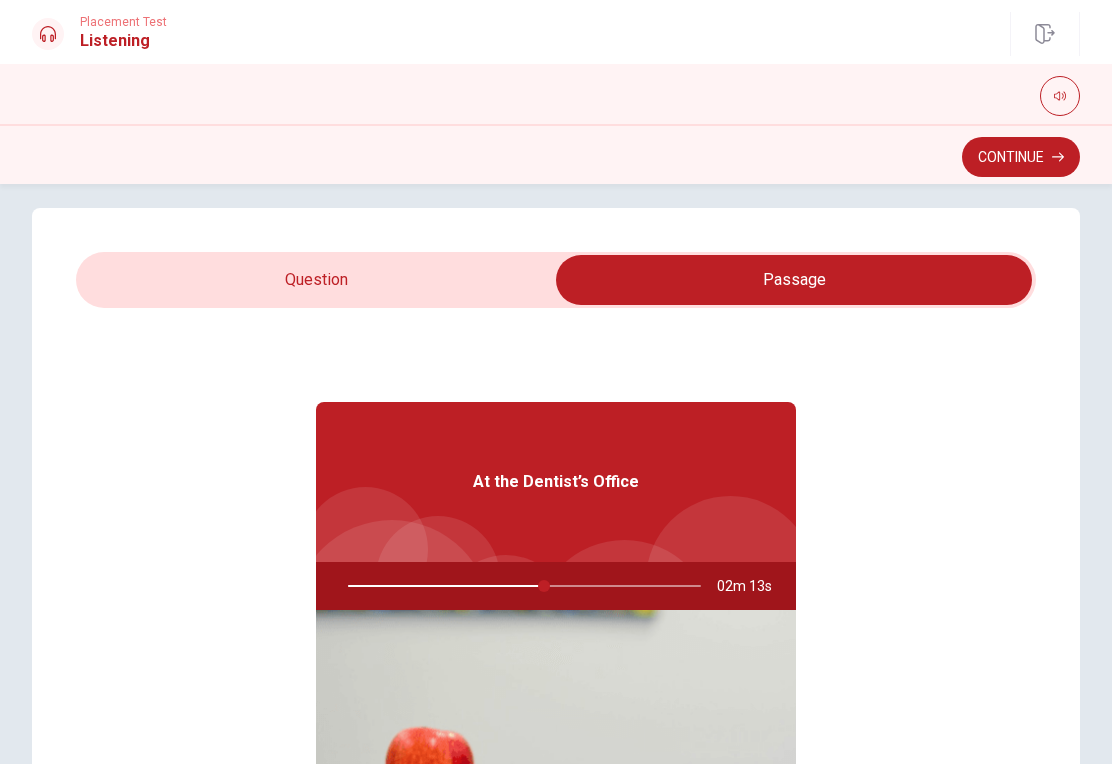 type on "56" 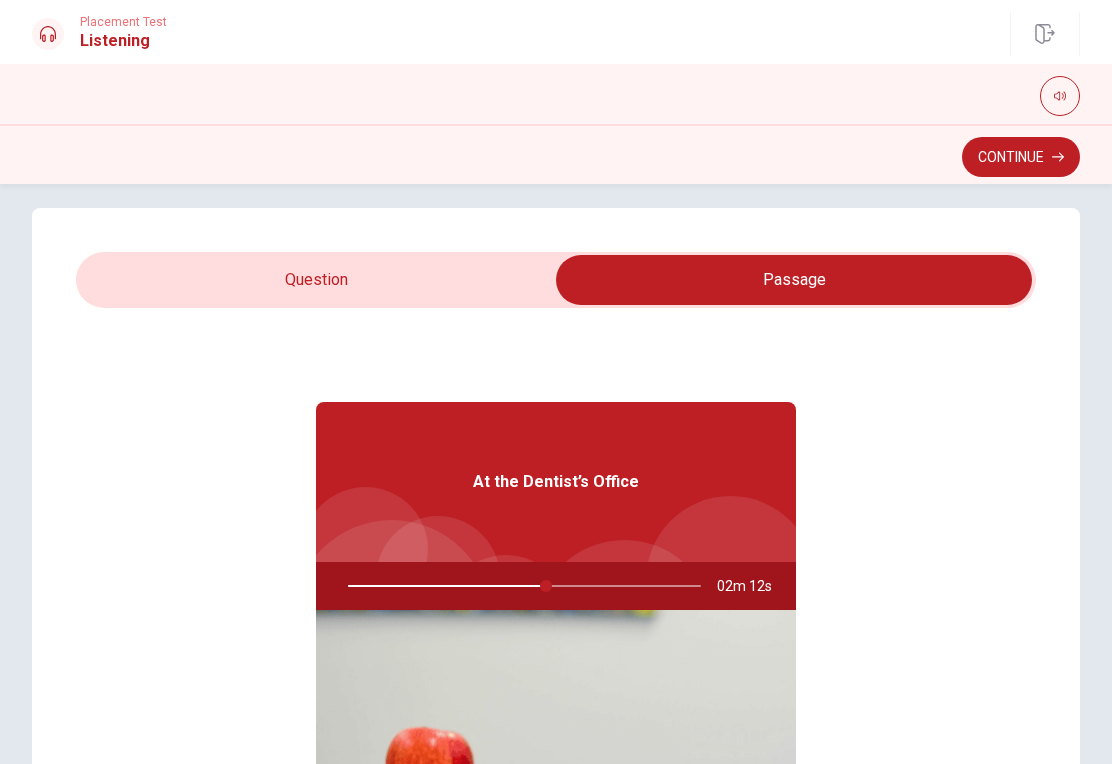 click at bounding box center (794, 280) 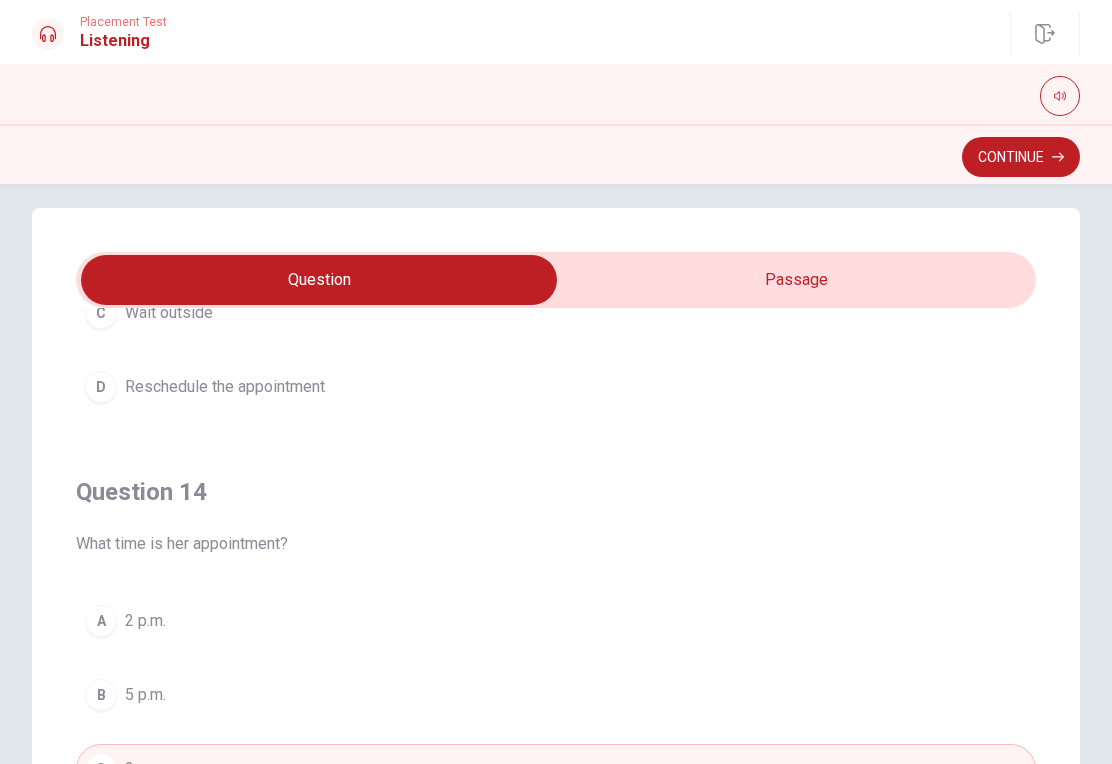 scroll, scrollTop: 1325, scrollLeft: 0, axis: vertical 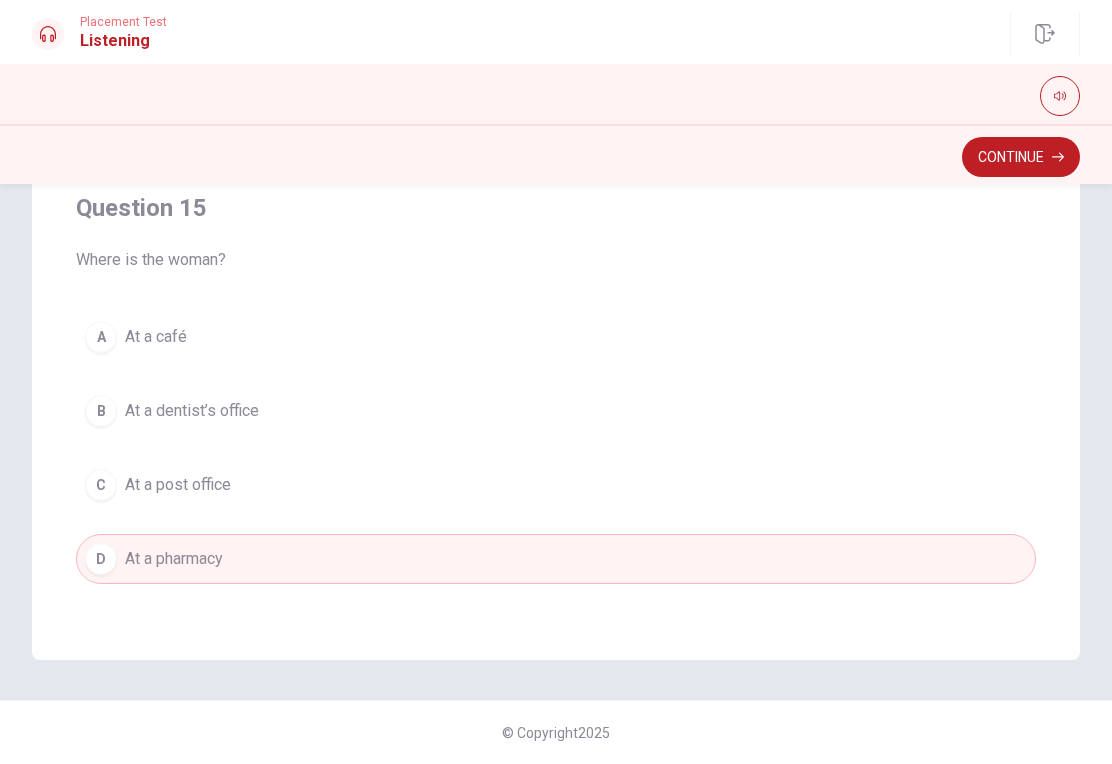 click on "B At a dentist’s office" at bounding box center (556, 411) 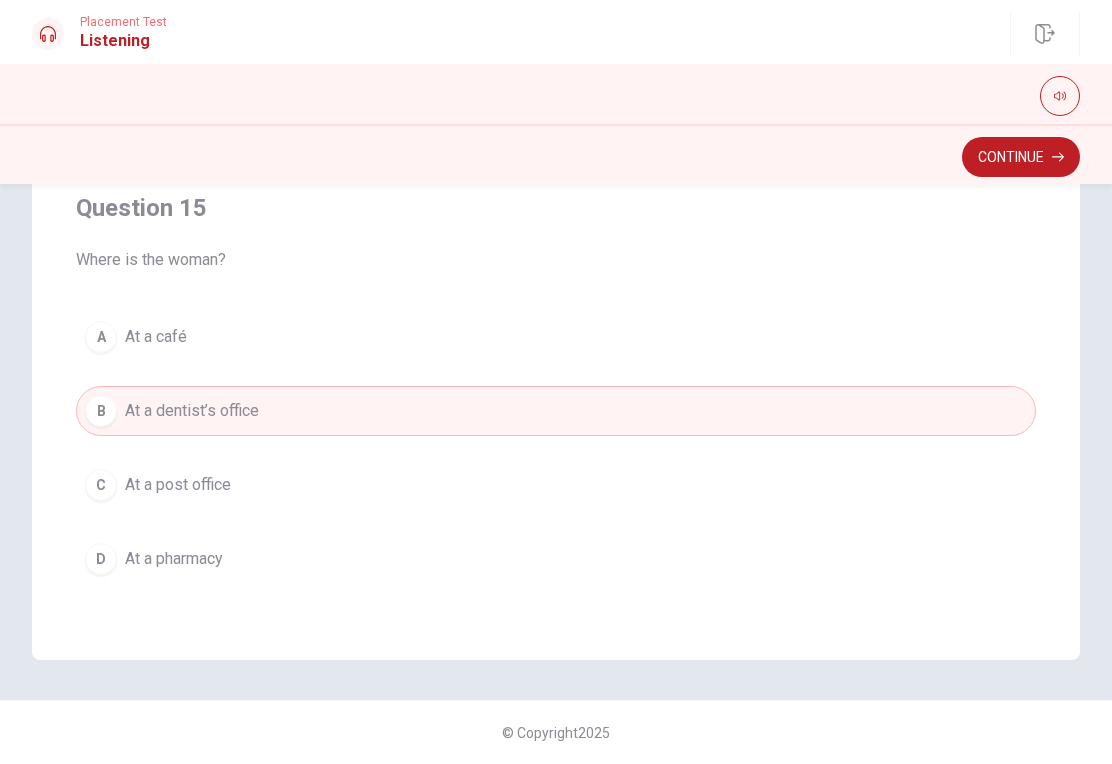 click on "Continue" at bounding box center [1021, 157] 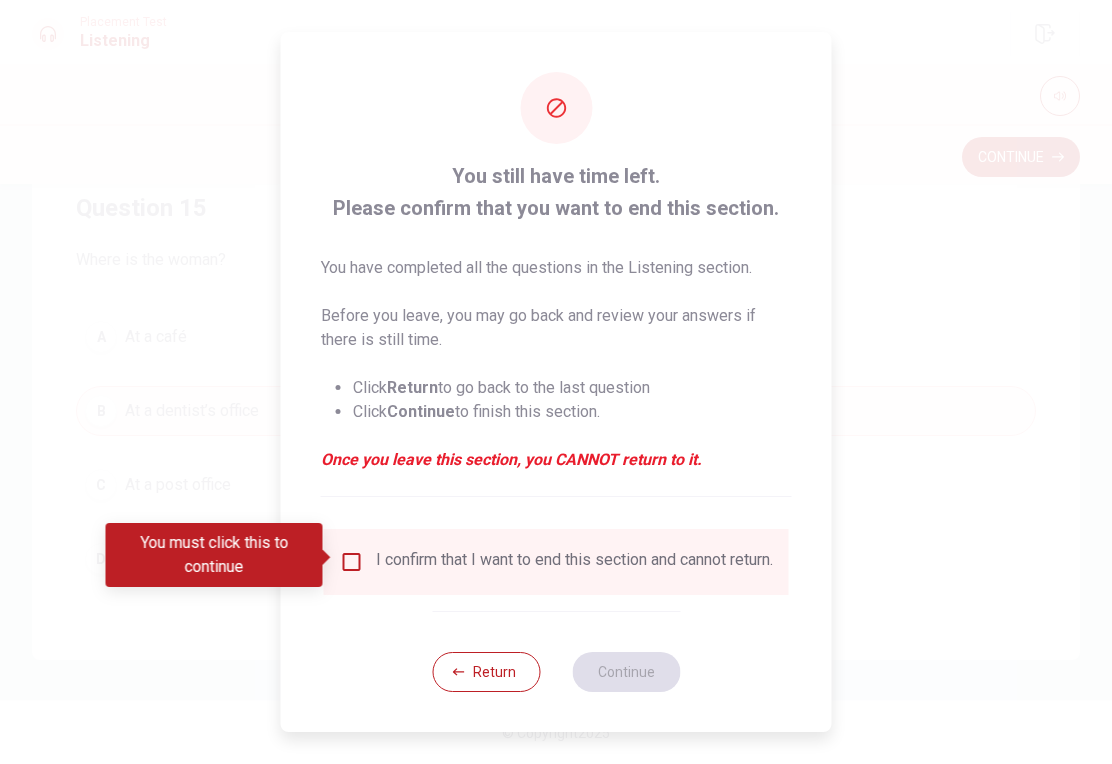 click at bounding box center (352, 562) 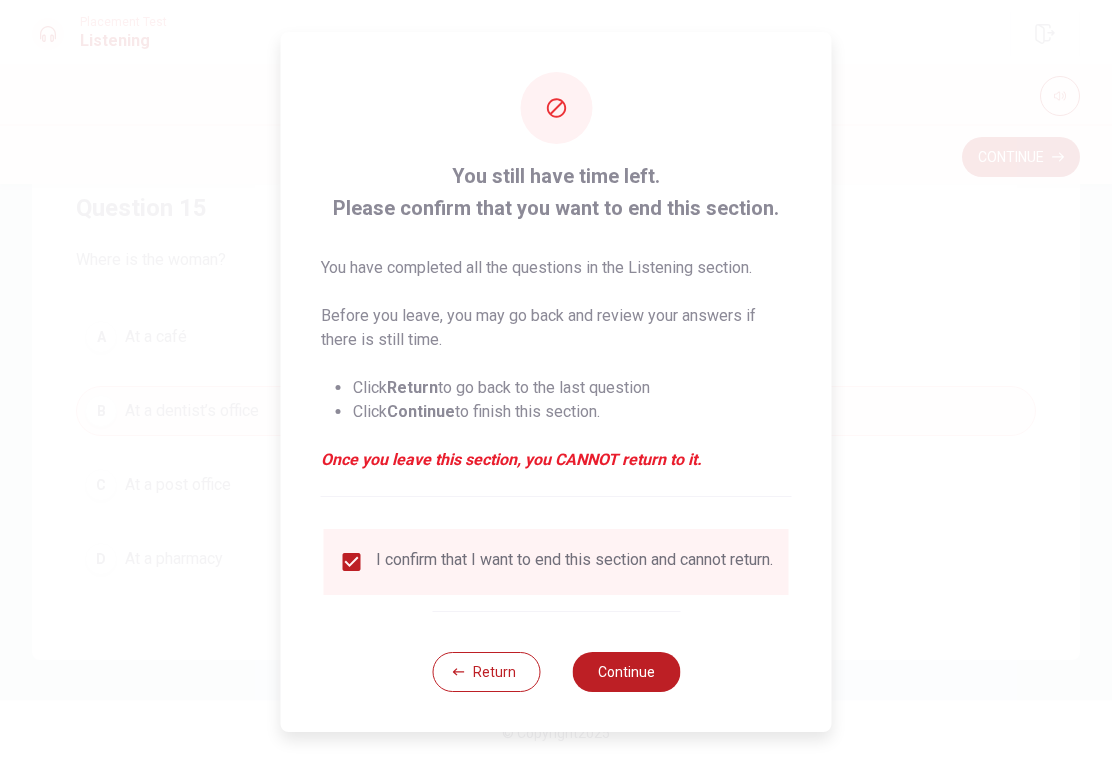 click on "Continue" at bounding box center (626, 672) 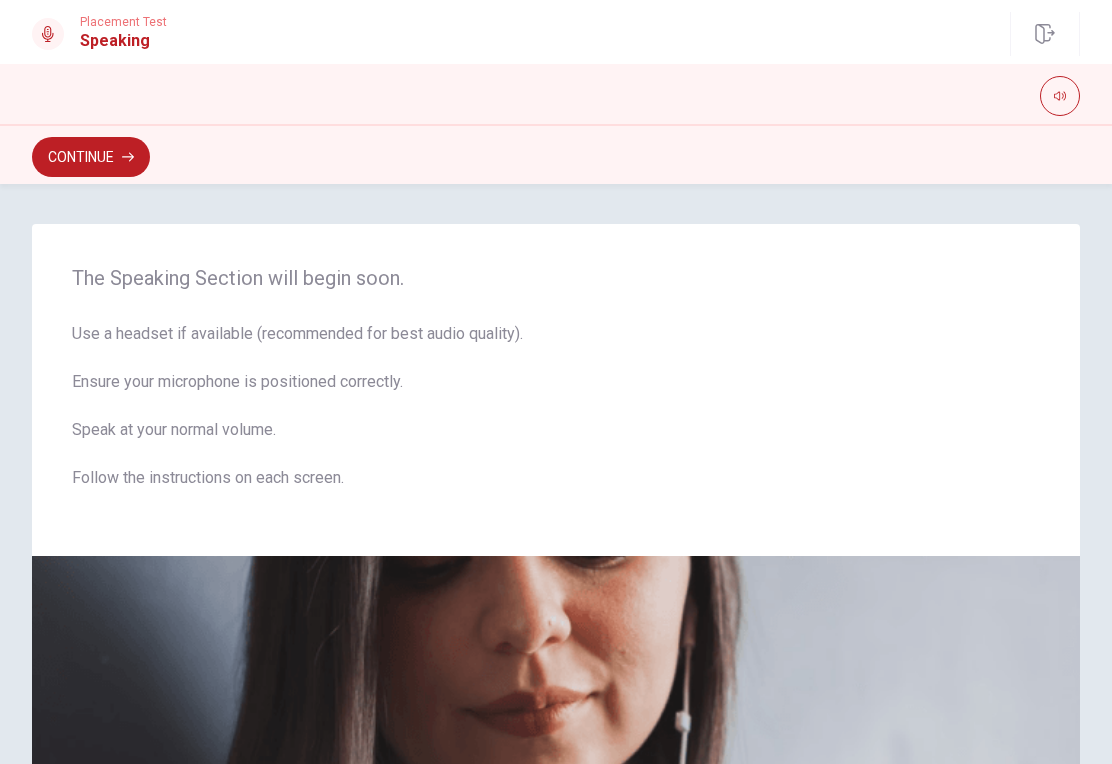 scroll, scrollTop: 0, scrollLeft: 0, axis: both 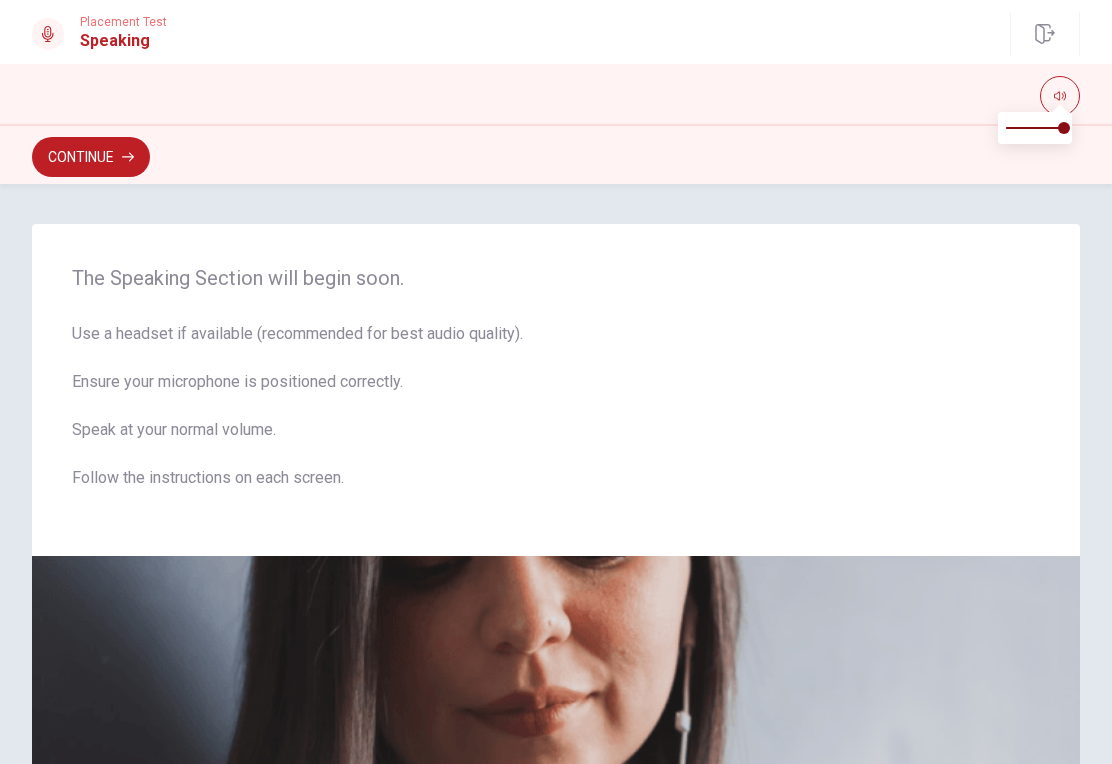 click 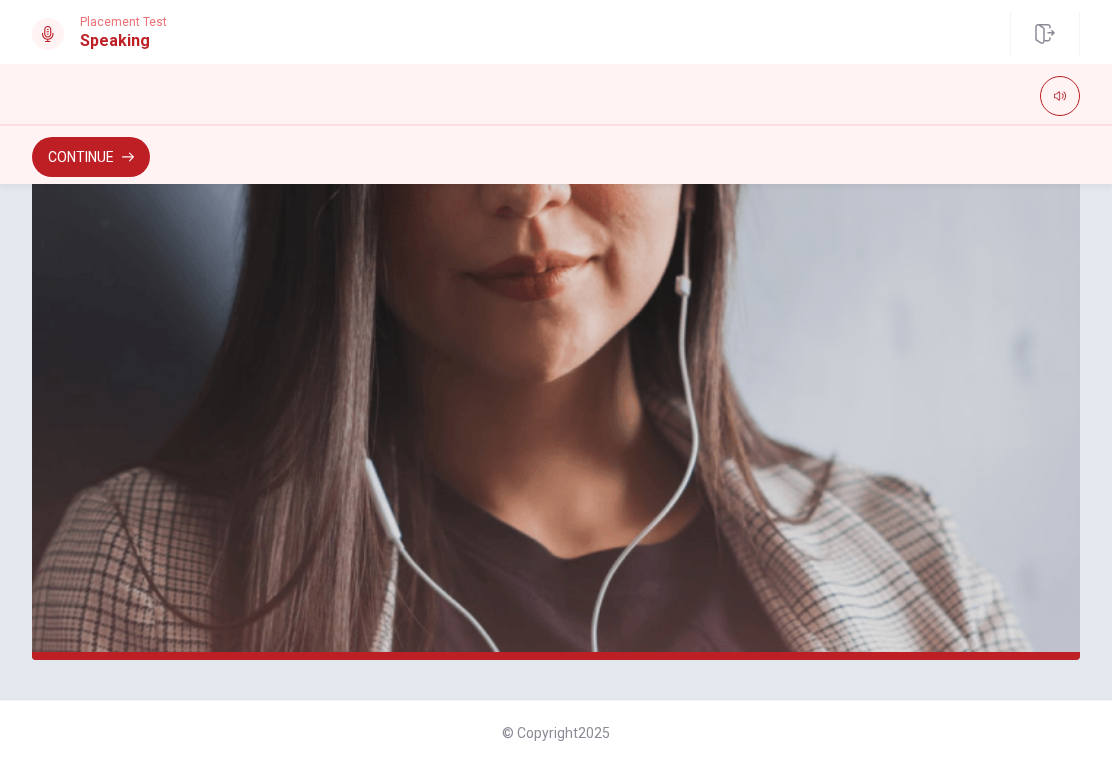 scroll, scrollTop: 436, scrollLeft: 0, axis: vertical 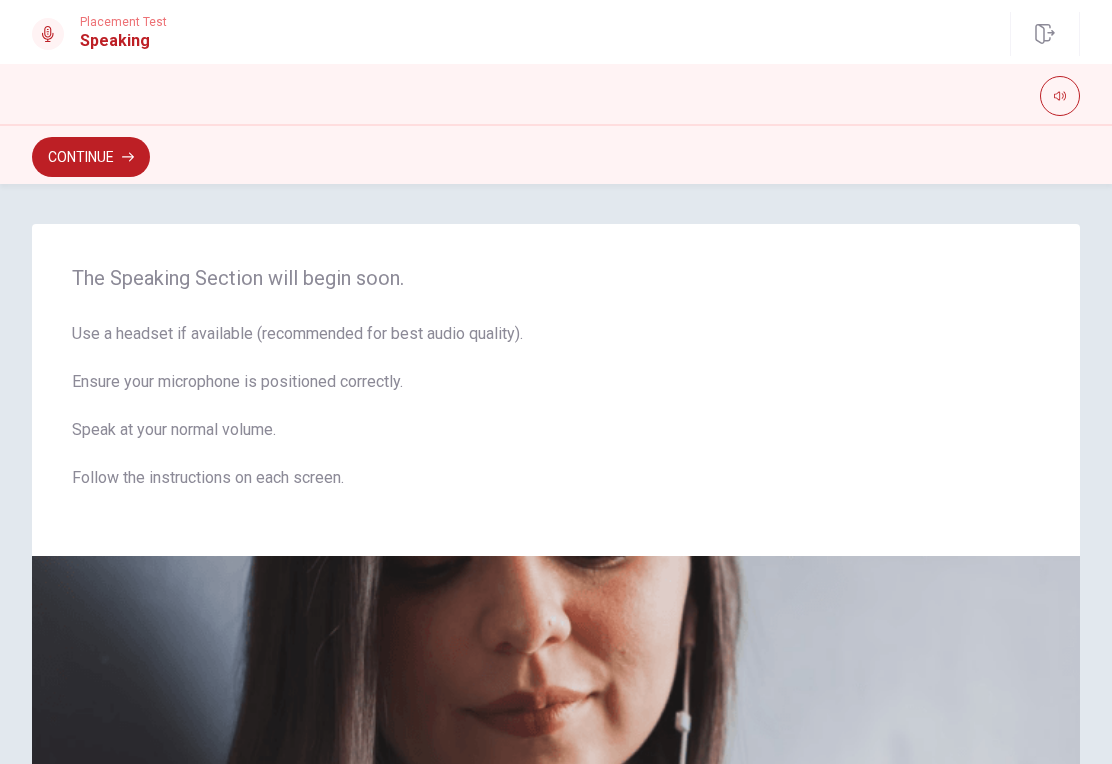 click on "Use a headset if available (recommended for best audio quality).
Ensure your microphone is positioned correctly.
Speak at your normal volume.
Follow the instructions on each screen." at bounding box center [556, 418] 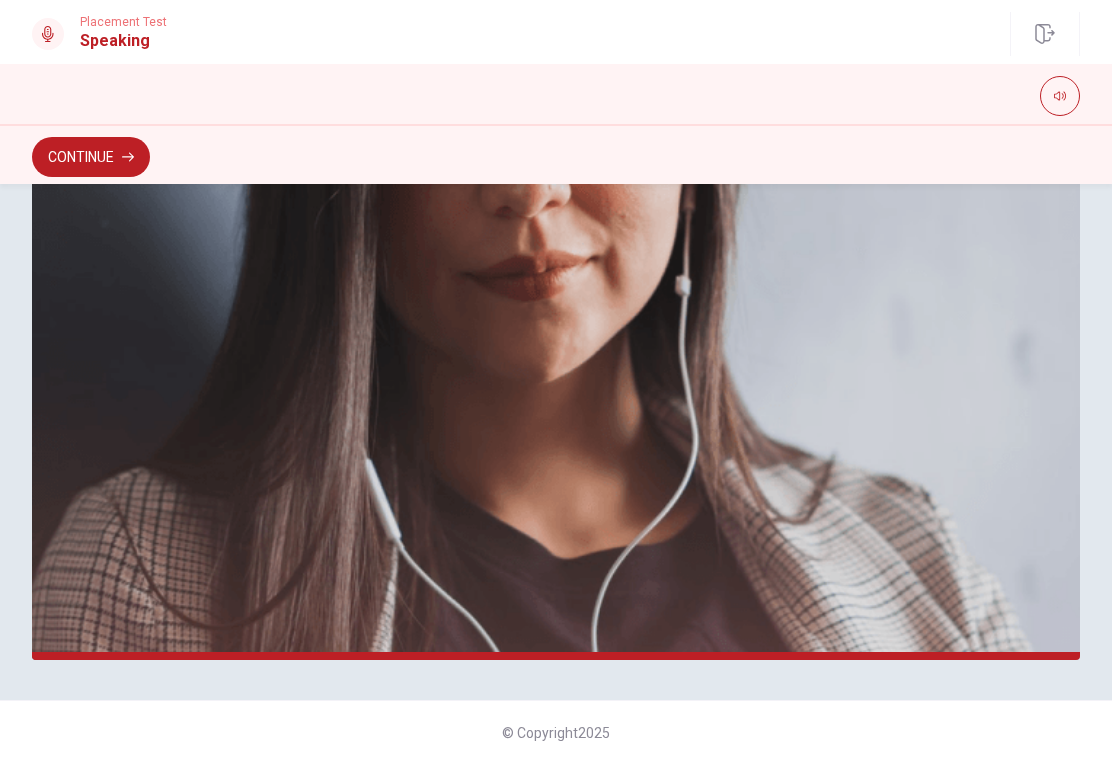 click on "Continue" at bounding box center [91, 157] 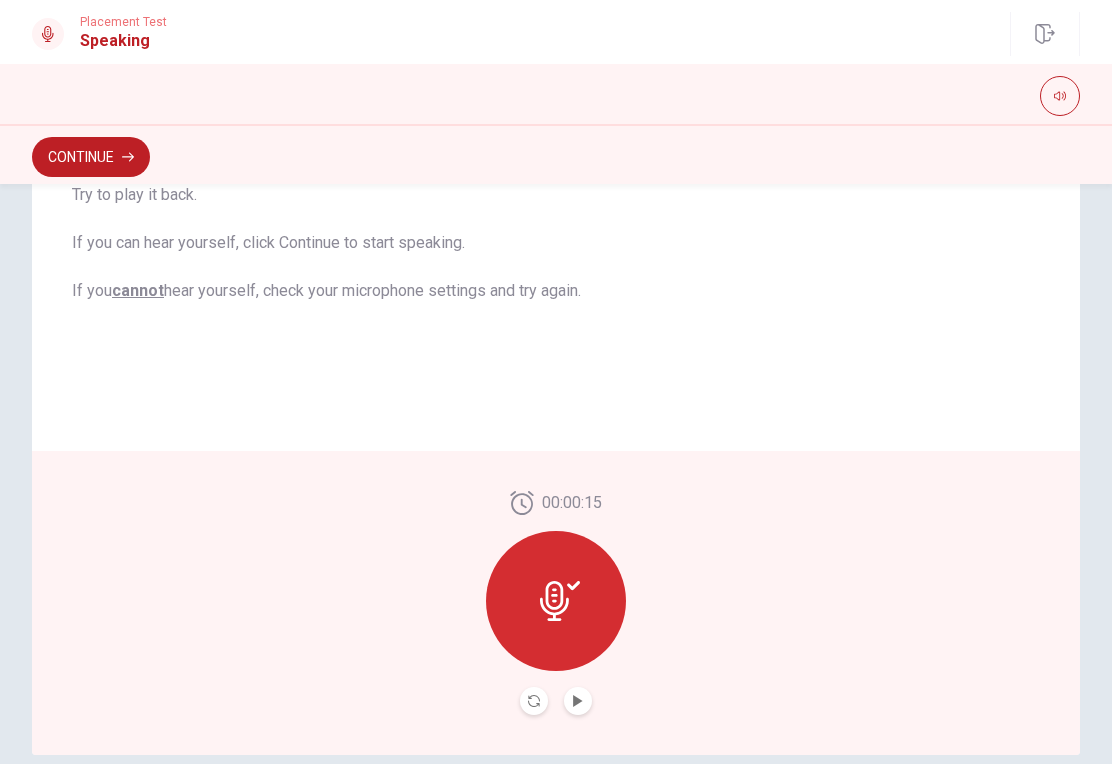 scroll, scrollTop: 346, scrollLeft: 0, axis: vertical 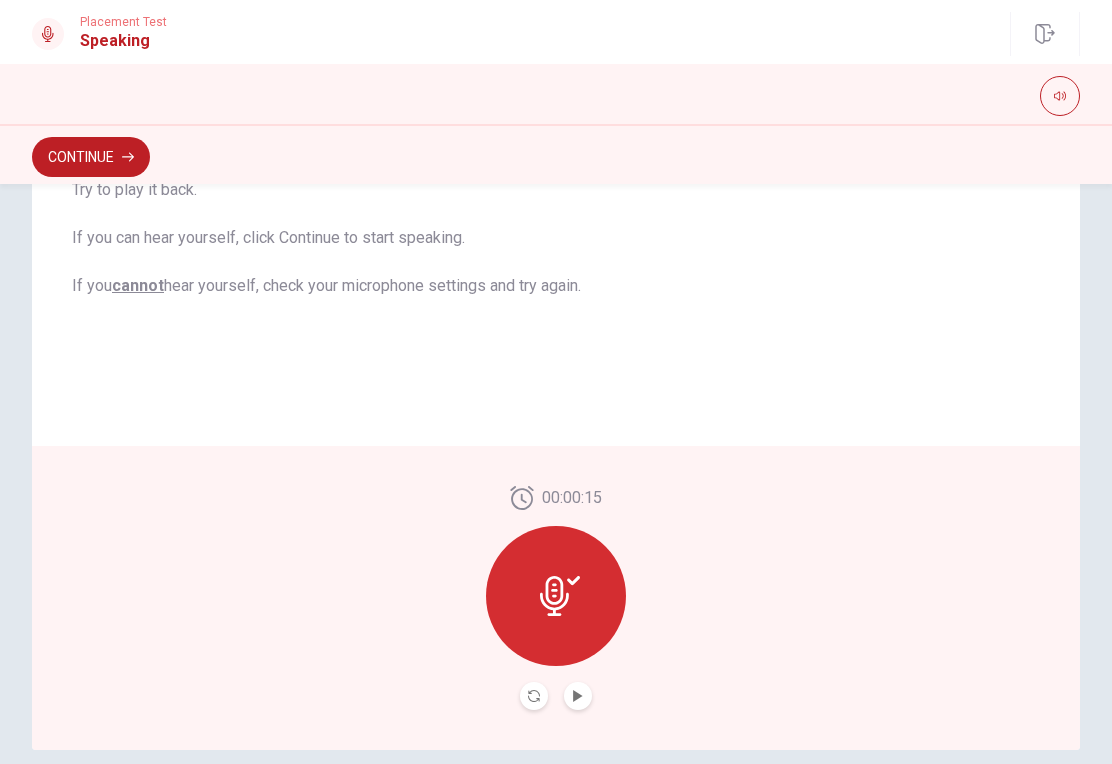 click at bounding box center [578, 696] 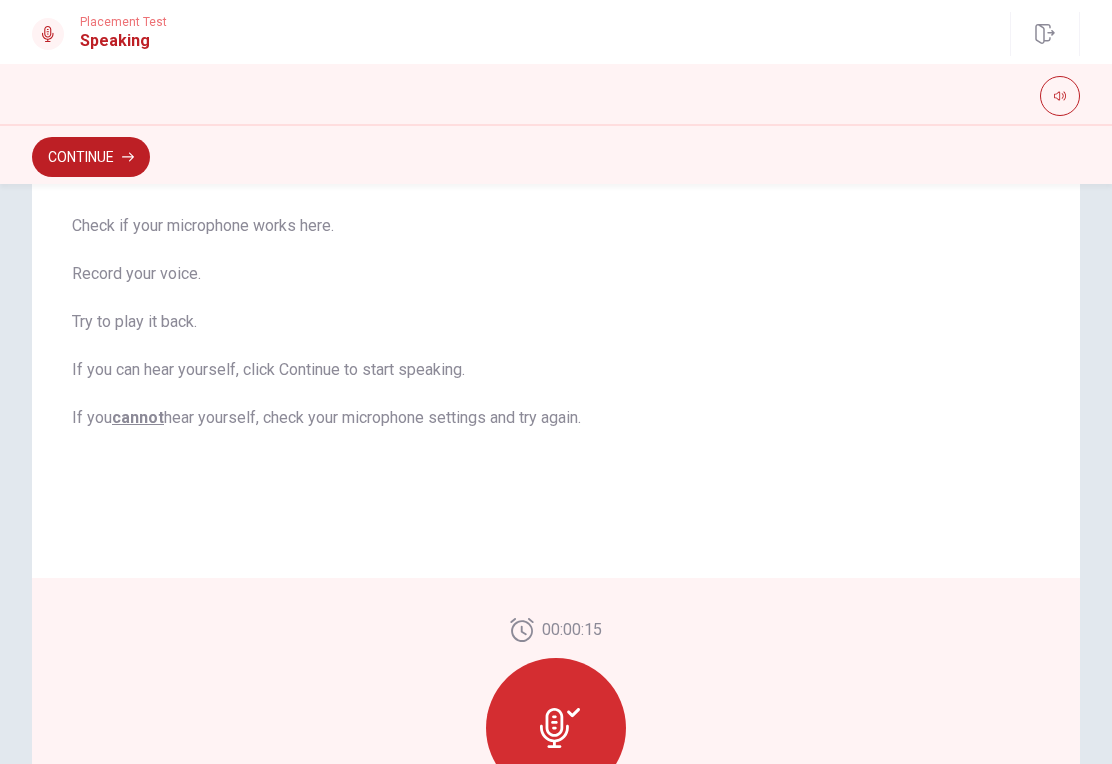 scroll, scrollTop: 225, scrollLeft: 0, axis: vertical 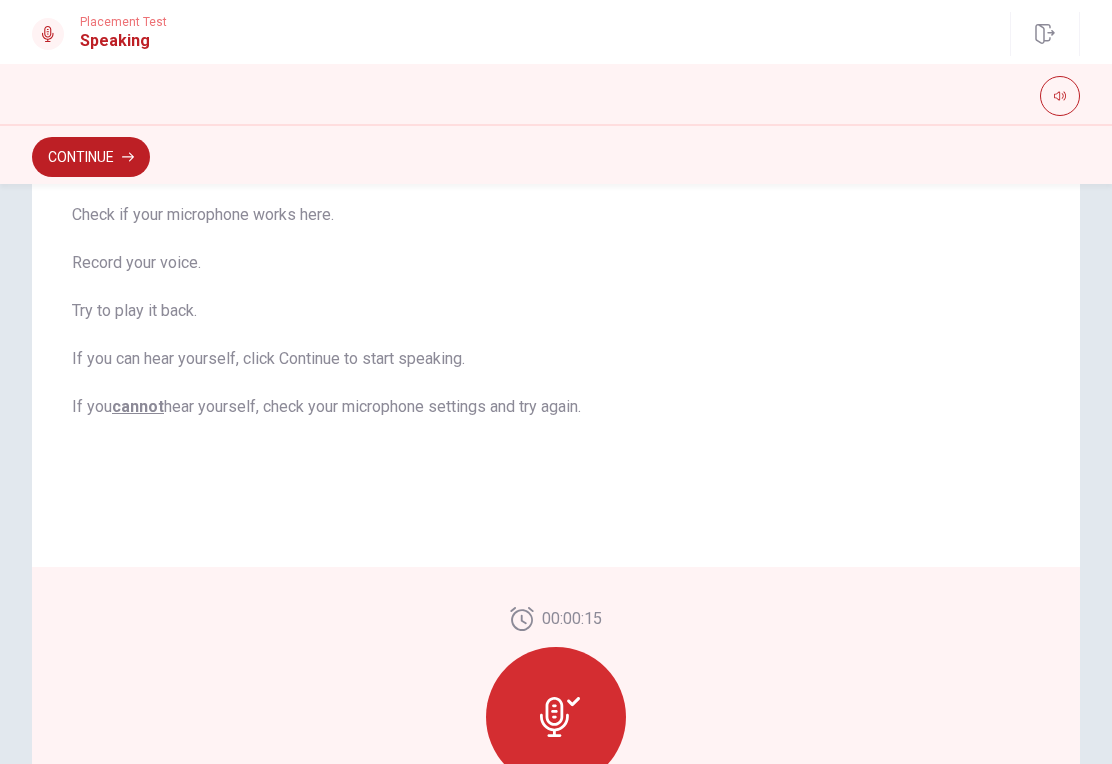 click on "Continue" at bounding box center [91, 157] 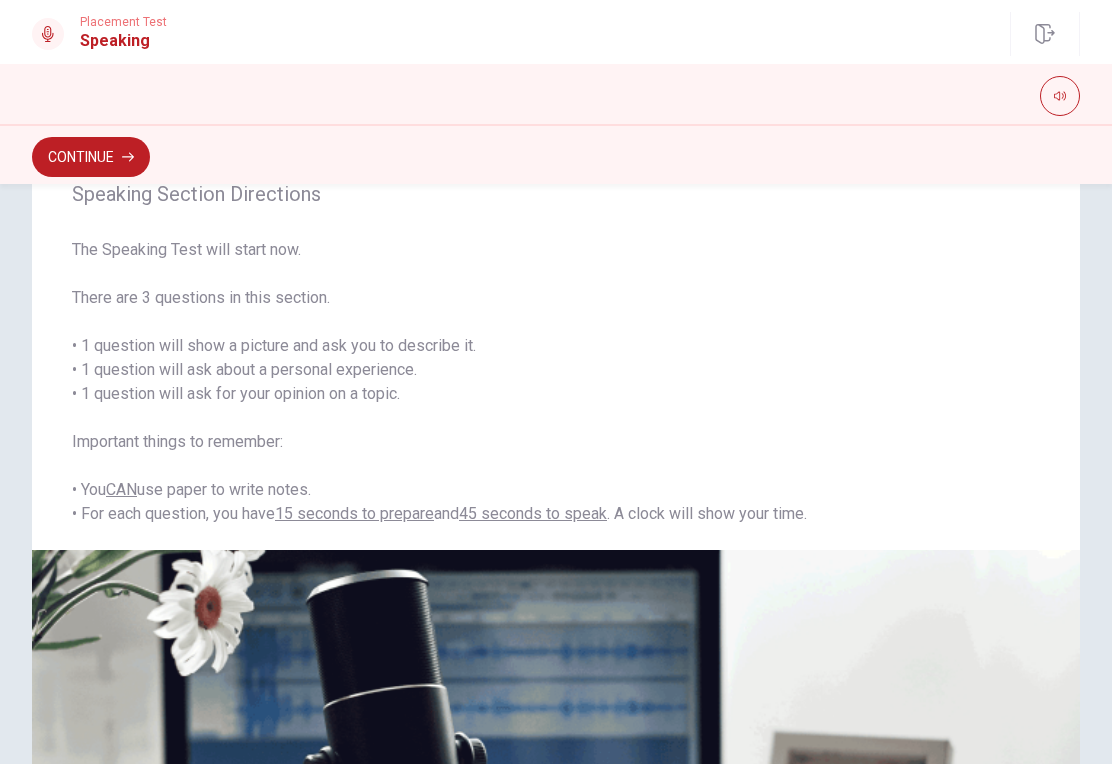 scroll, scrollTop: 73, scrollLeft: 0, axis: vertical 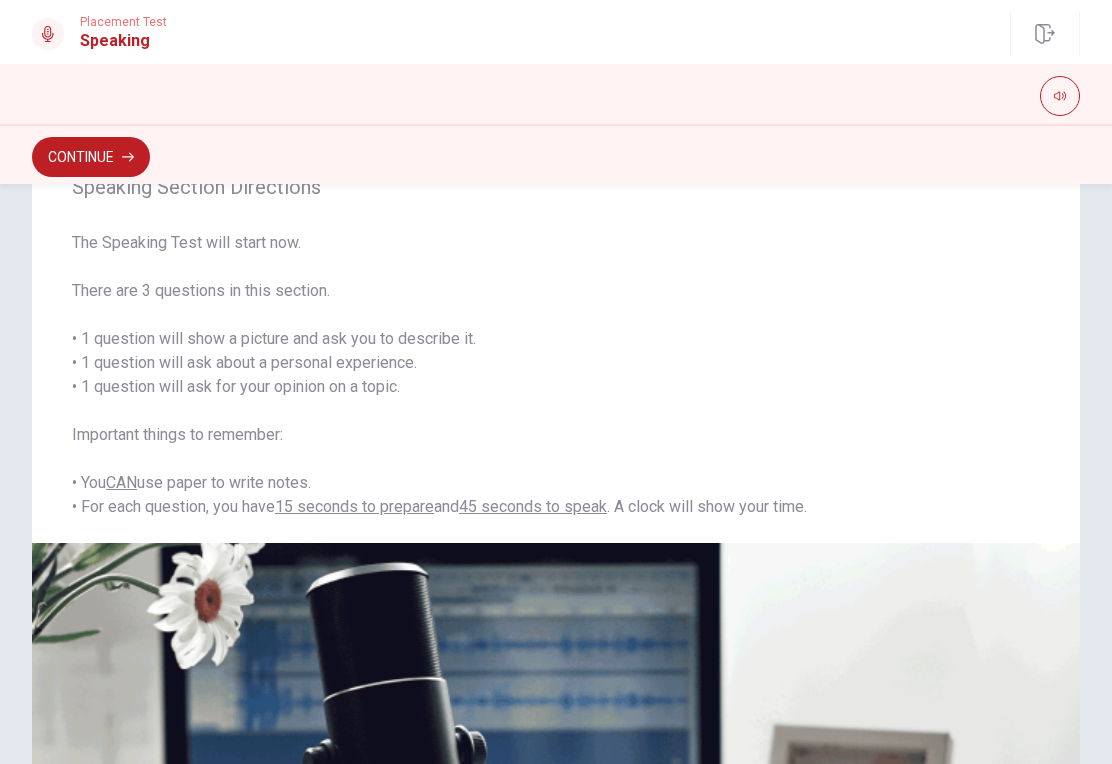 click on "Continue" at bounding box center [91, 157] 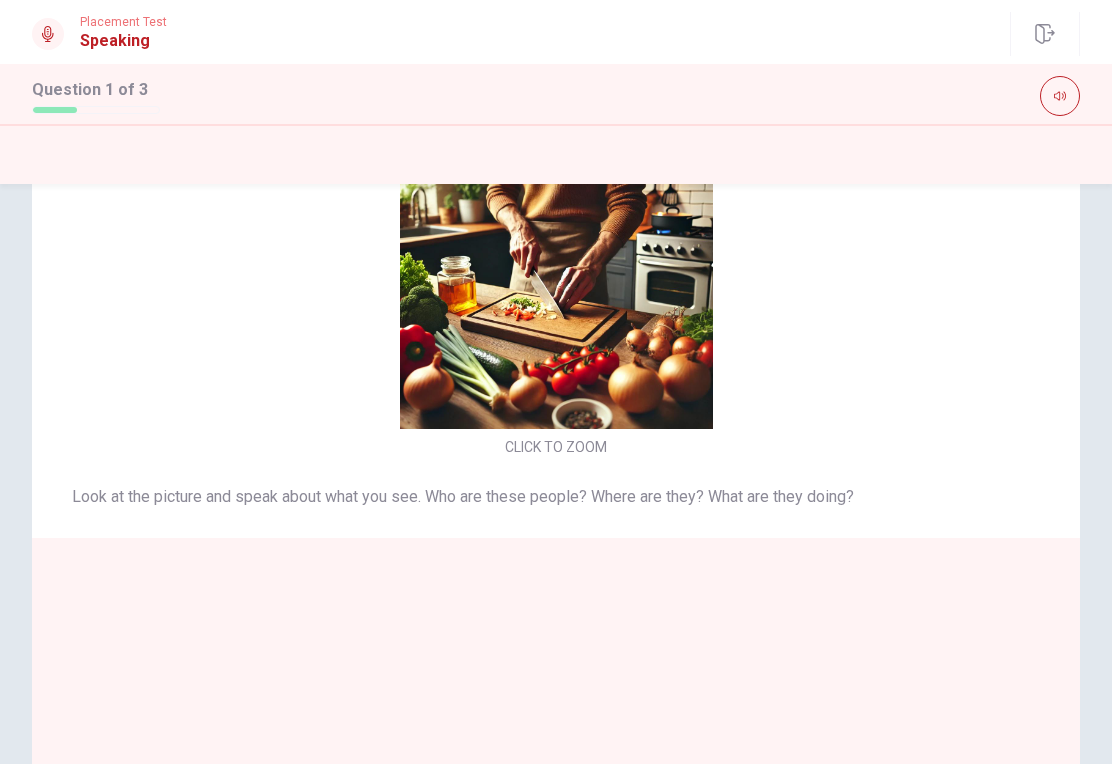 scroll, scrollTop: 59, scrollLeft: 0, axis: vertical 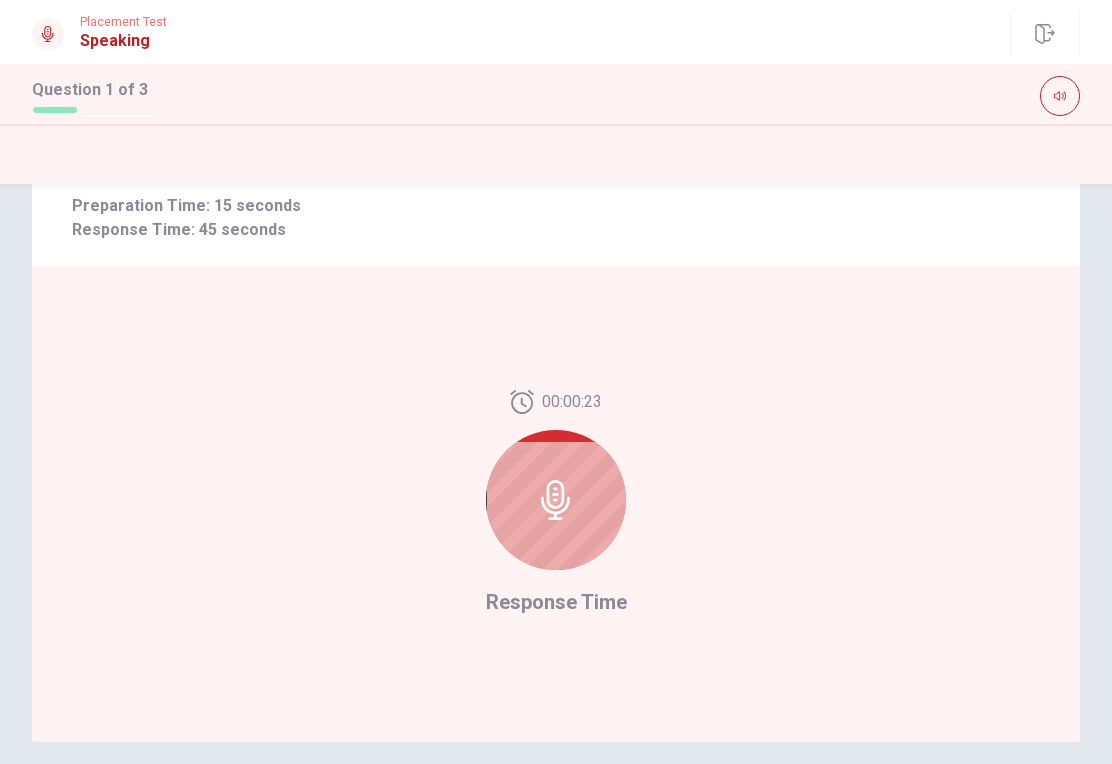 click 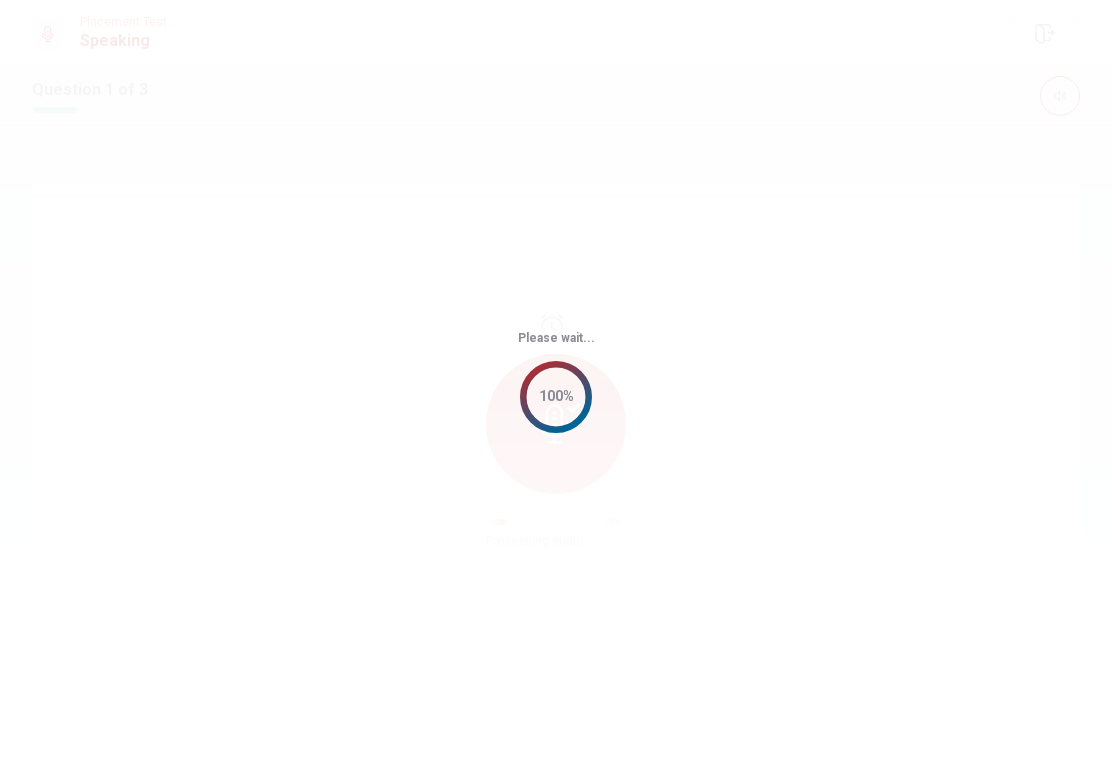 scroll, scrollTop: 428, scrollLeft: 0, axis: vertical 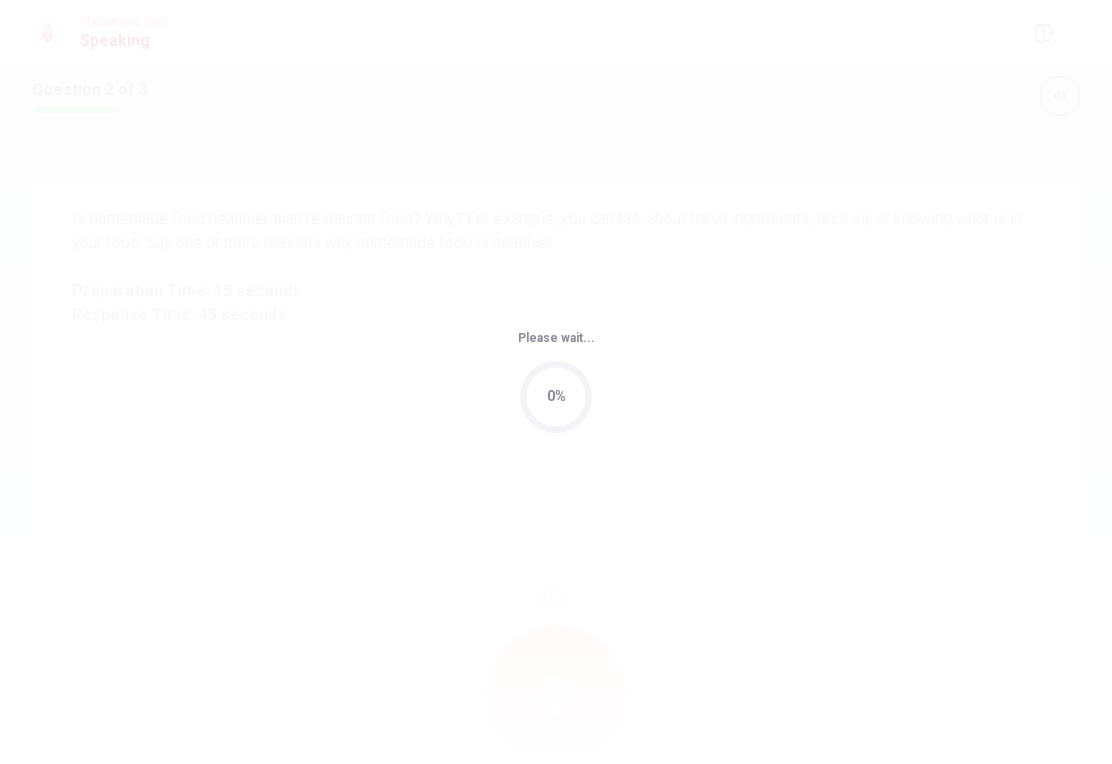 click on "Please wait... 0%" at bounding box center [556, 382] 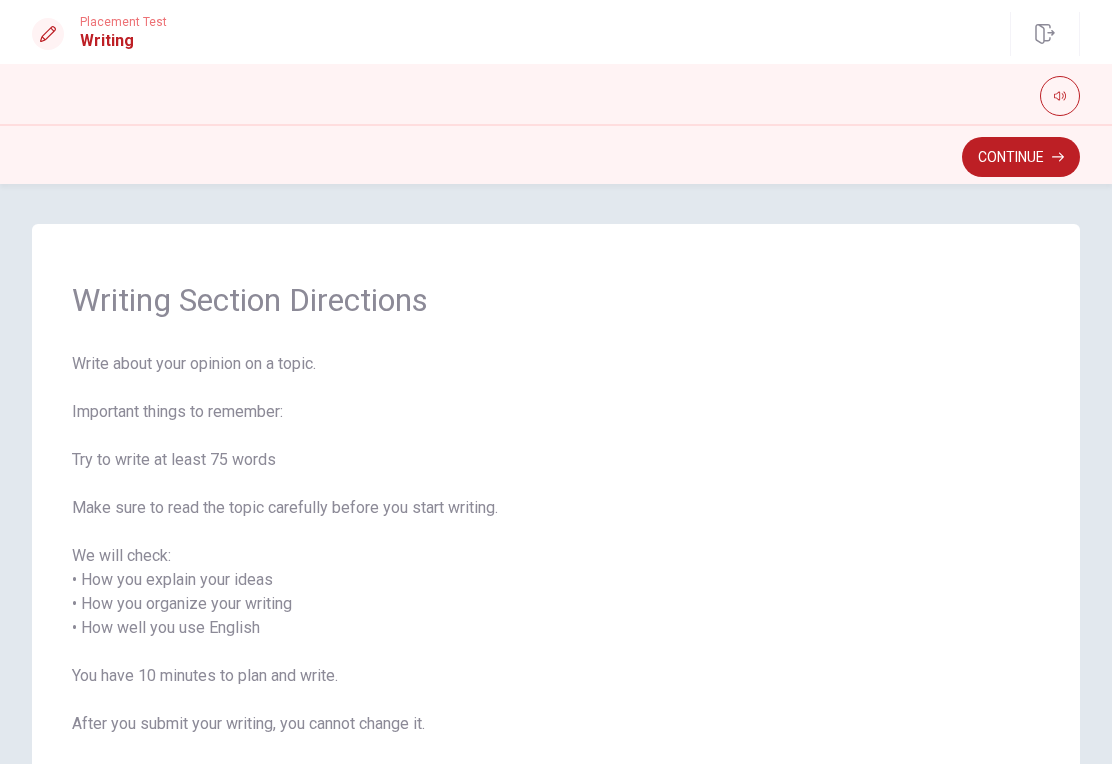 scroll, scrollTop: -1, scrollLeft: 0, axis: vertical 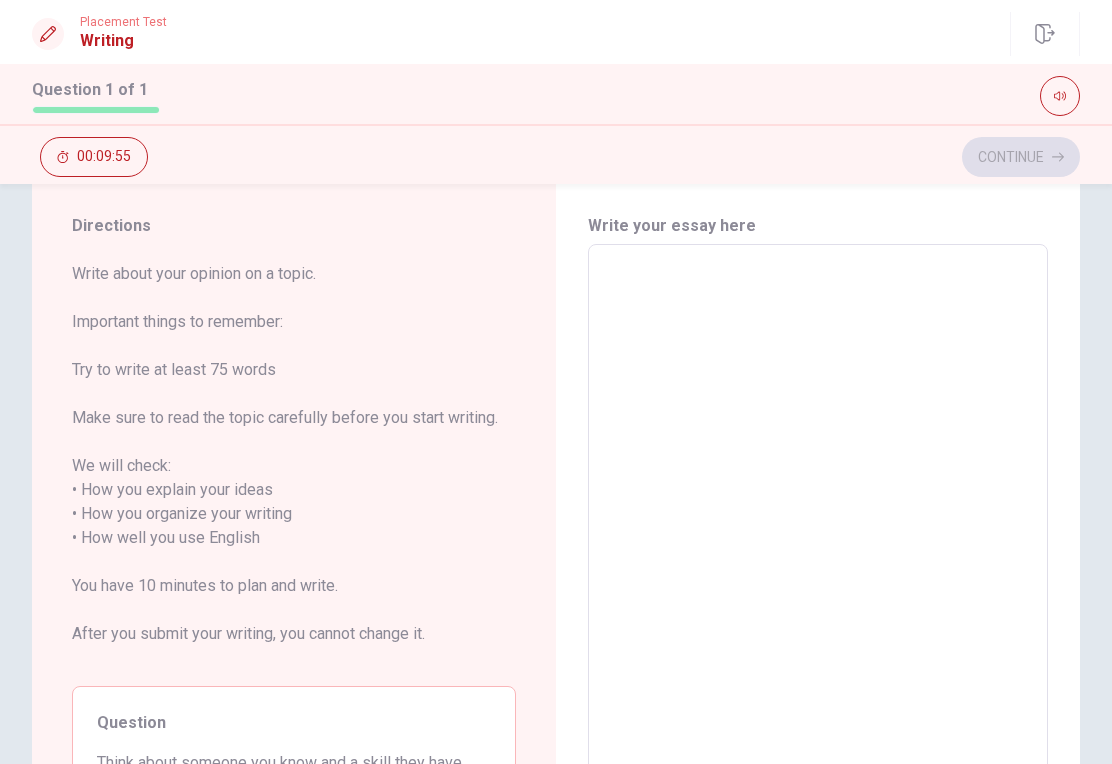 click at bounding box center [818, 550] 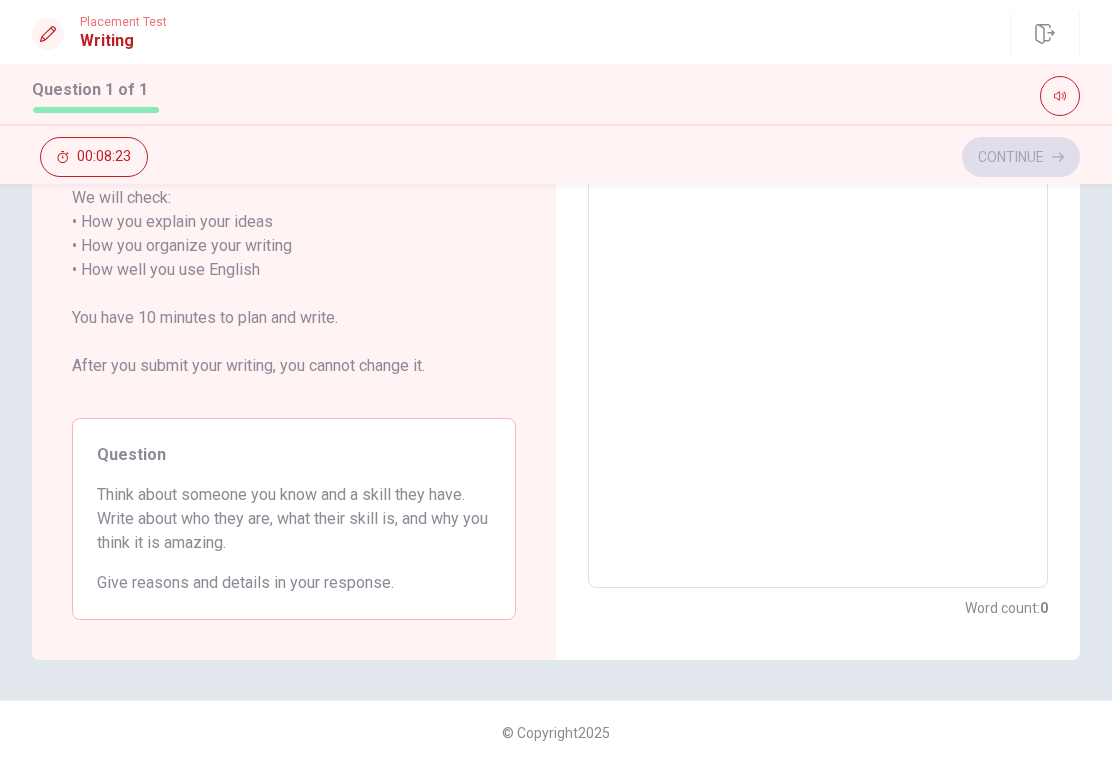 scroll, scrollTop: 318, scrollLeft: 0, axis: vertical 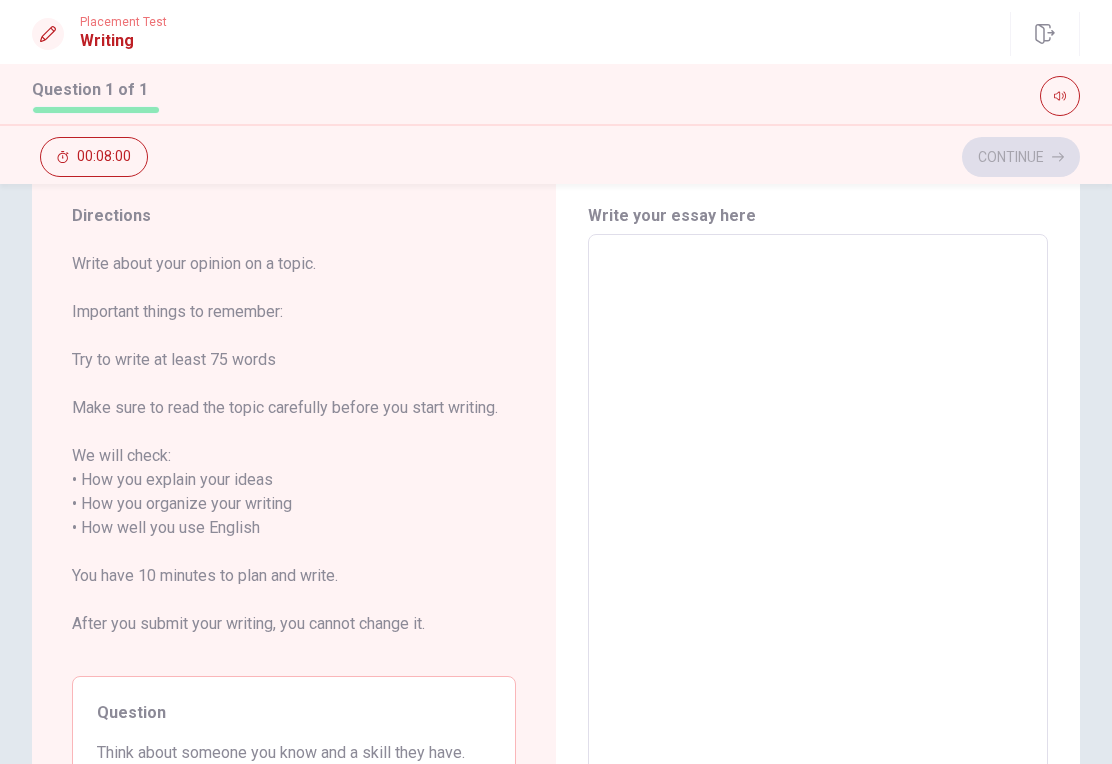 click at bounding box center [818, 540] 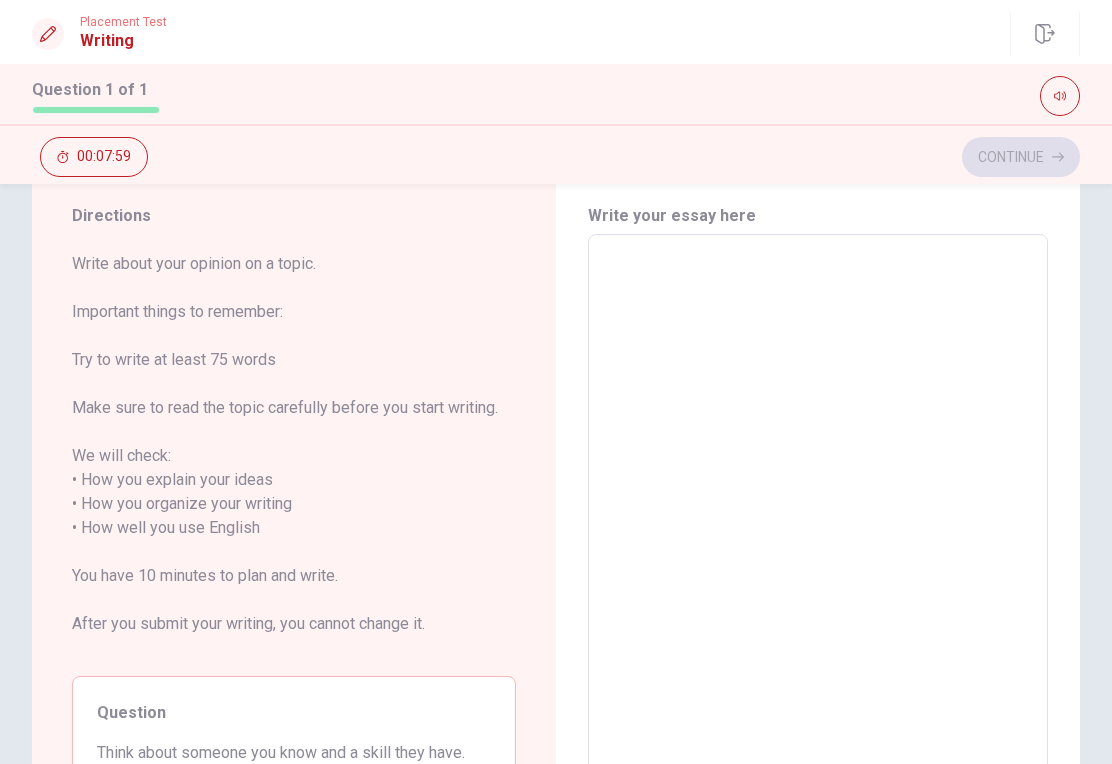 type on "I" 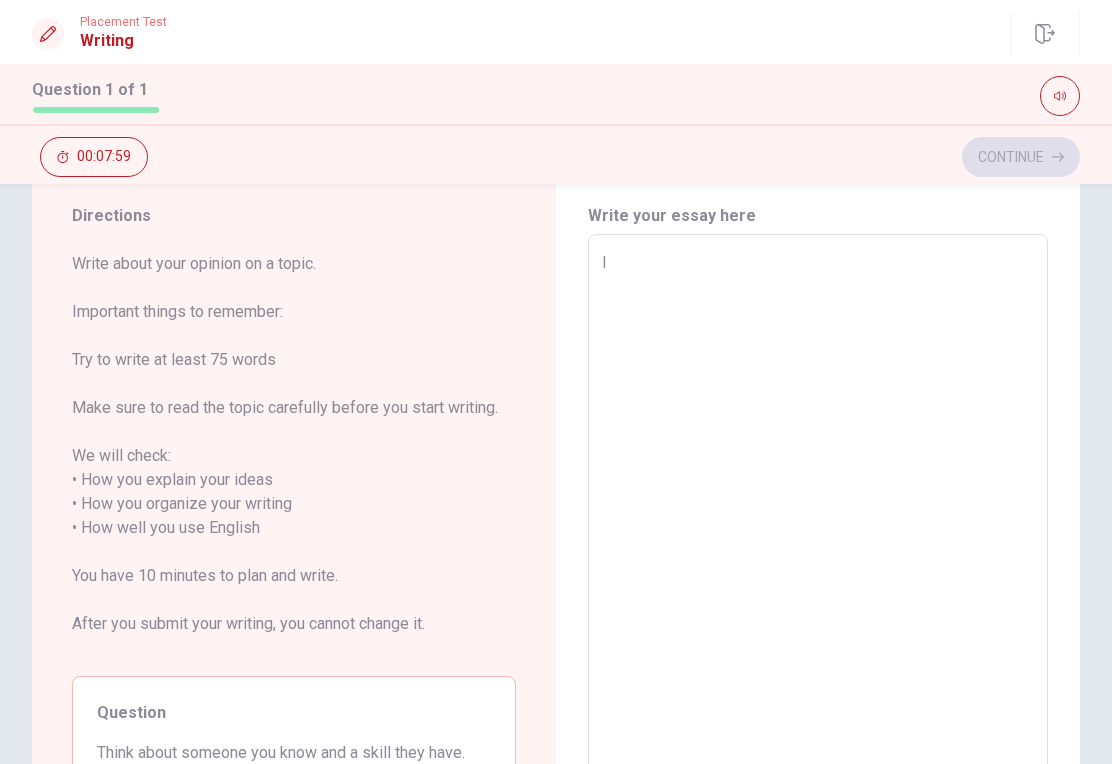 type on "x" 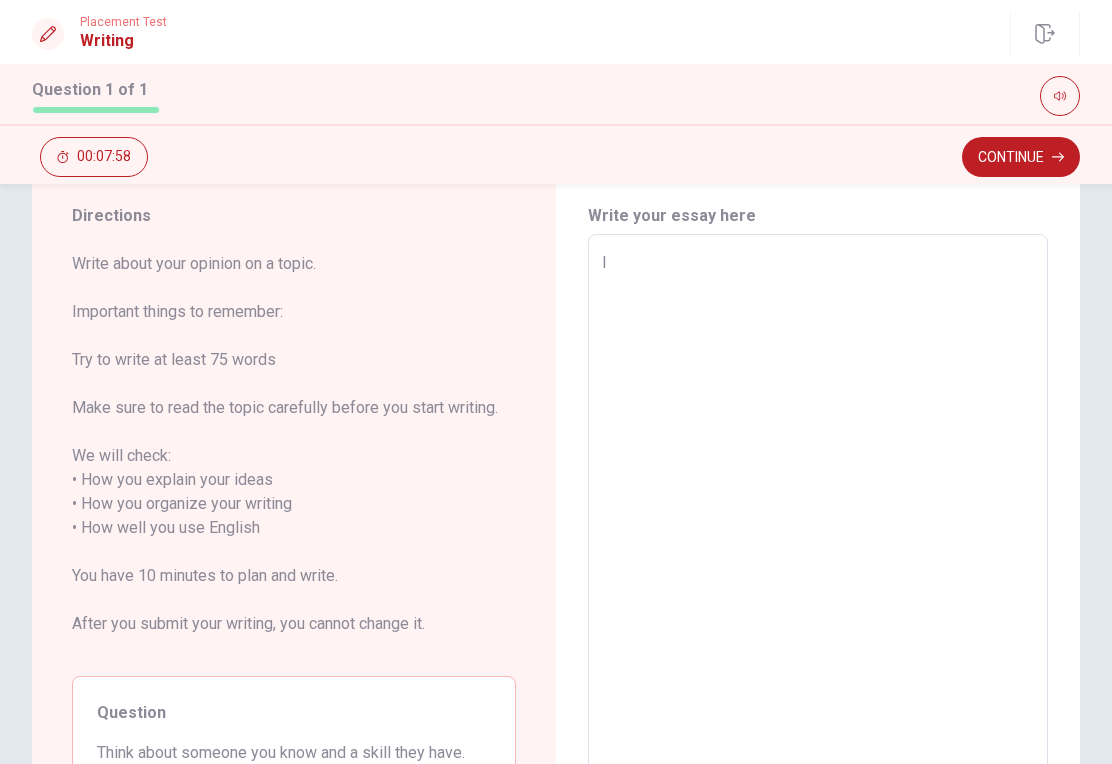 type on "I" 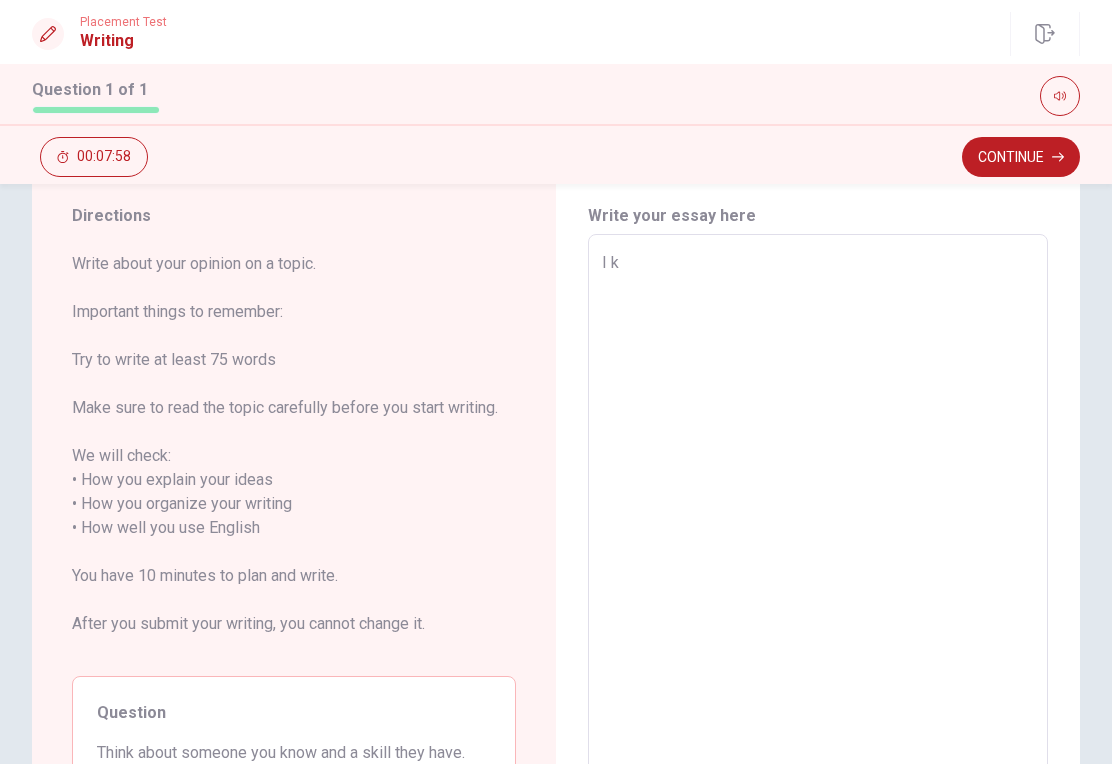 type on "x" 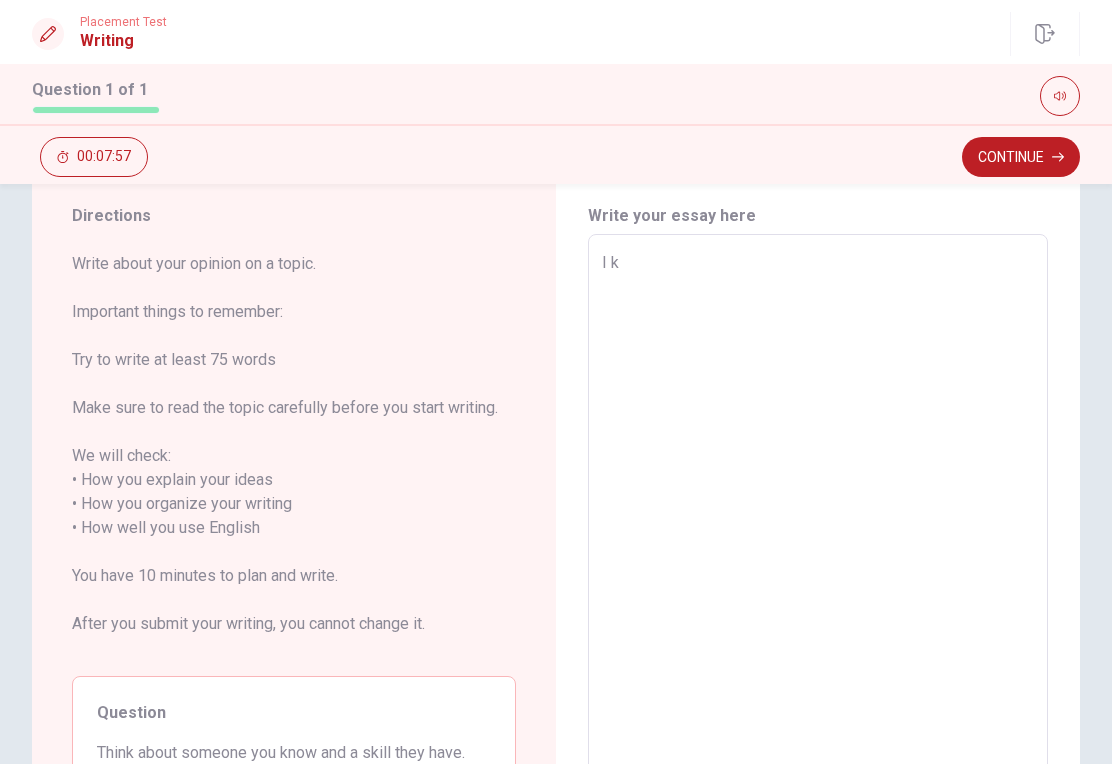 type on "I kn" 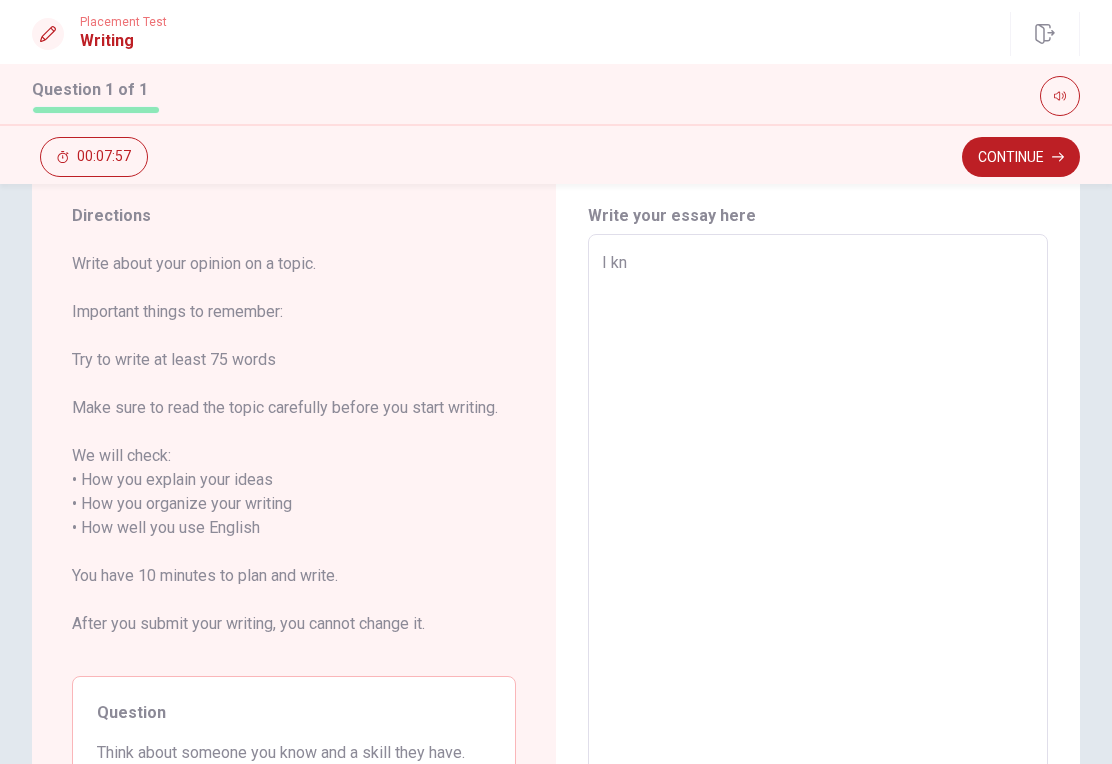 type on "x" 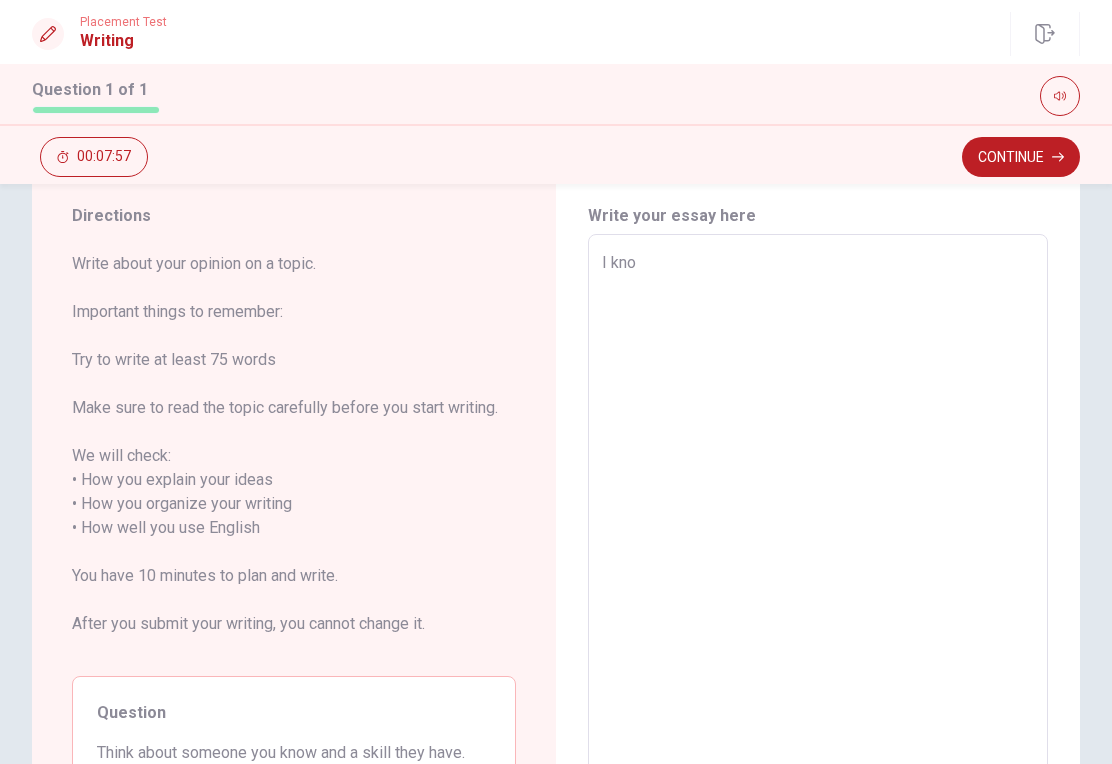 type on "x" 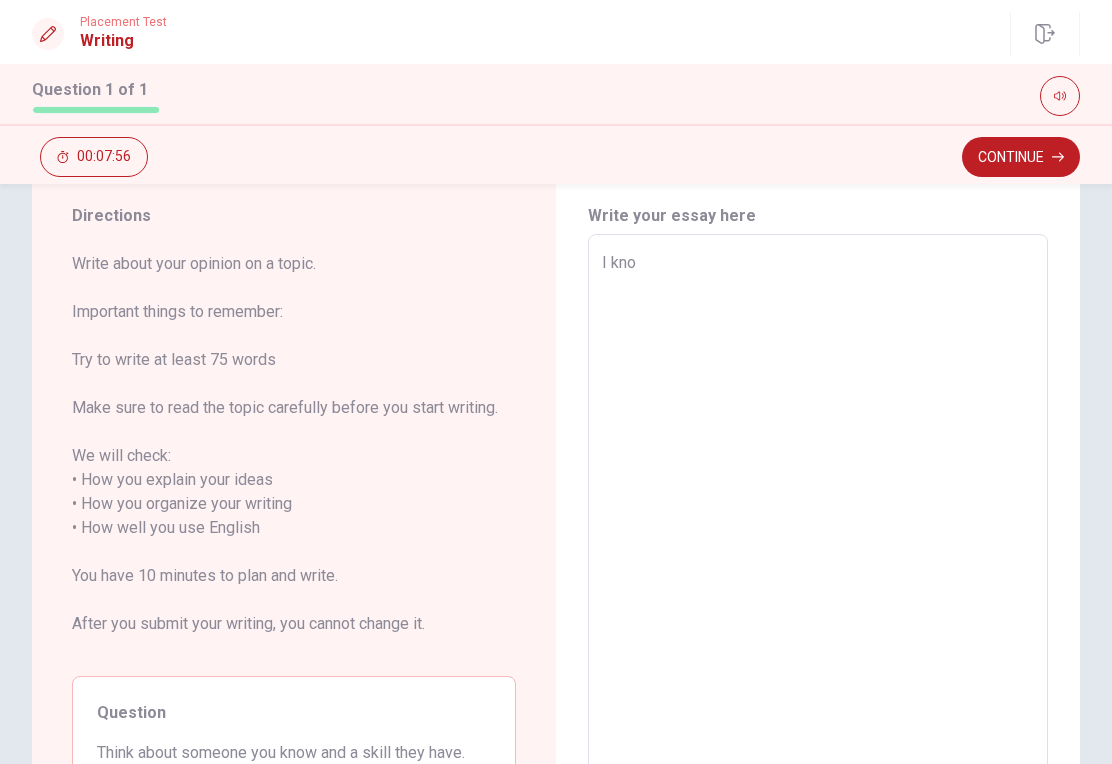 type on "I know" 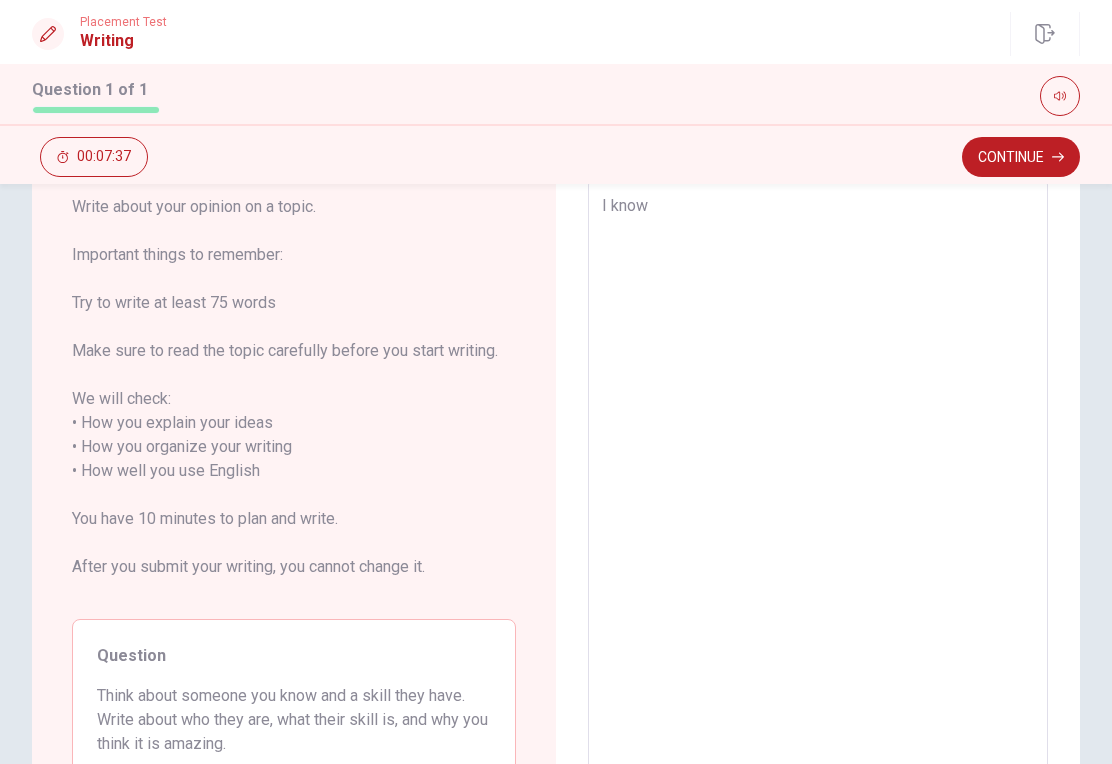 scroll, scrollTop: 116, scrollLeft: 0, axis: vertical 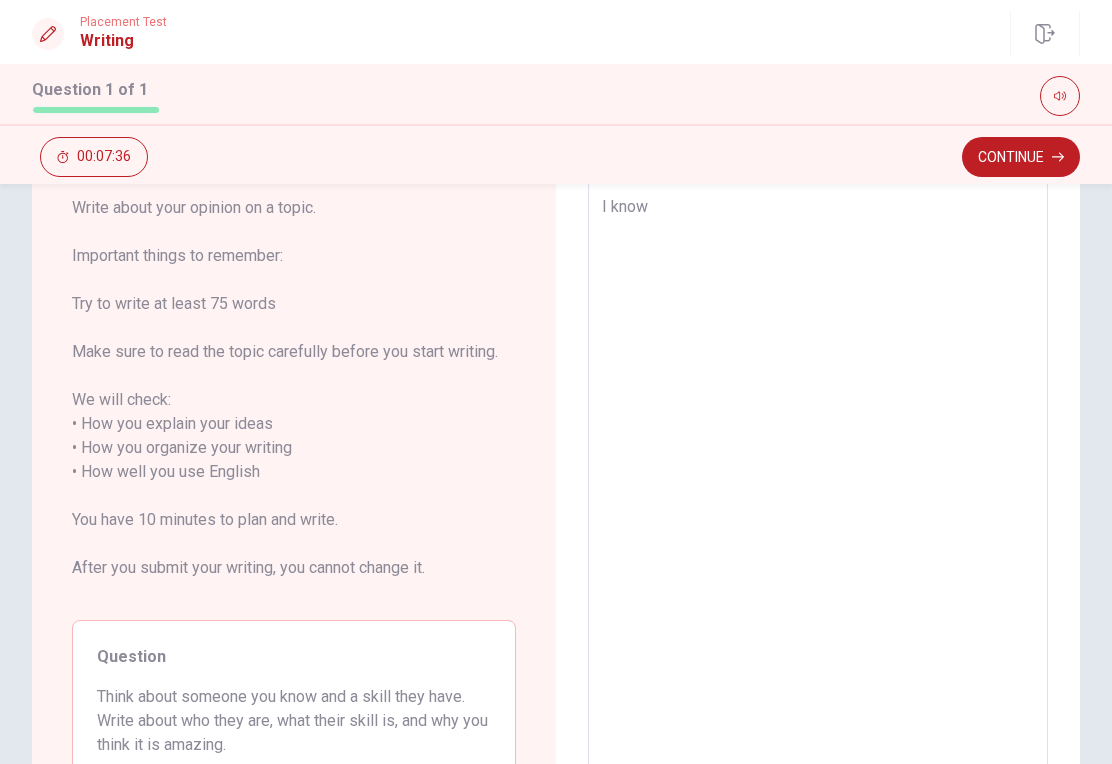 click on "I know" at bounding box center [818, 484] 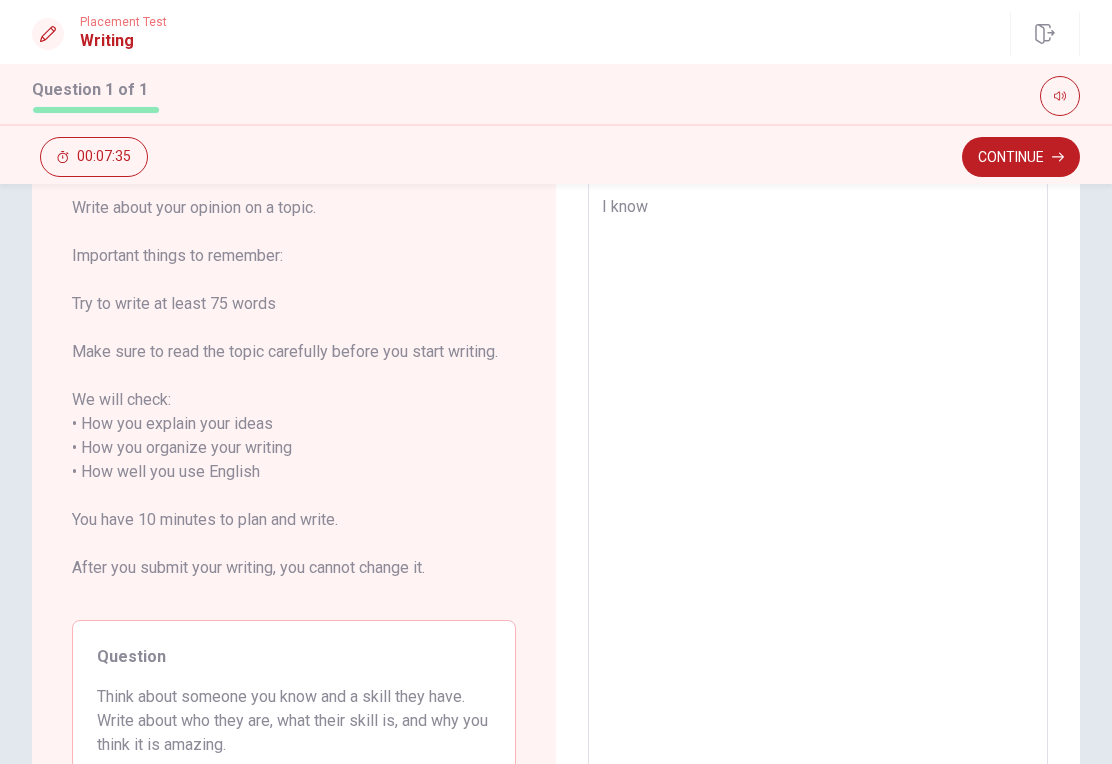 type on "I know" 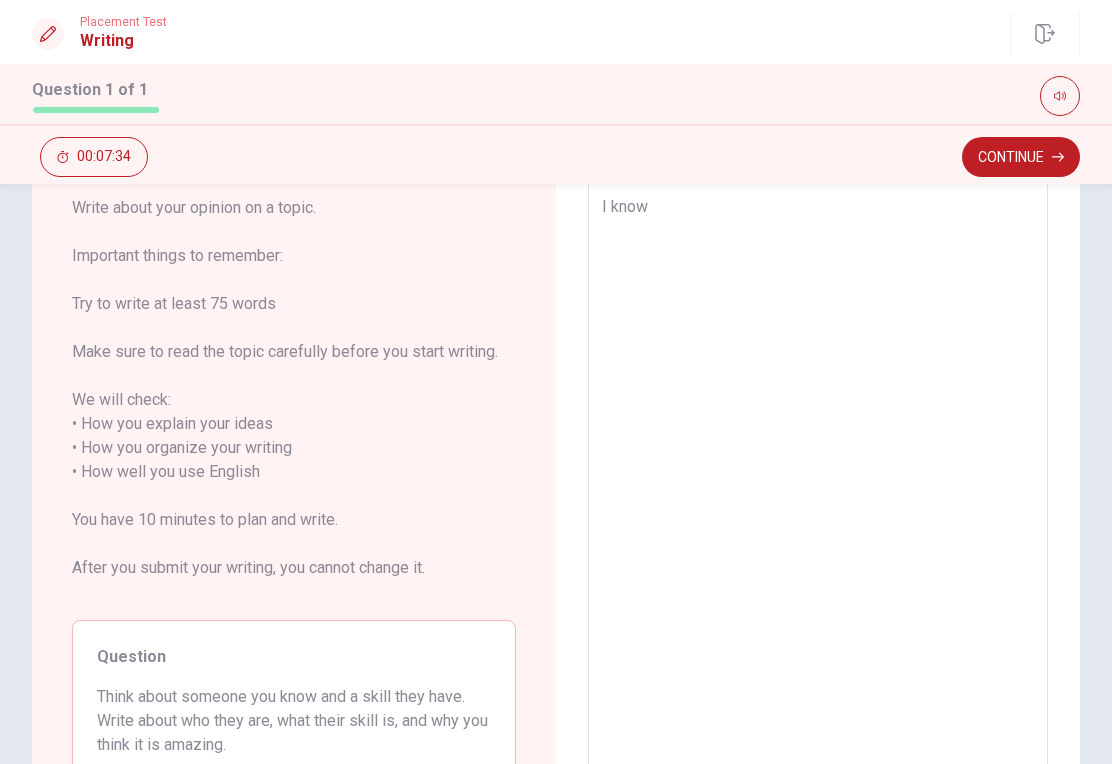 type on "I know t" 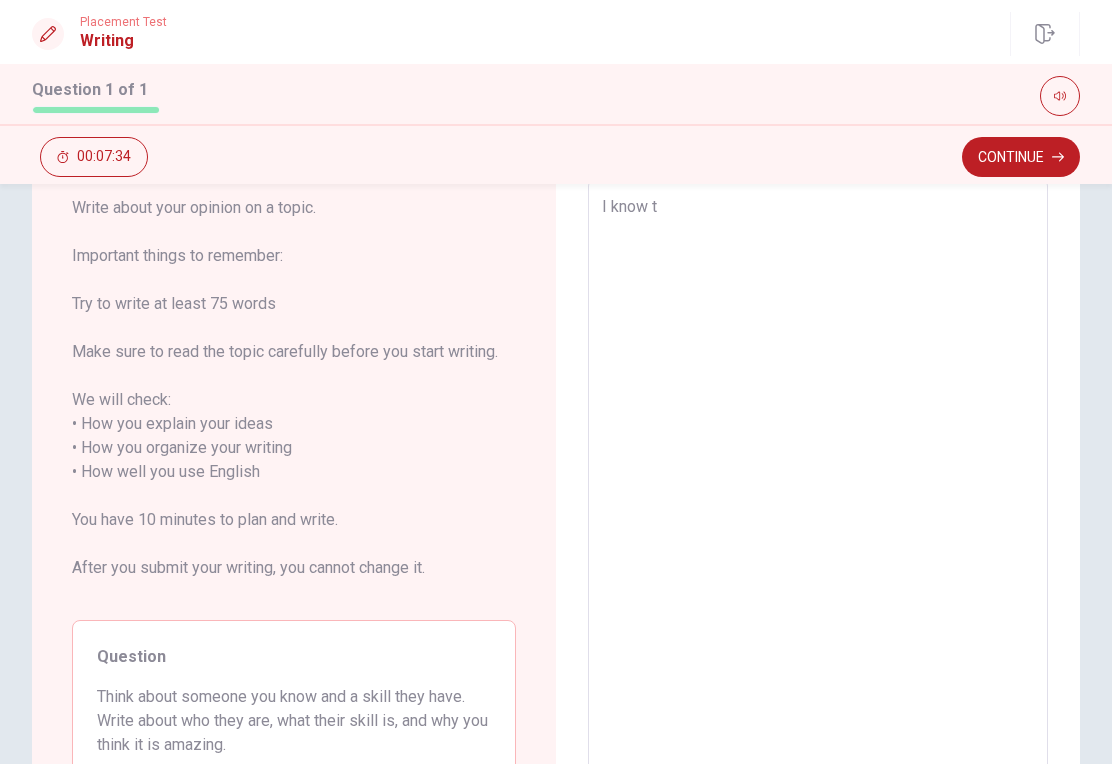 type on "x" 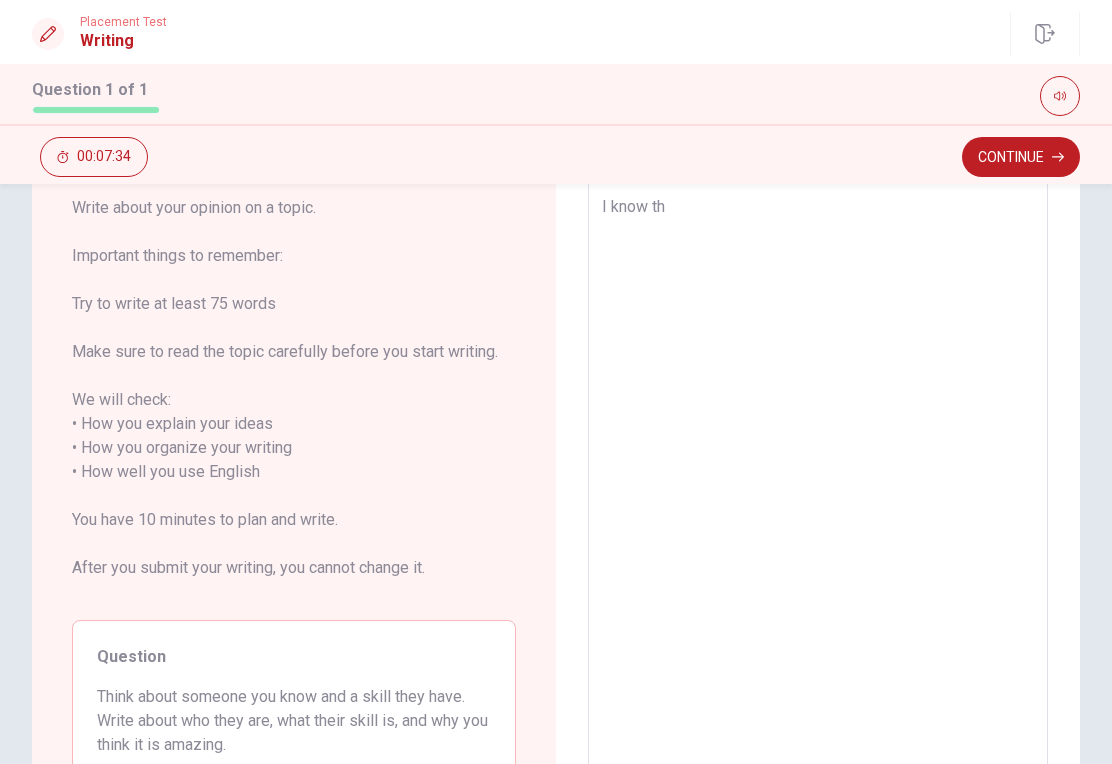 type on "x" 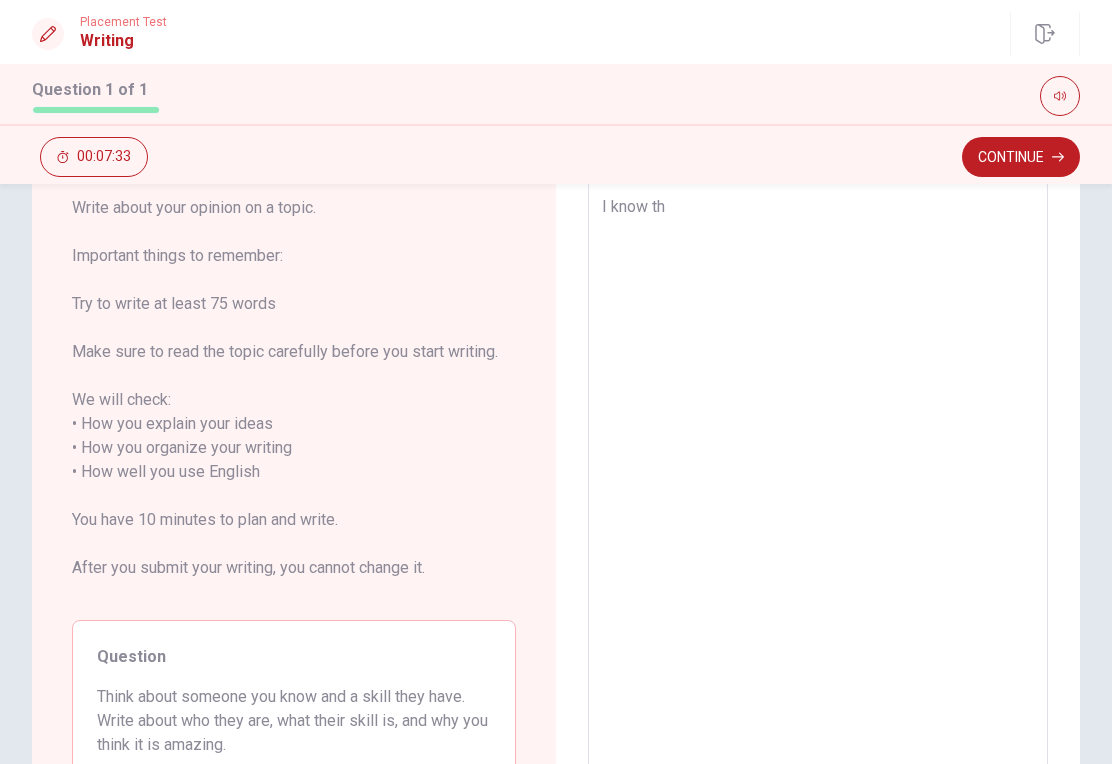 type on "I know the" 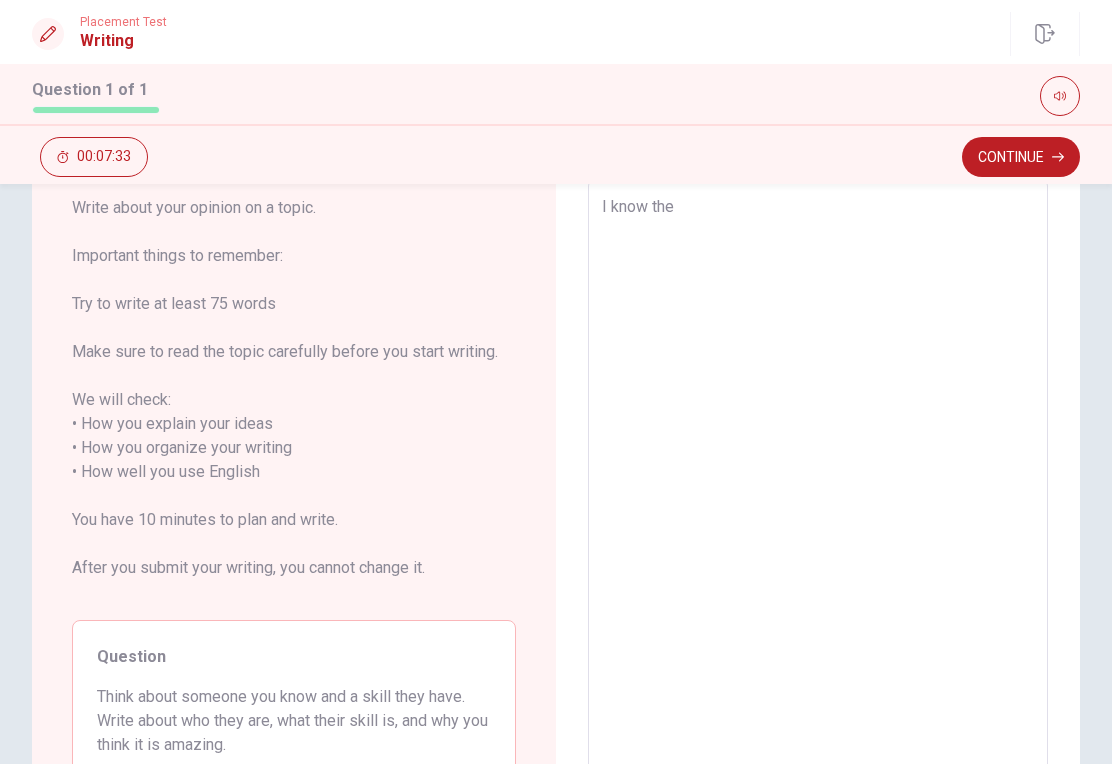 type on "x" 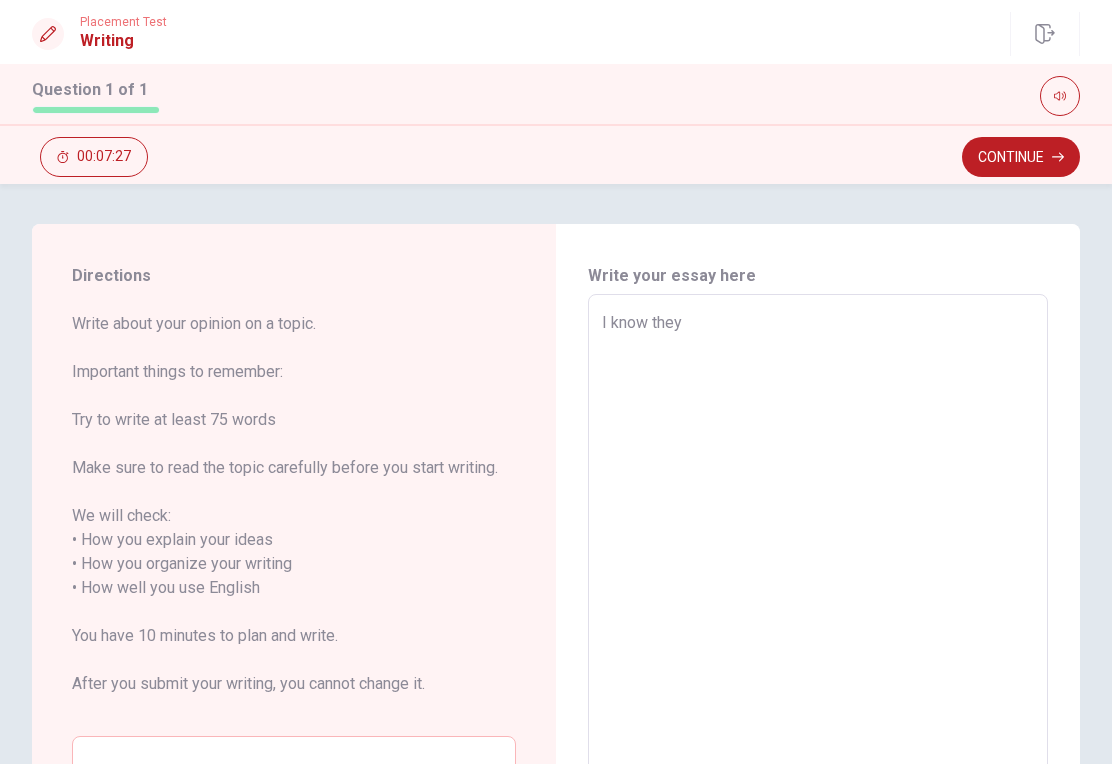 scroll, scrollTop: 0, scrollLeft: 0, axis: both 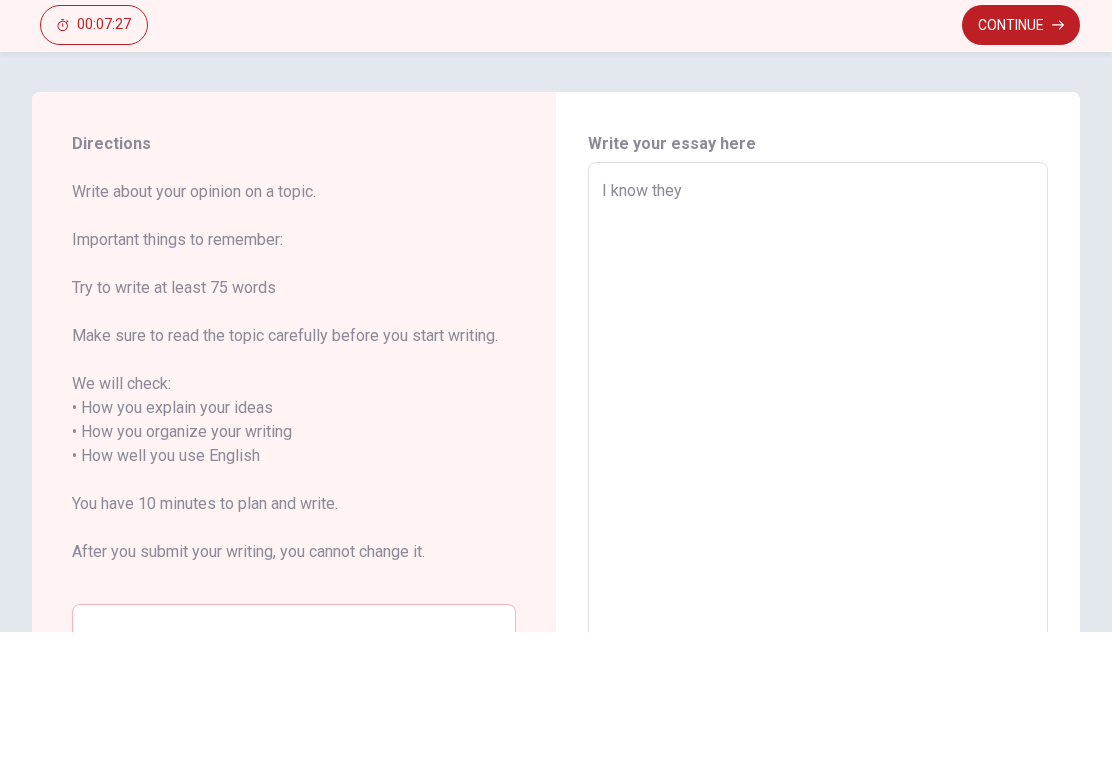 type on "x" 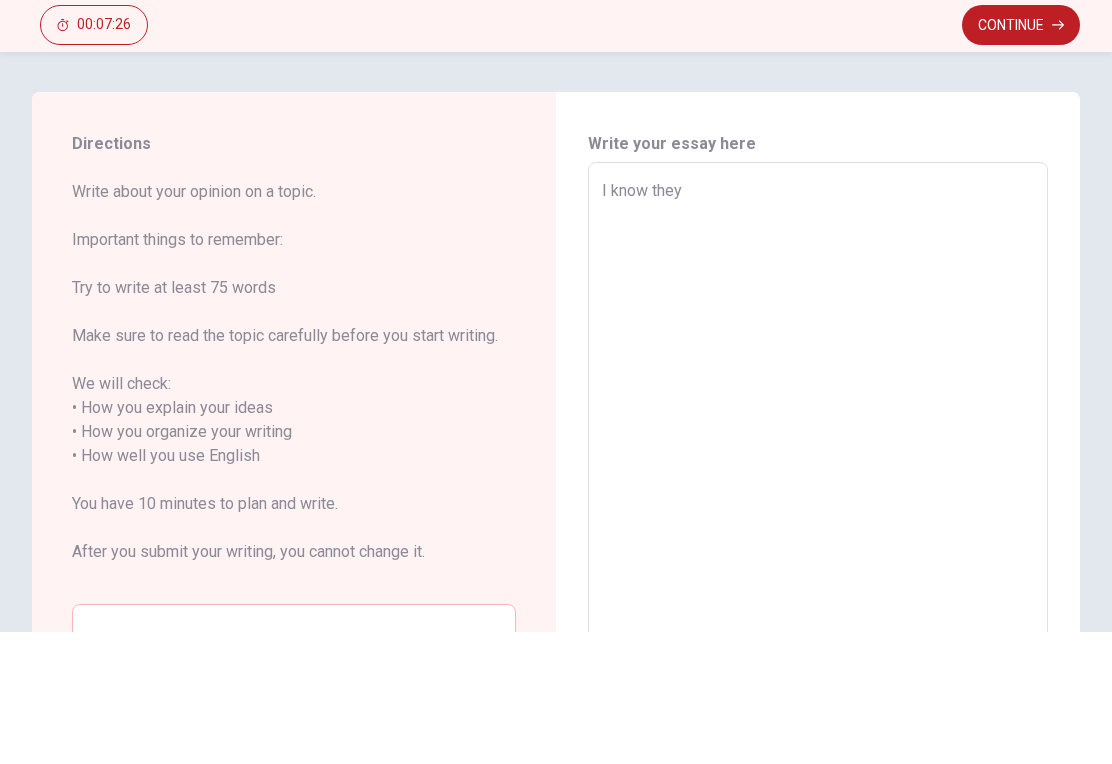 type on "I know they" 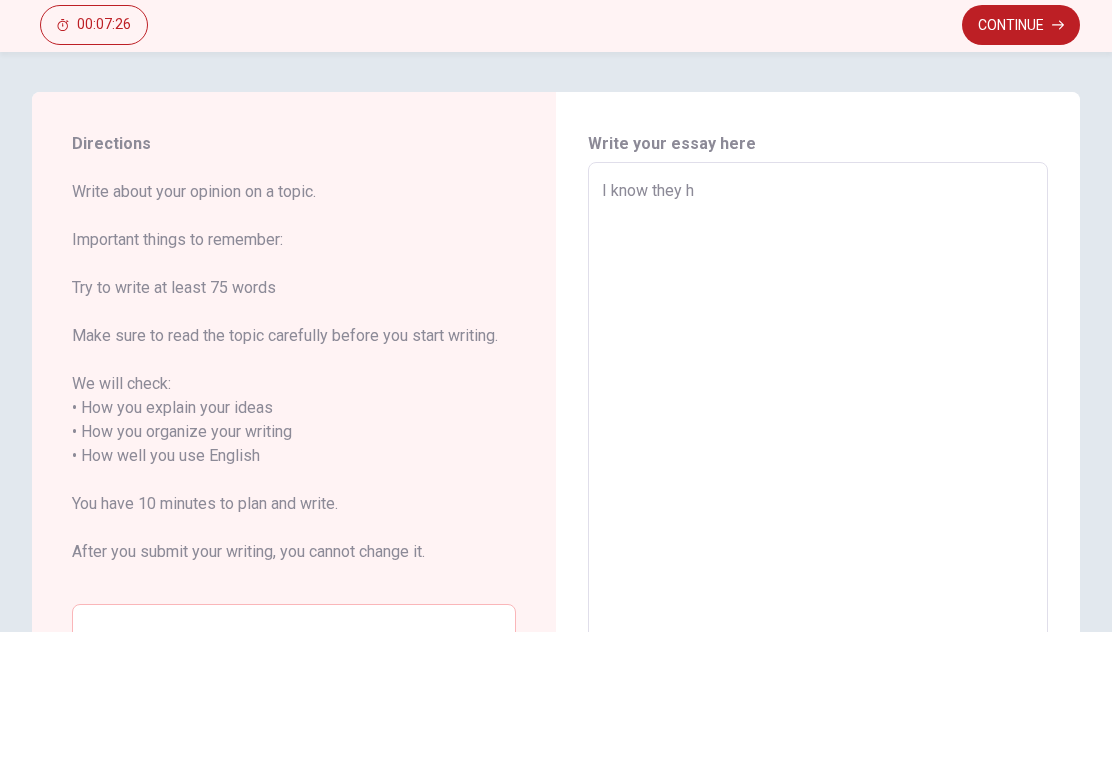 type on "x" 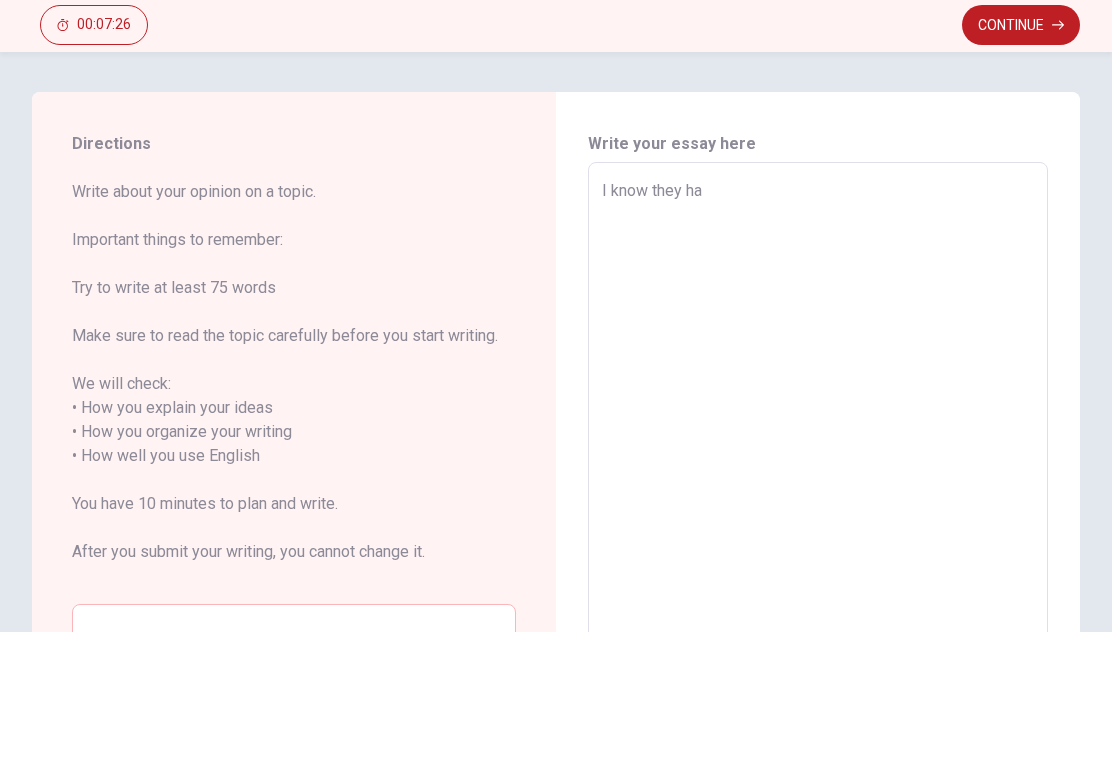 type on "x" 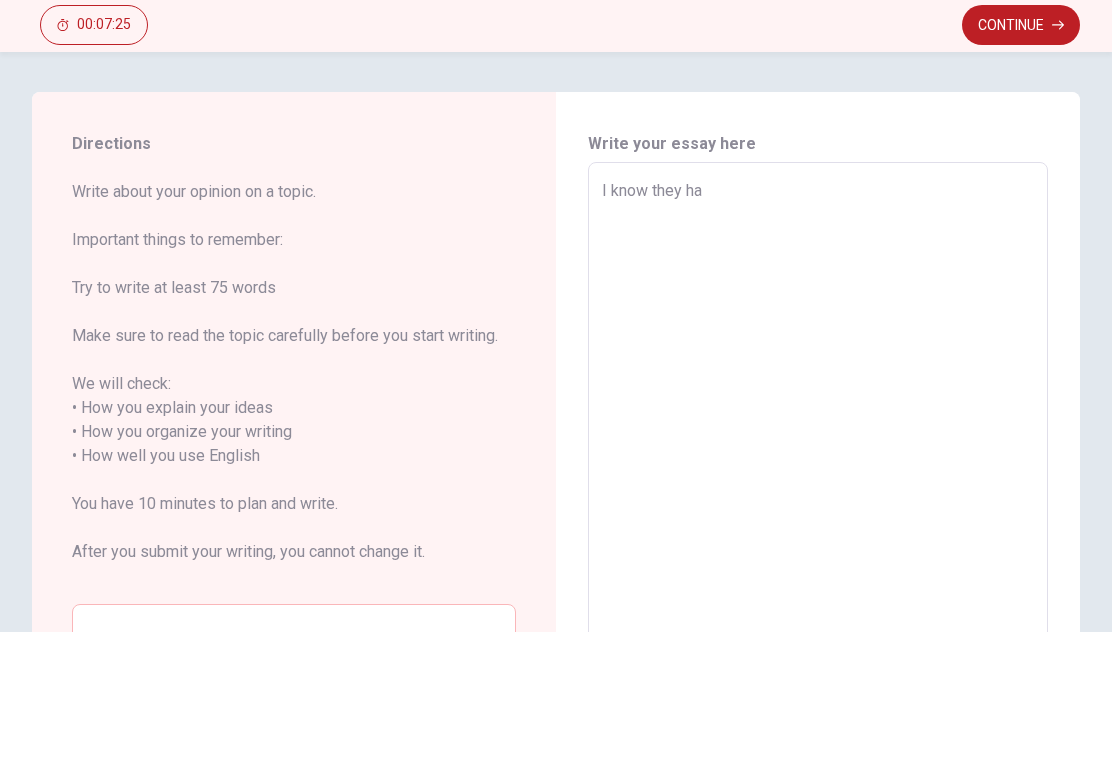 type on "I know they hav" 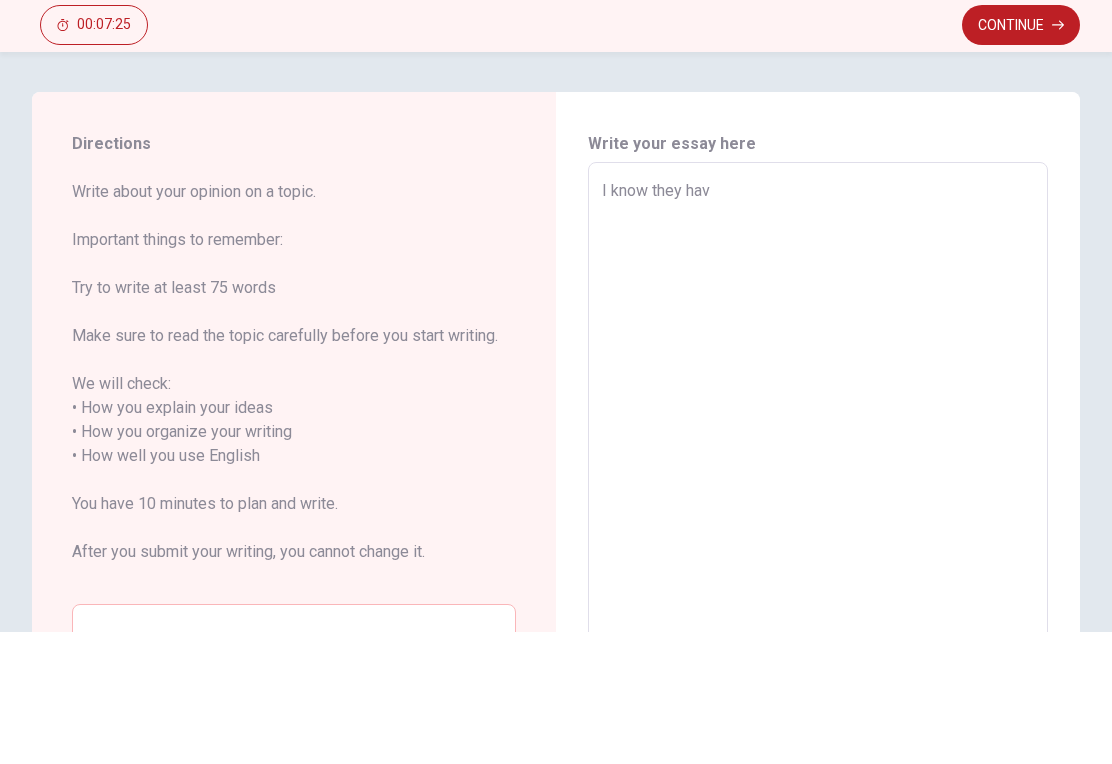 type on "x" 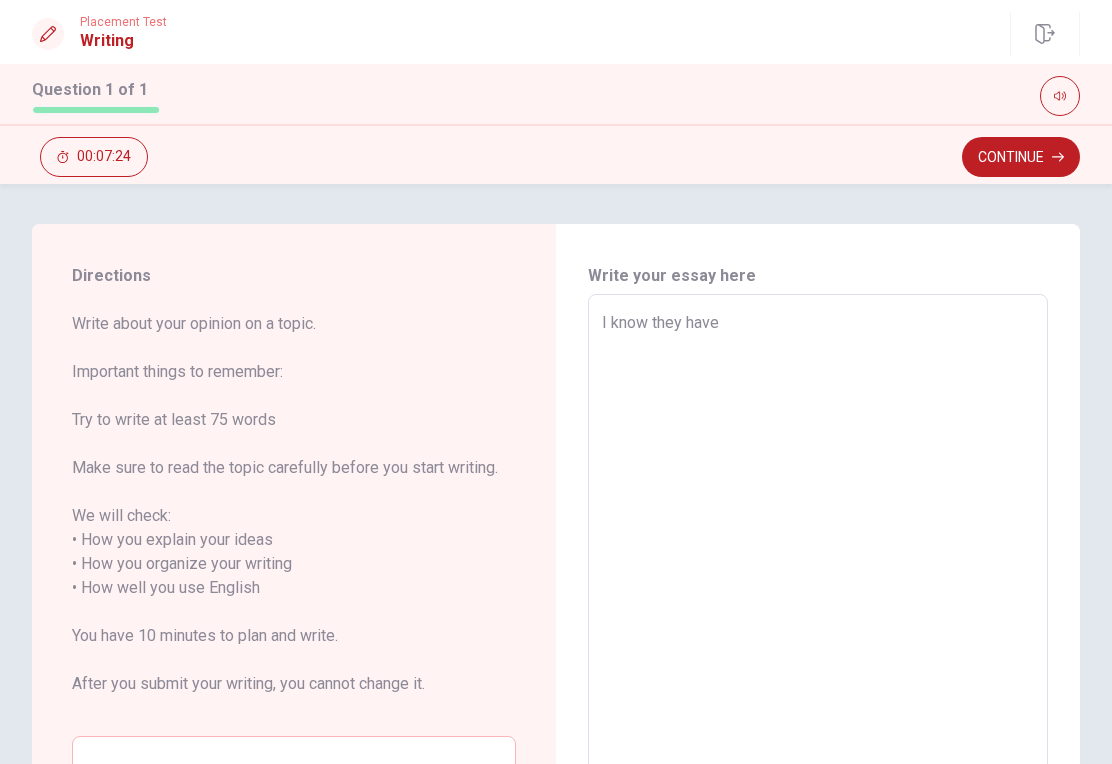 type on "x" 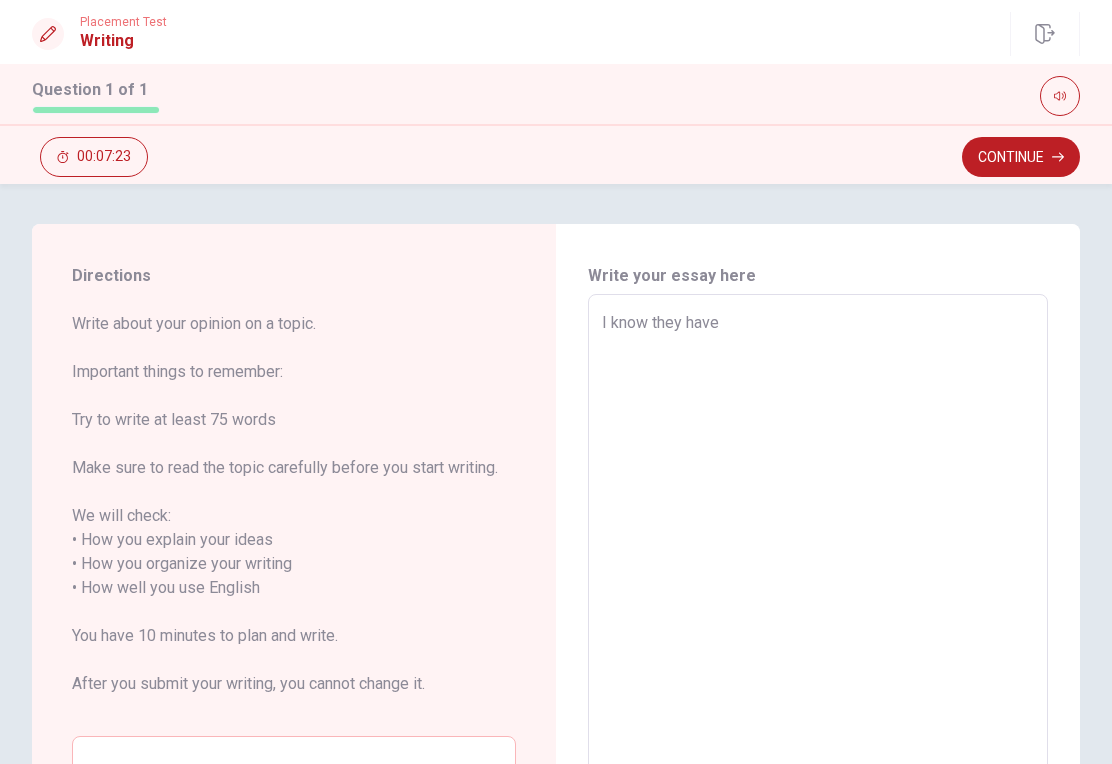click on "I know they have" at bounding box center (818, 600) 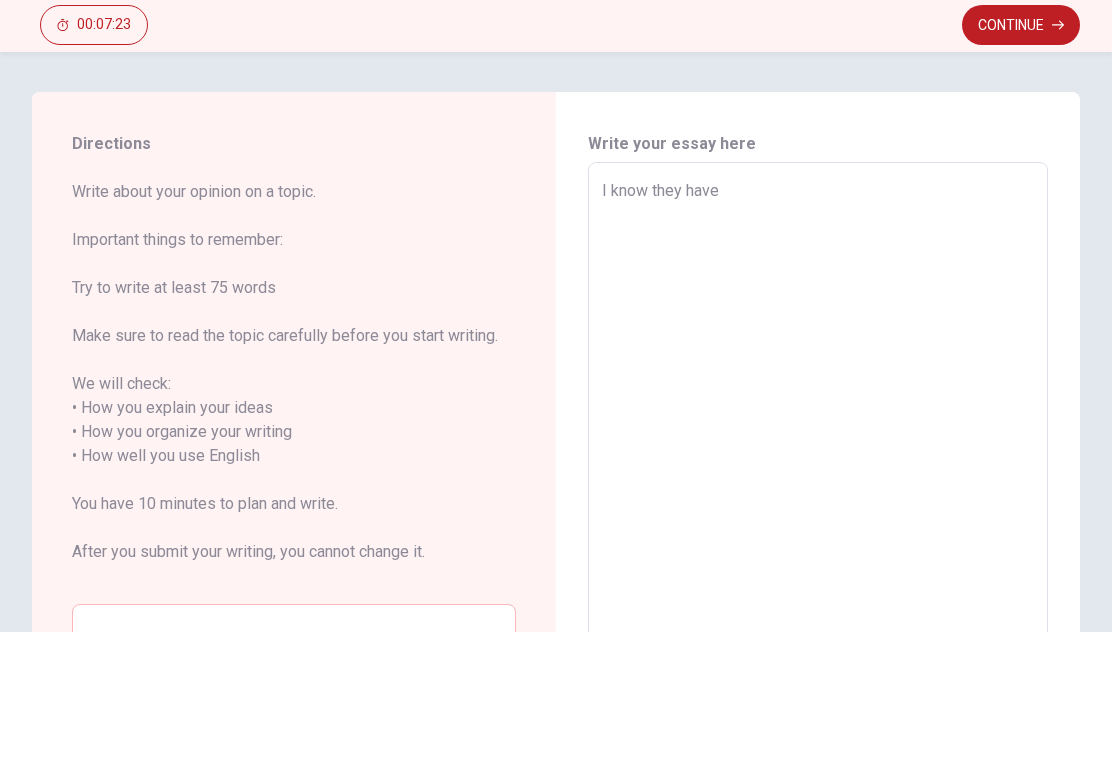 type on "I know they have" 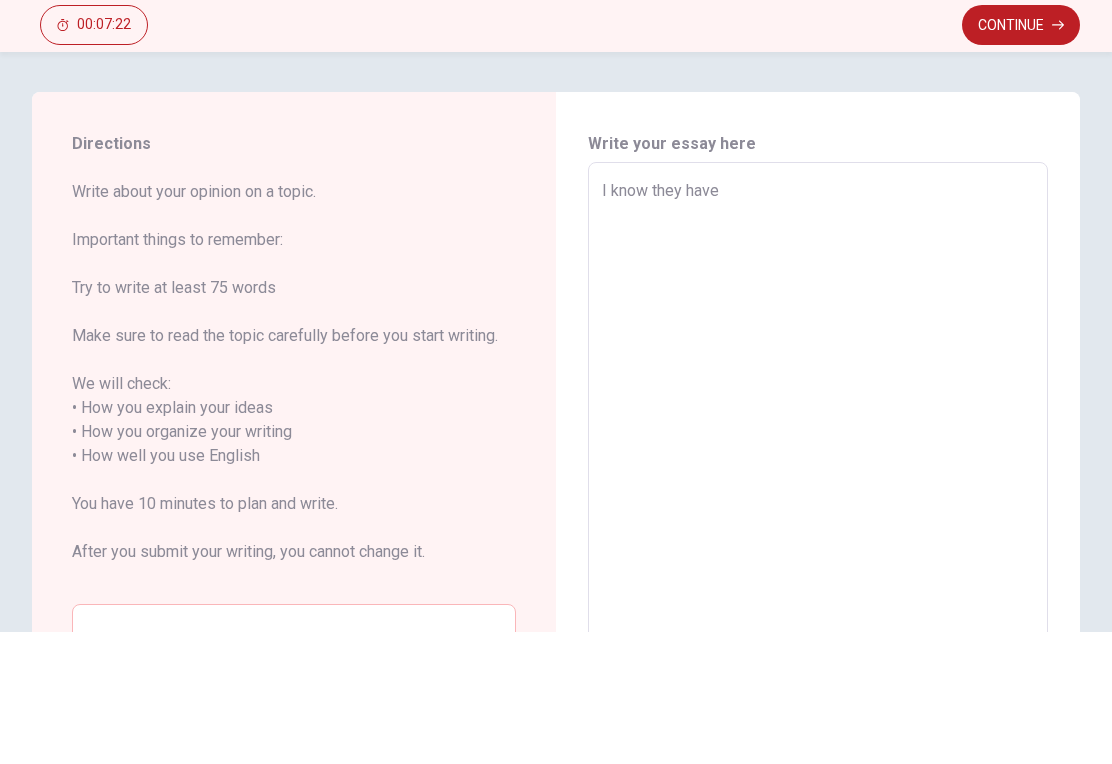 type on "I know they have s" 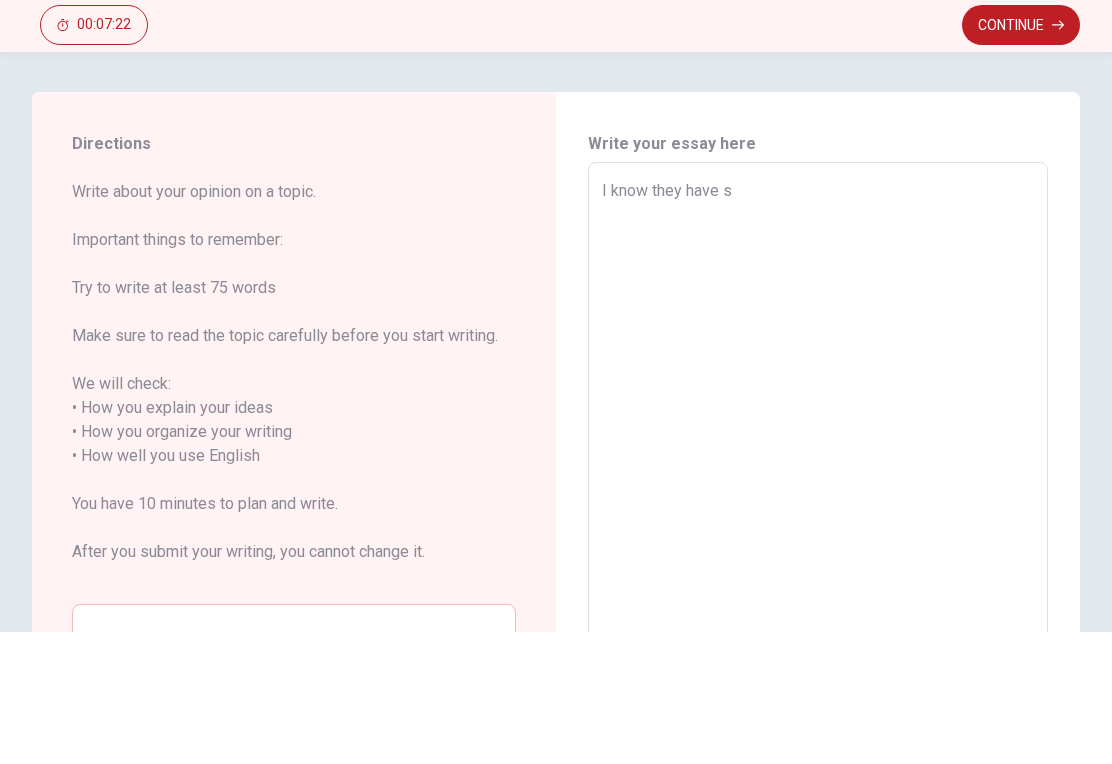 type on "x" 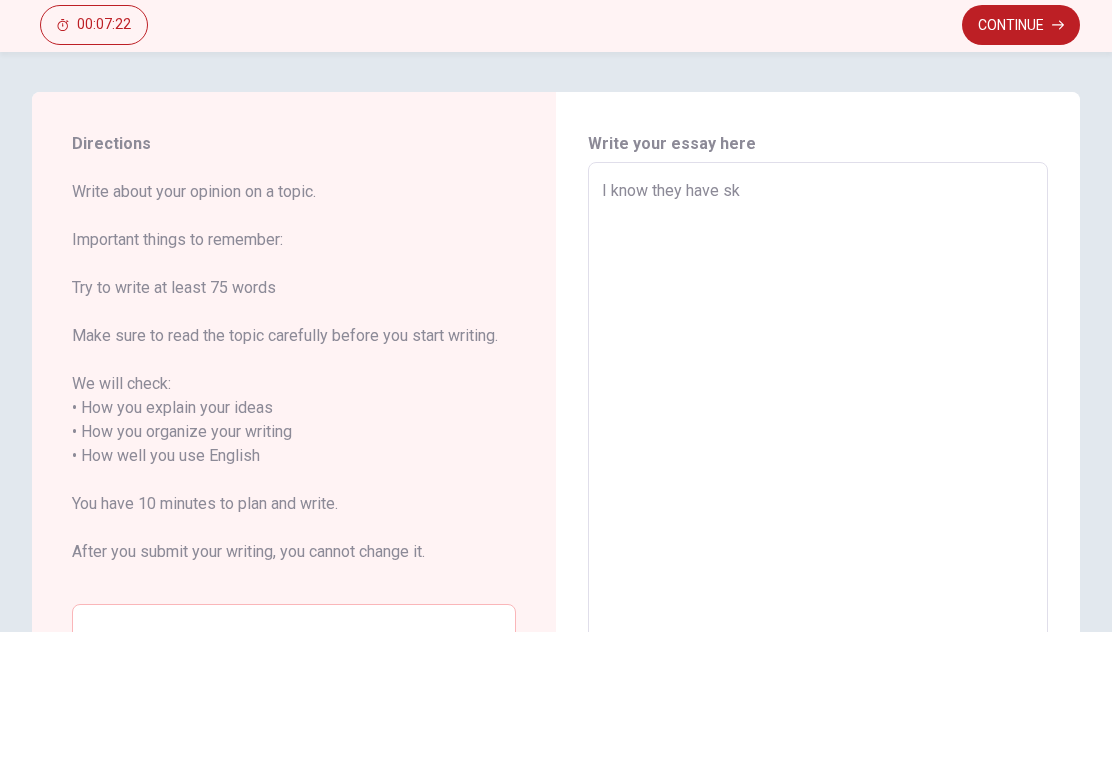 type on "x" 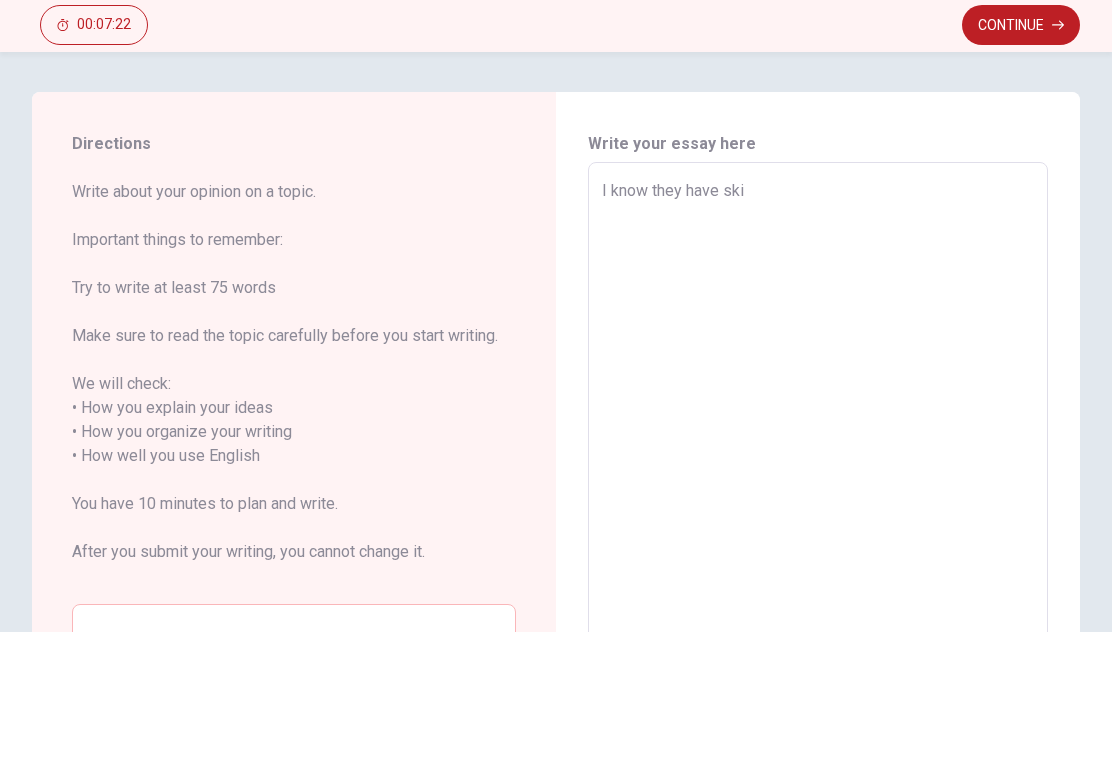 type on "x" 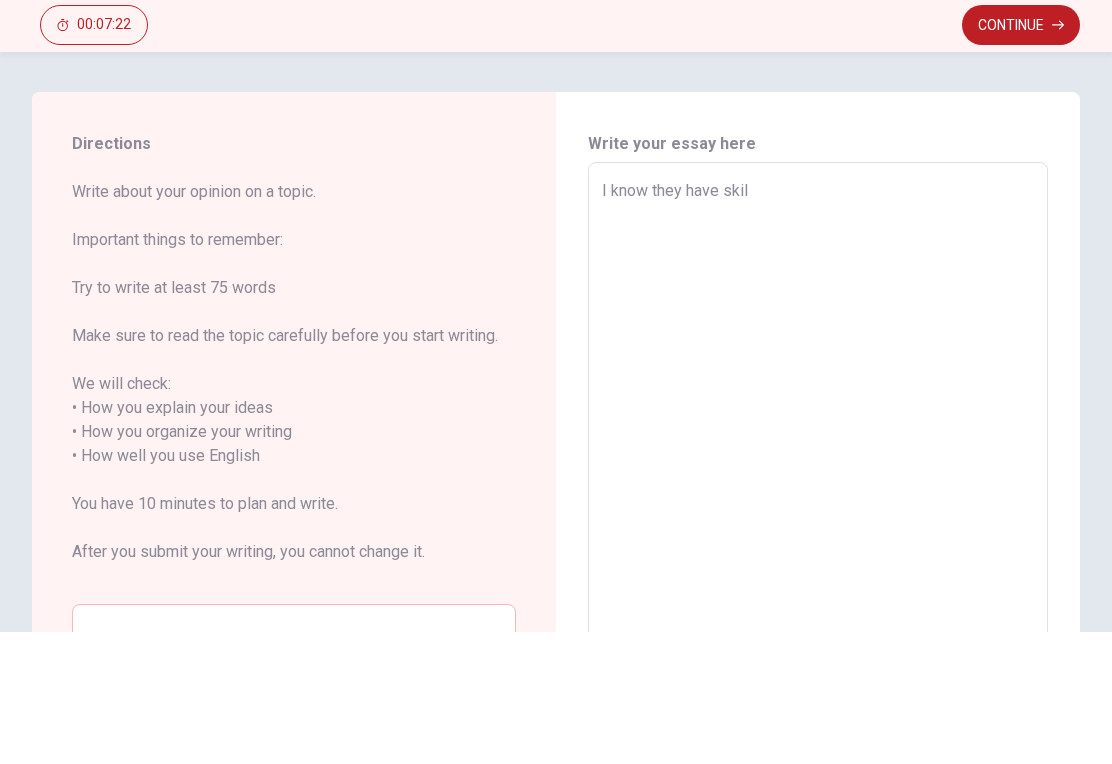 type on "x" 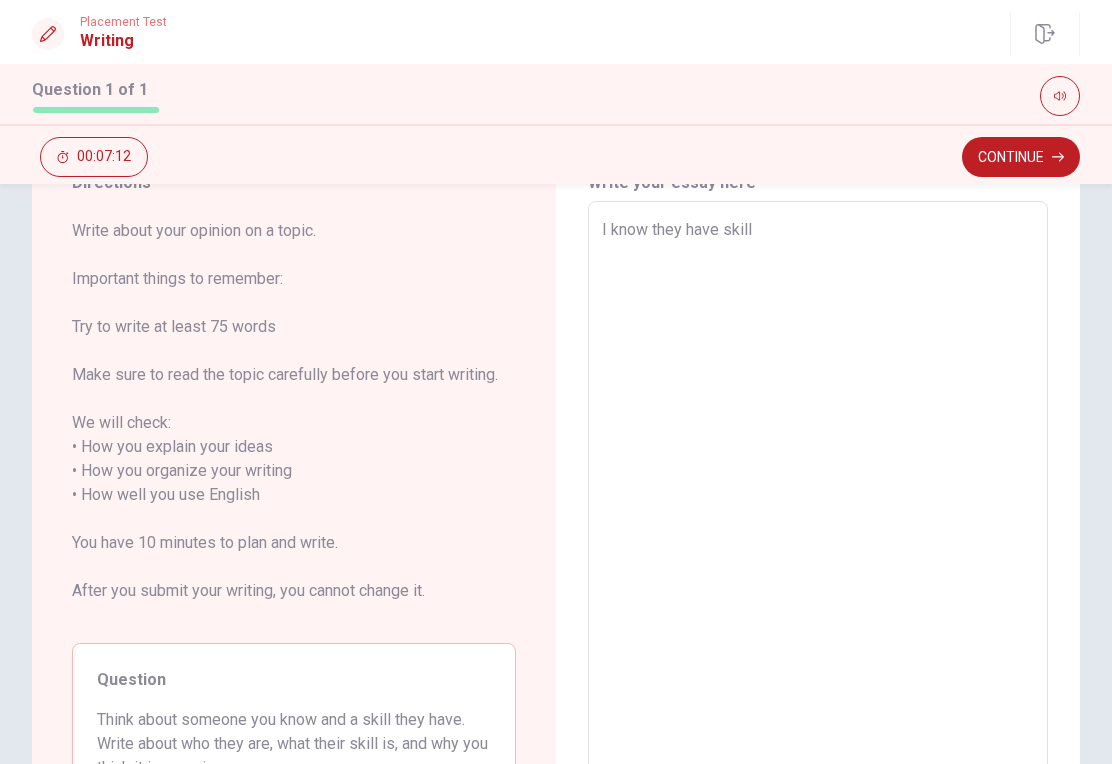 scroll, scrollTop: 85, scrollLeft: 0, axis: vertical 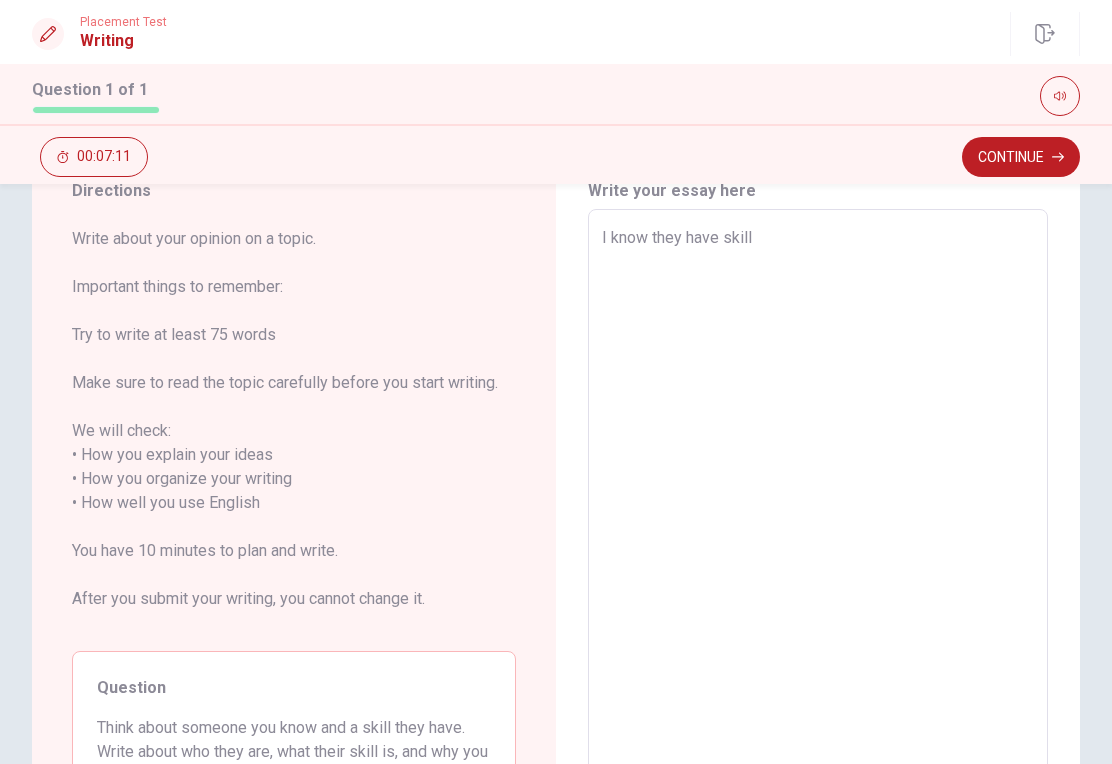 click on "I know they have skill" at bounding box center (818, 515) 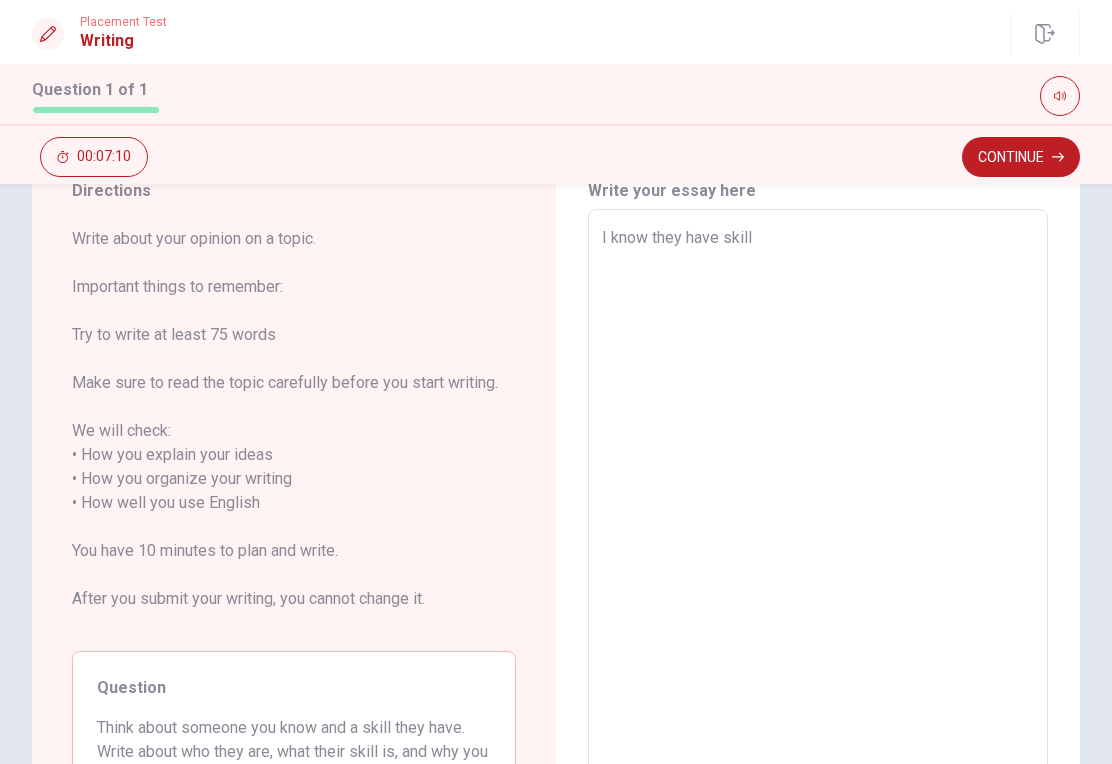 type on "x" 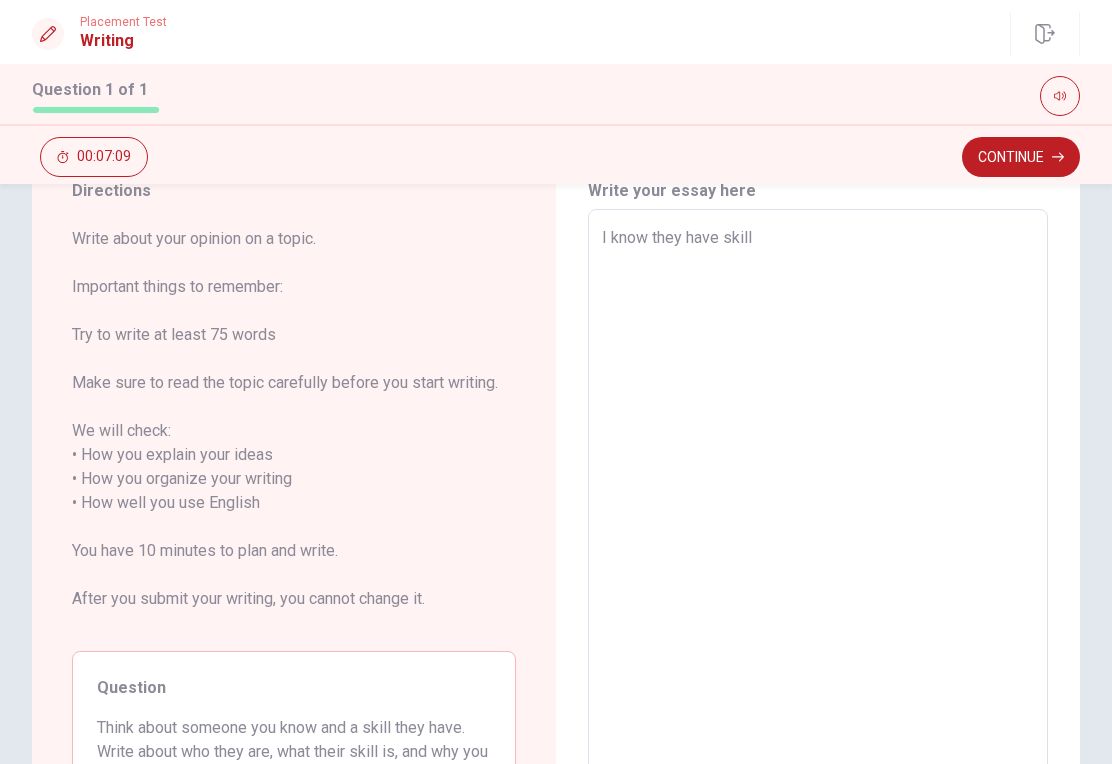 type on "I kno they have skill" 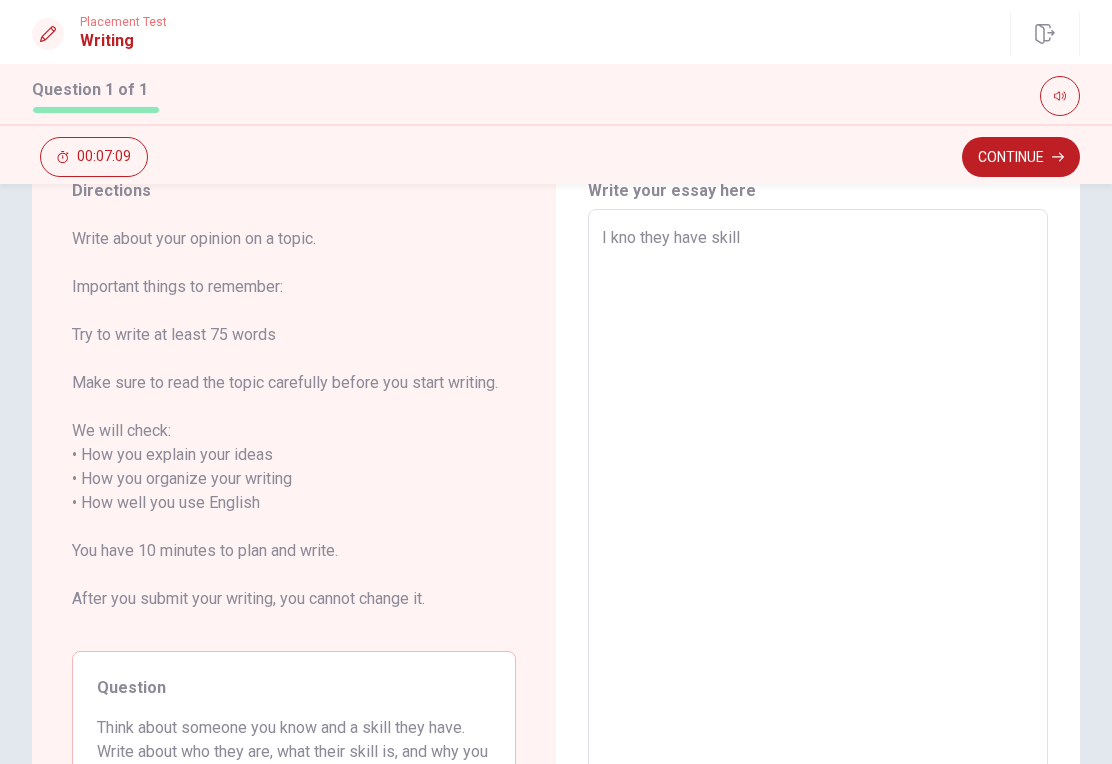 type on "x" 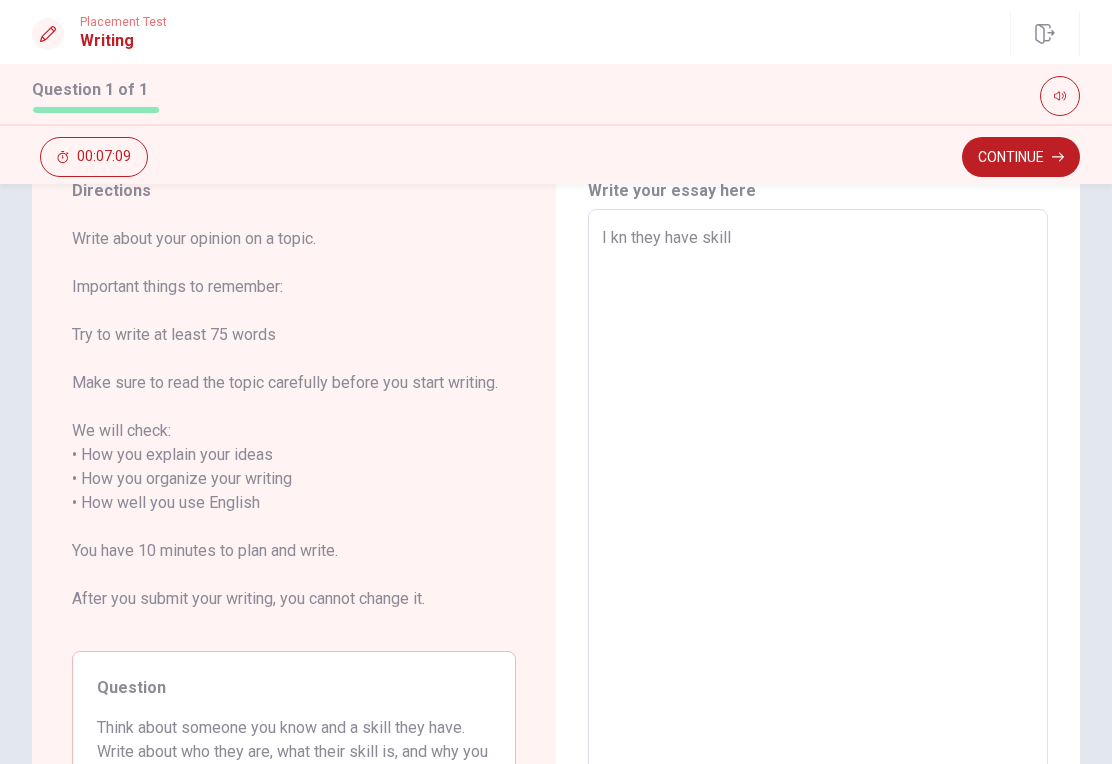 type on "x" 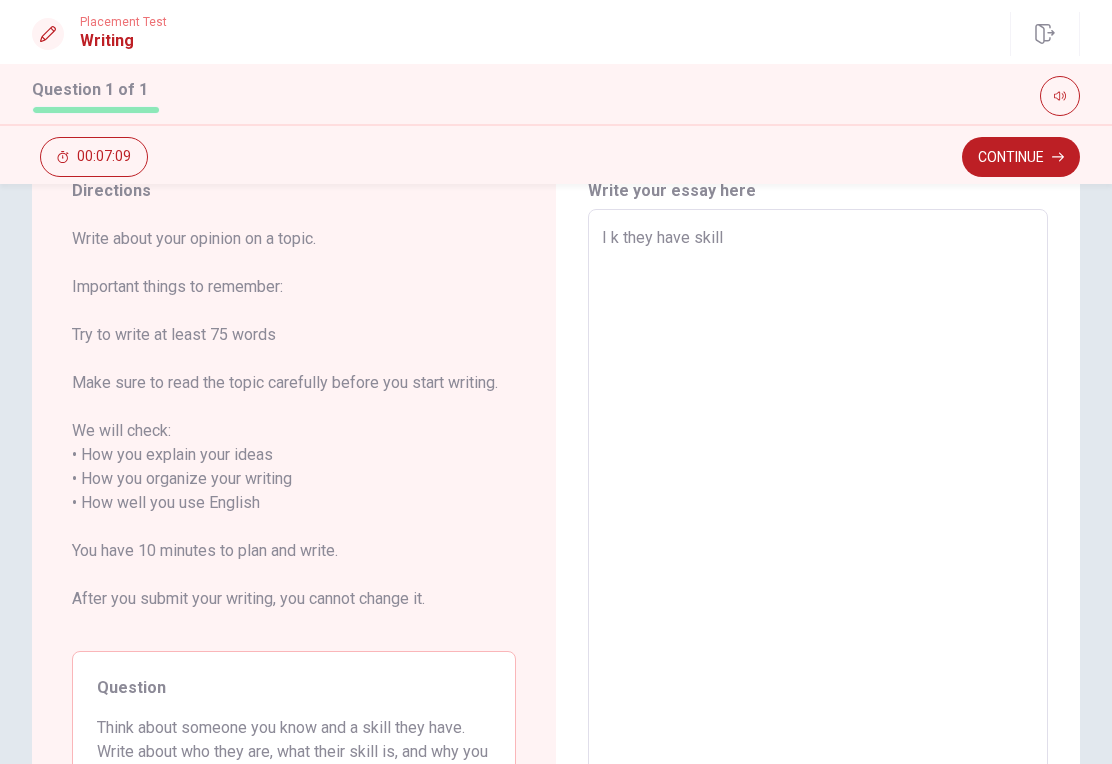 type on "x" 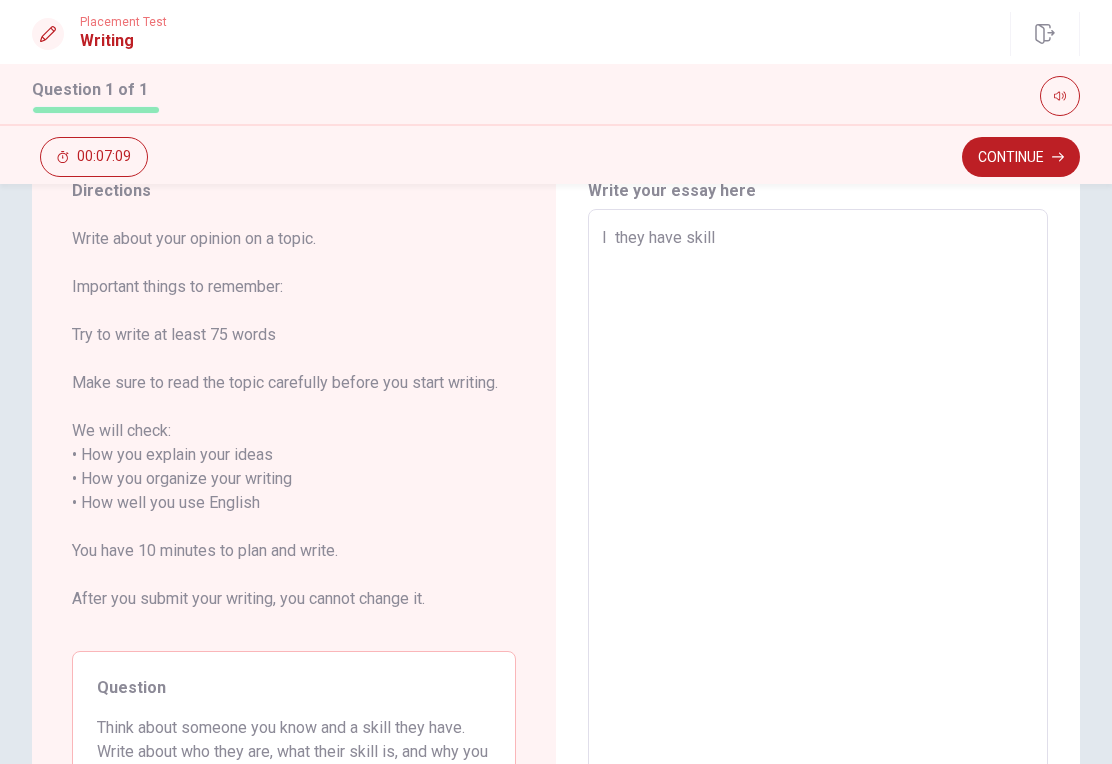 type on "x" 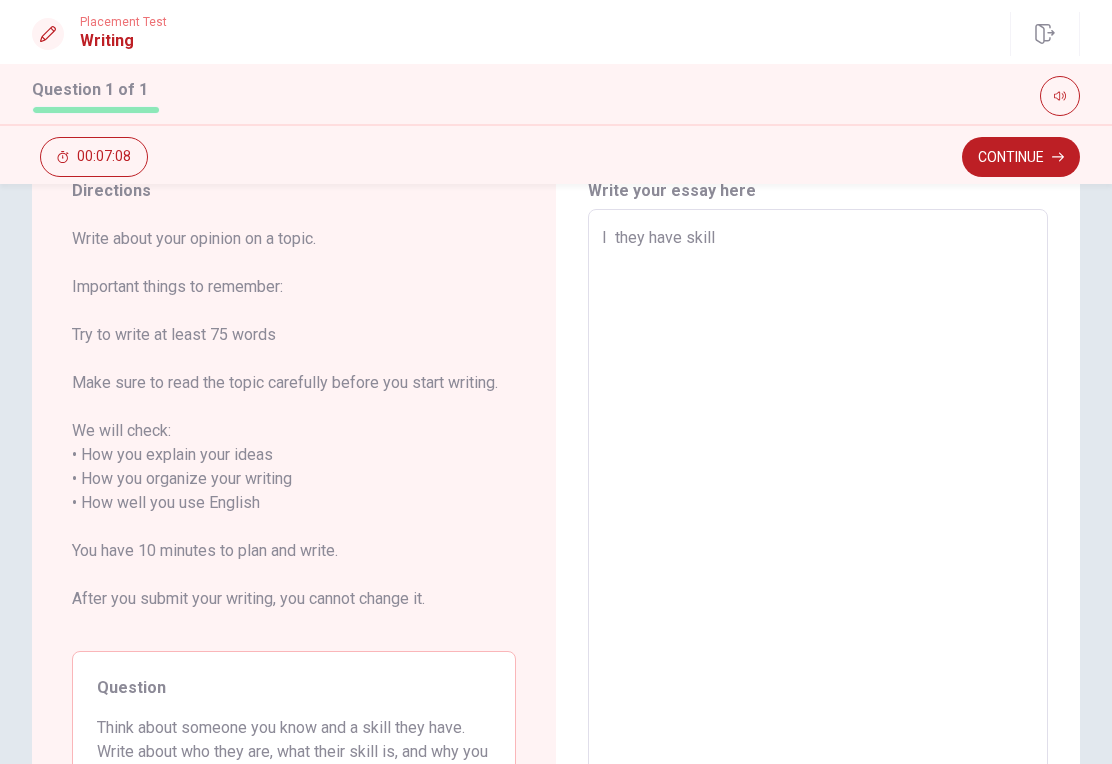 type on "I f they have skill" 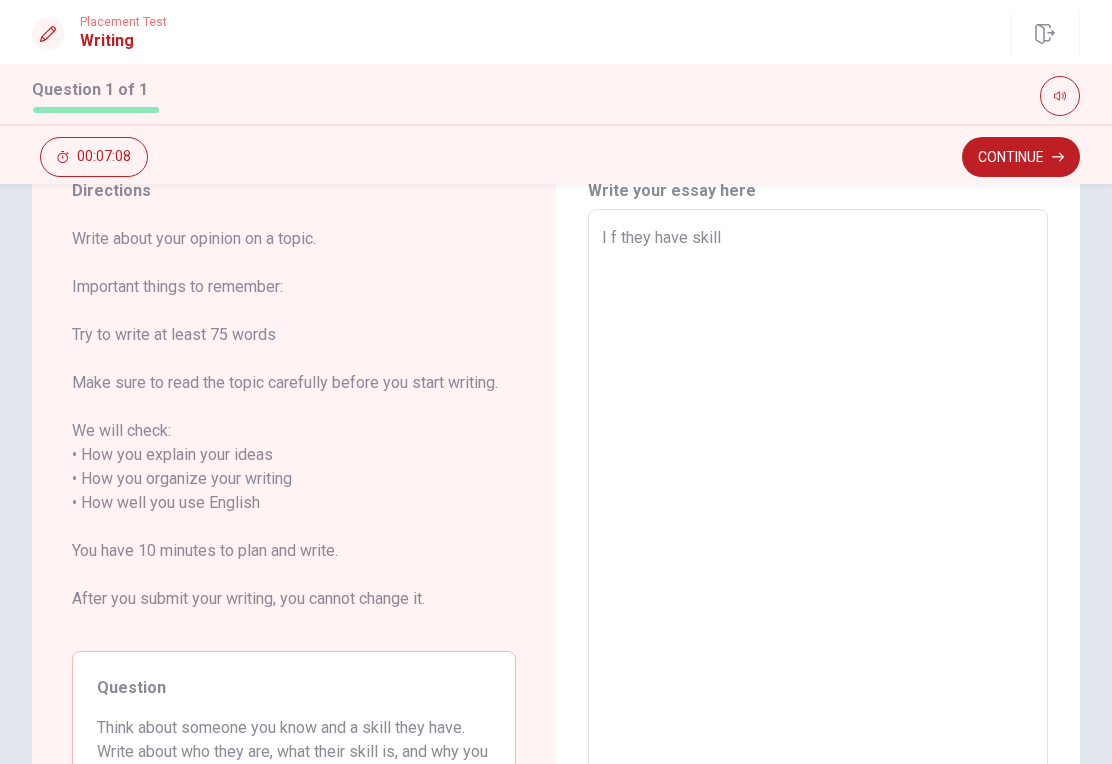 type on "x" 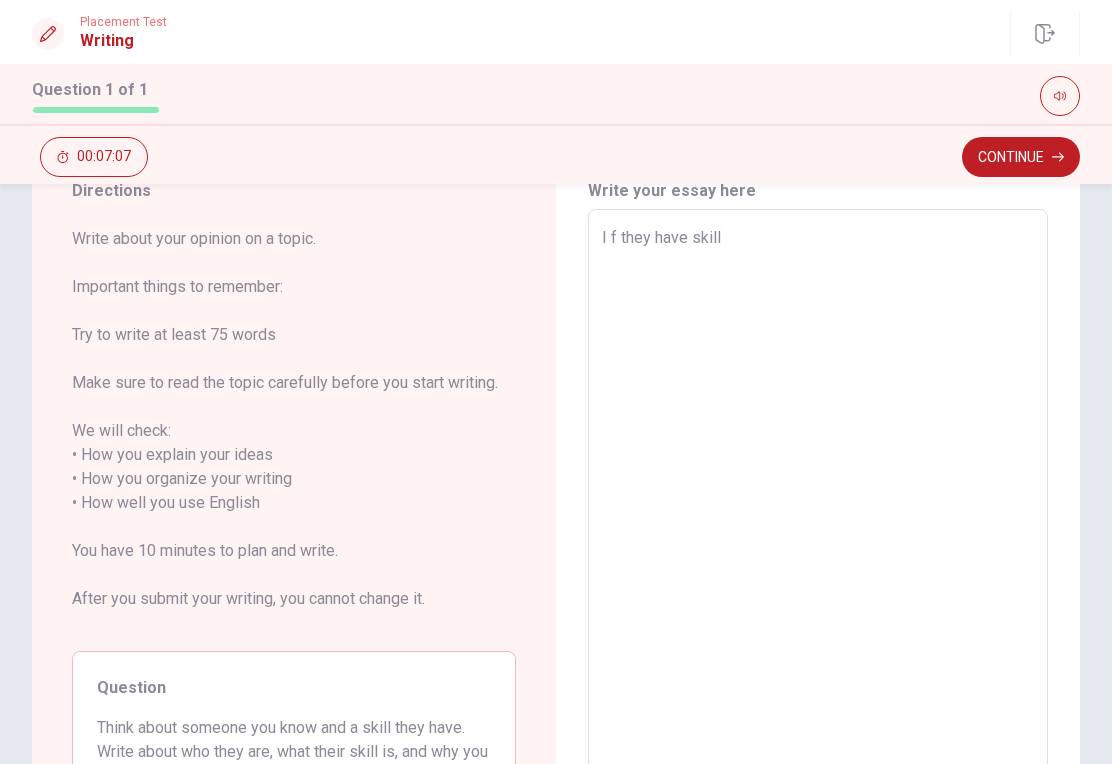 type on "I fe they have skill" 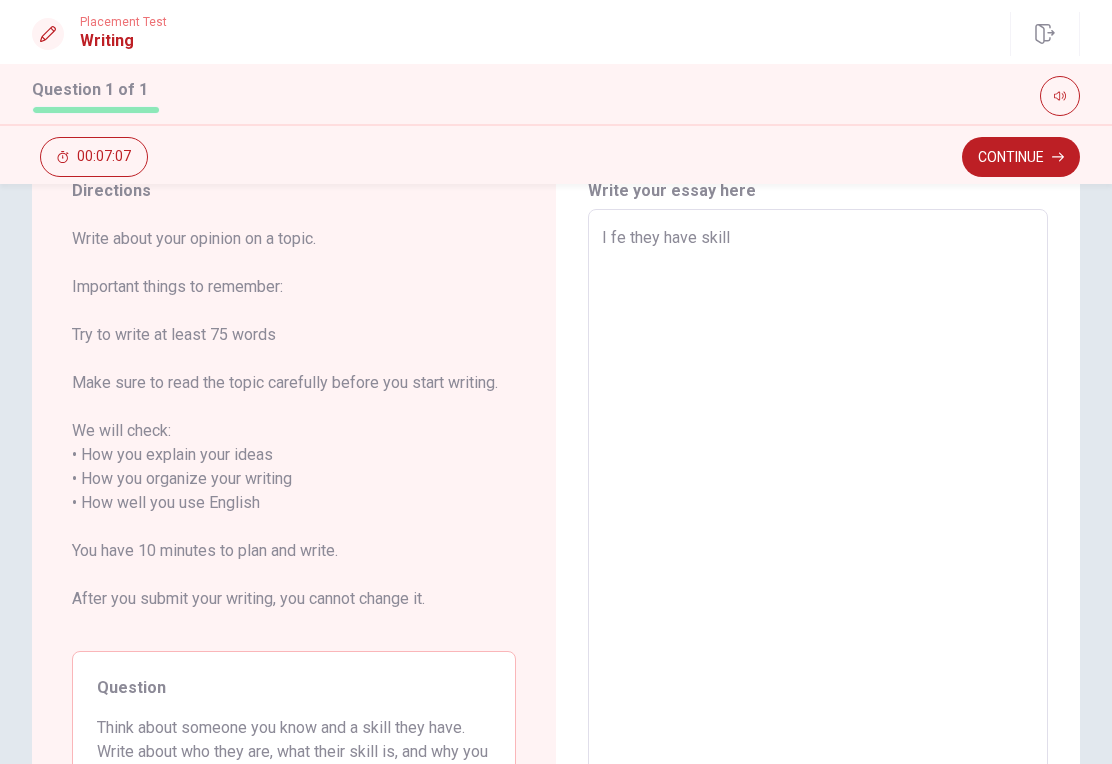 type on "x" 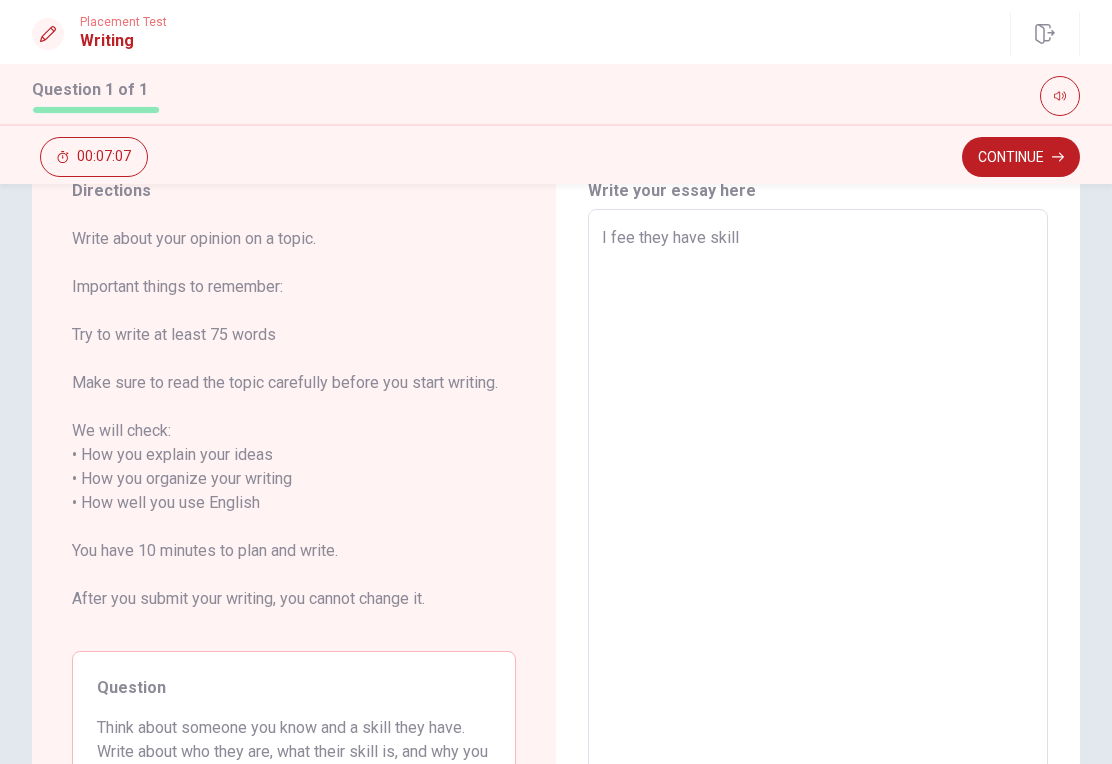 type on "x" 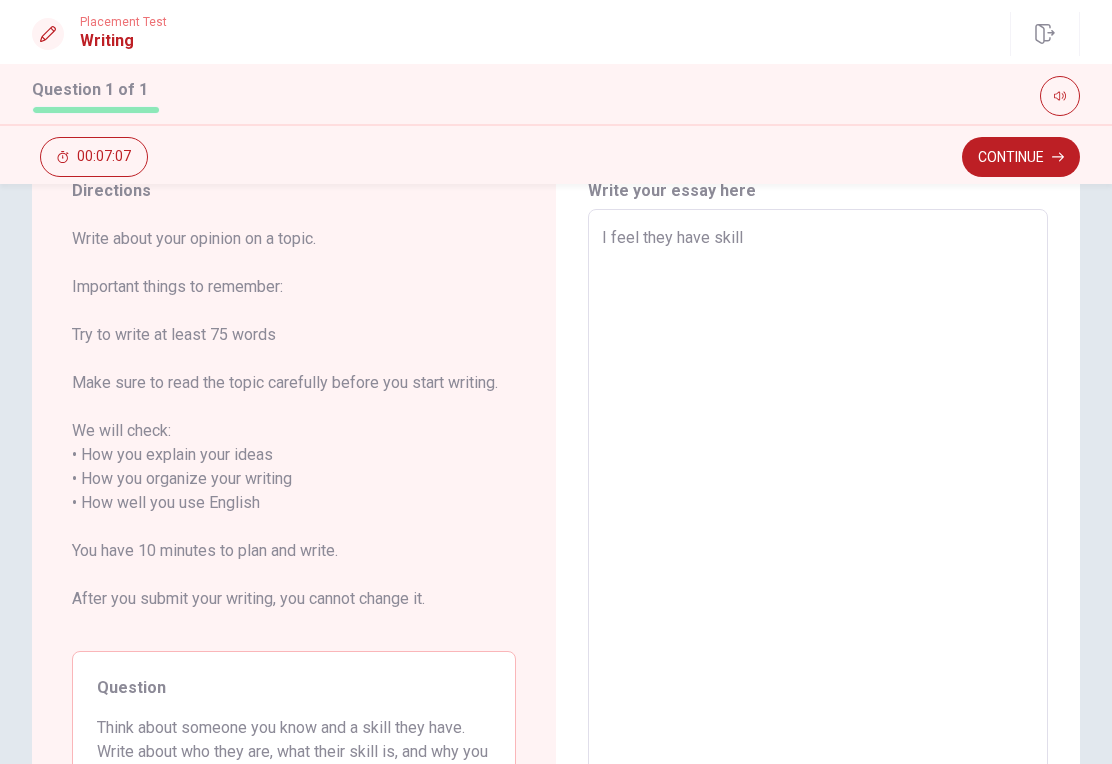type on "x" 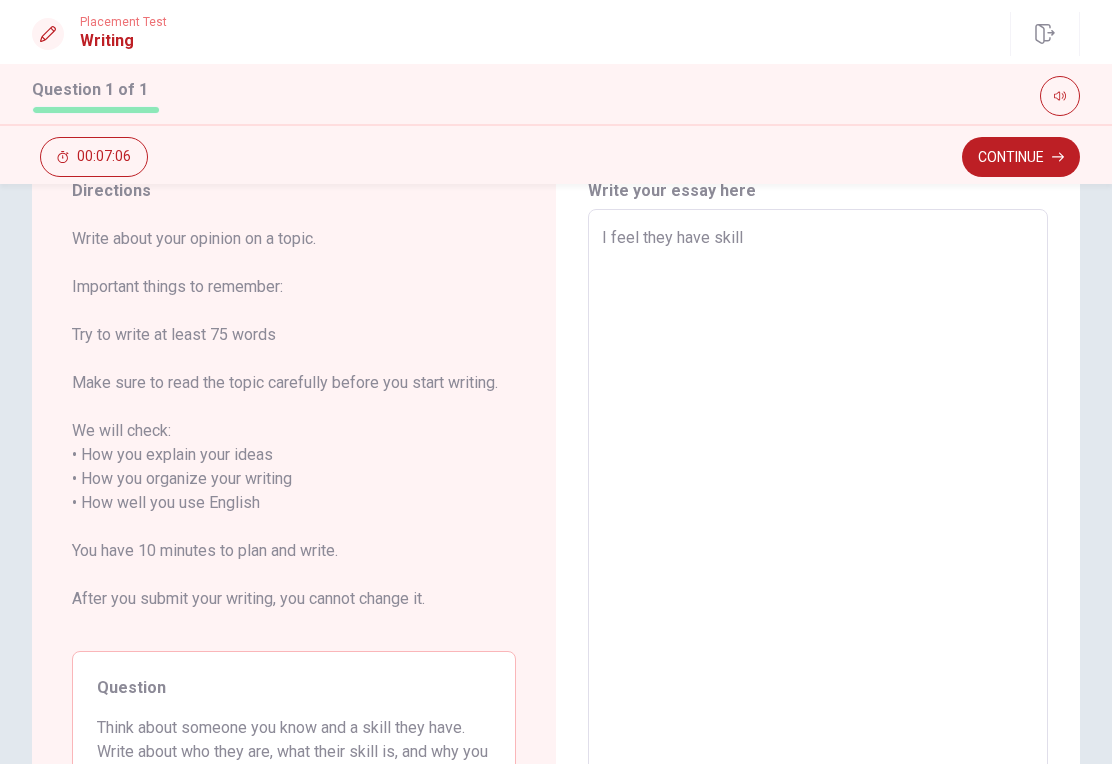 type on "I feeli they have skill" 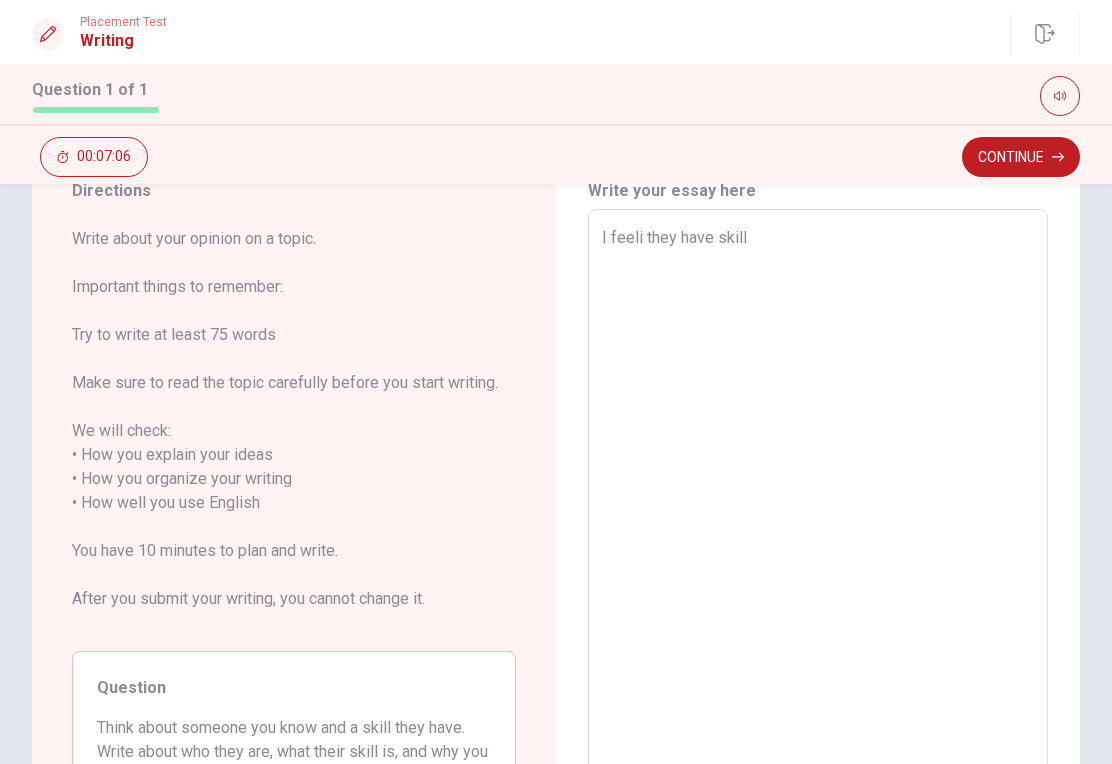 type on "x" 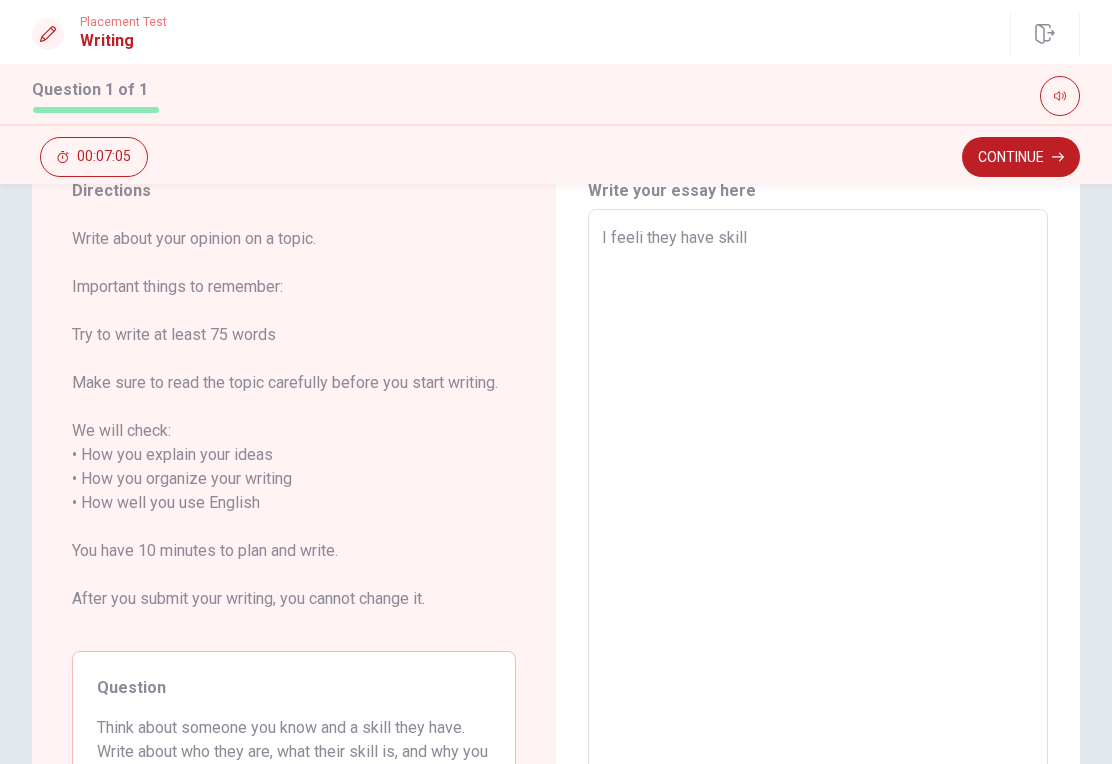 type on "I feelin they have skill" 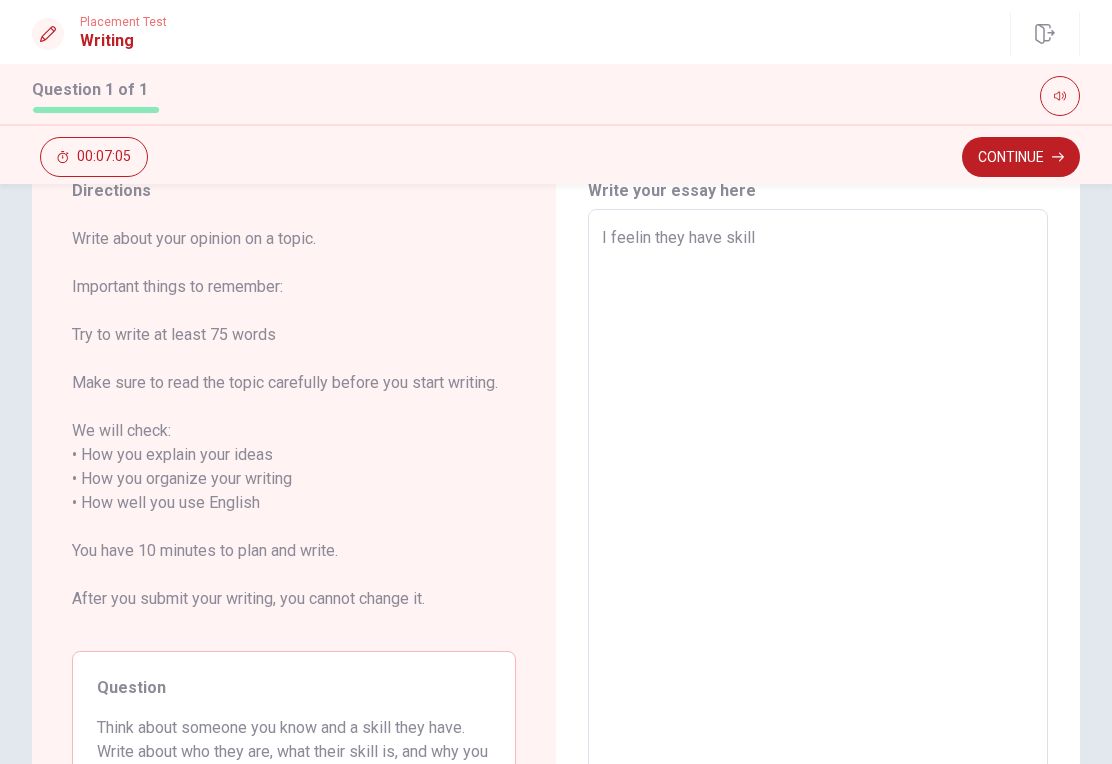 type on "x" 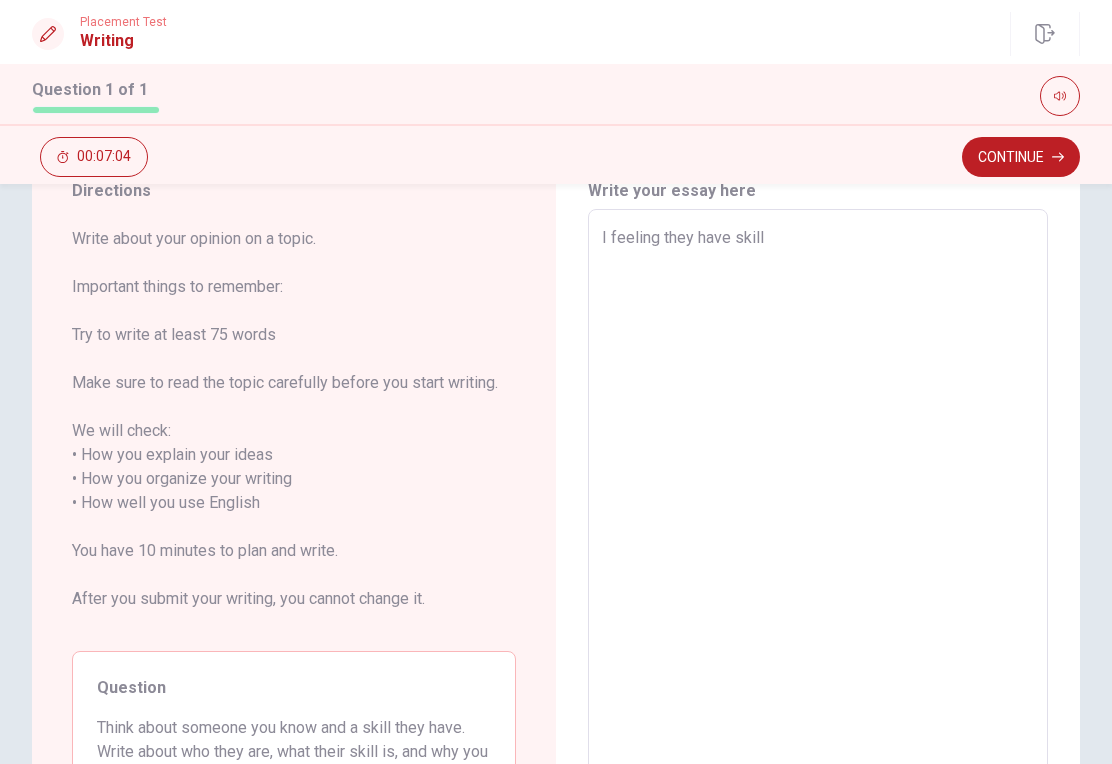 click on "I feeling they have skill" at bounding box center [818, 515] 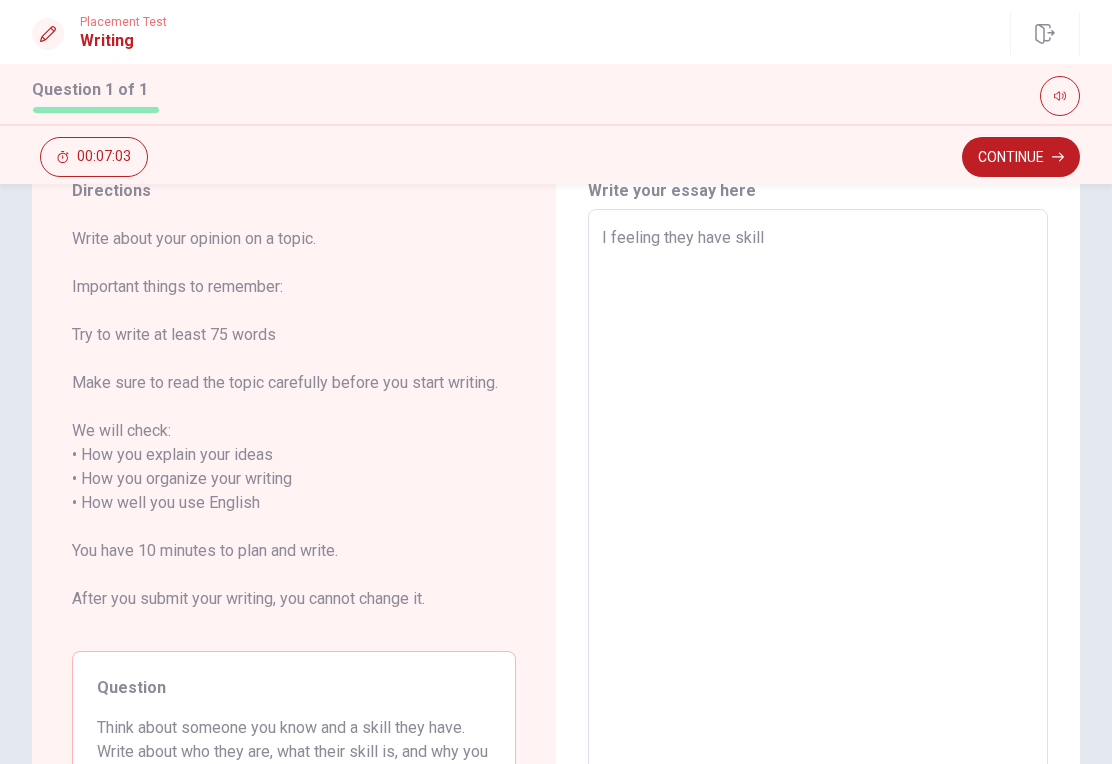 click on "I feeling they have skill" at bounding box center [818, 515] 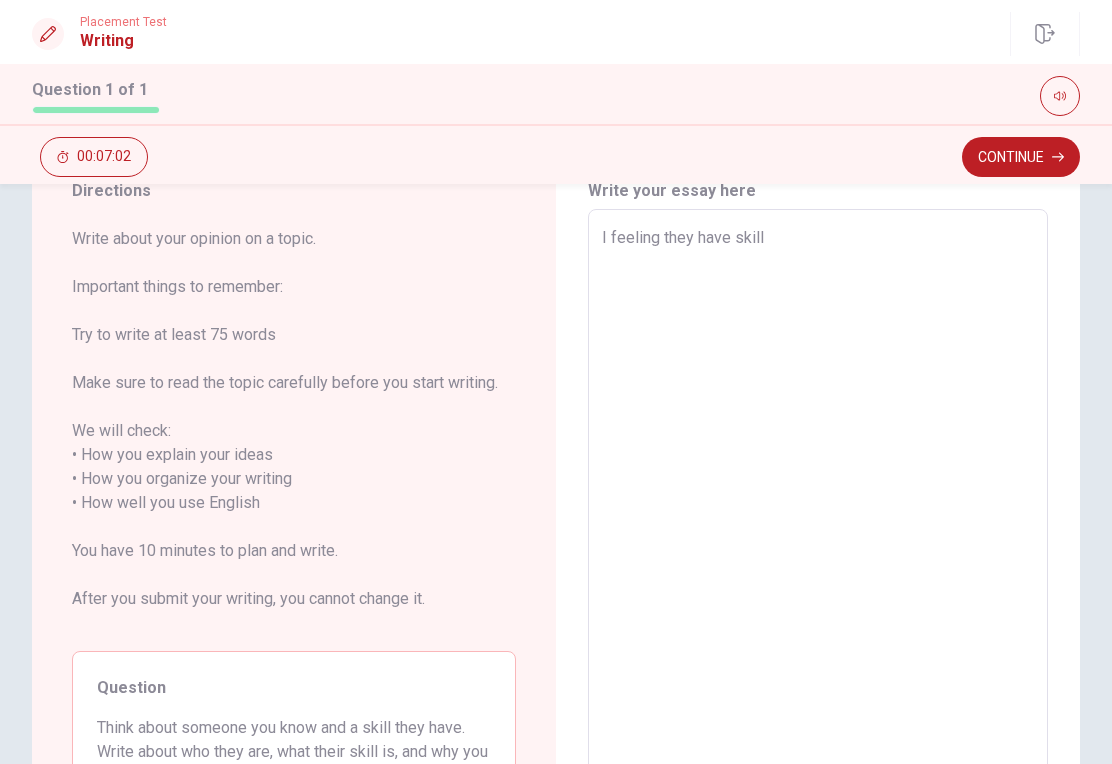 type on "I feeling they have skill a" 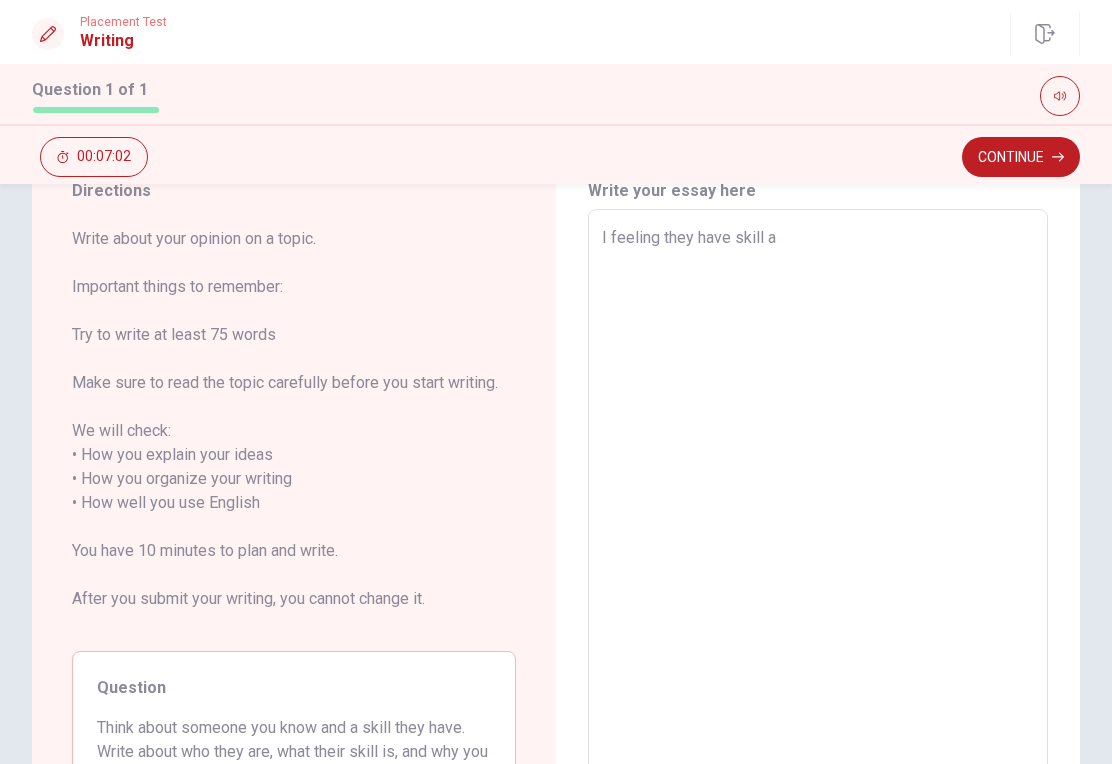 type on "x" 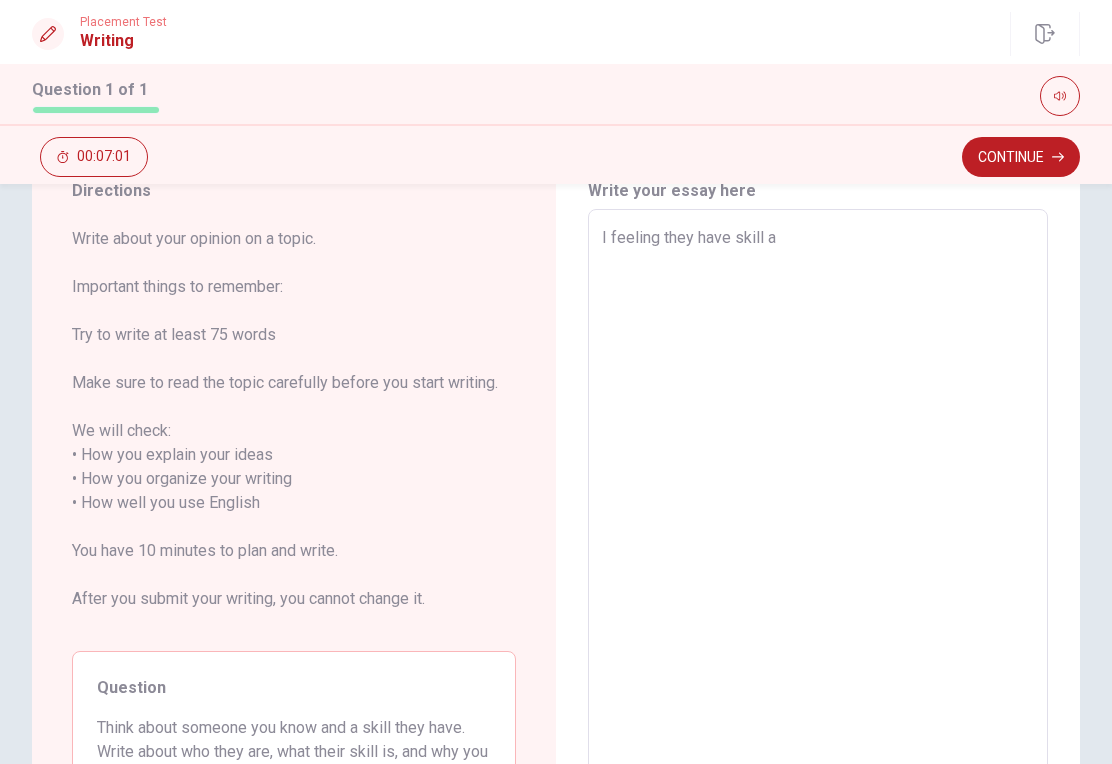 type on "I feeling they have skill an" 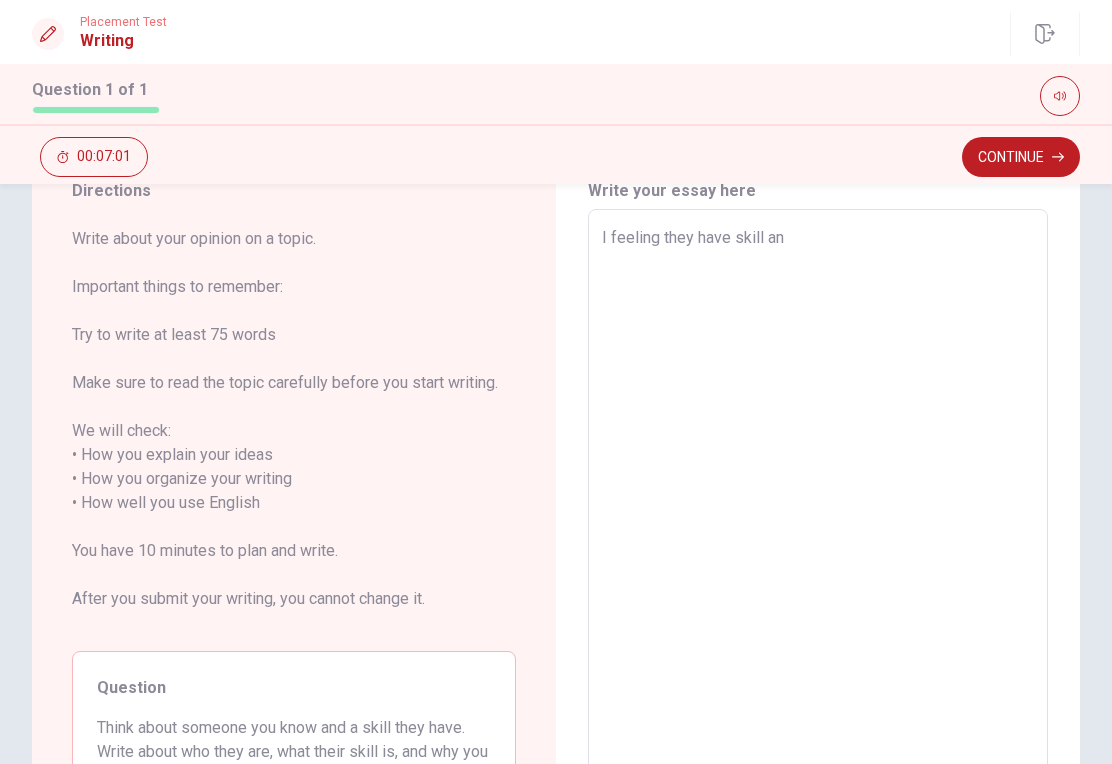type on "x" 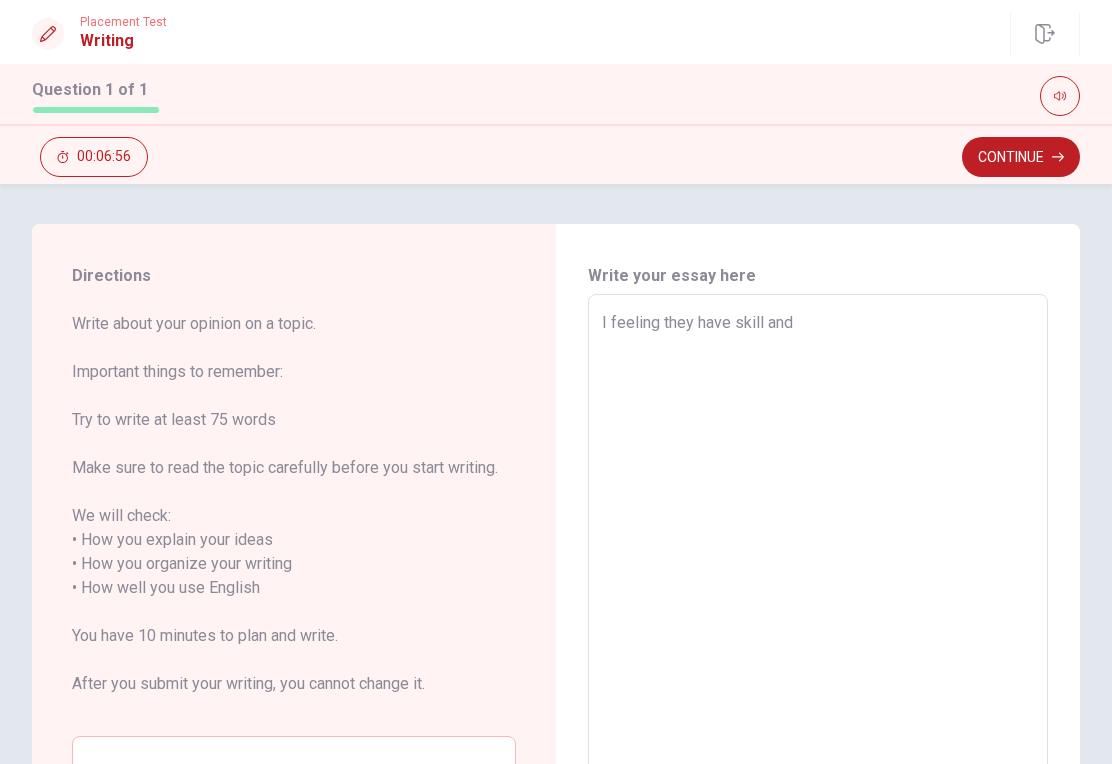 scroll, scrollTop: 0, scrollLeft: 0, axis: both 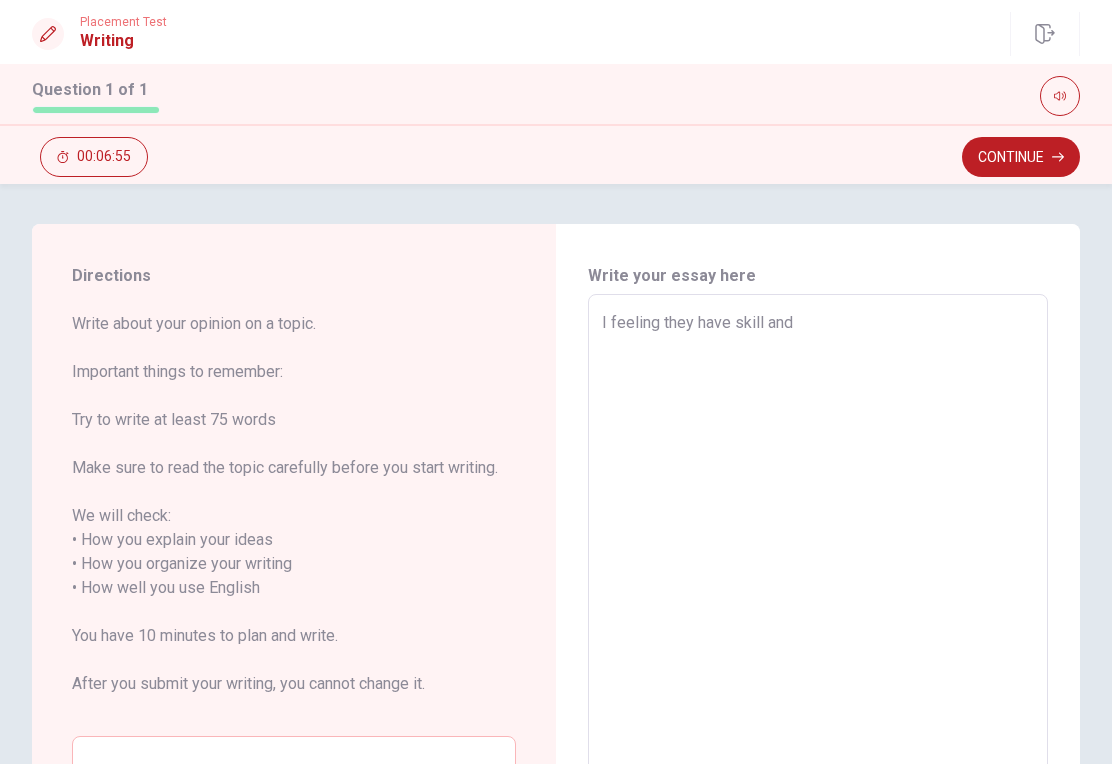 type on "I feeling they have skill and" 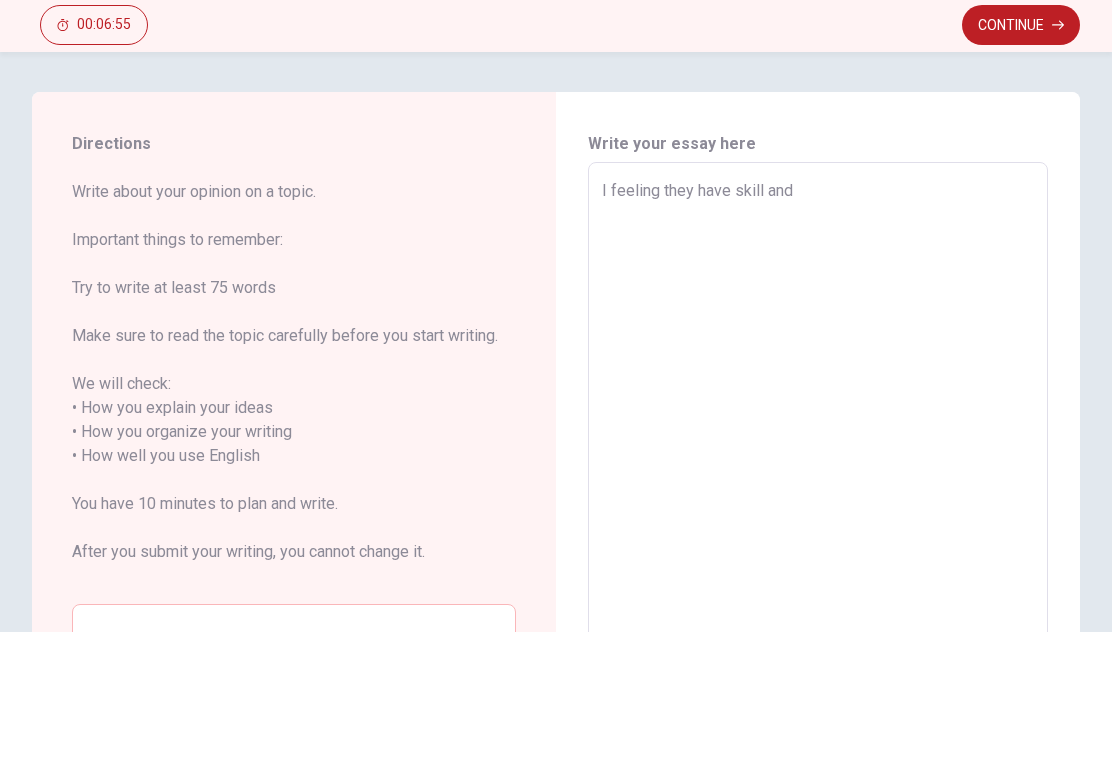 type on "x" 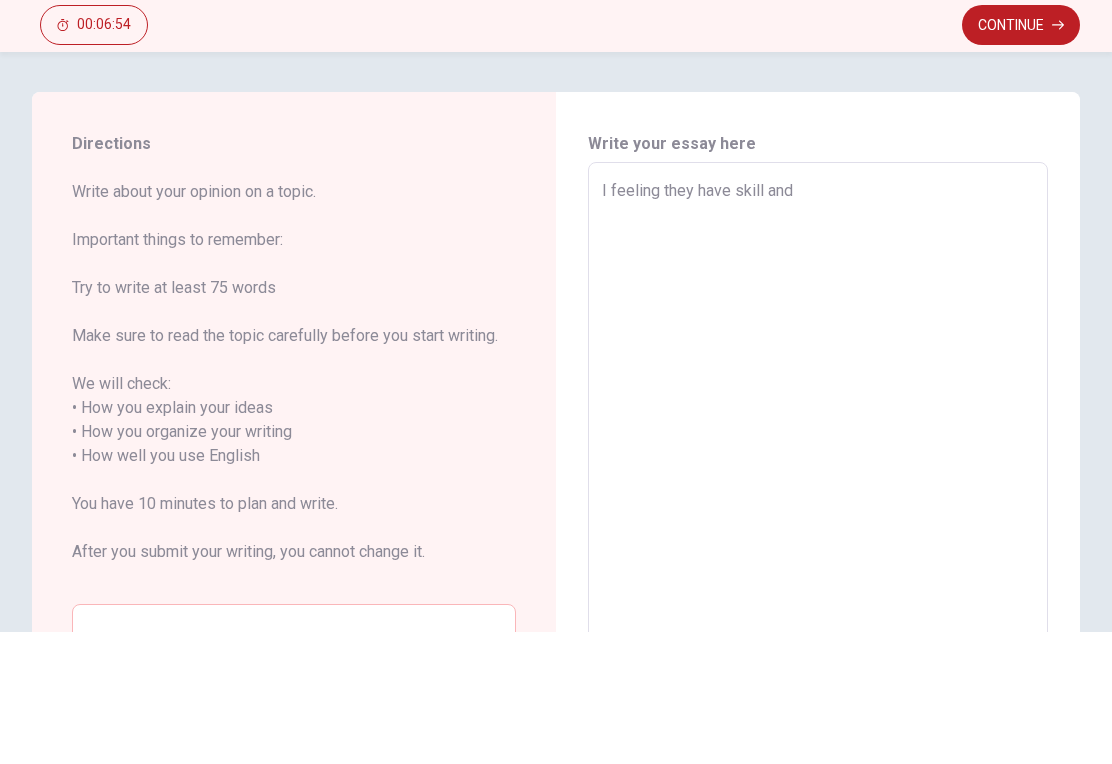 type on "x" 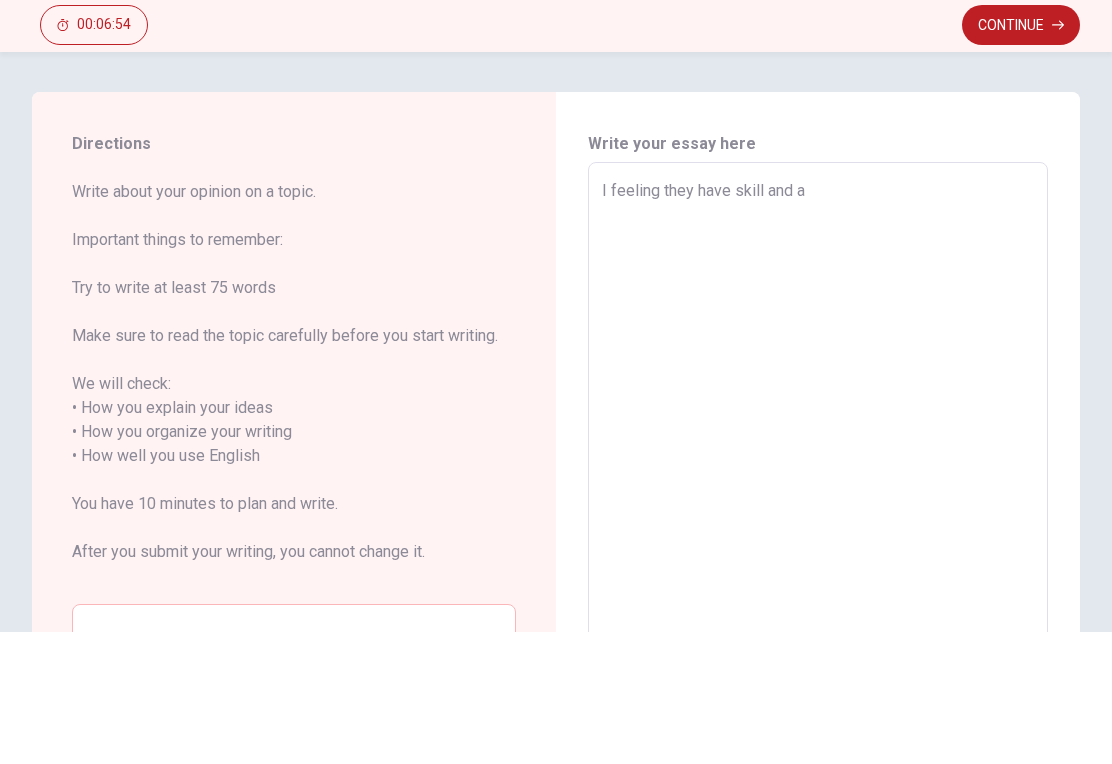 type on "x" 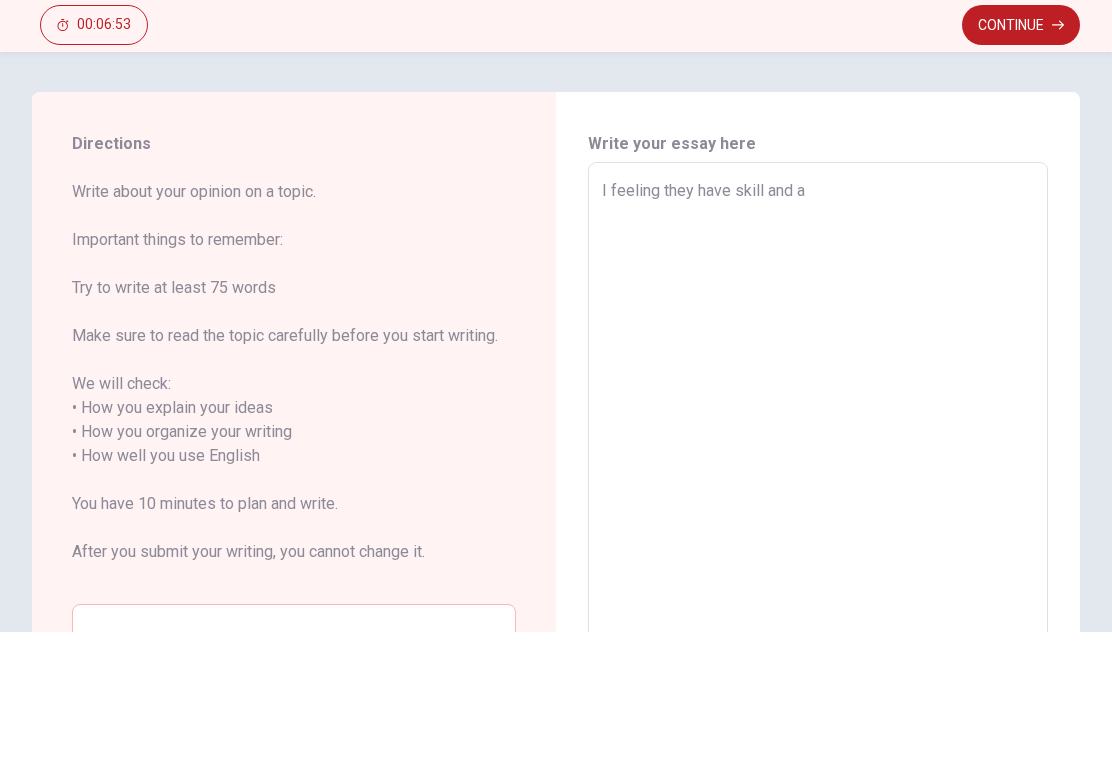 type on "I feeling they have skill and az" 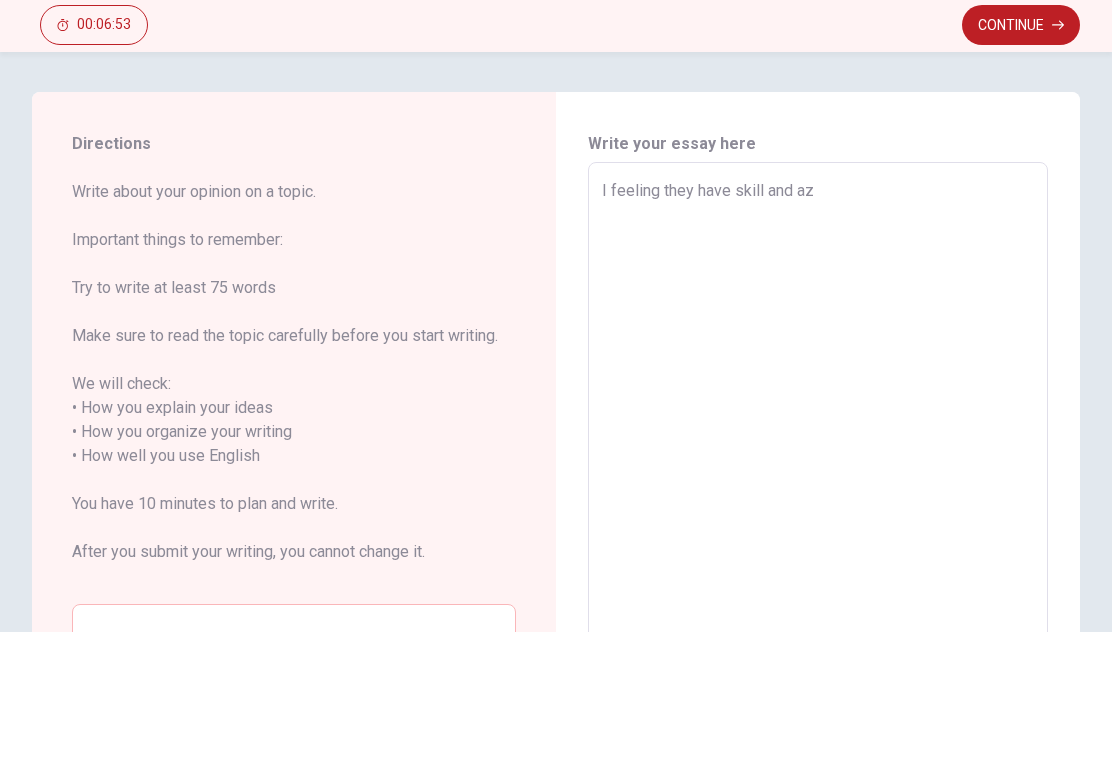 type on "x" 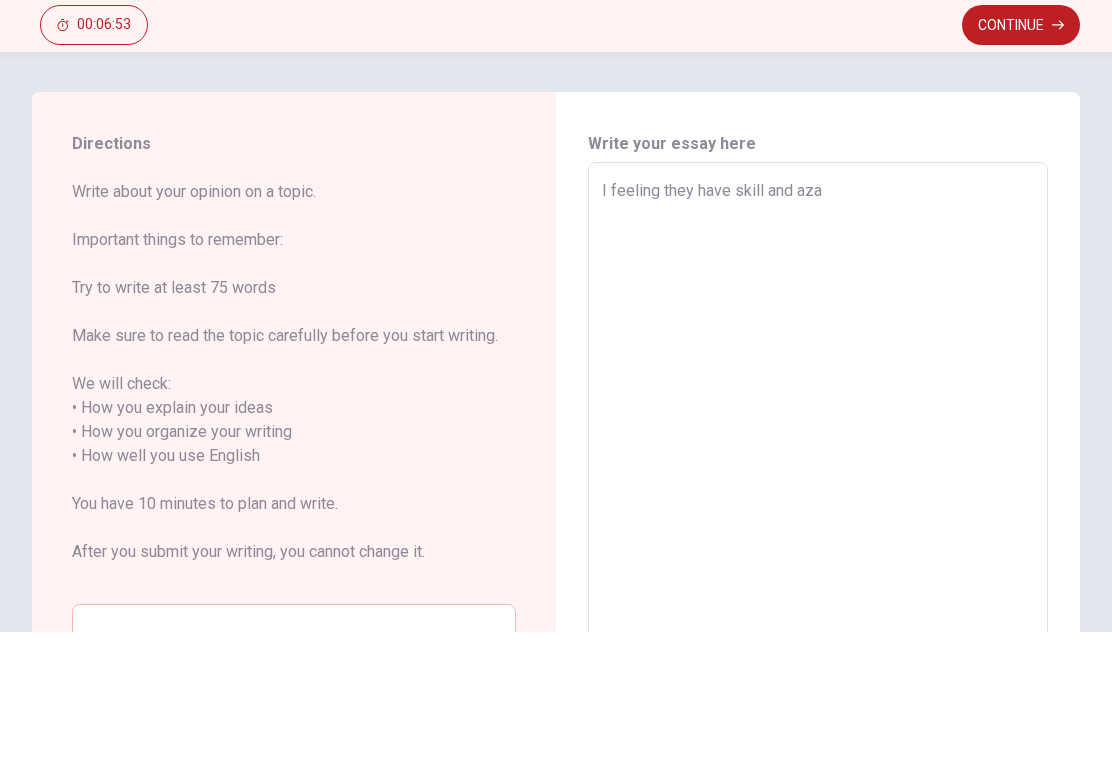 type on "x" 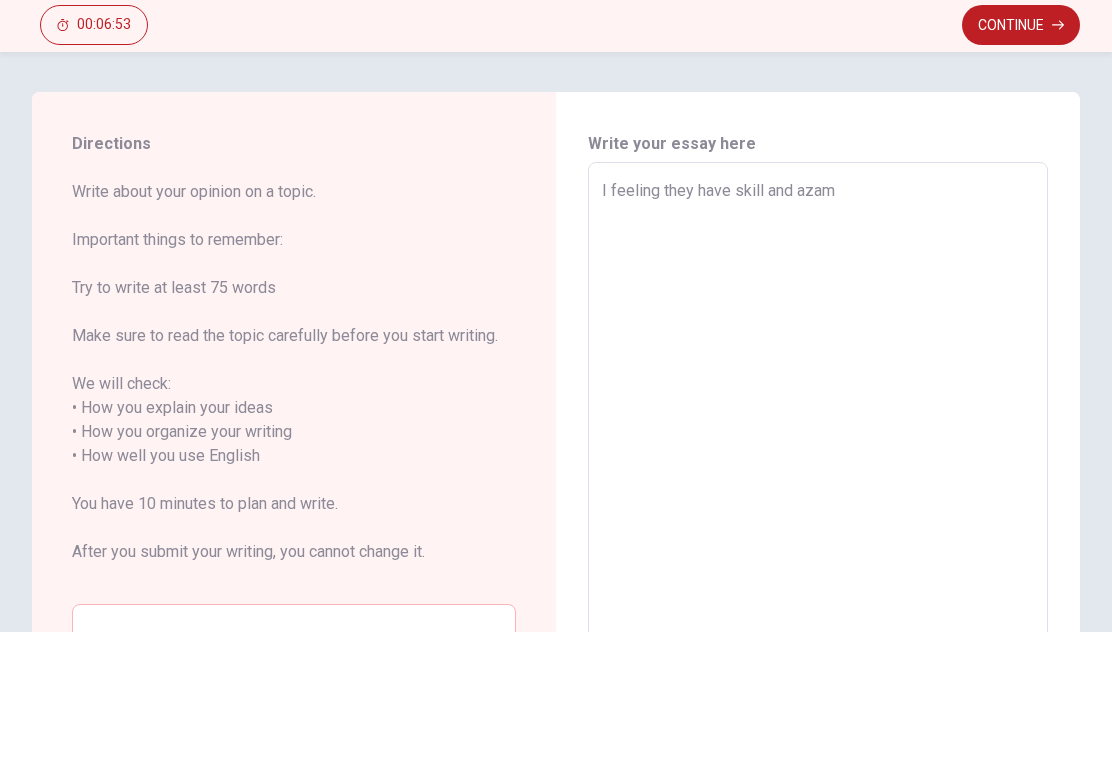 type on "x" 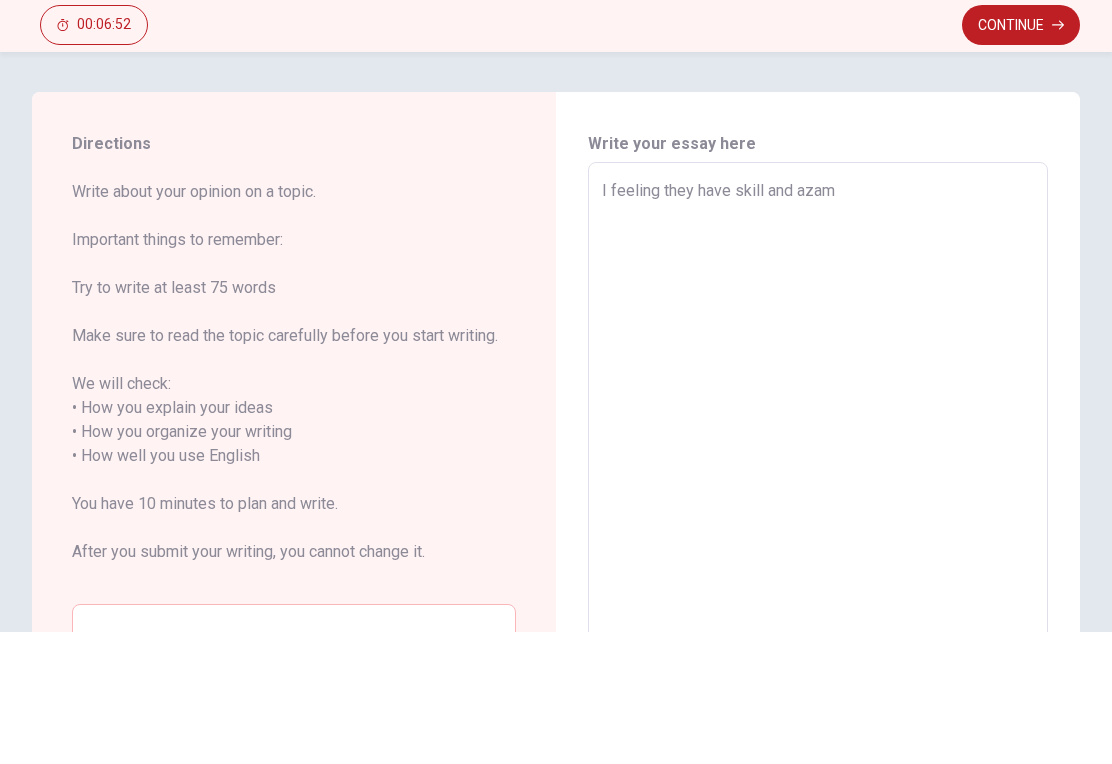 type on "I feeling they have skill and azami" 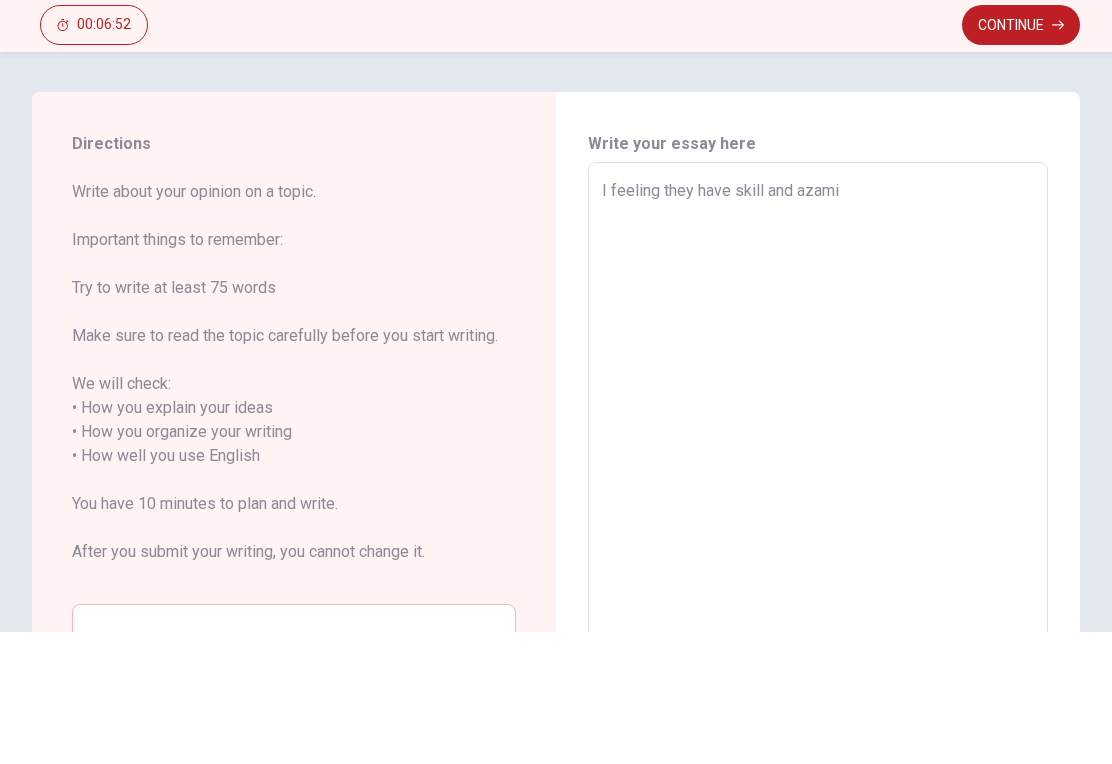 type on "x" 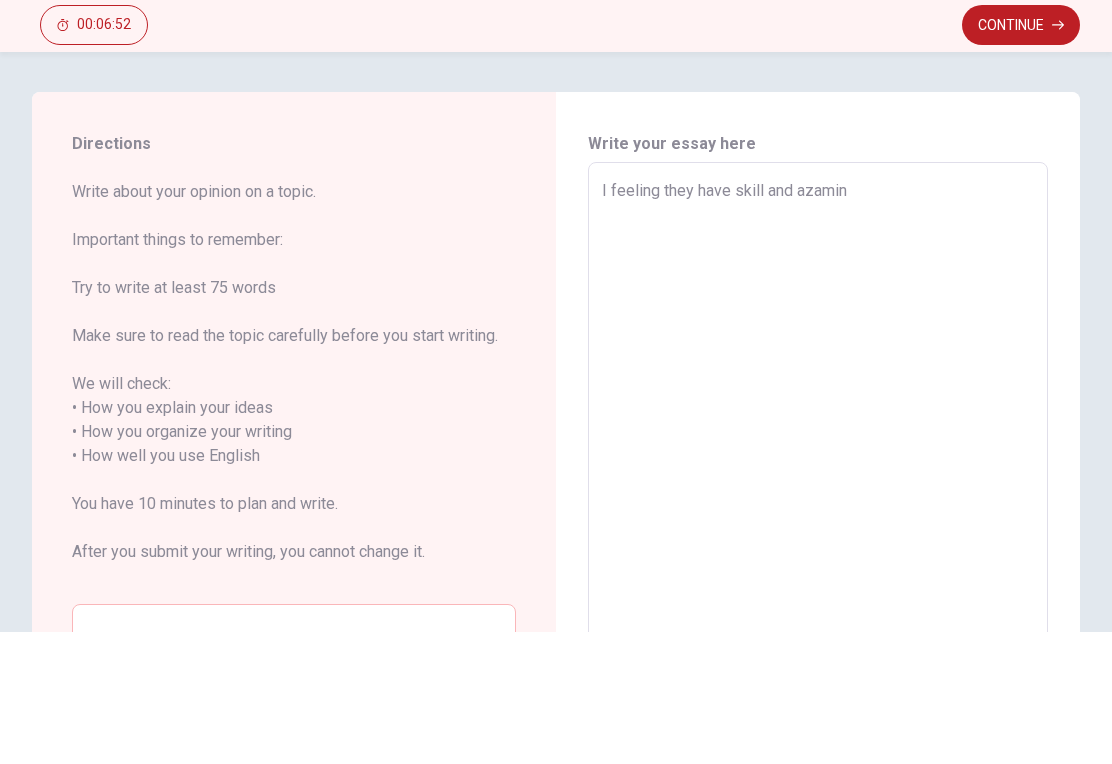 type on "x" 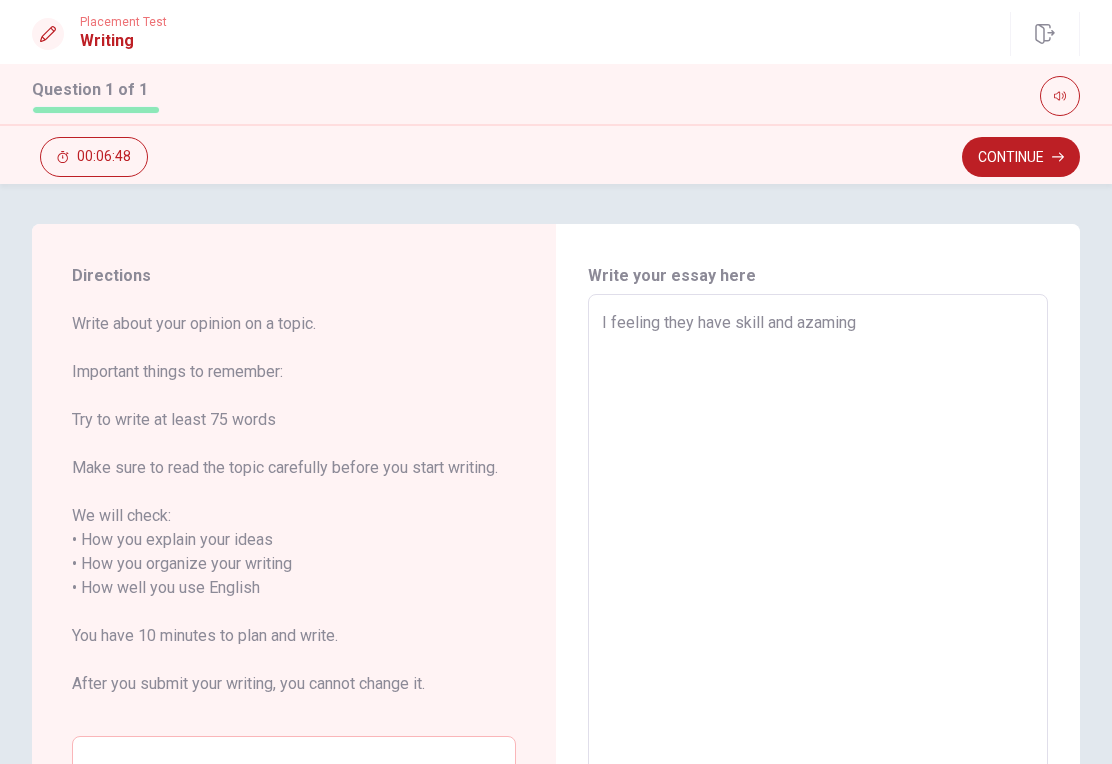 scroll, scrollTop: 0, scrollLeft: 0, axis: both 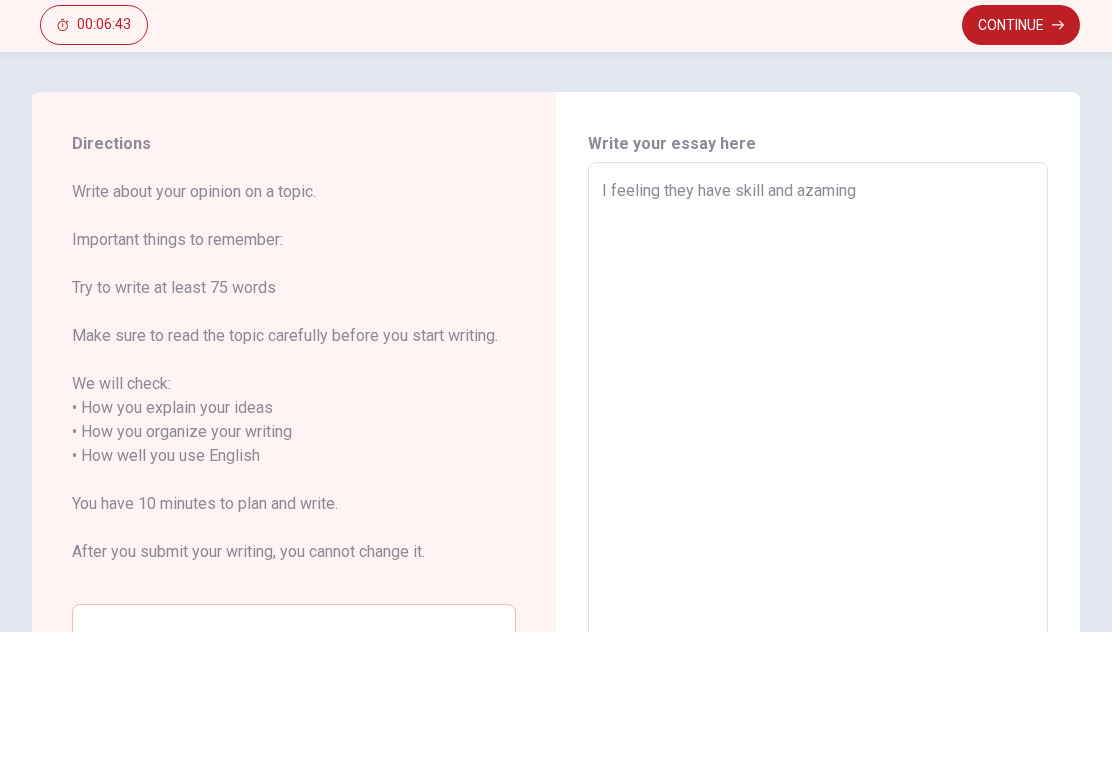 type on "x" 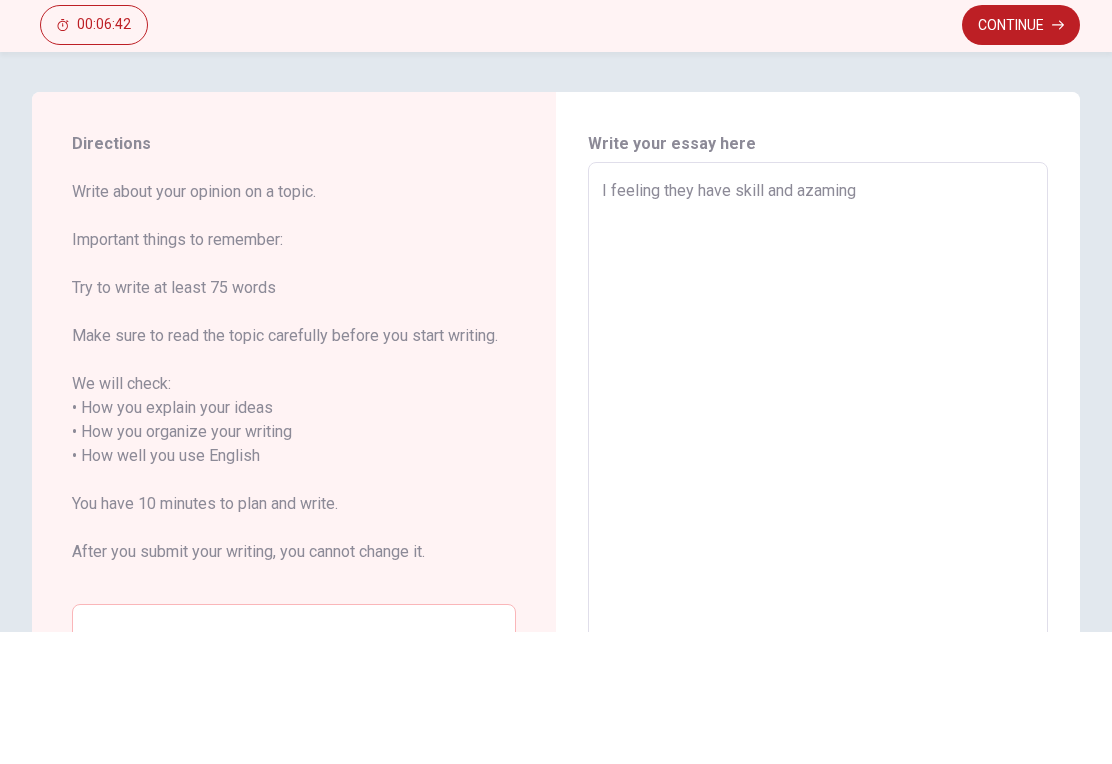 type on "I feeling they have skill and azamin" 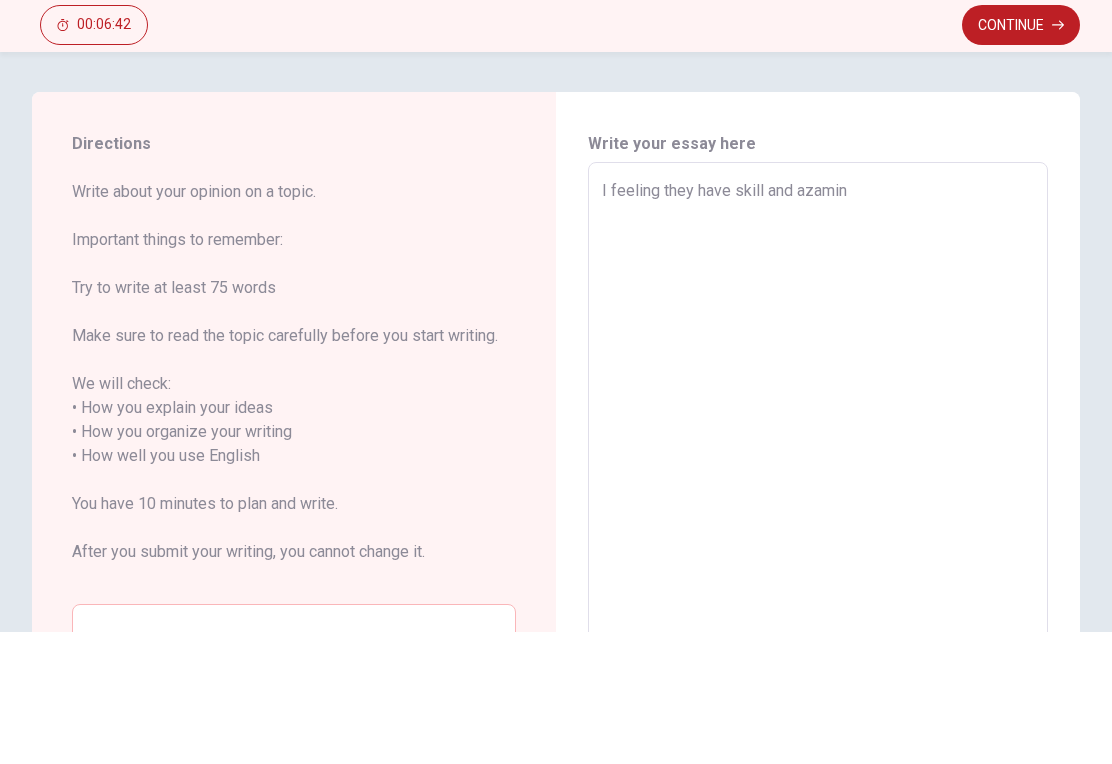 type on "x" 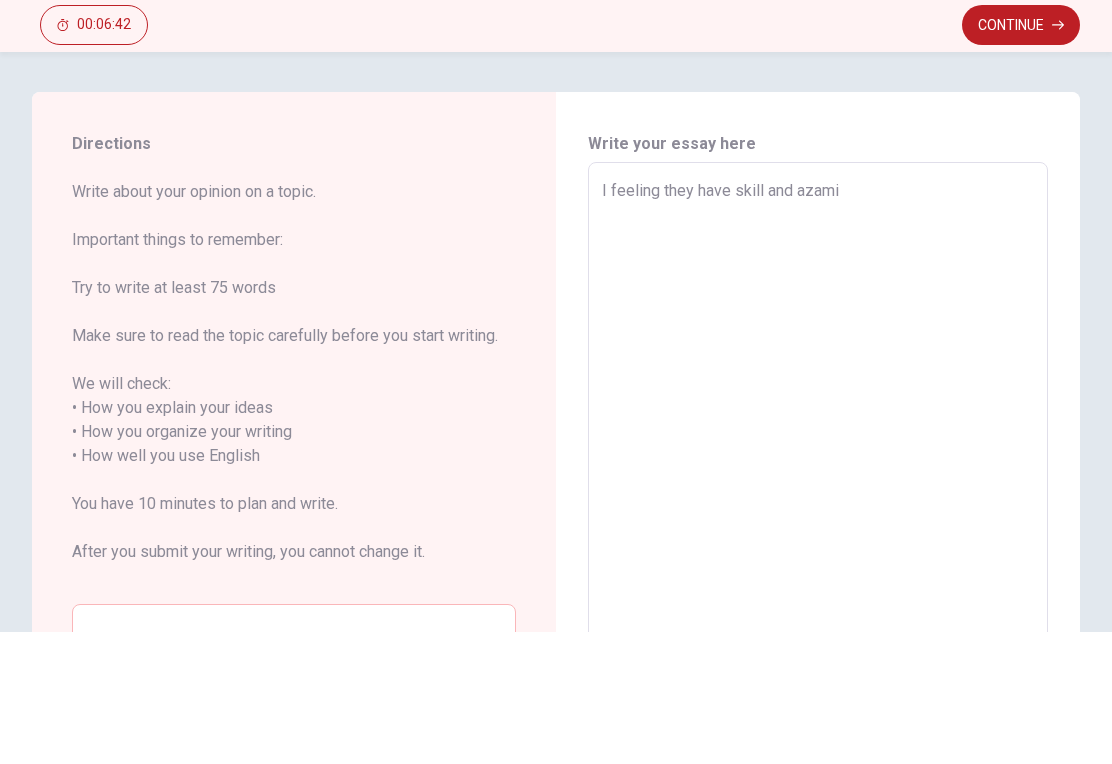 type on "x" 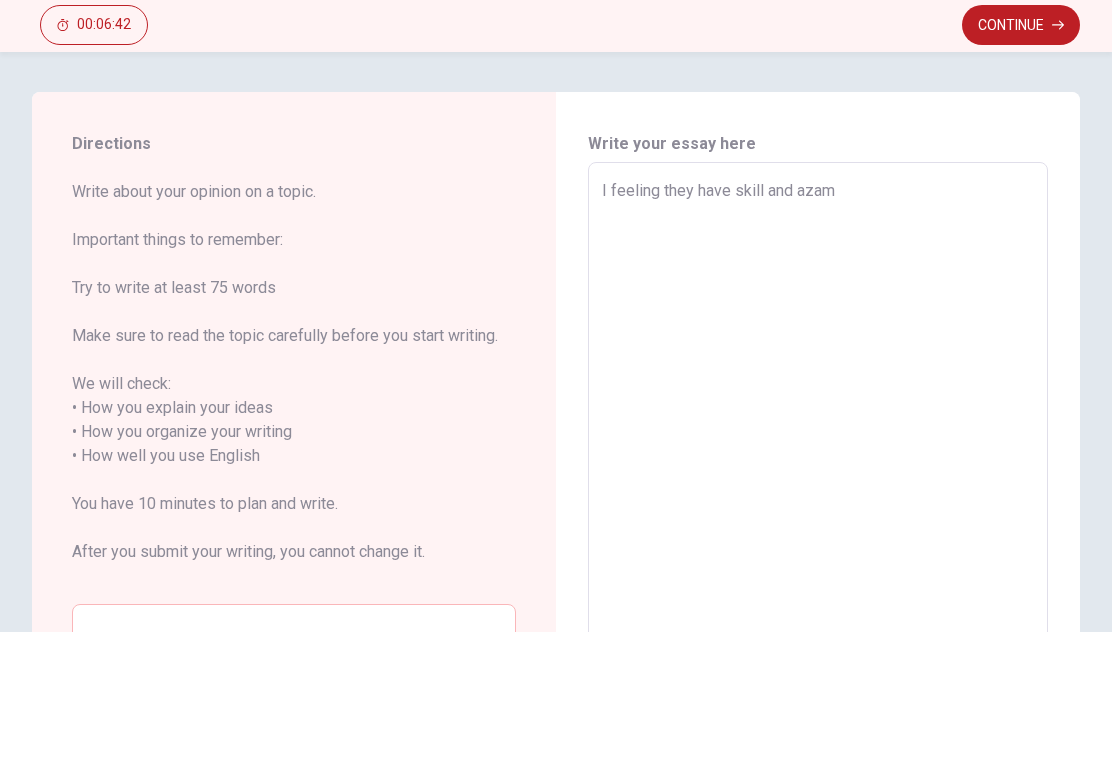 type on "x" 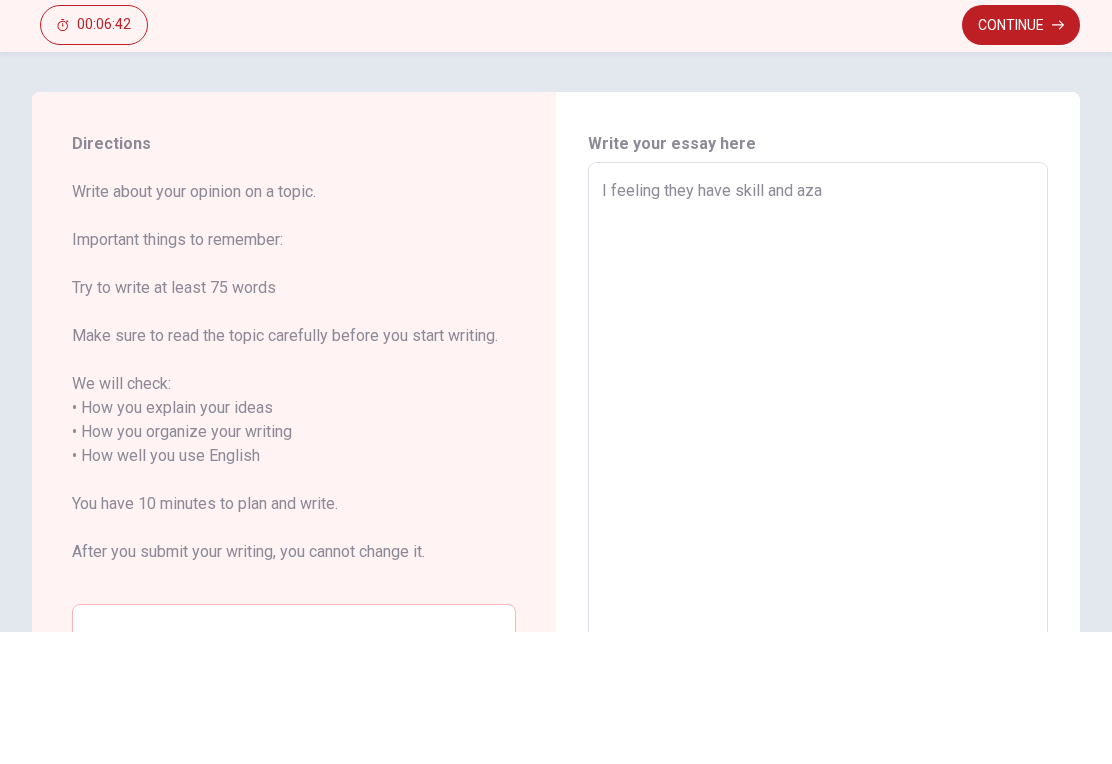 type on "x" 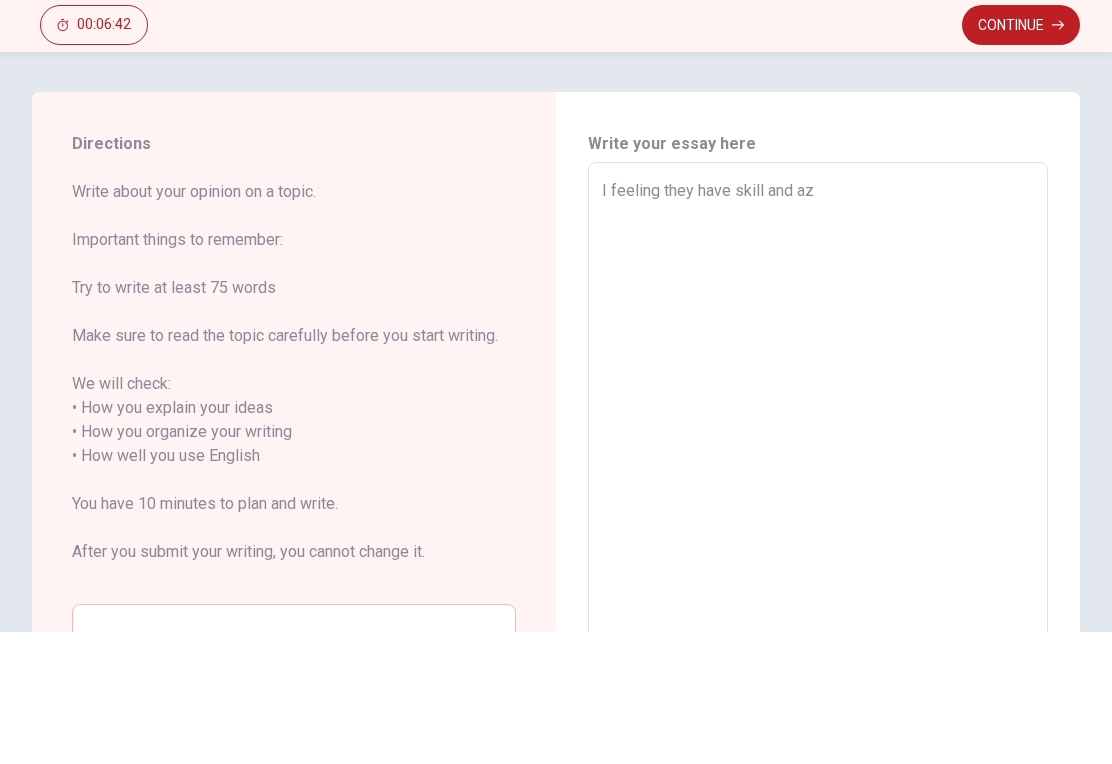 type on "x" 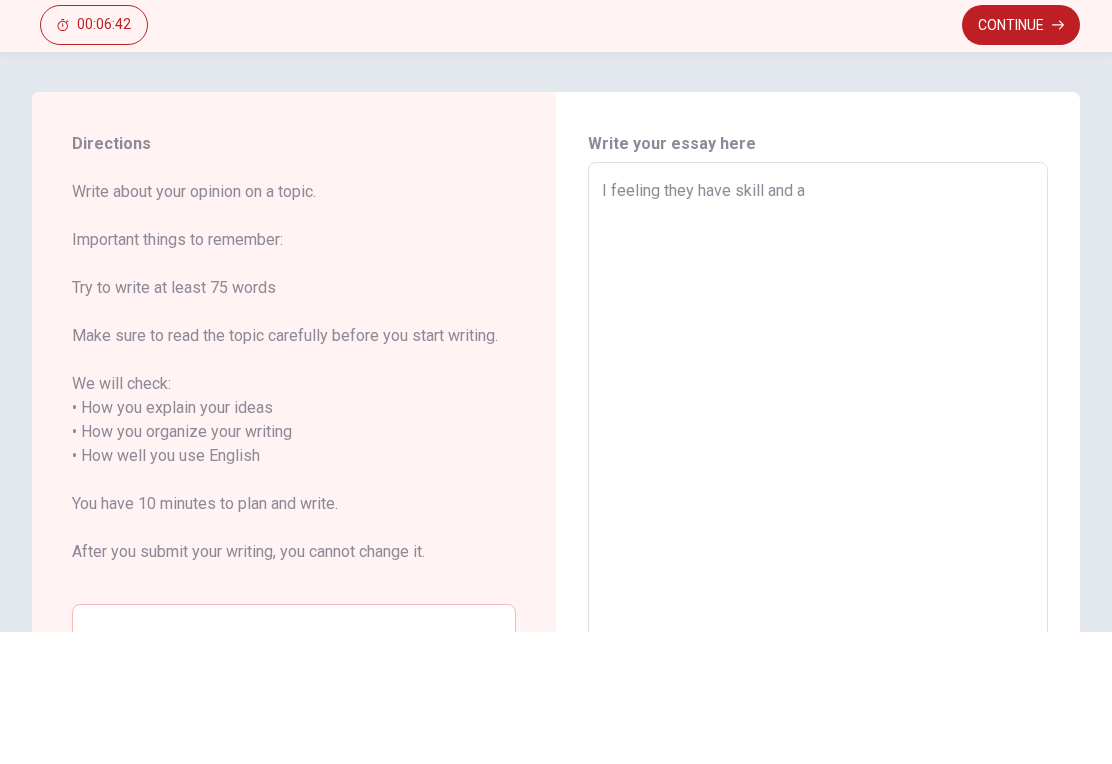 type on "x" 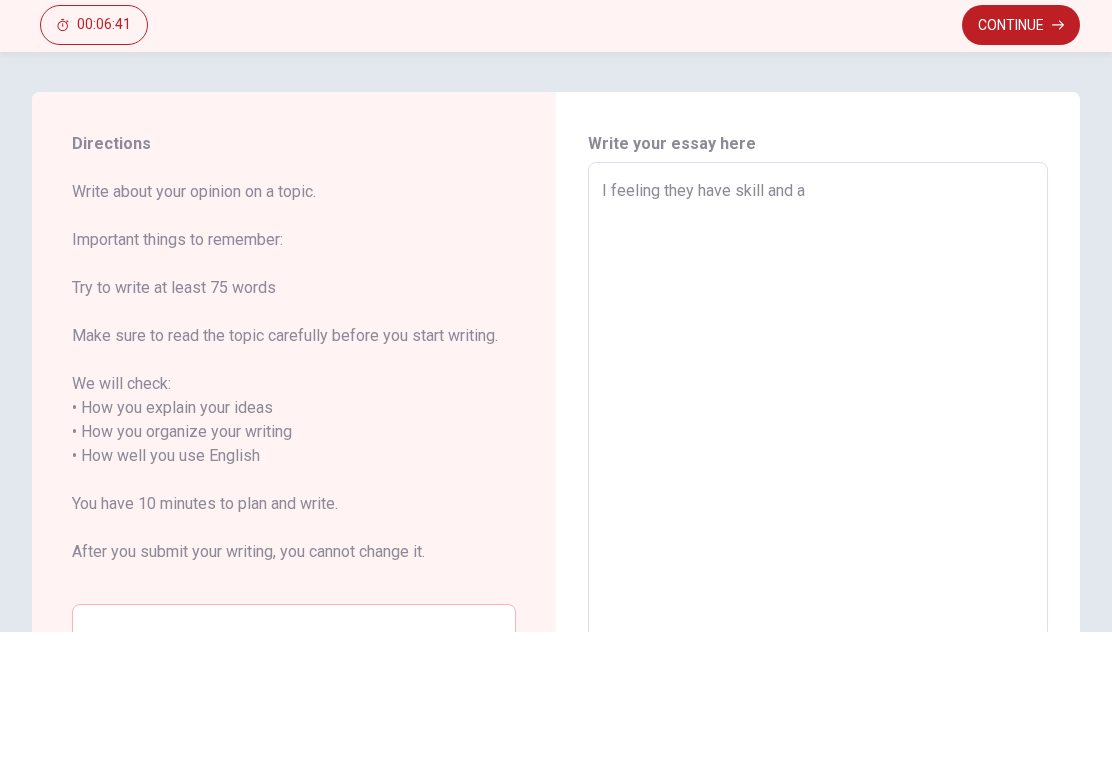type on "I feeling they have skill and am" 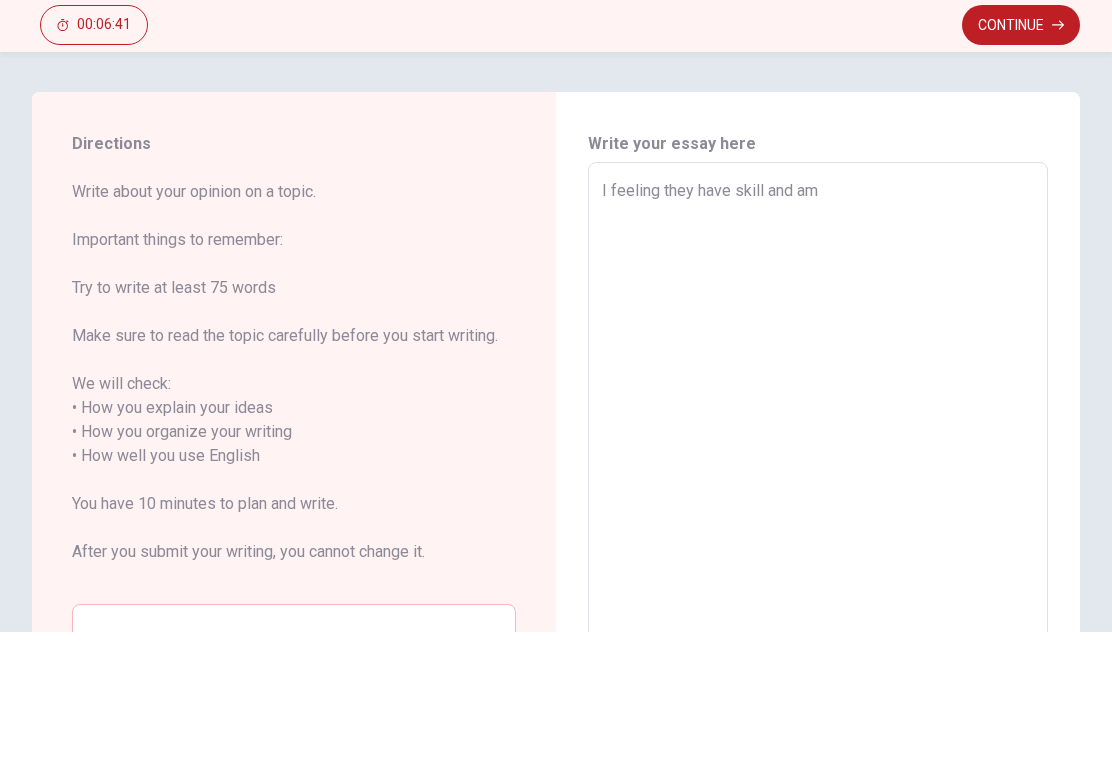 type on "x" 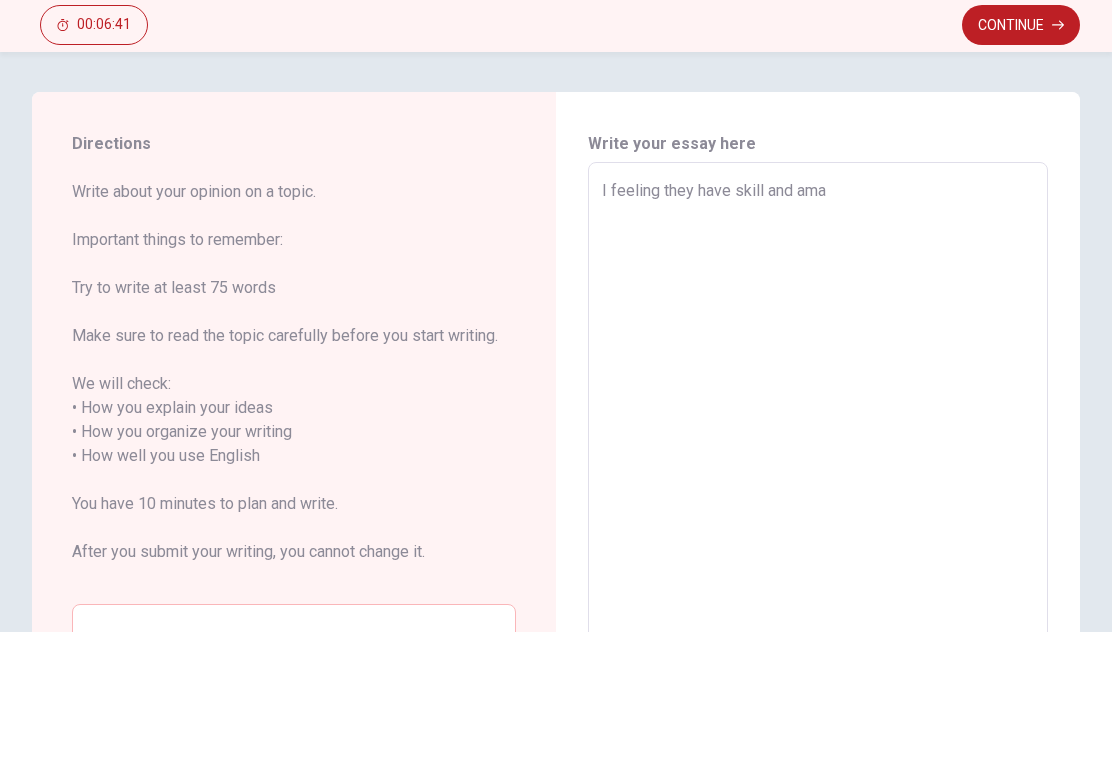 type on "x" 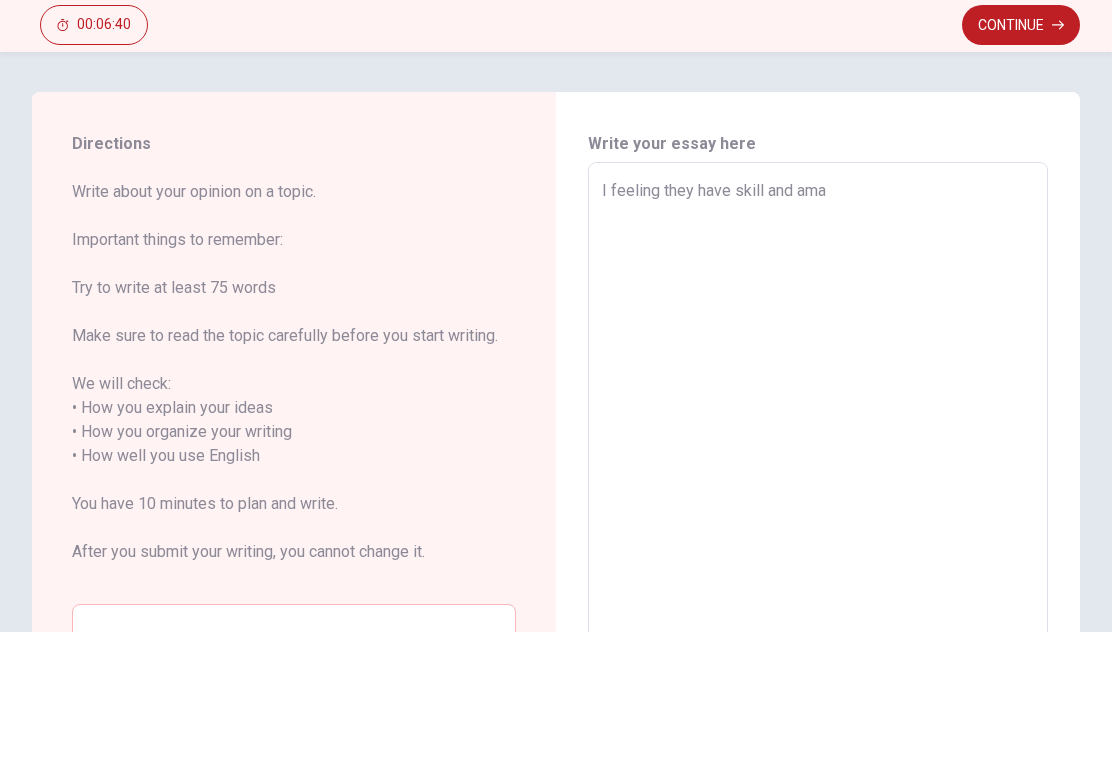type on "I feeling they have skill and amaz" 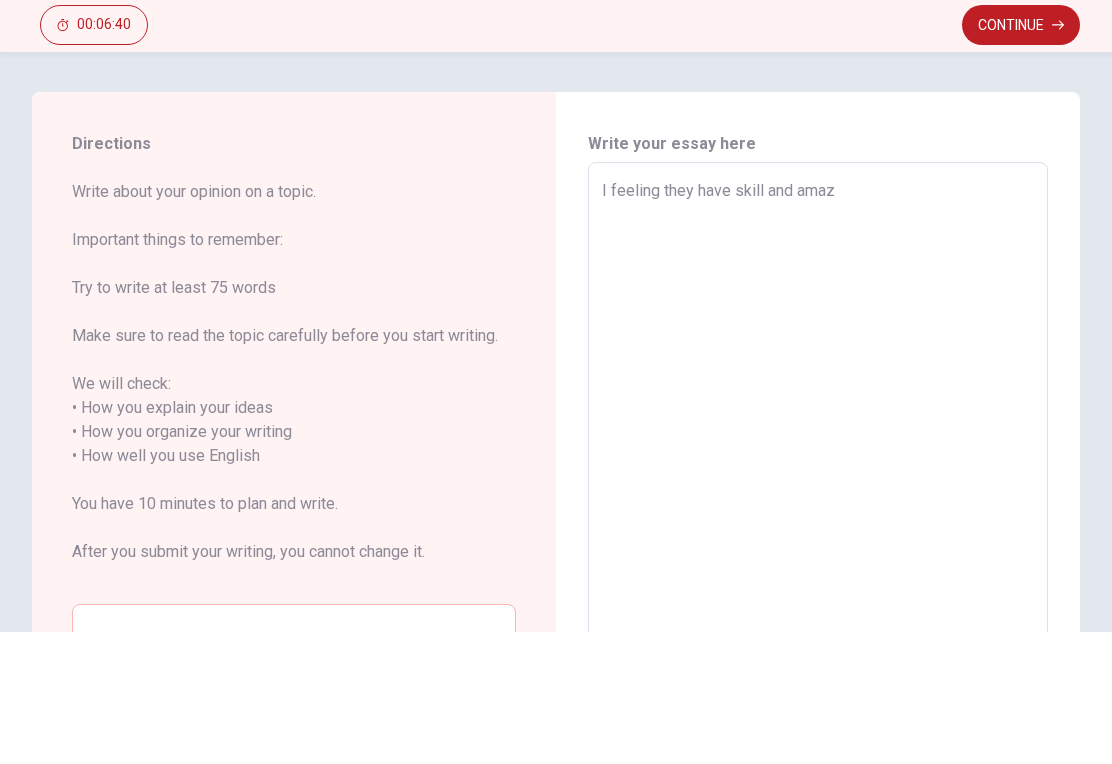 type on "x" 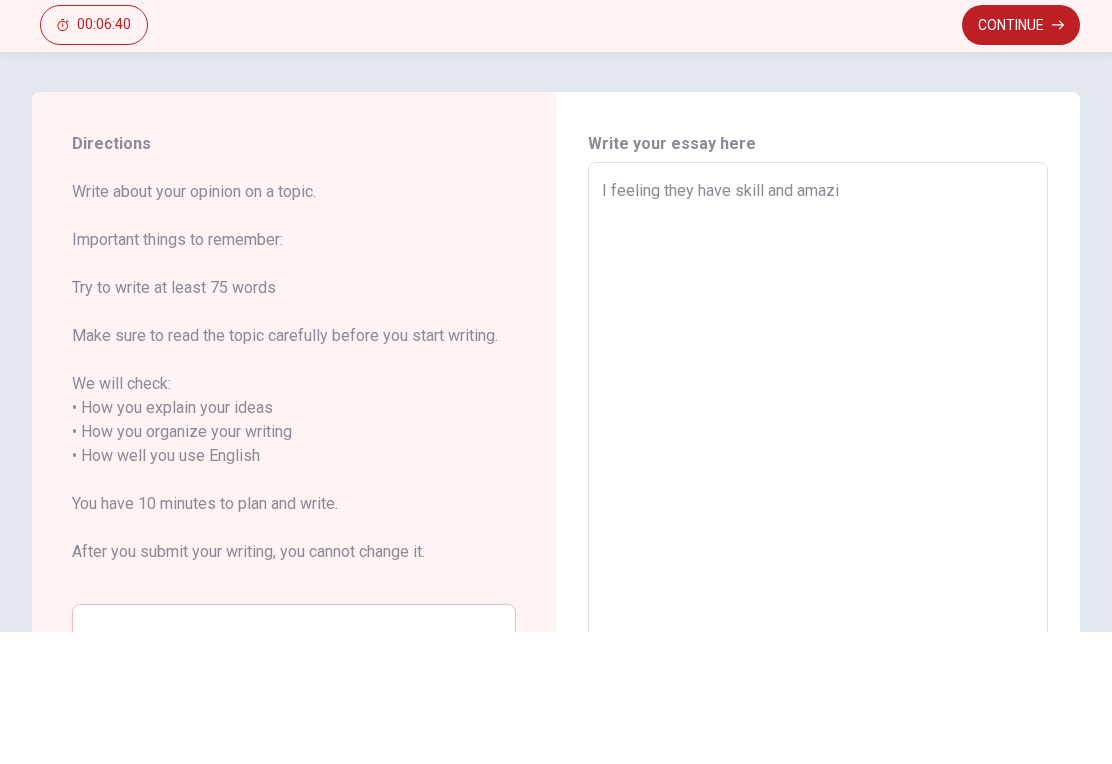 type on "x" 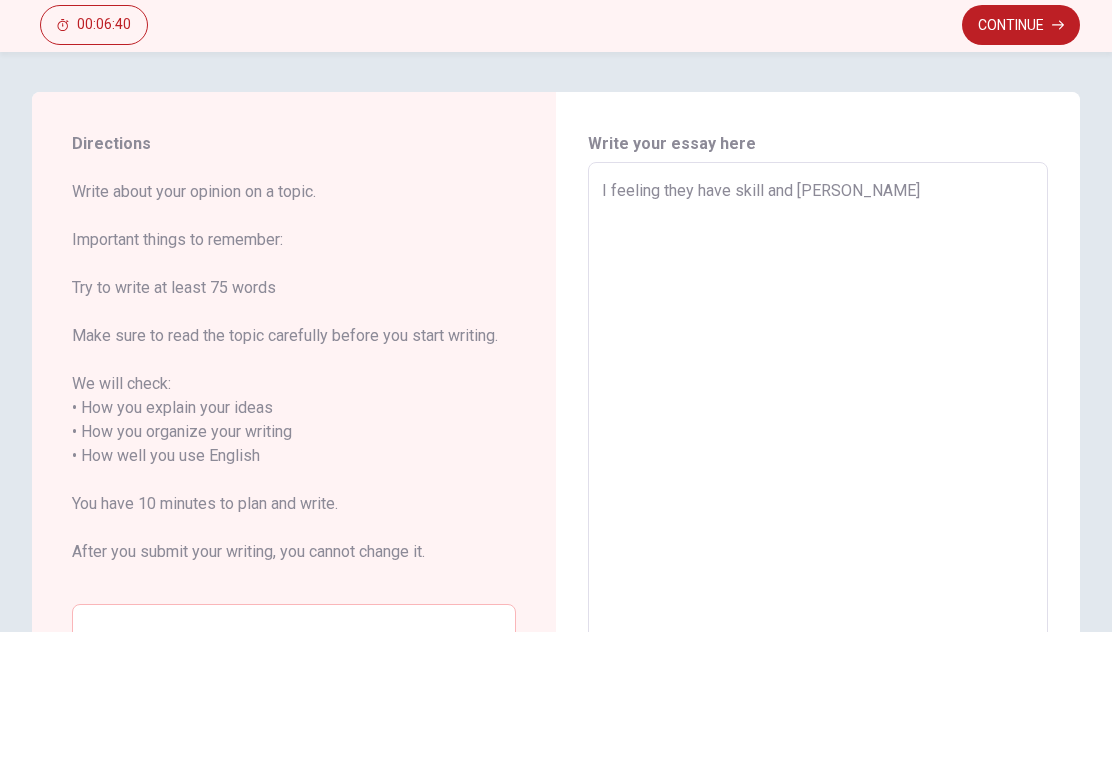 type on "x" 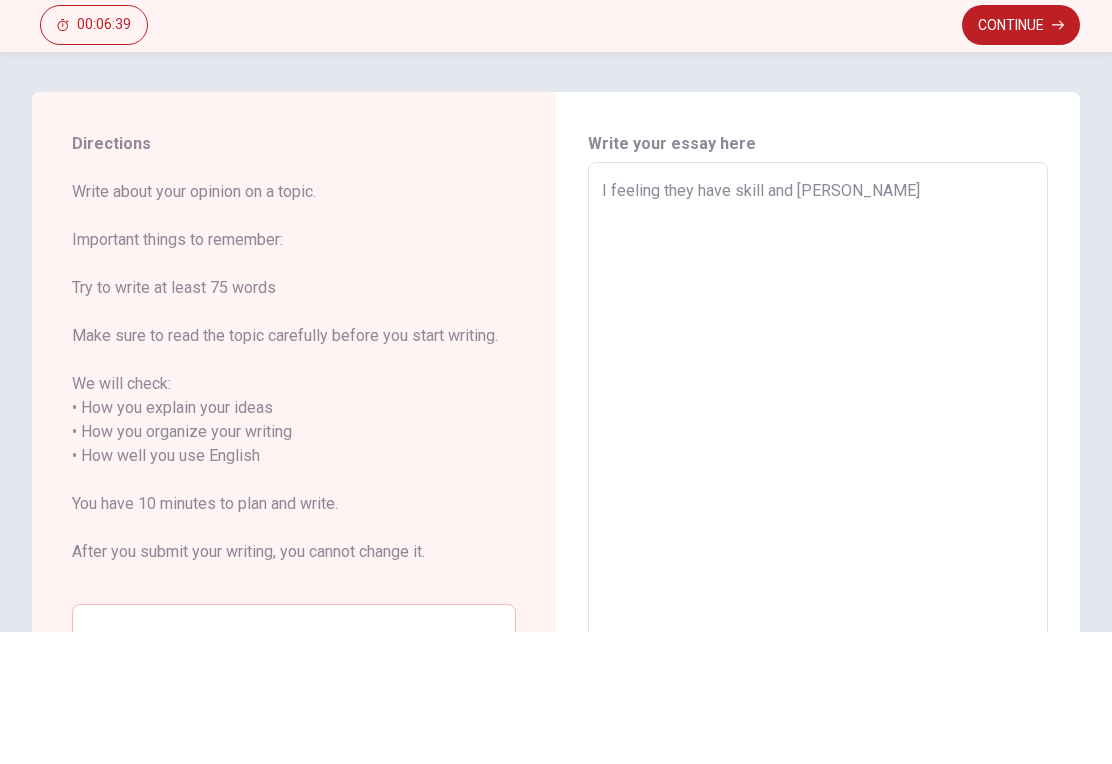 type on "I feeling they have skill and amazing" 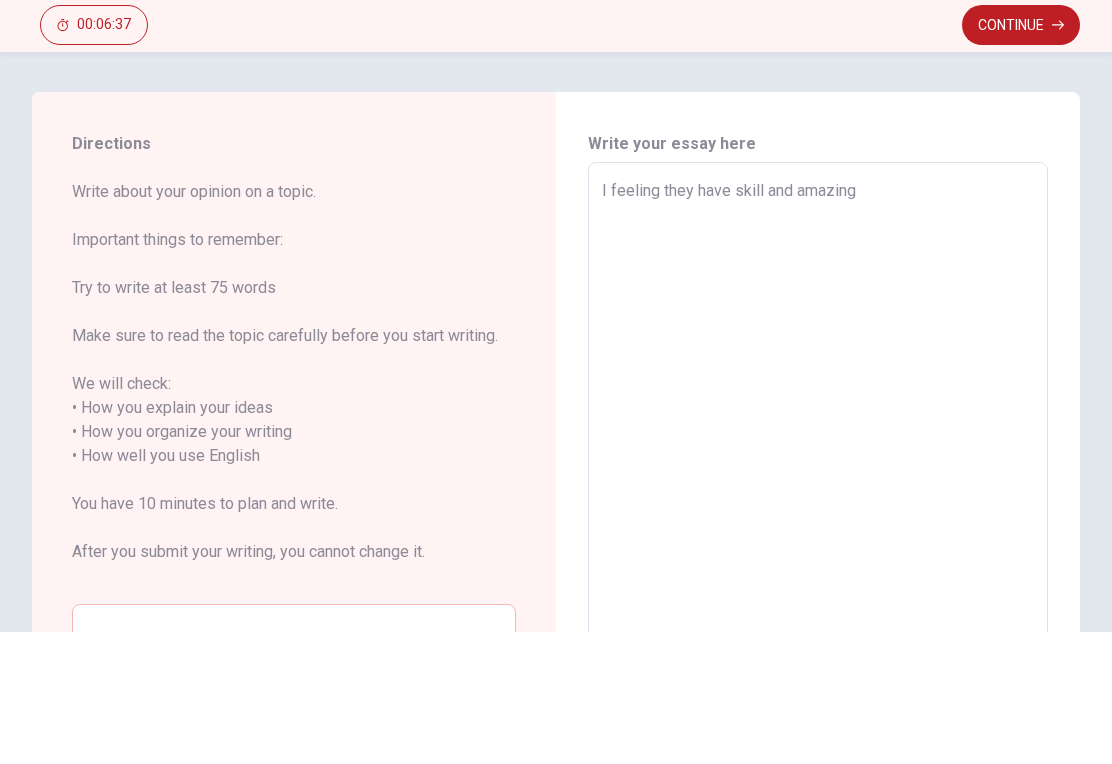type on "x" 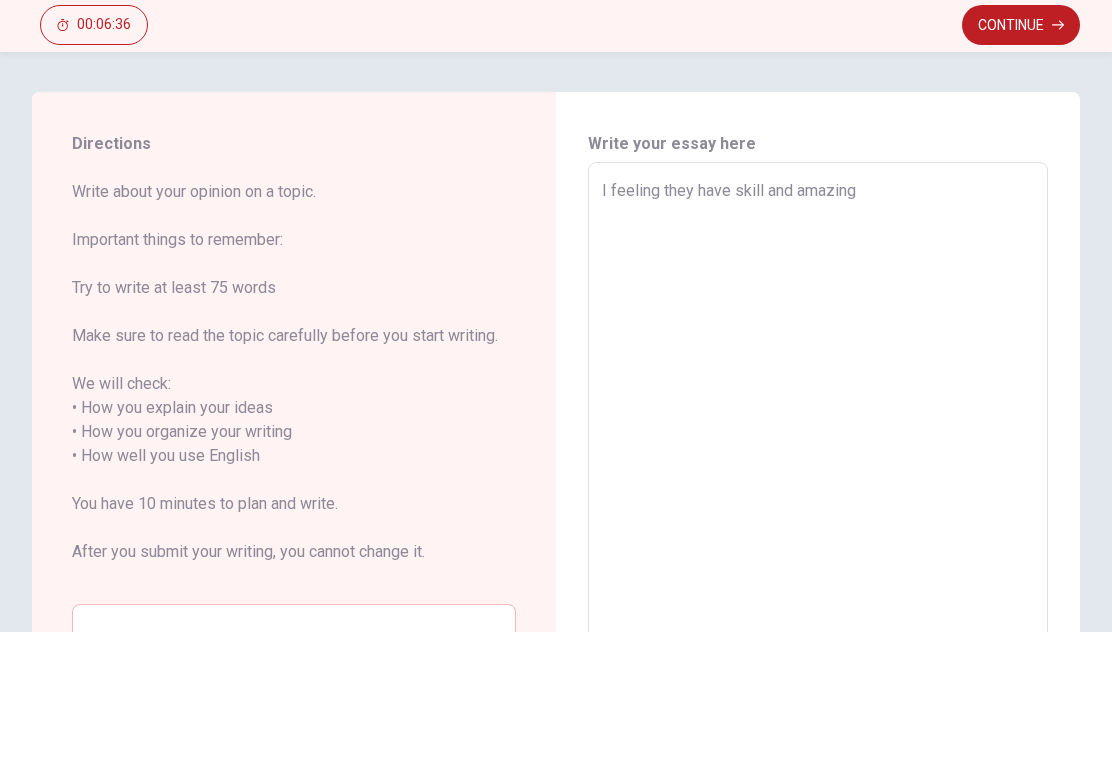 type on "I feeling they have skill and amazing," 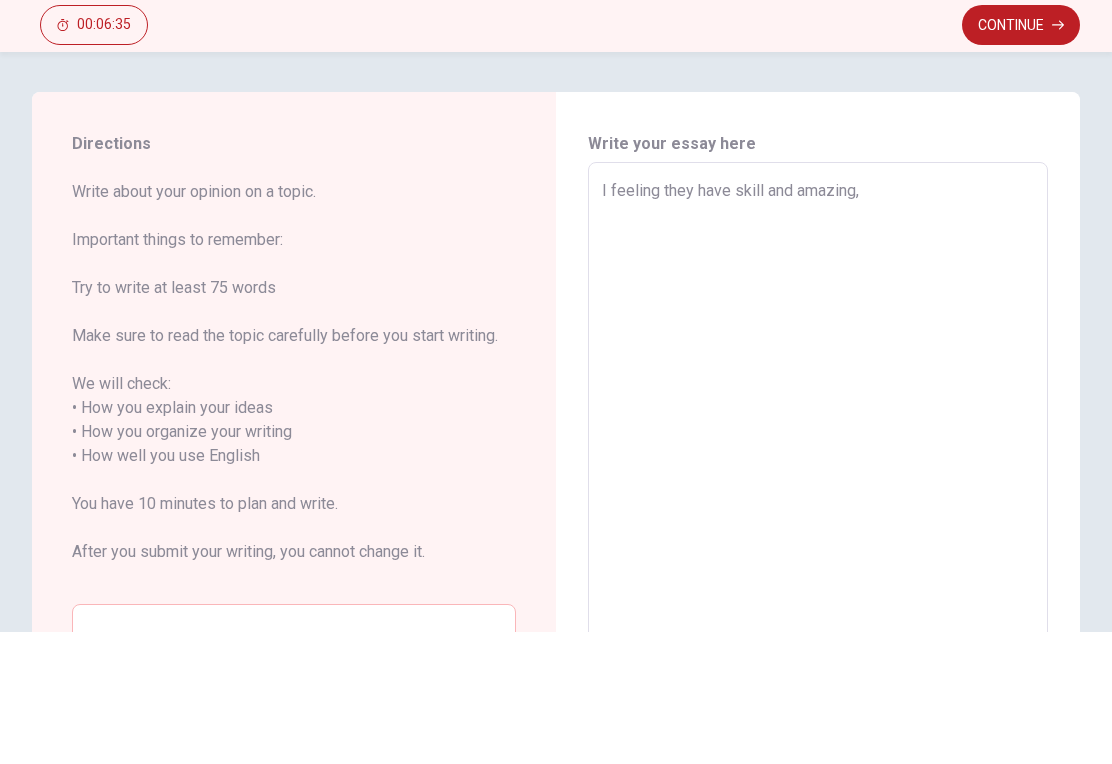 type on "x" 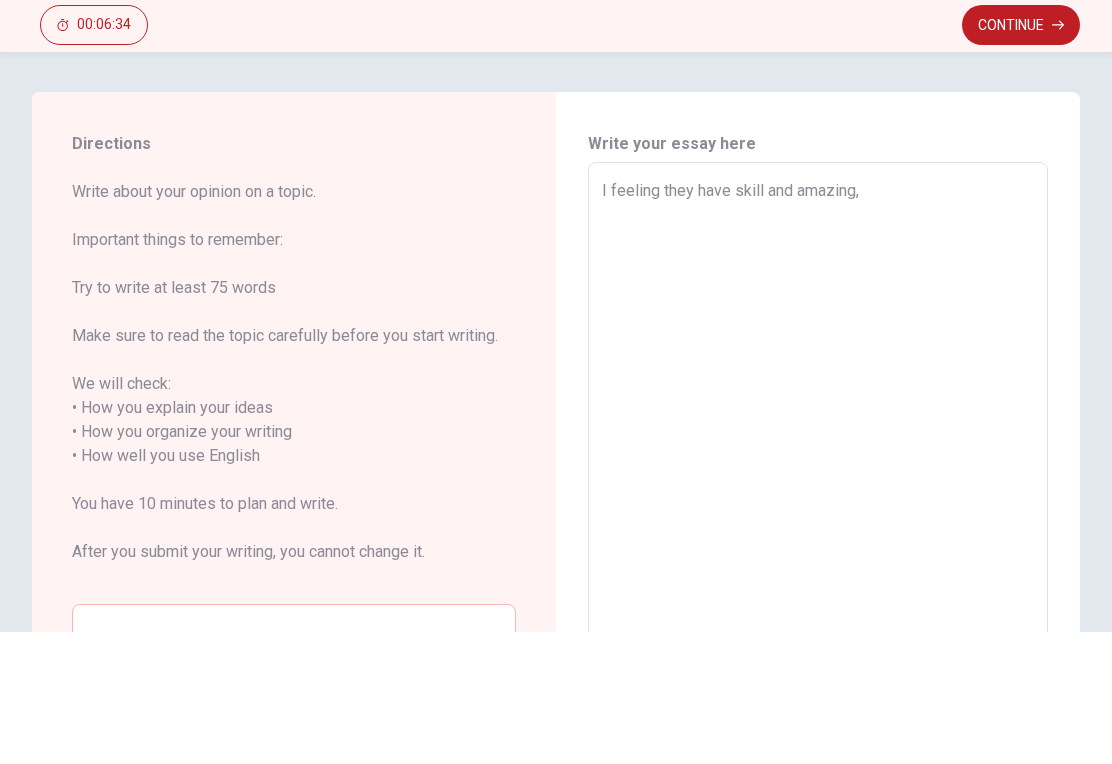 type on "I feeling they have skill and amazing" 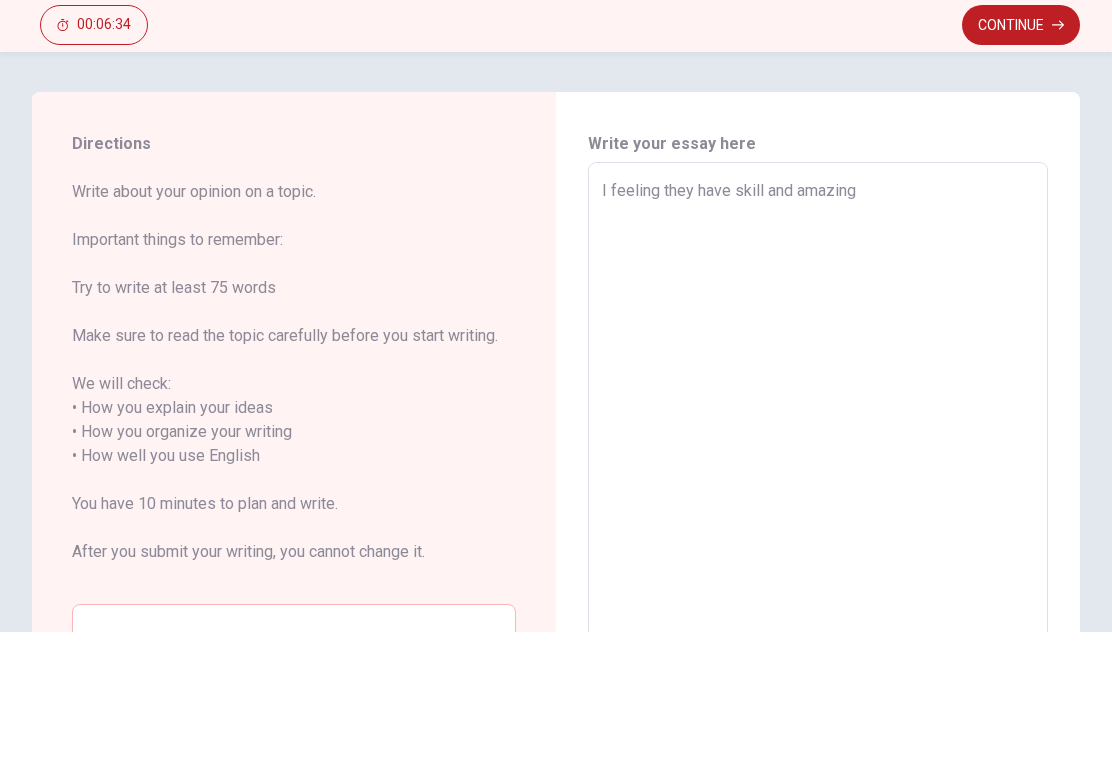 type on "x" 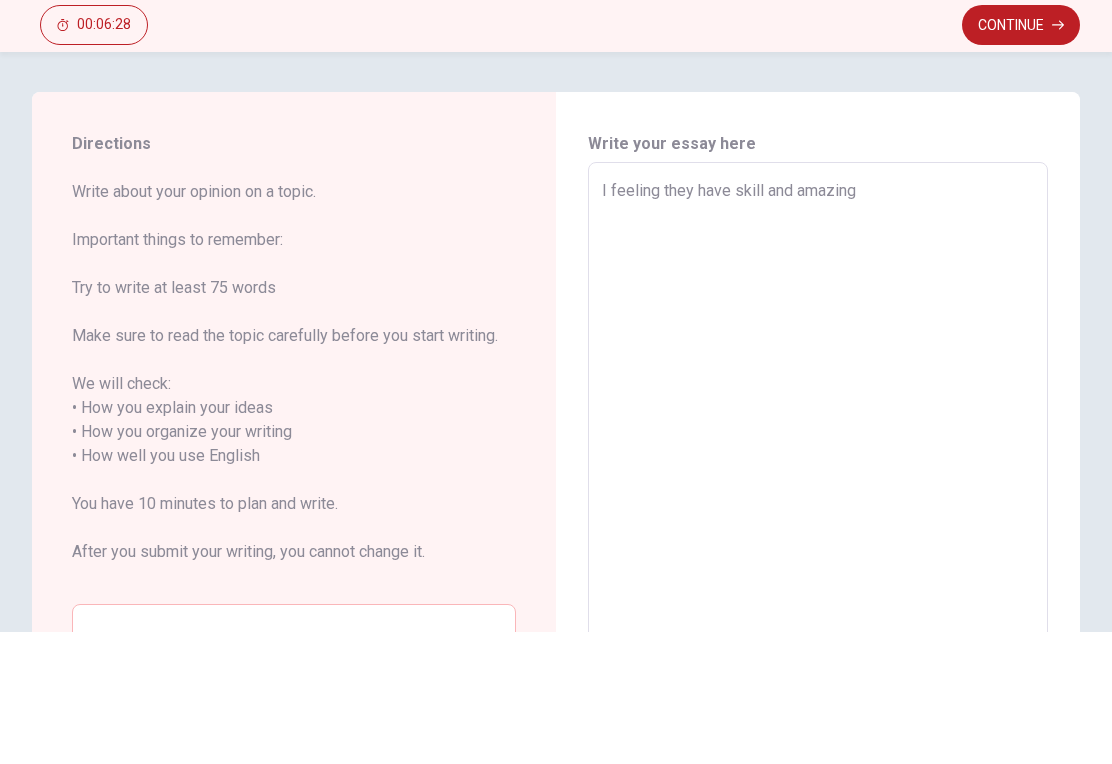 type on "x" 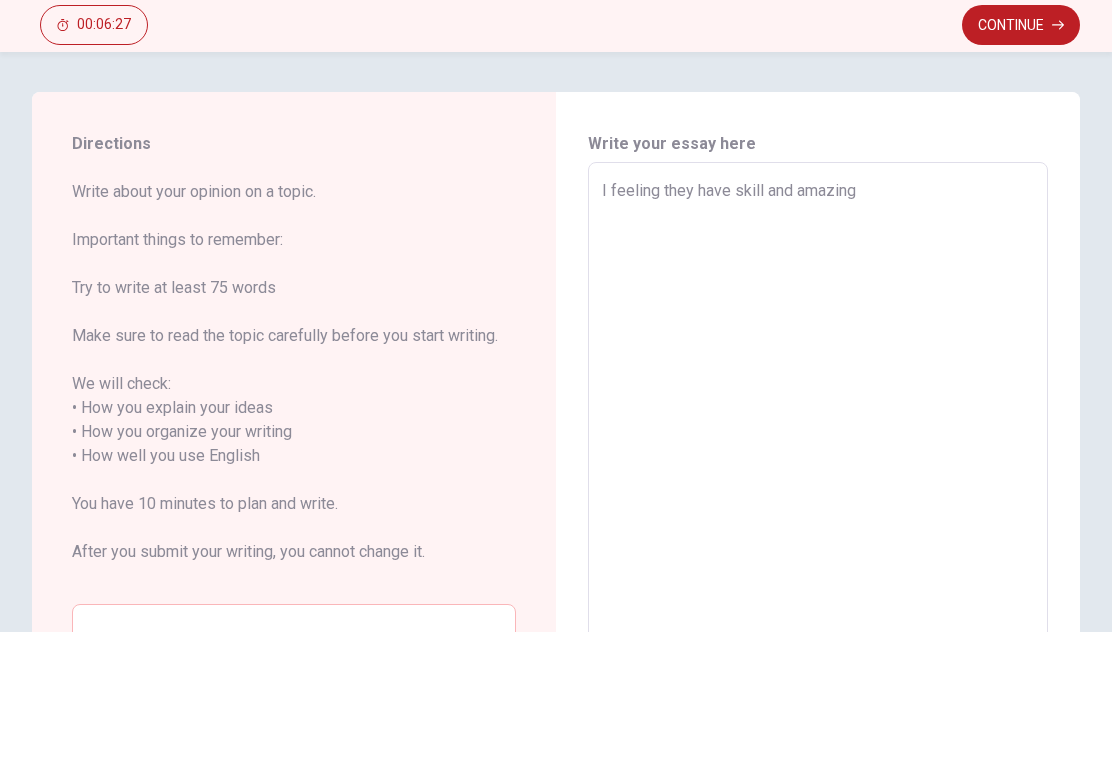 type on "I feeling they have skill and amazing t" 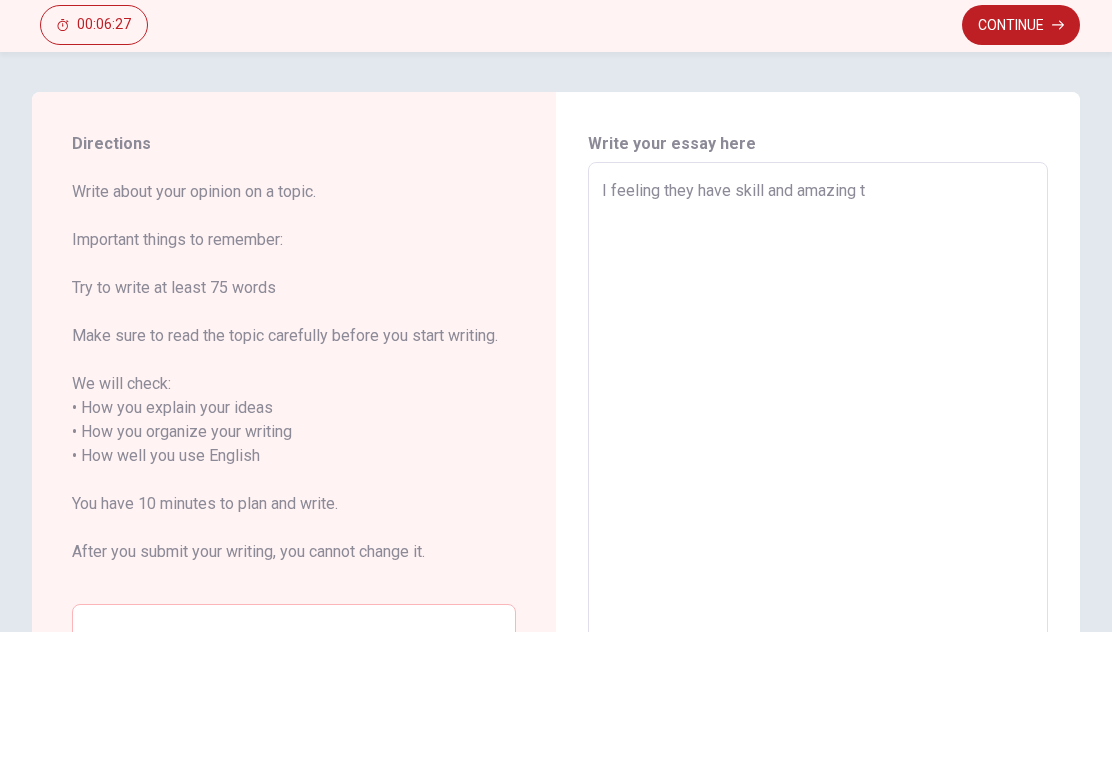 type on "x" 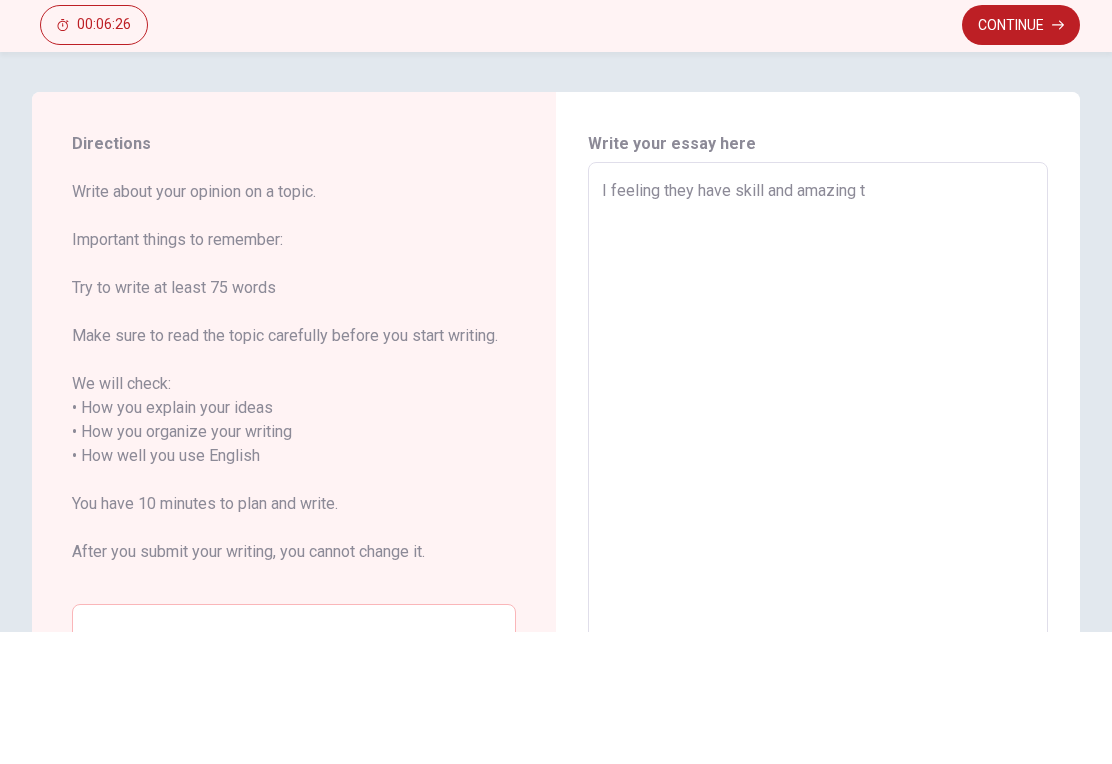 type on "I feeling they have skill and amazing th" 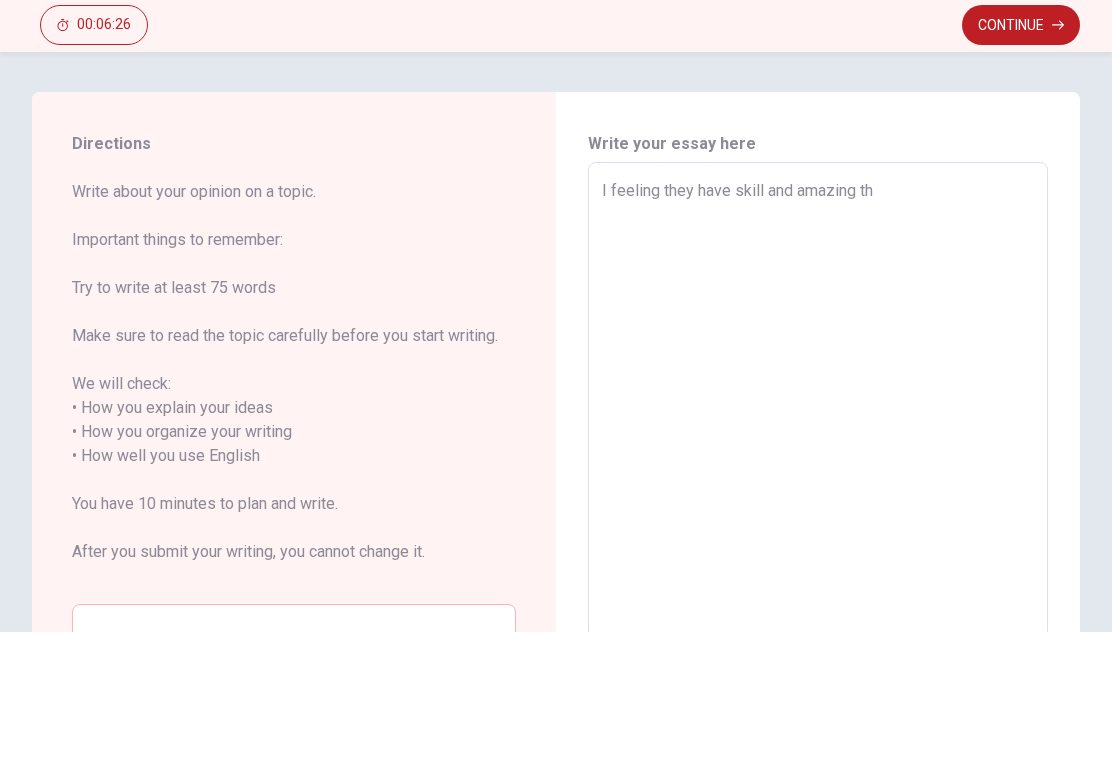 type on "x" 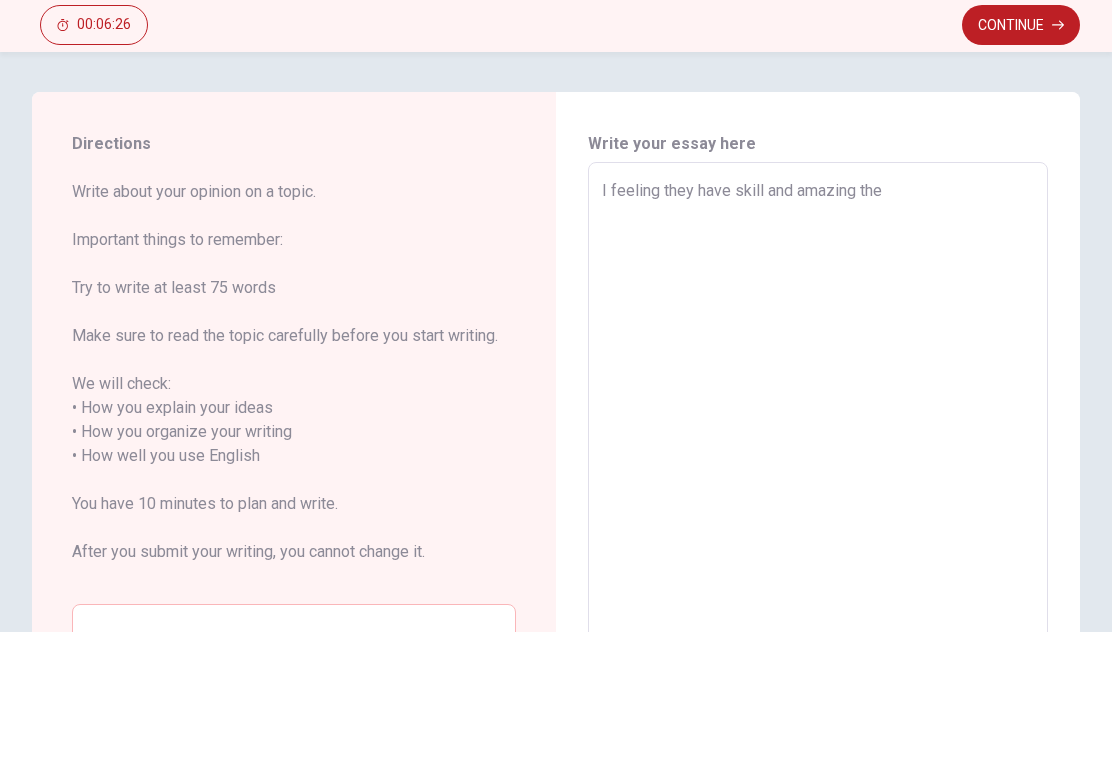 type on "x" 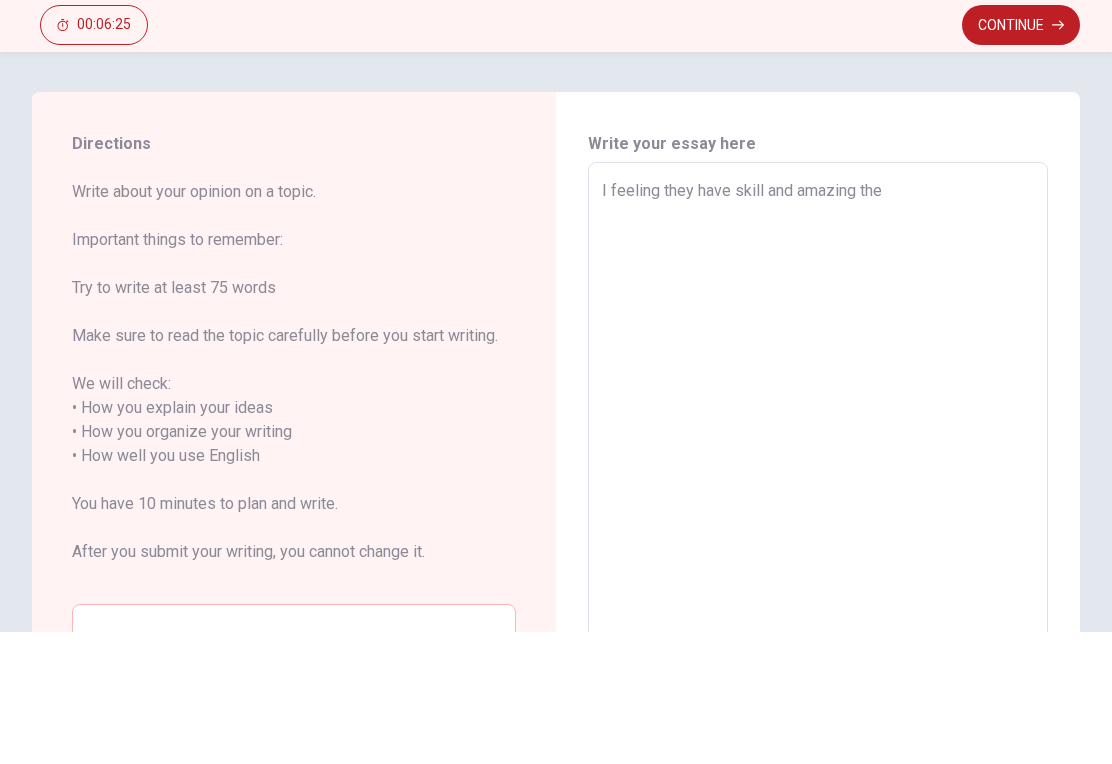 type on "I feeling they have skill and amazing the p" 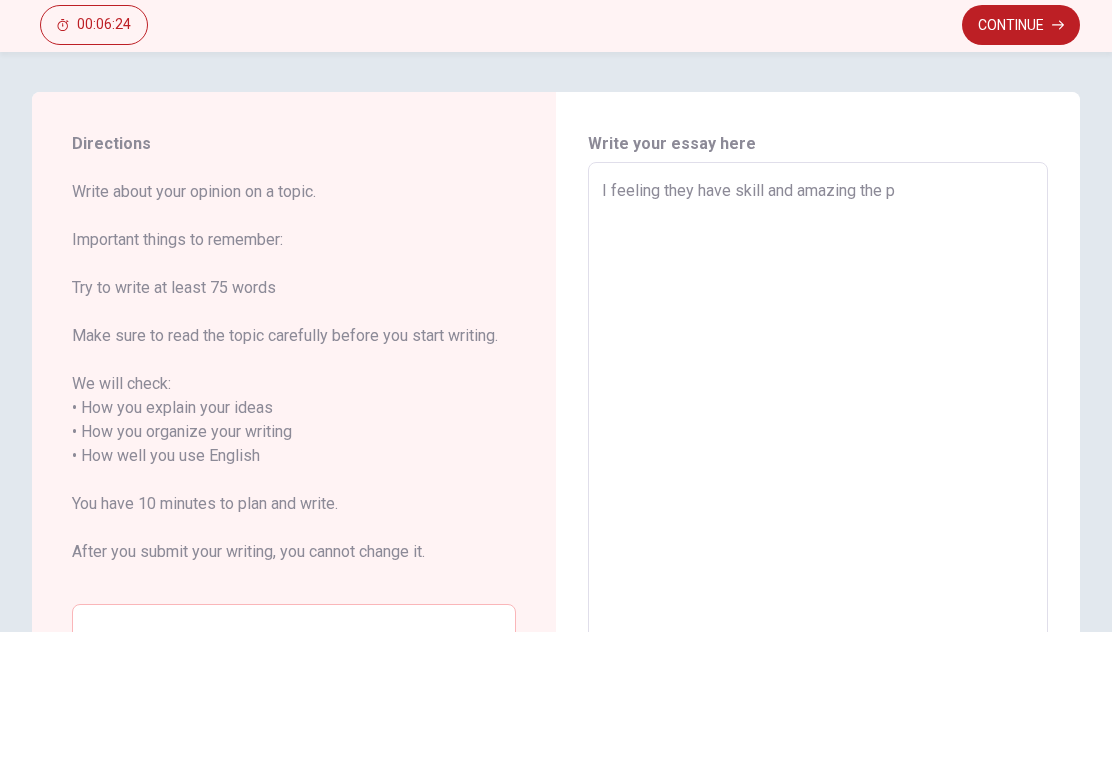 type on "x" 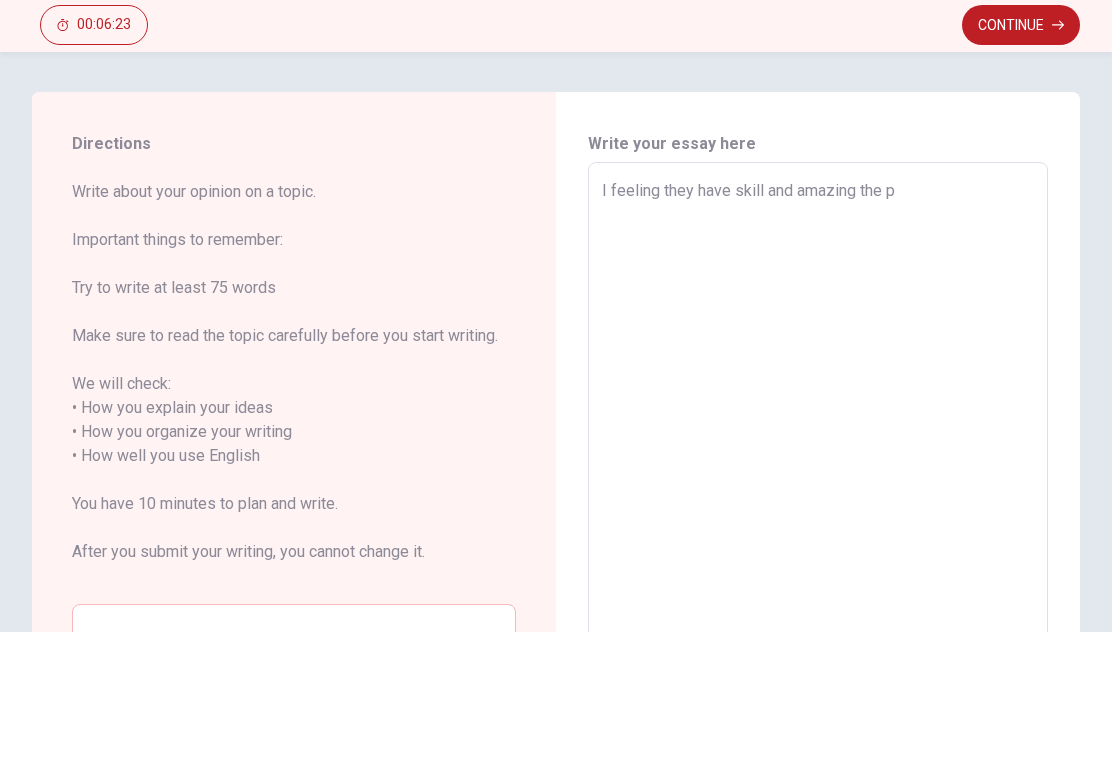type on "I feeling they have skill and amazing the pe" 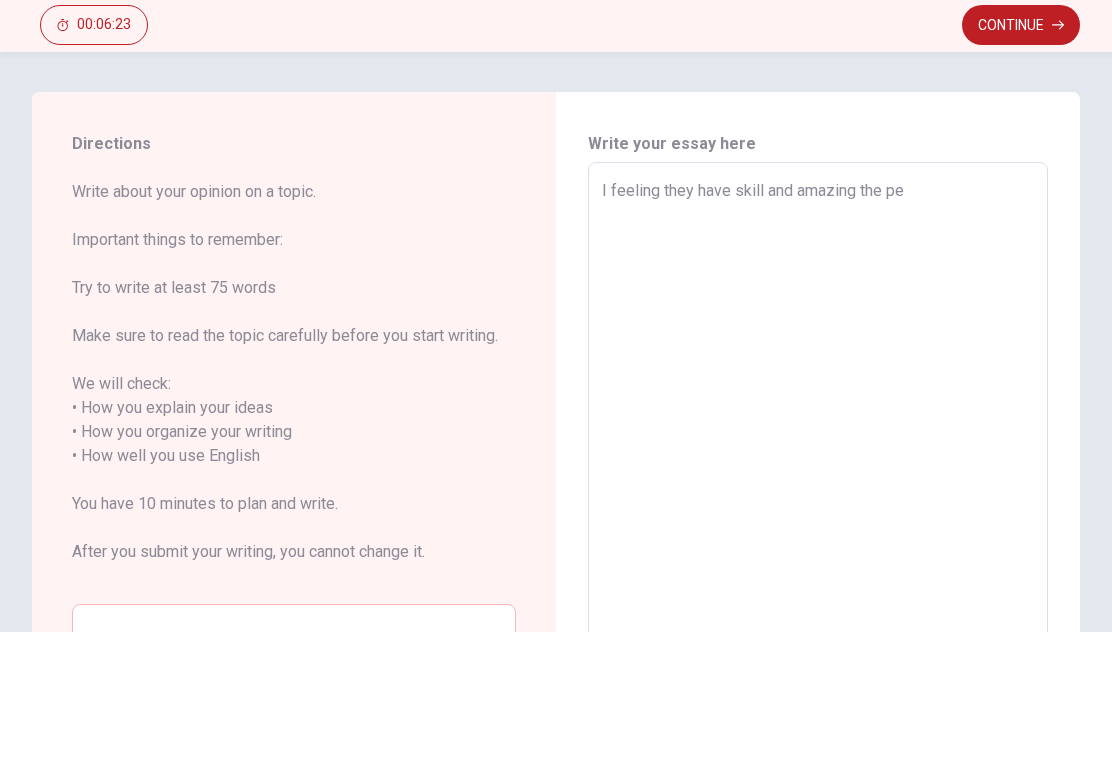 type on "x" 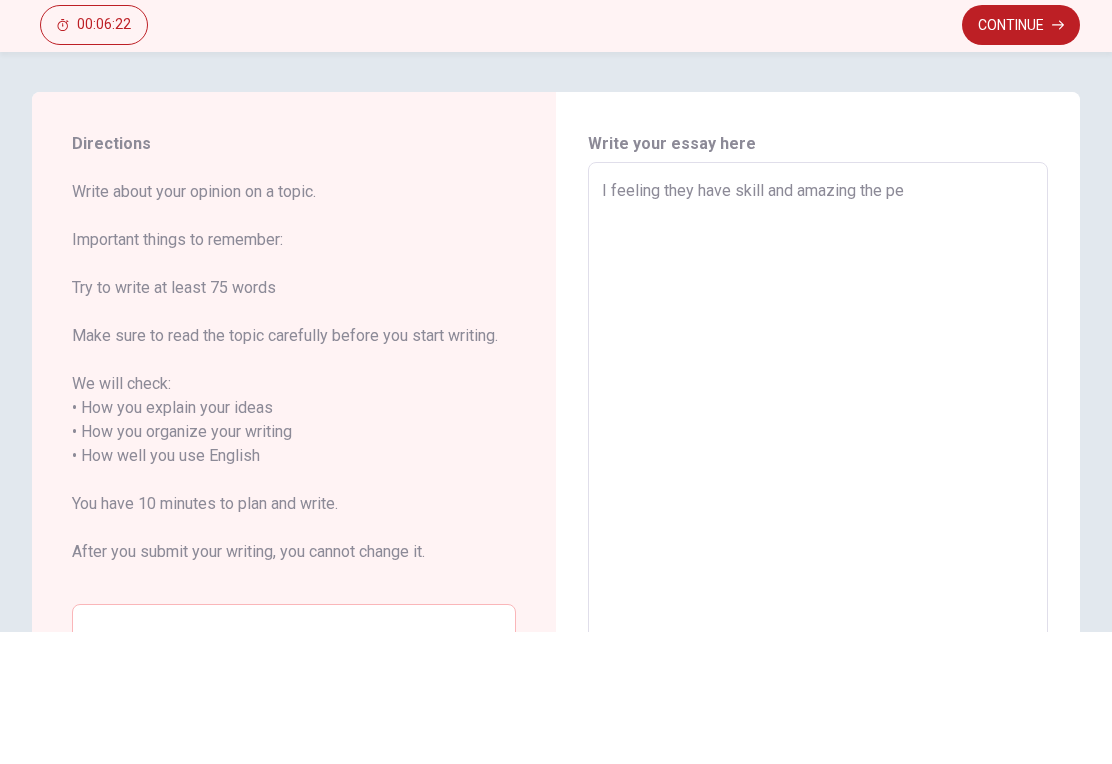 type on "I feeling they have skill and amazing the per" 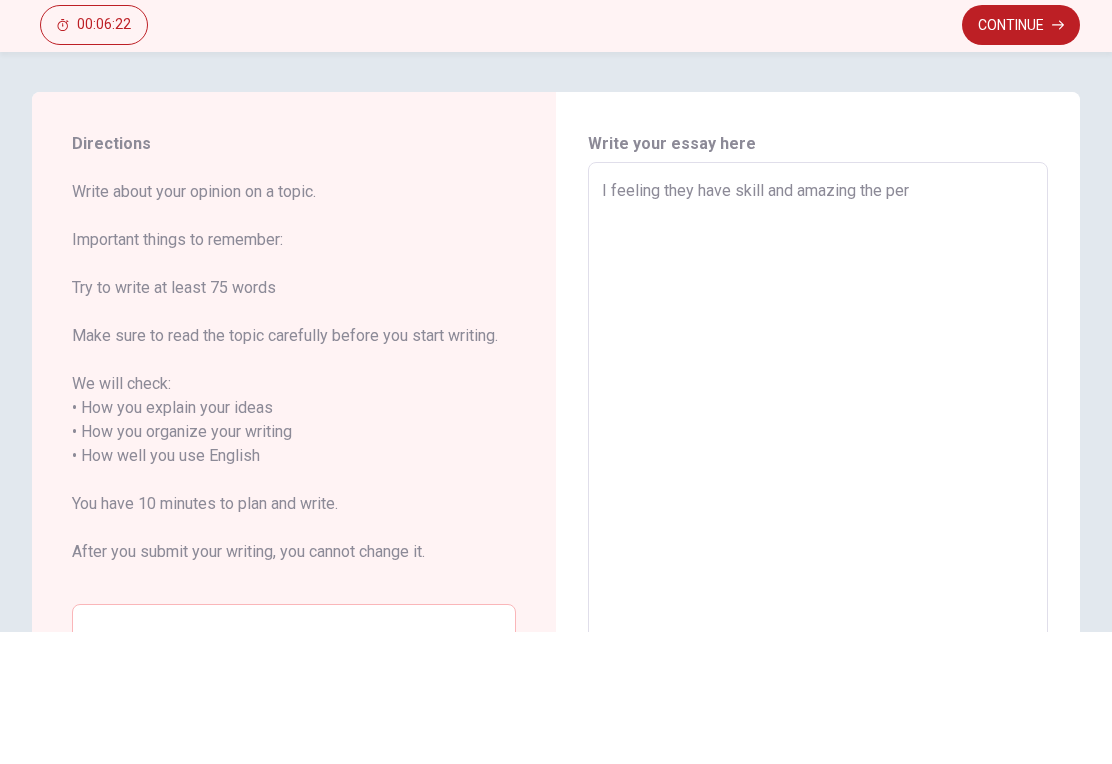 type on "x" 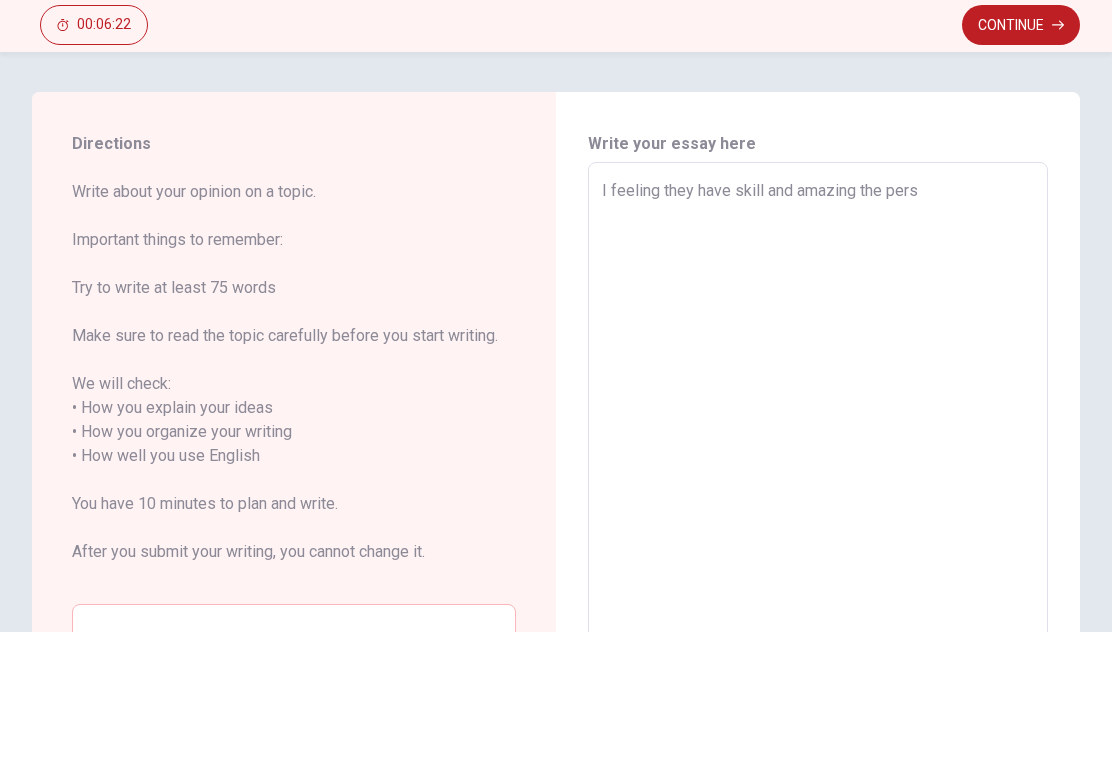type on "x" 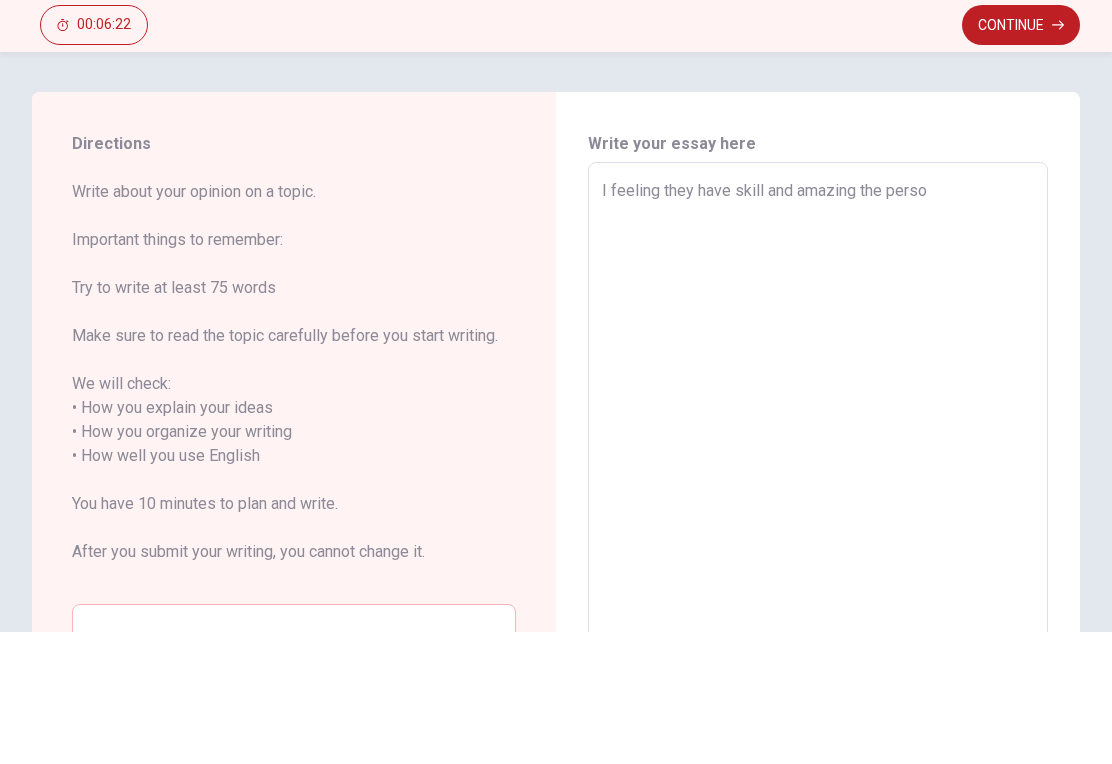type on "x" 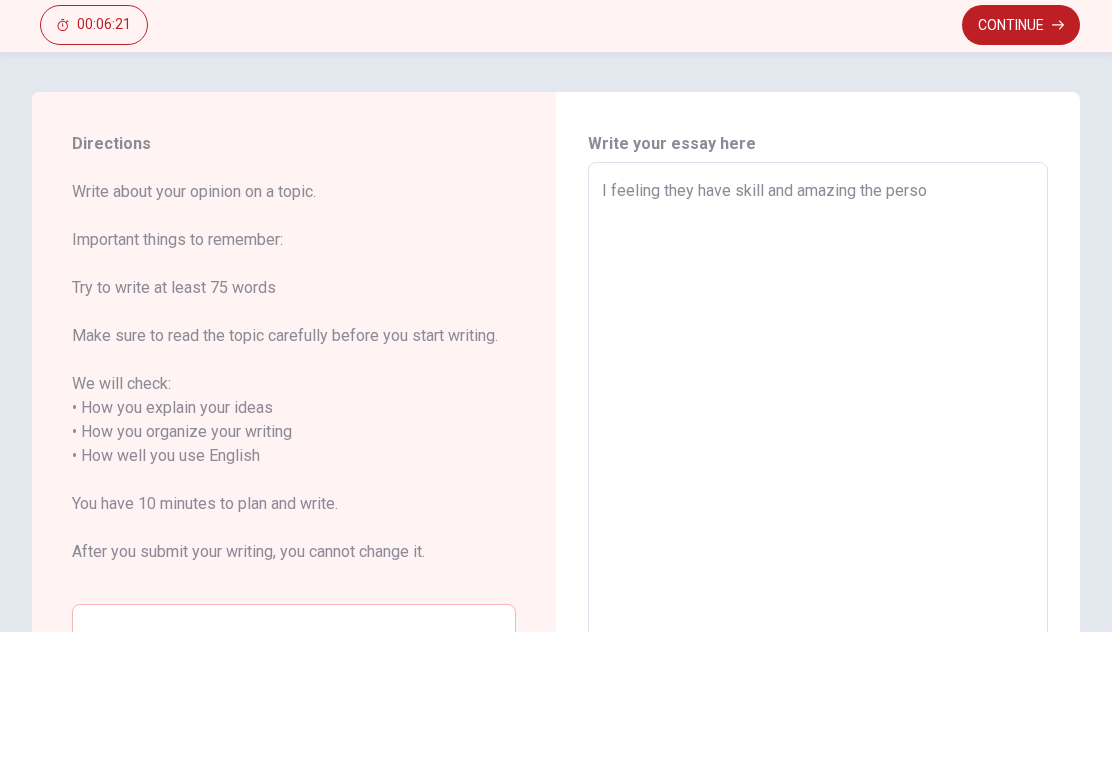 type on "I feeling they have skill and amazing the person" 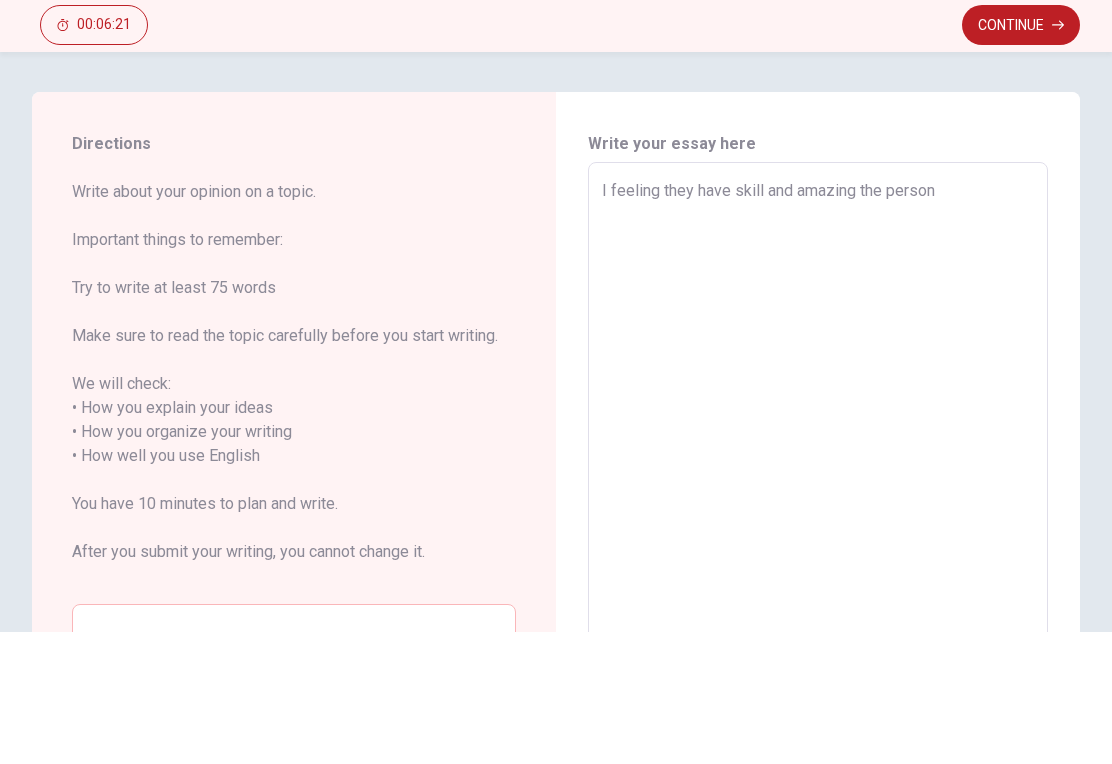 type on "x" 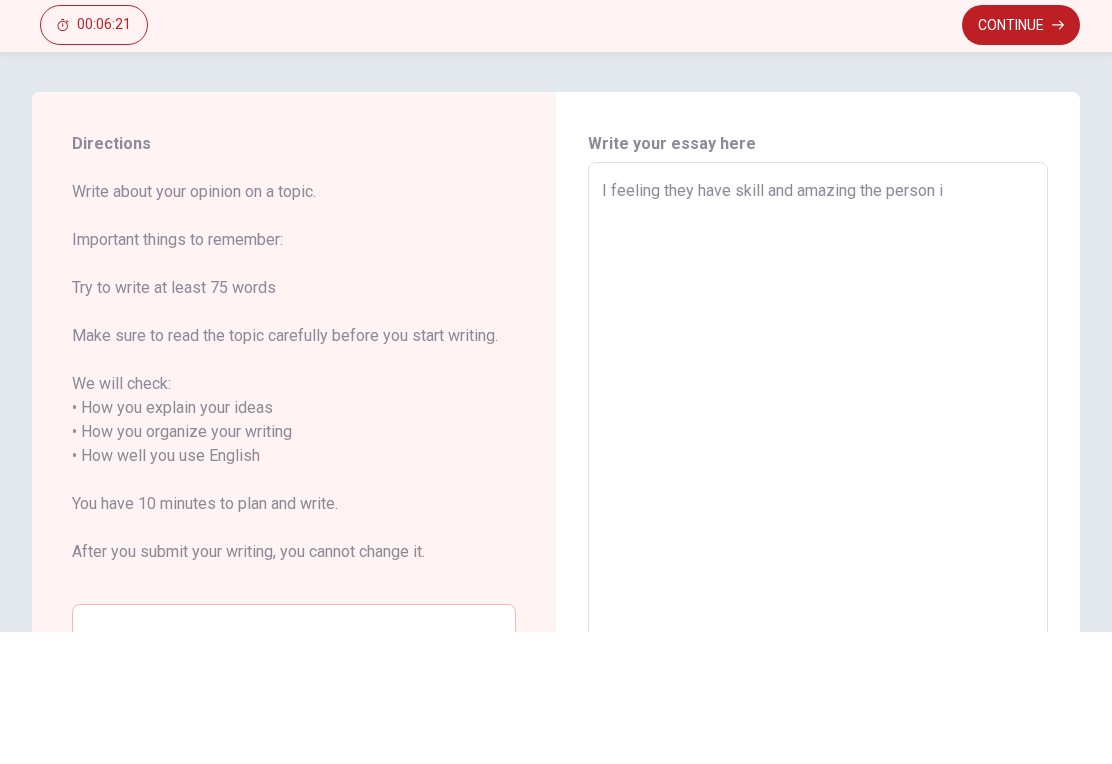type on "x" 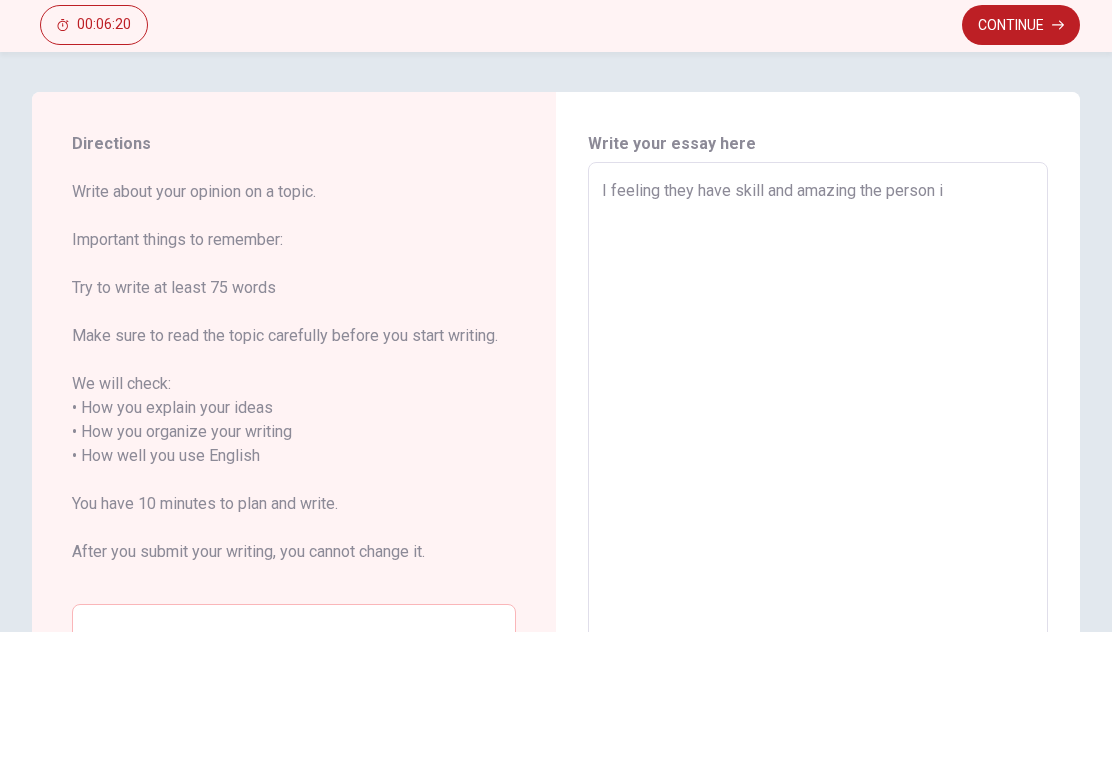 type on "I feeling they have skill and amazing the person is" 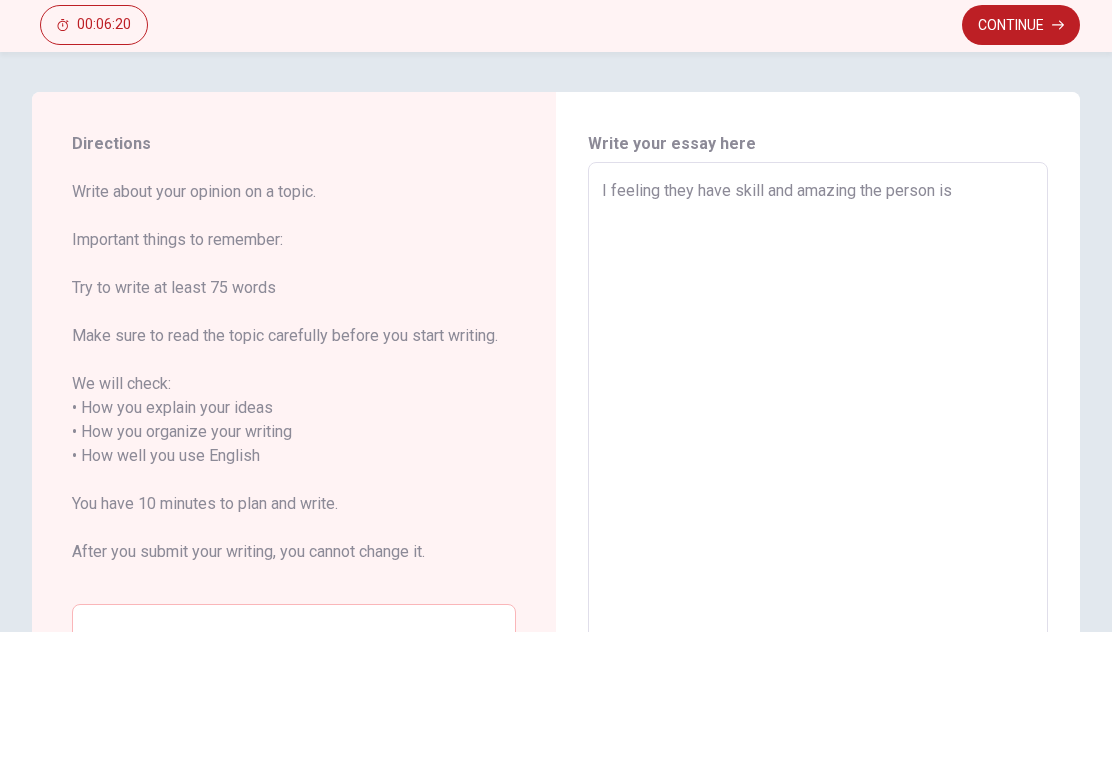 type on "x" 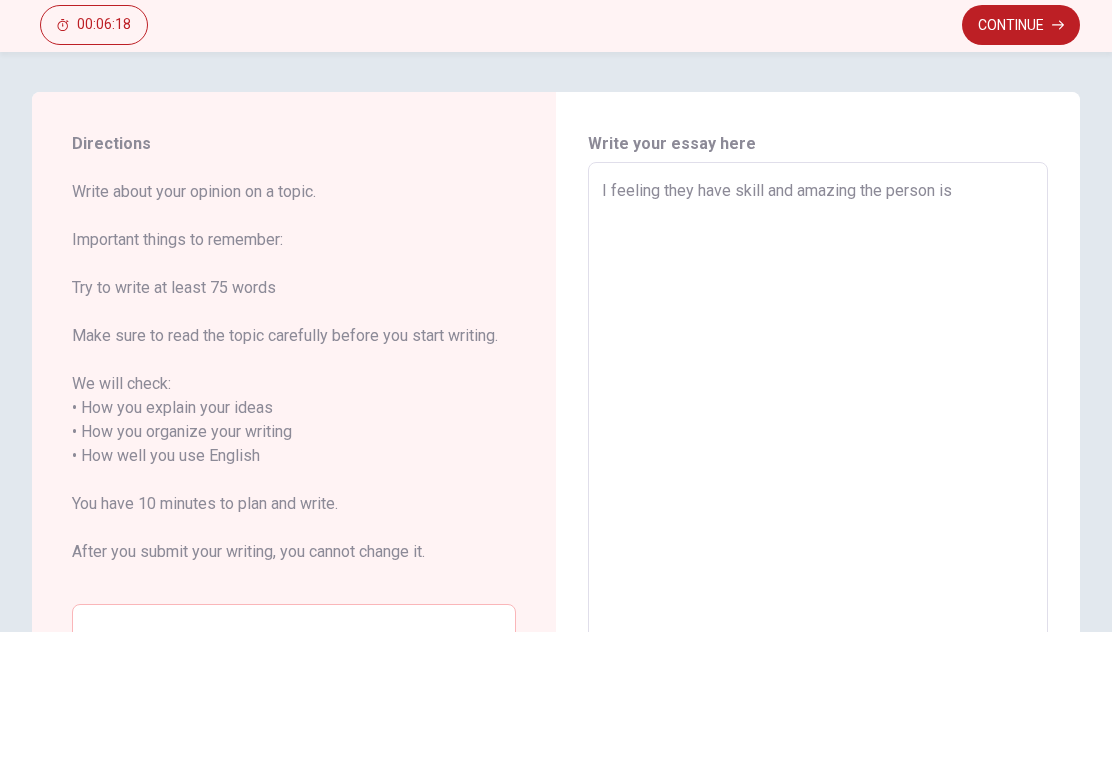 type on "x" 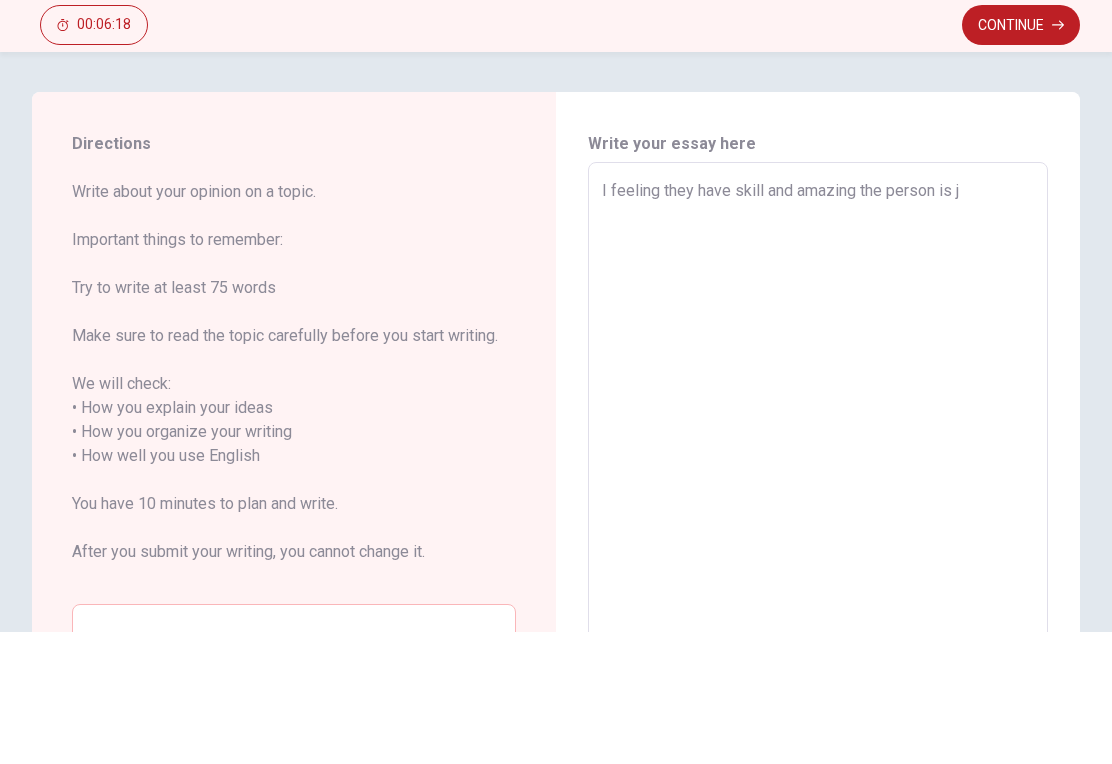 type on "x" 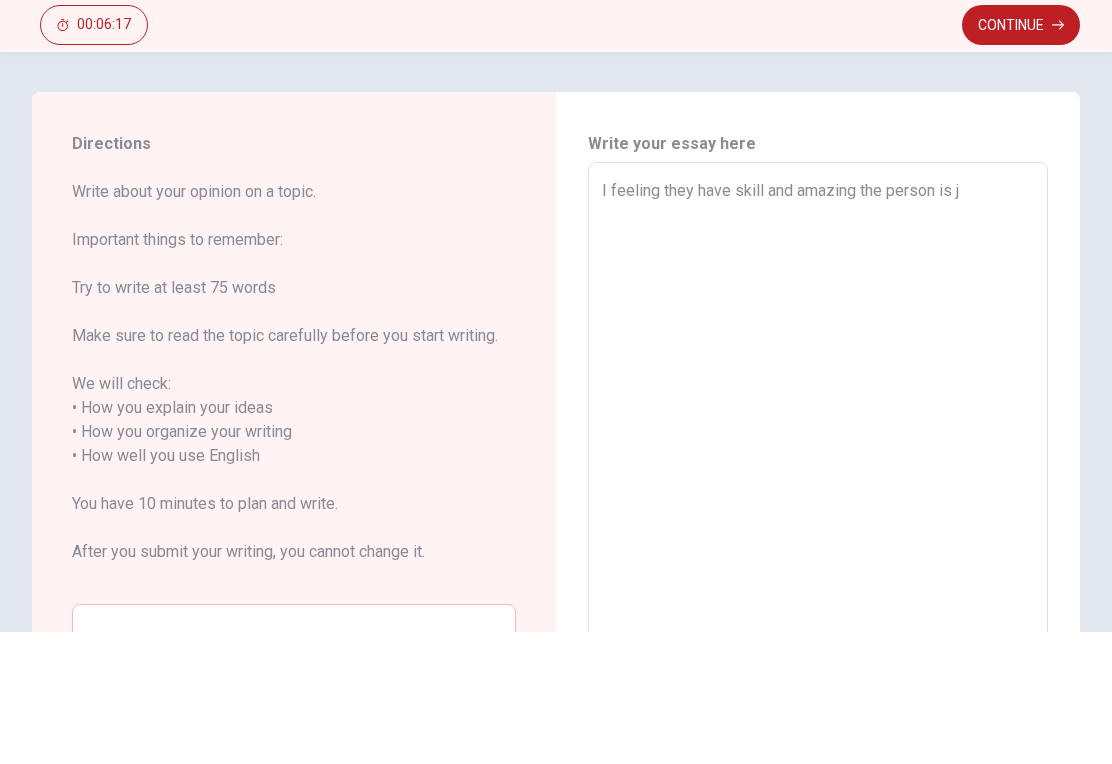 type on "I feeling they have skill and amazing the person is ja" 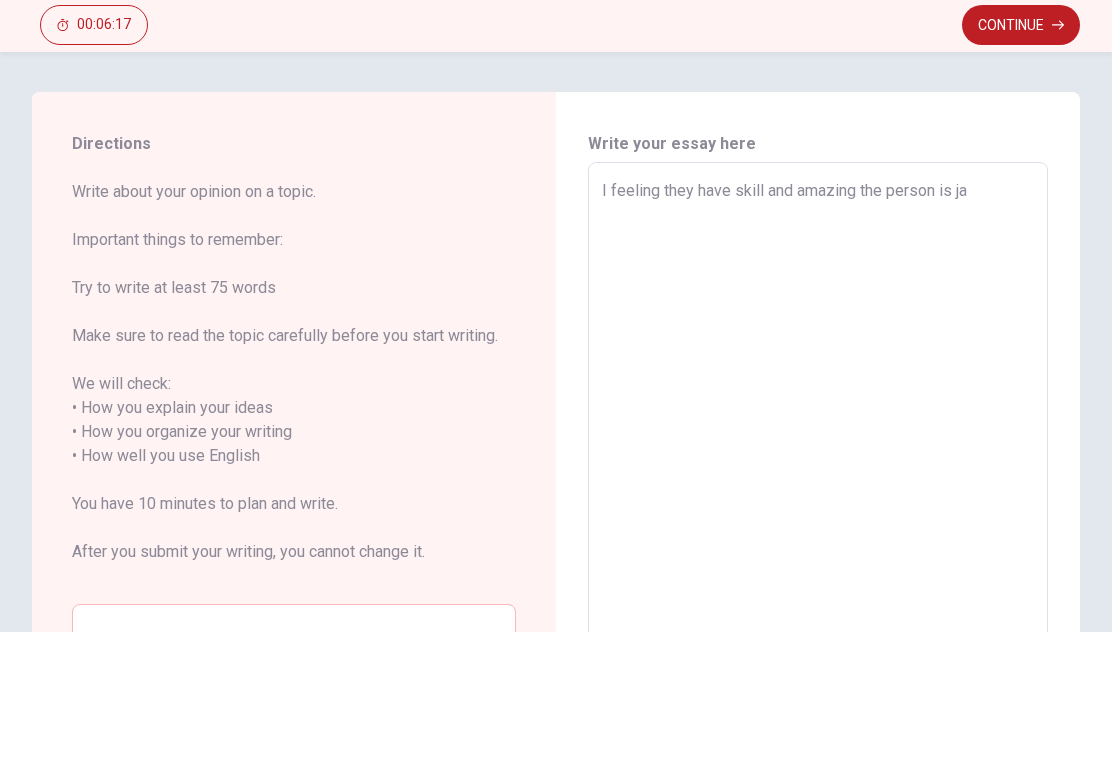 type on "x" 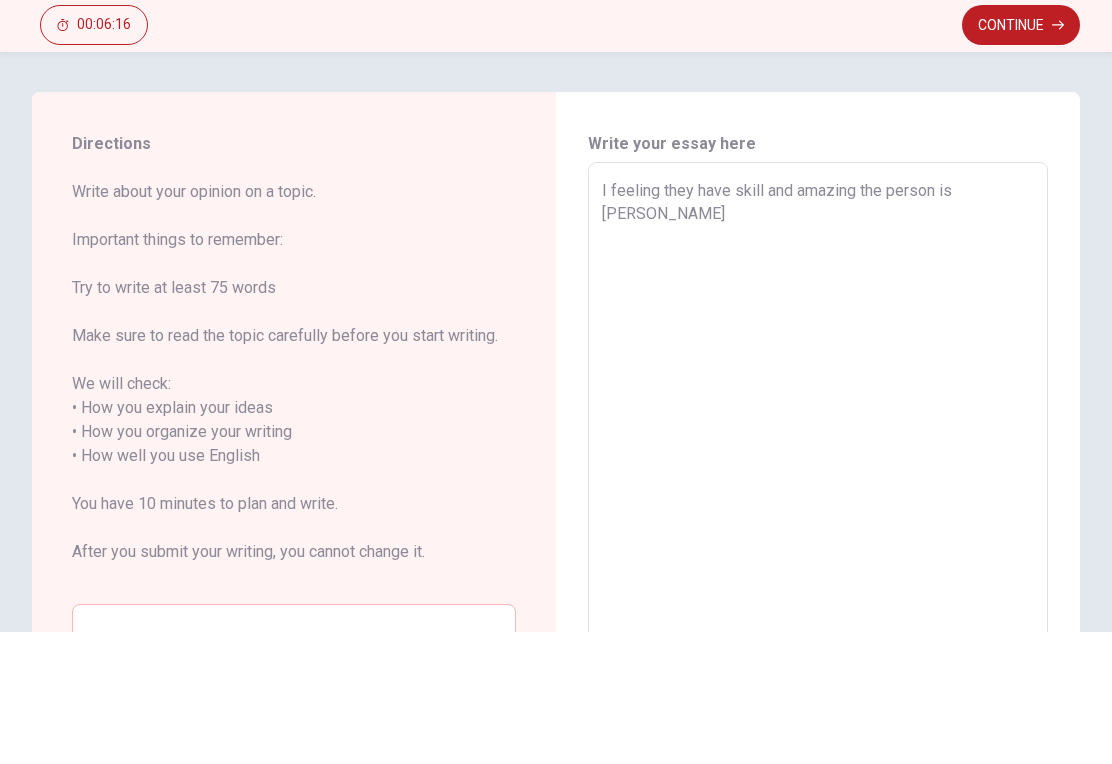 type on "x" 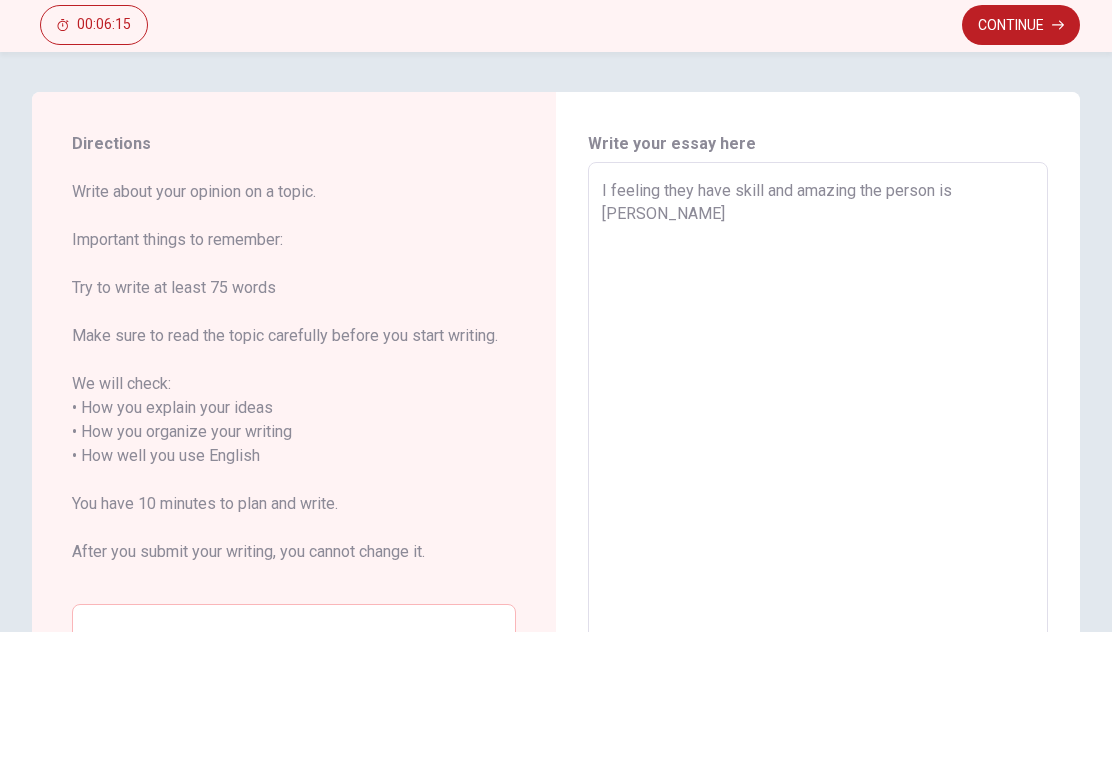 type on "I feeling they have skill and amazing the person is [PERSON_NAME]," 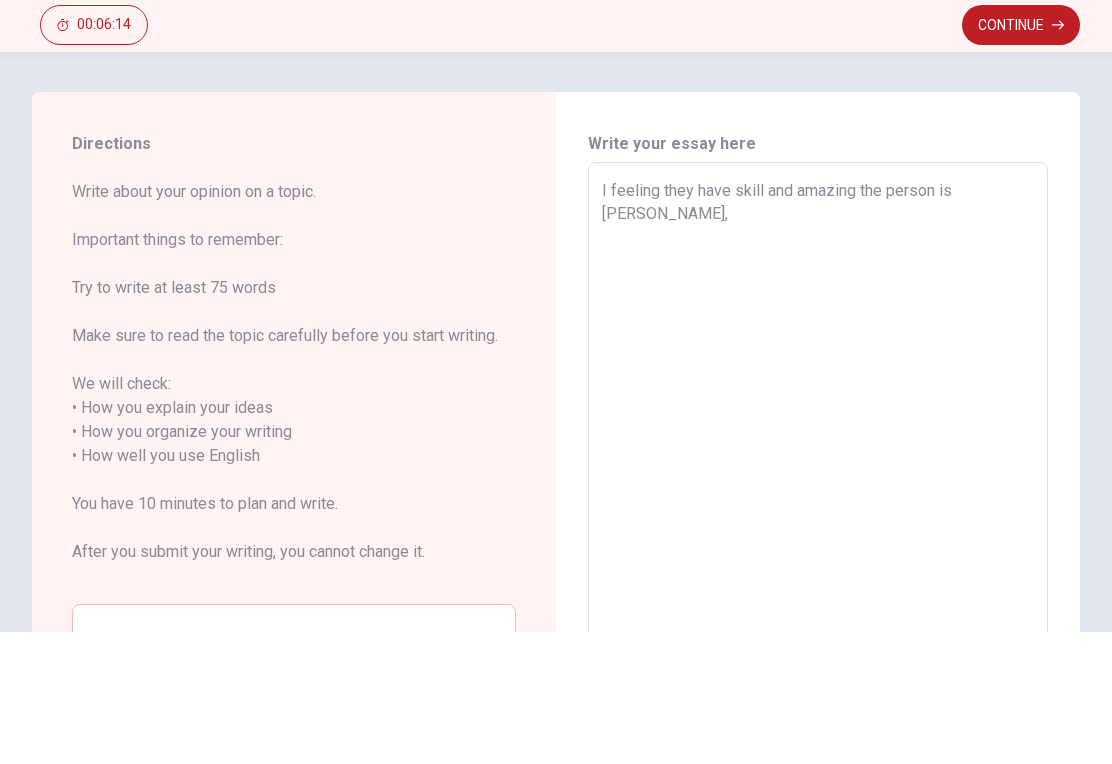type on "x" 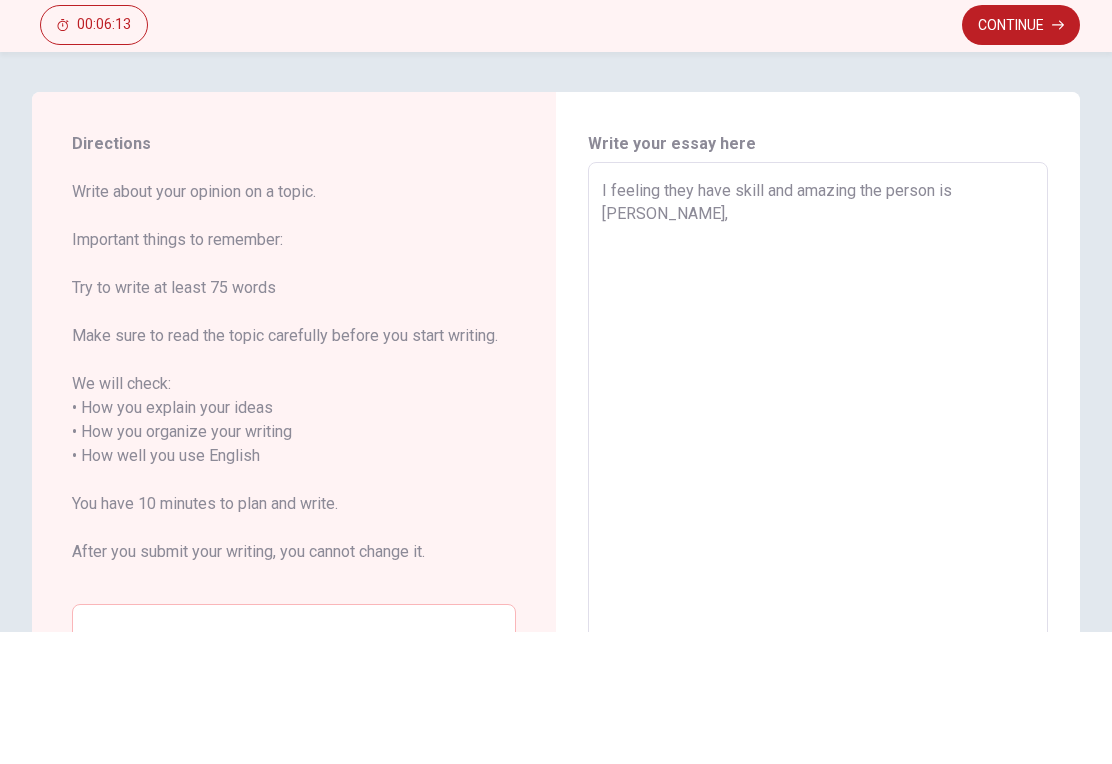 type on "I feeling they have skill and amazing the person is [PERSON_NAME]" 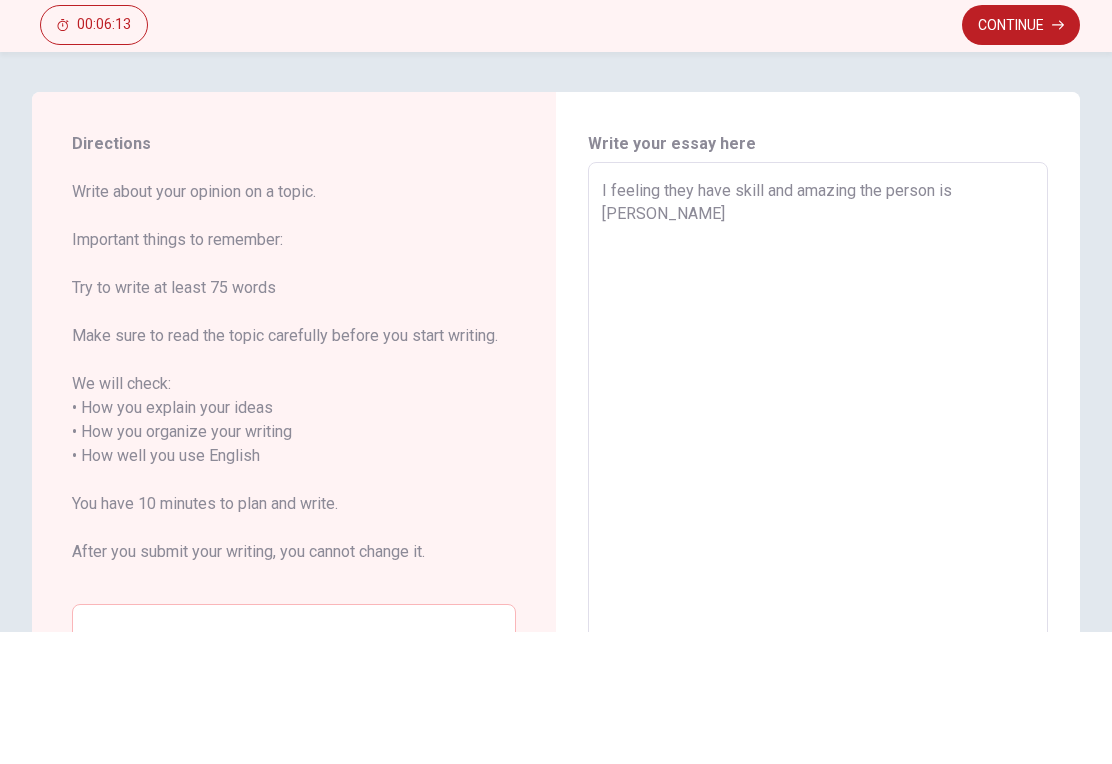 type on "x" 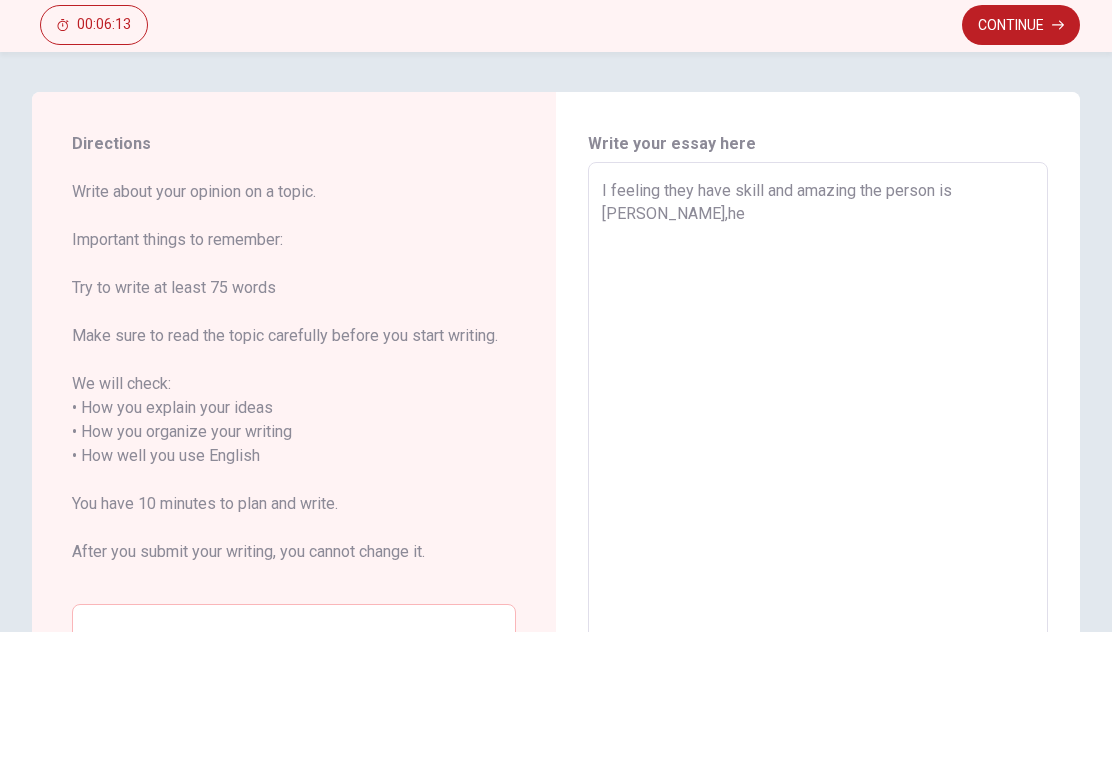 type on "x" 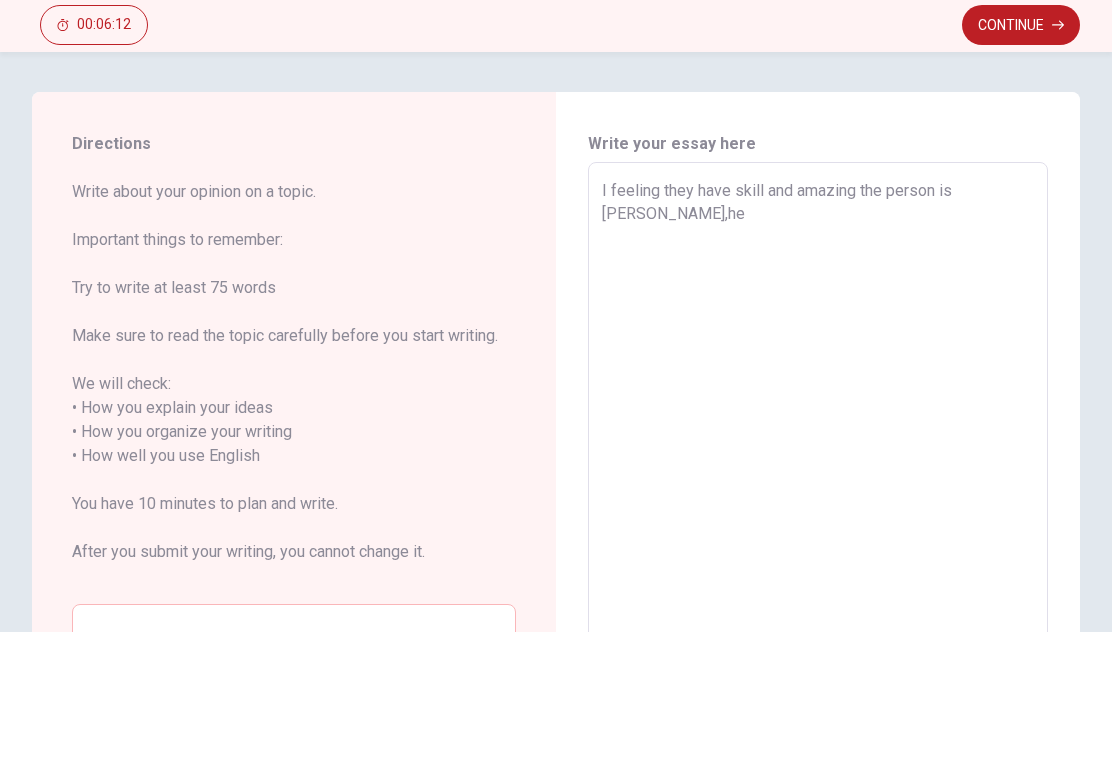 type on "I feeling they have skill and amazing the person is [PERSON_NAME],he" 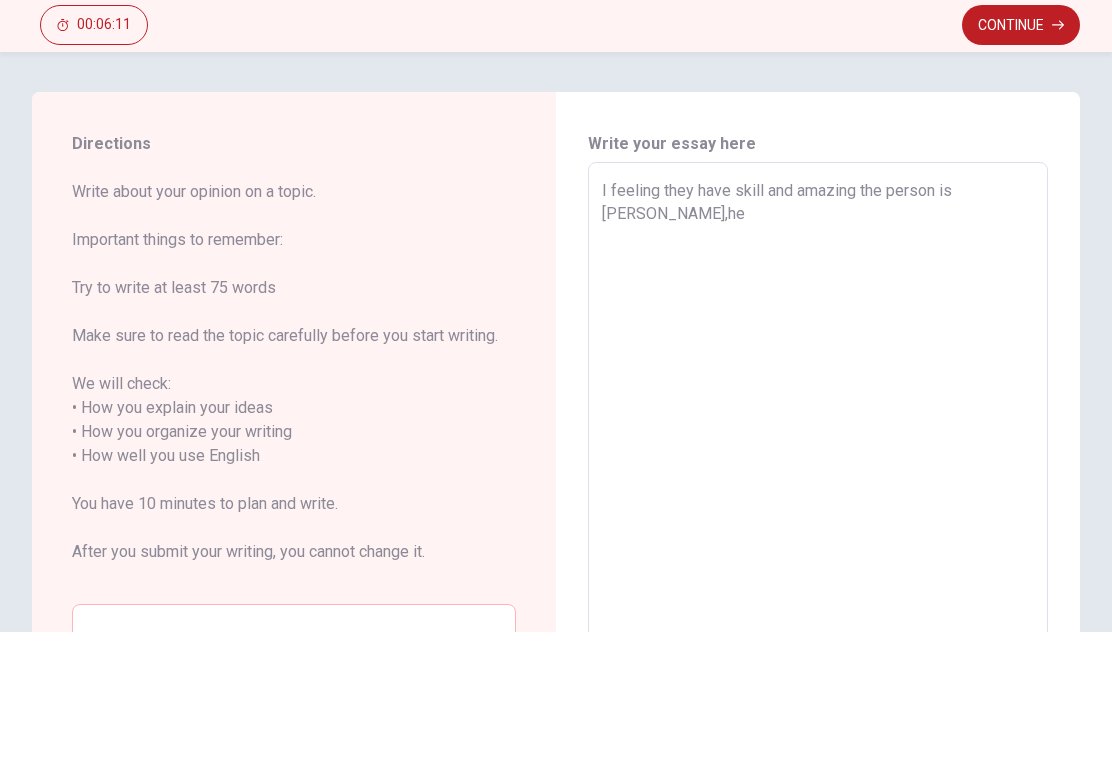 type on "I feeling they have skill and amazing the person is [PERSON_NAME],he i" 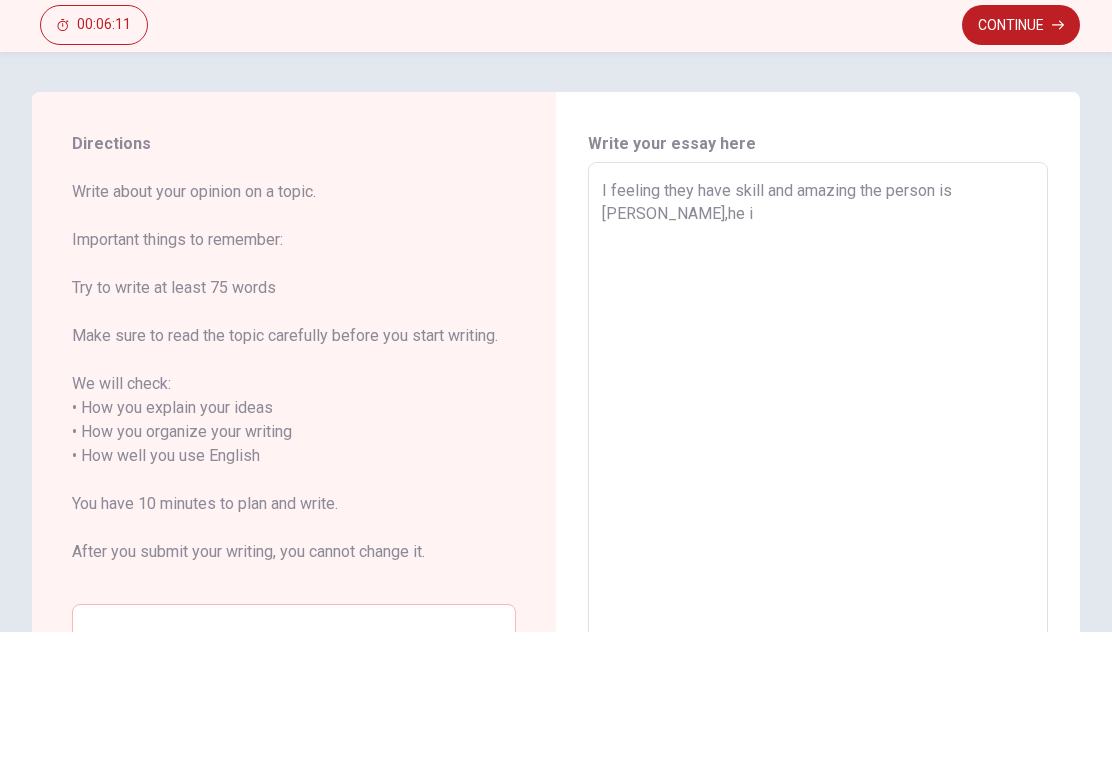 type on "x" 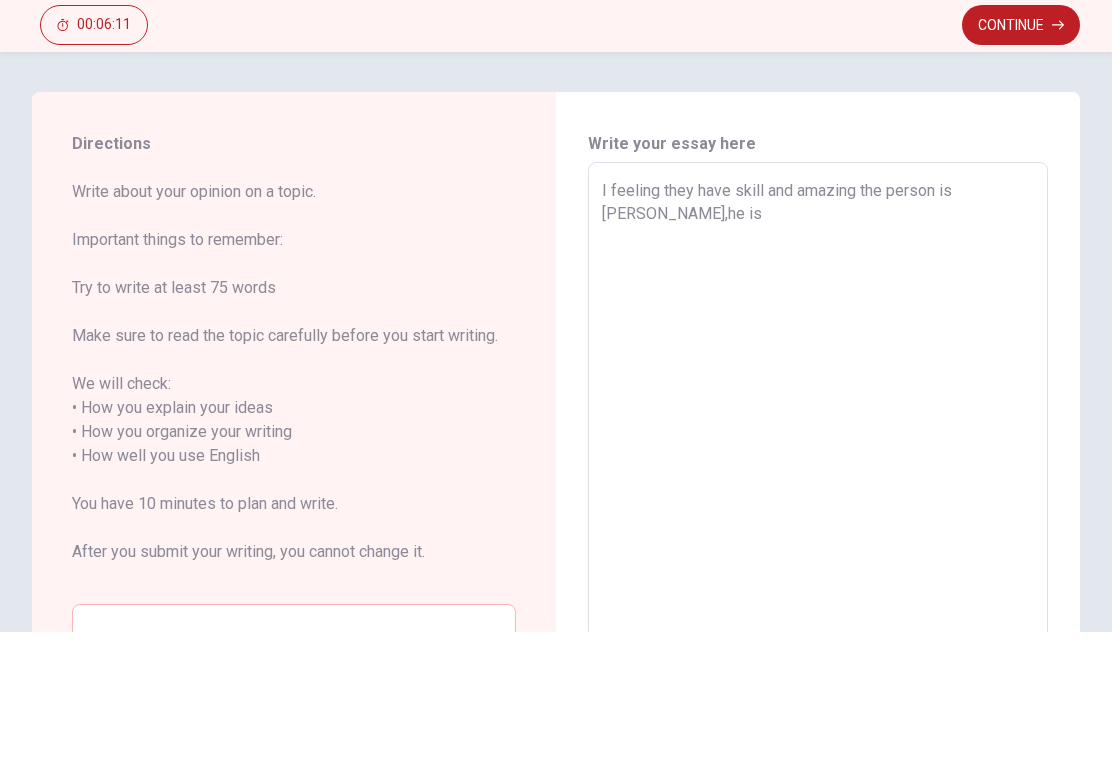 type on "x" 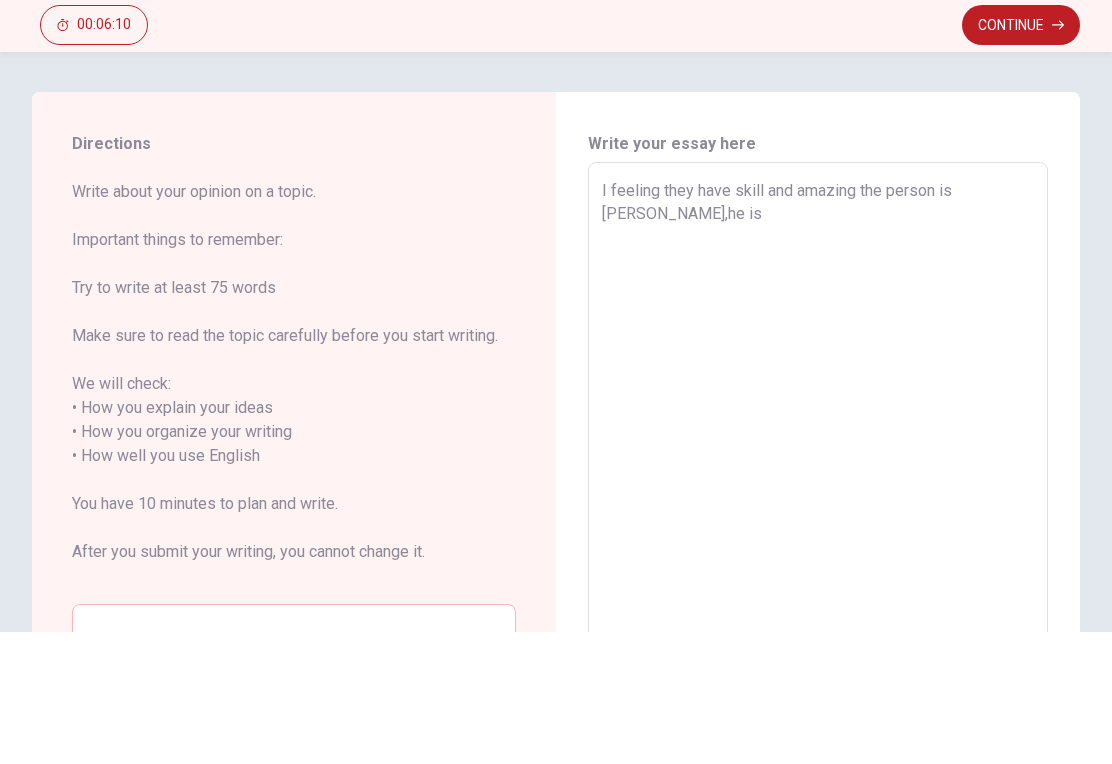 type on "I feeling they have skill and amazing the person is [PERSON_NAME],he is" 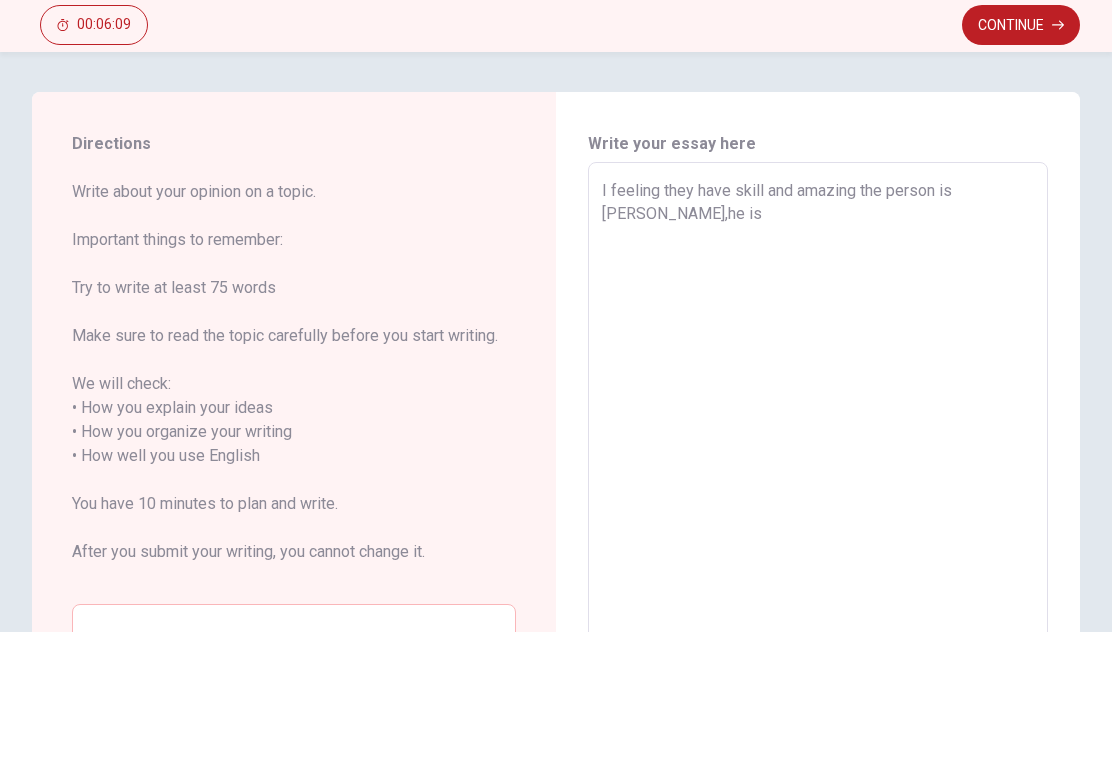 type on "x" 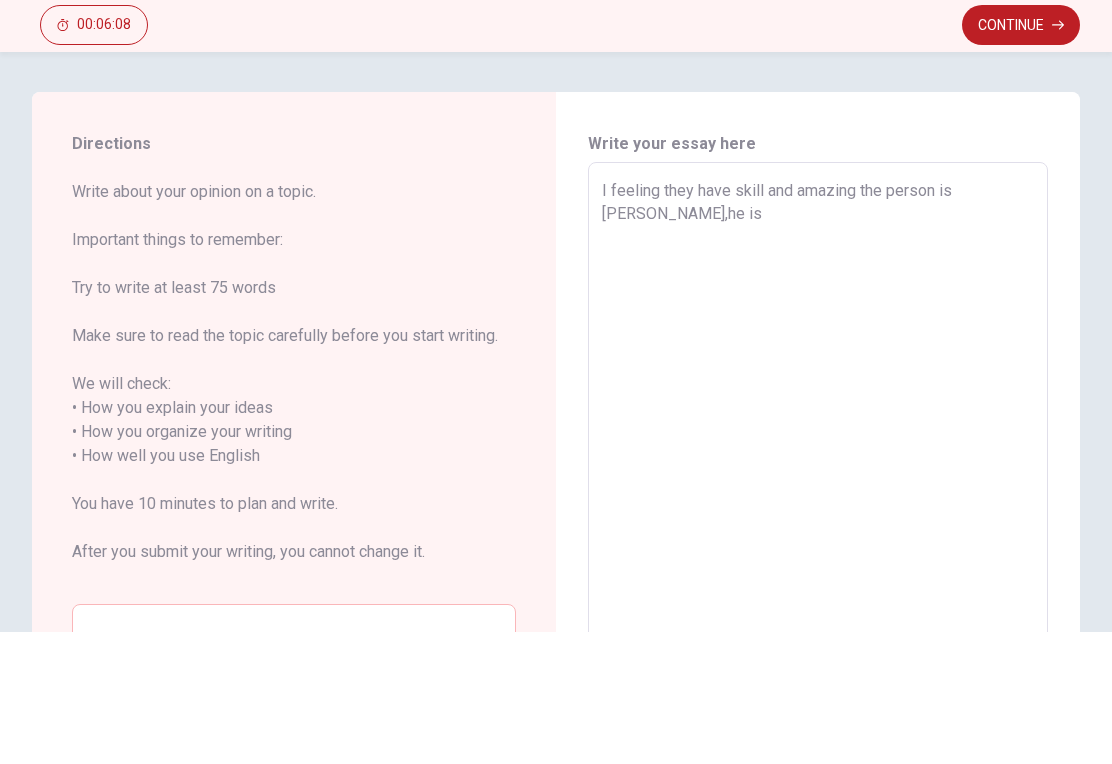 type on "I feeling they have skill and amazing the person is [PERSON_NAME],he is s" 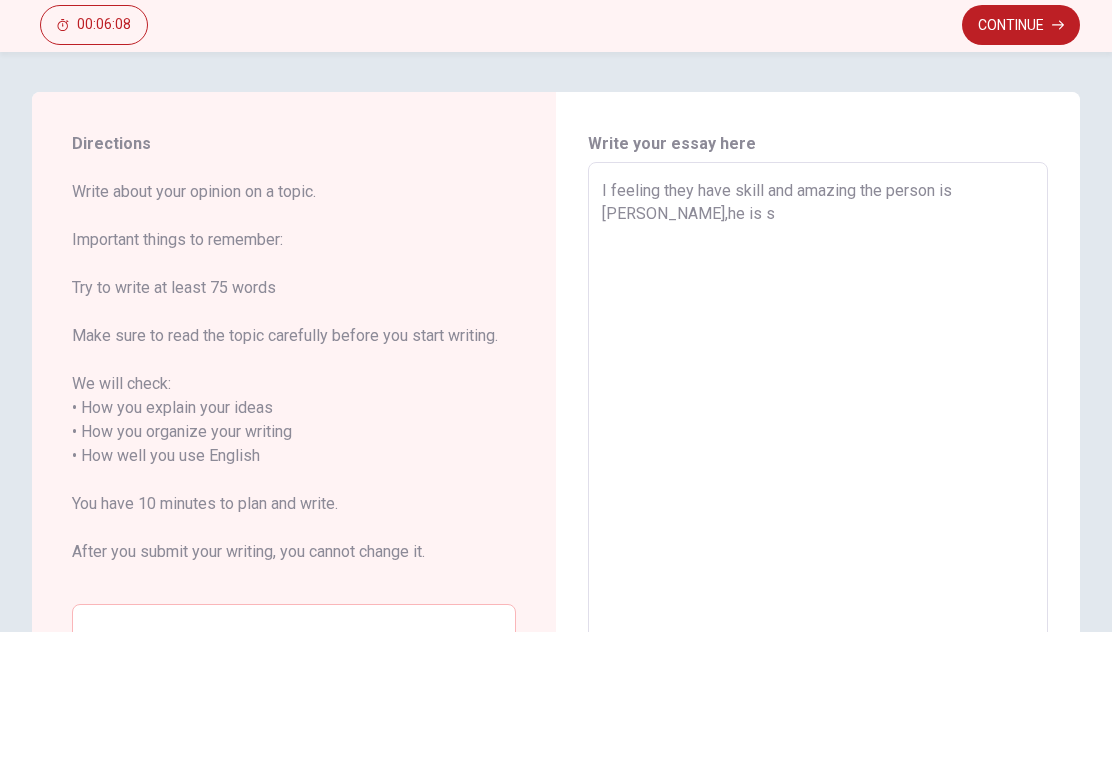 type on "x" 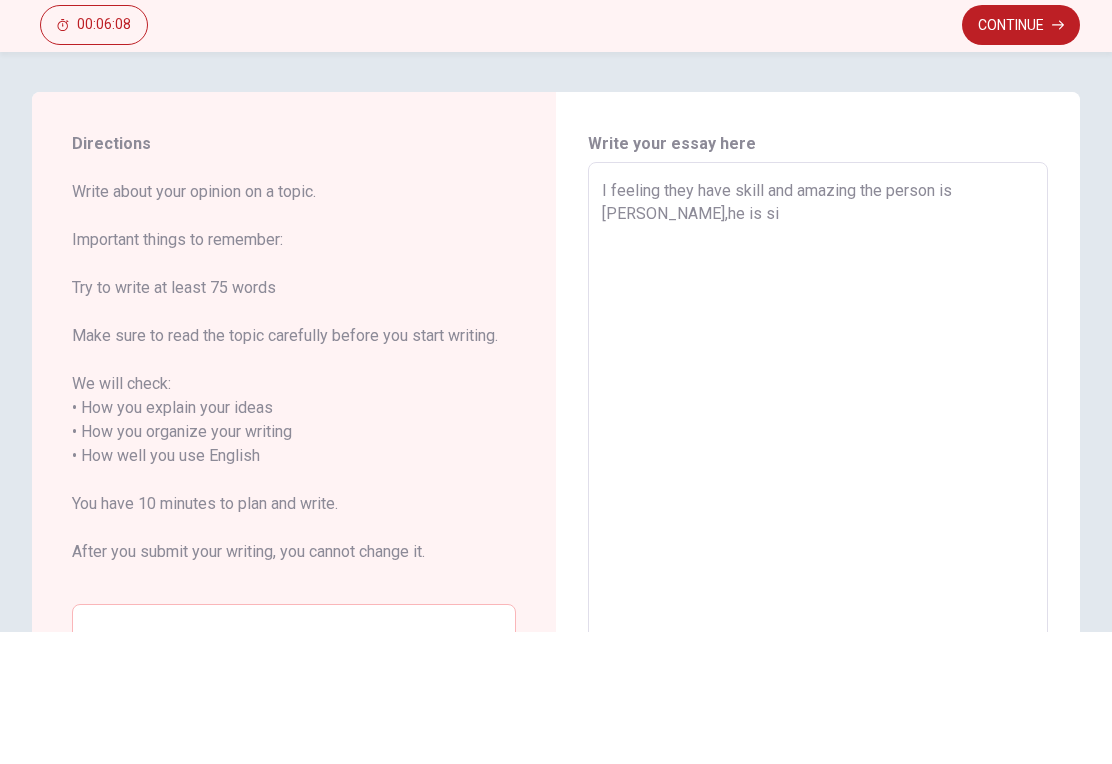 type on "x" 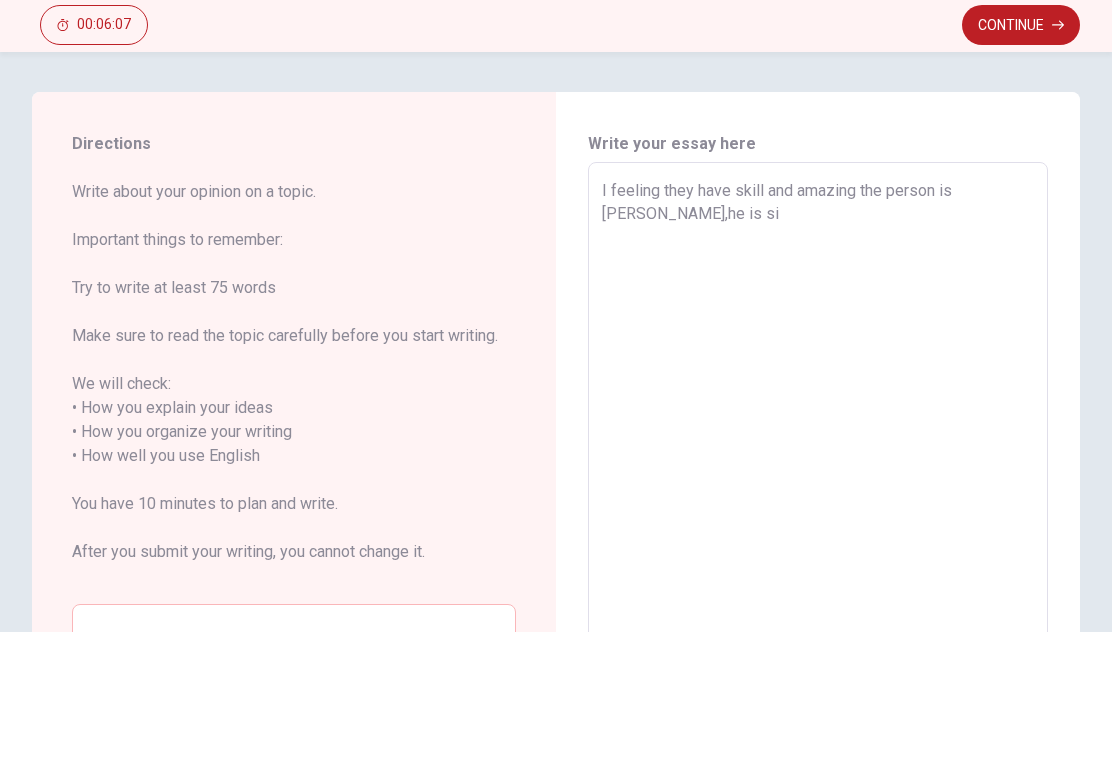 type on "I feeling they have skill and amazing the person is [PERSON_NAME],he is sin" 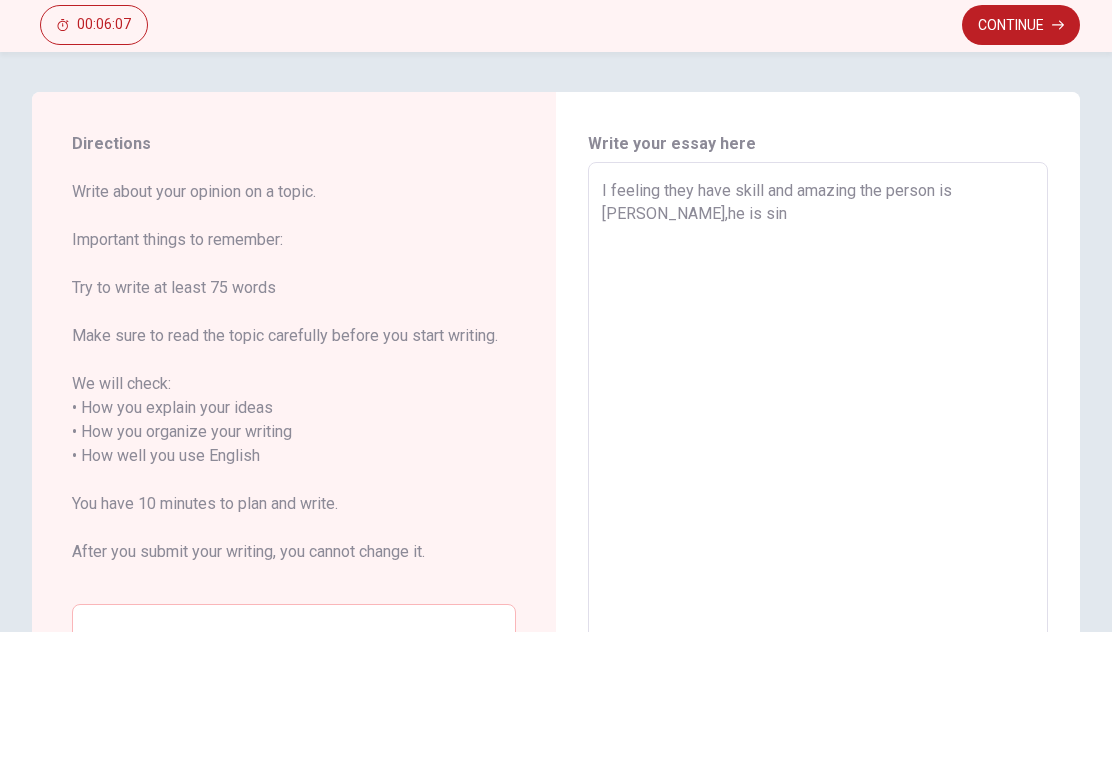 type on "x" 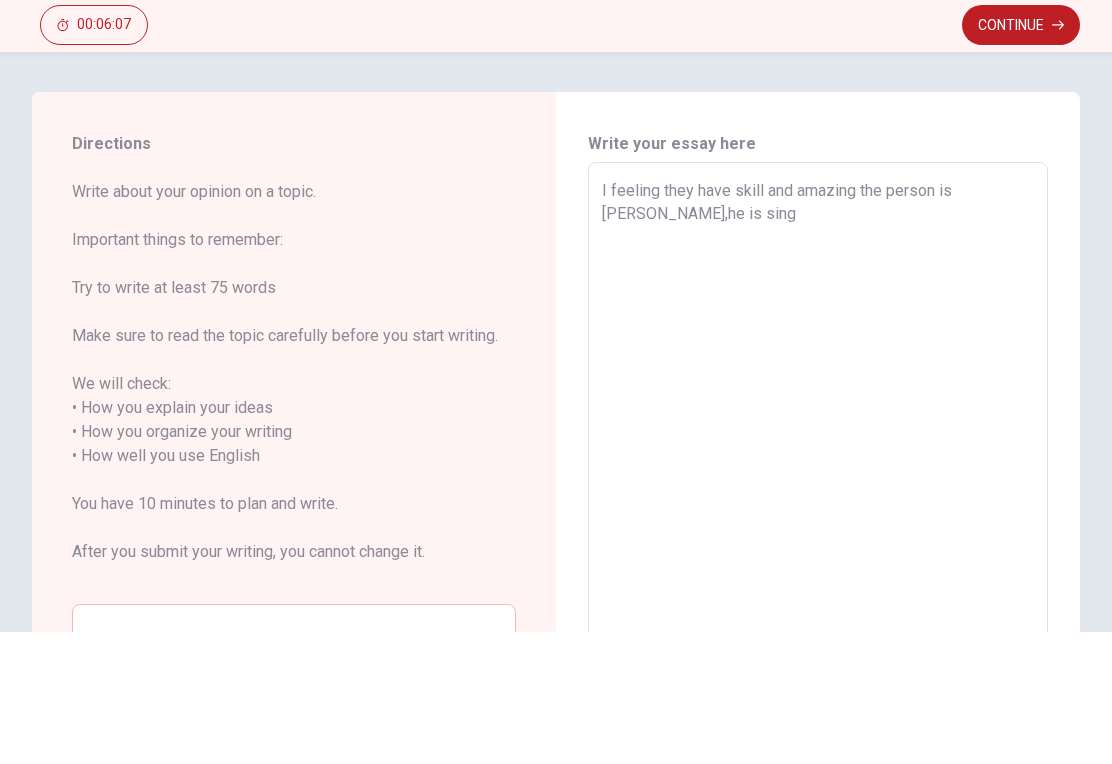 type on "x" 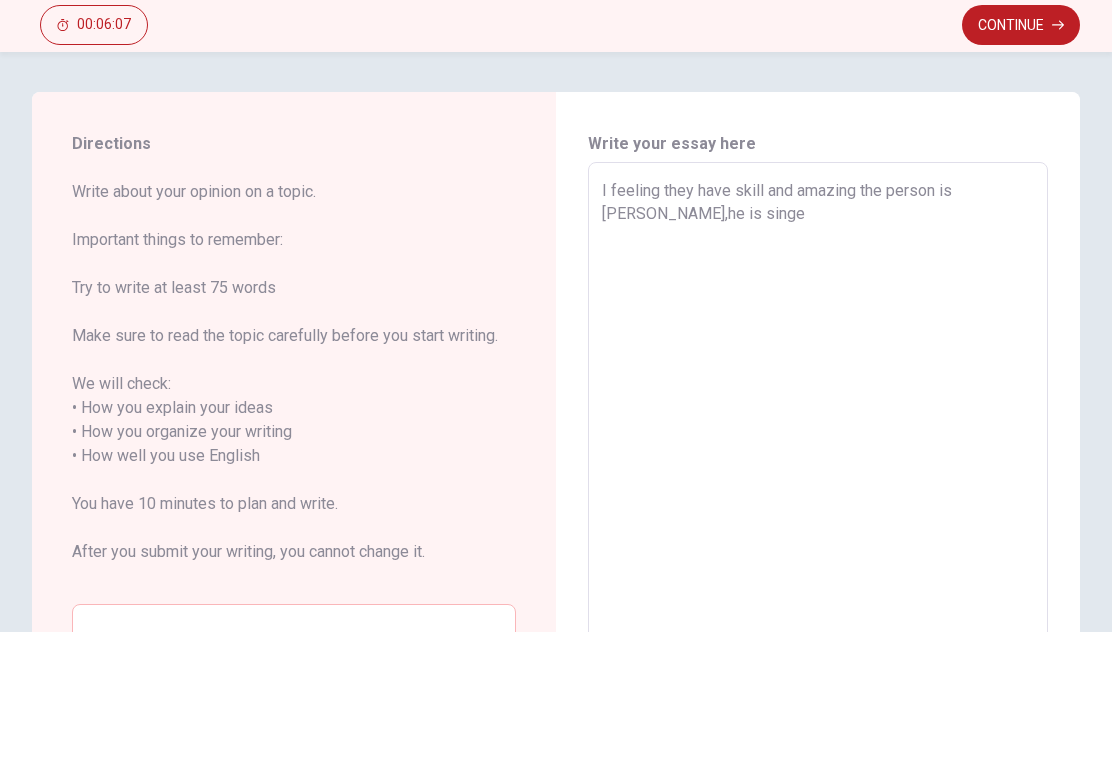 type 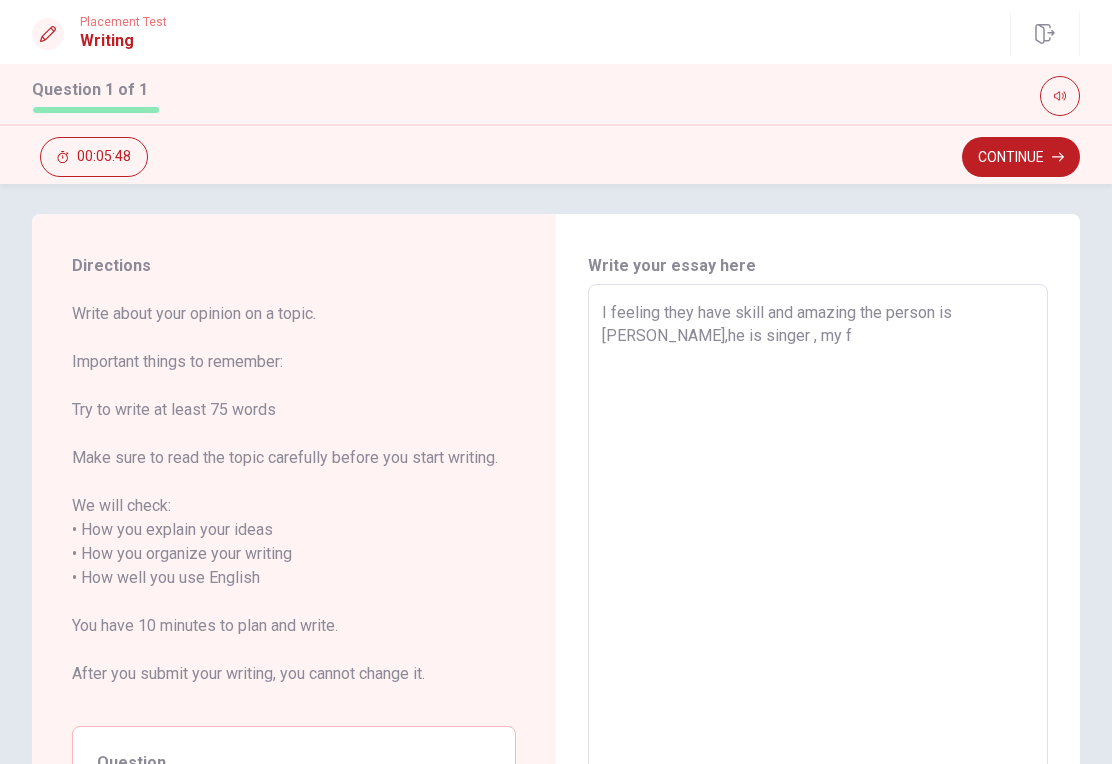 scroll, scrollTop: 9, scrollLeft: 0, axis: vertical 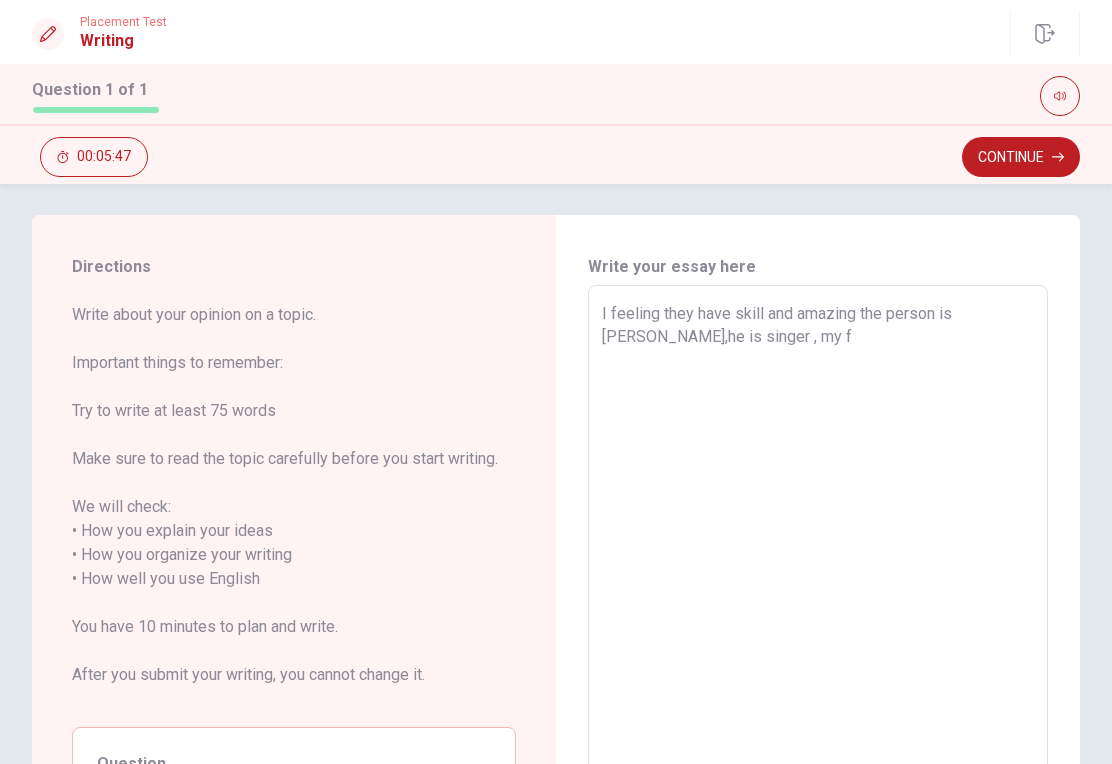 click on "I feeling they have skill and amazing the person is [PERSON_NAME],he is singer , my f" at bounding box center (818, 591) 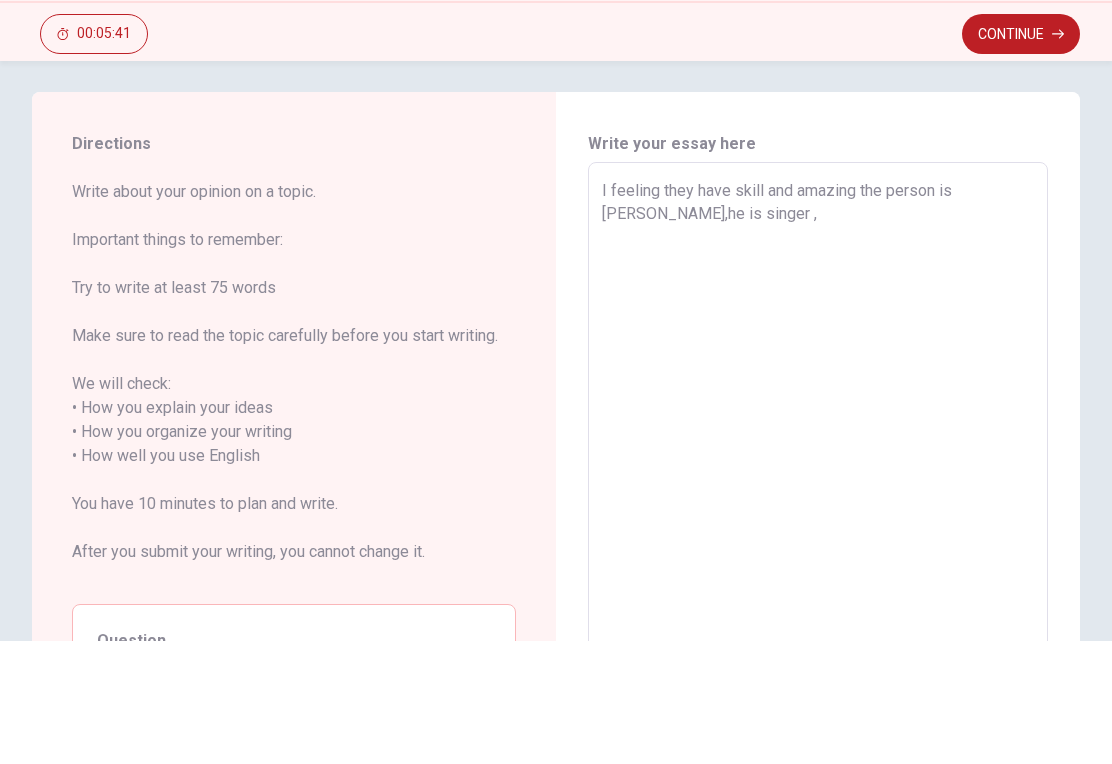 click on "I feeling they have skill and amazing the person is [PERSON_NAME],he is singer ," at bounding box center (818, 591) 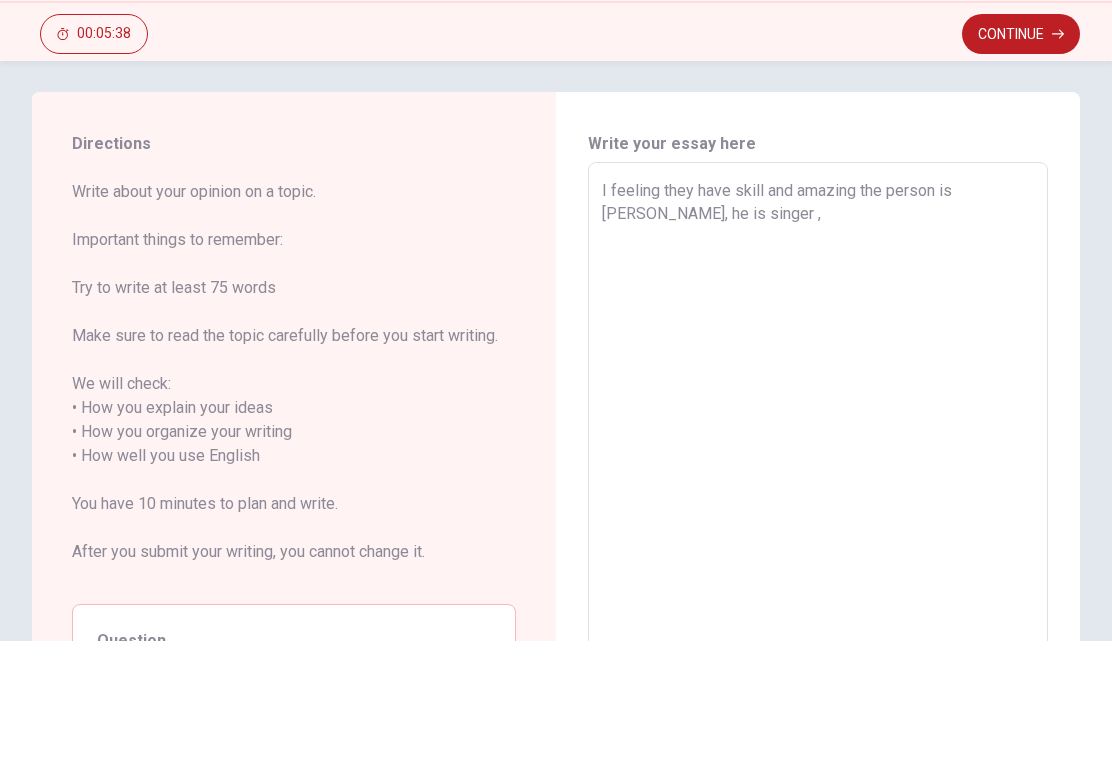 click on "I feeling they have skill and amazing the person is [PERSON_NAME], he is singer ," at bounding box center (818, 591) 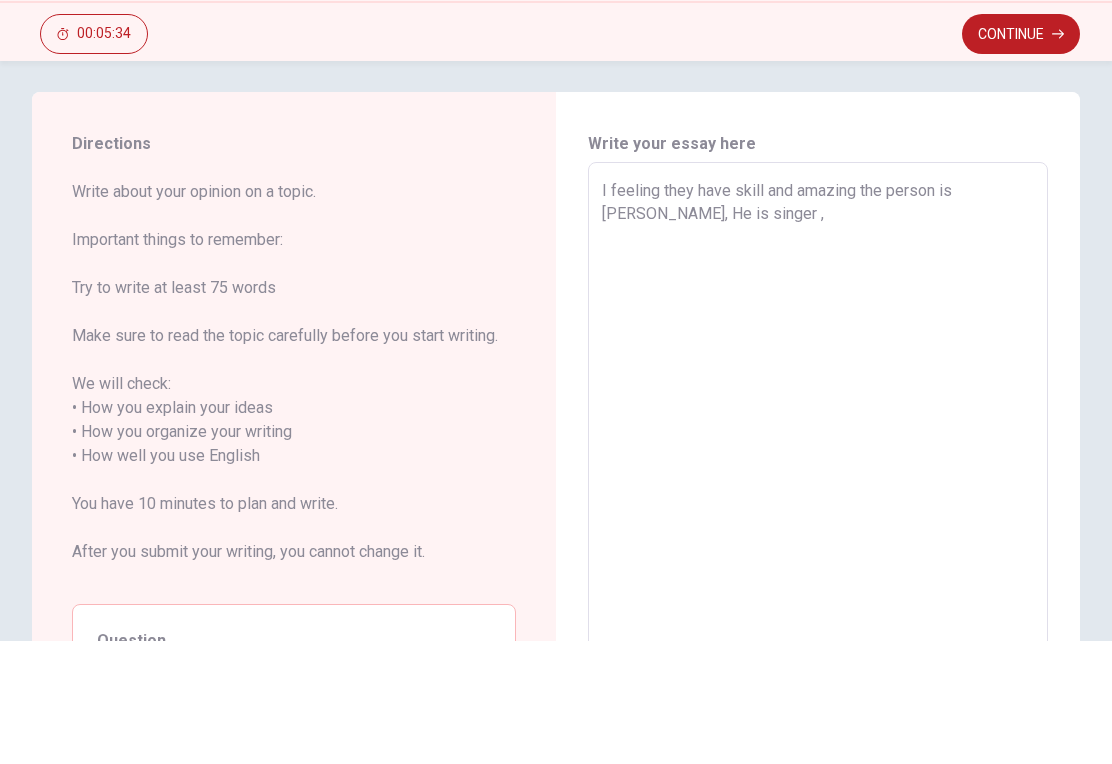 click on "I feeling they have skill and amazing the person is [PERSON_NAME], He is singer ," at bounding box center [818, 591] 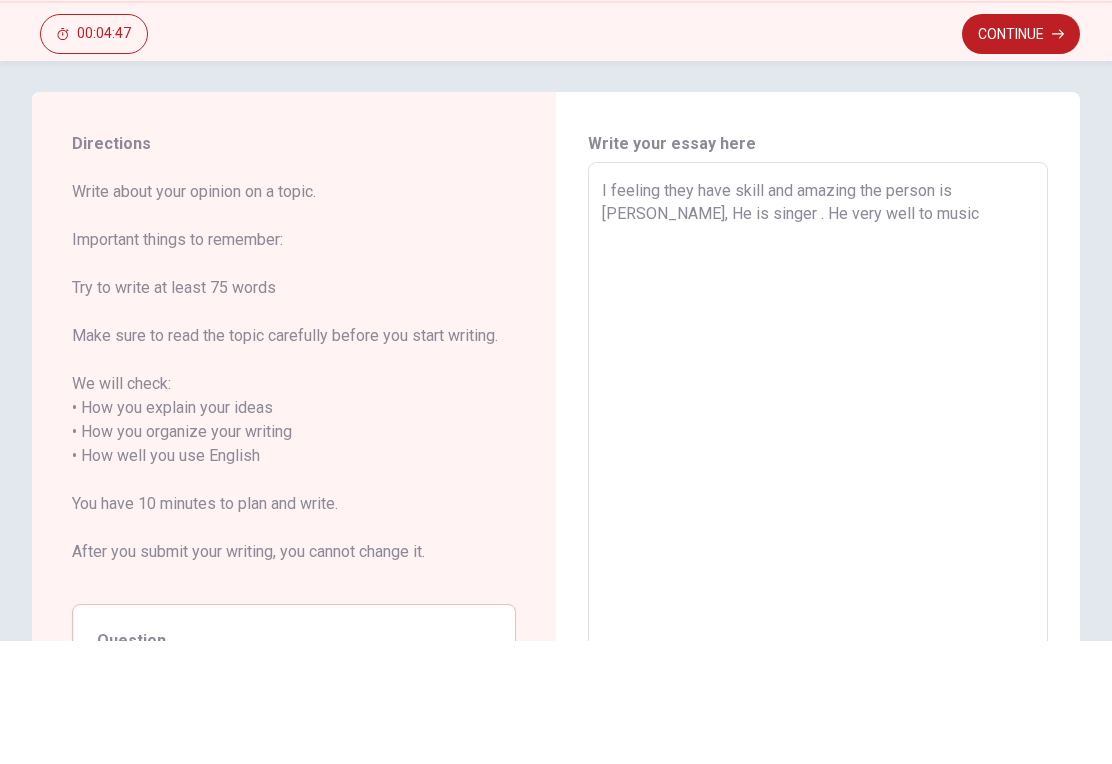 click on "I feeling they have skill and amazing the person is [PERSON_NAME], He is singer . He very well to music" at bounding box center (818, 591) 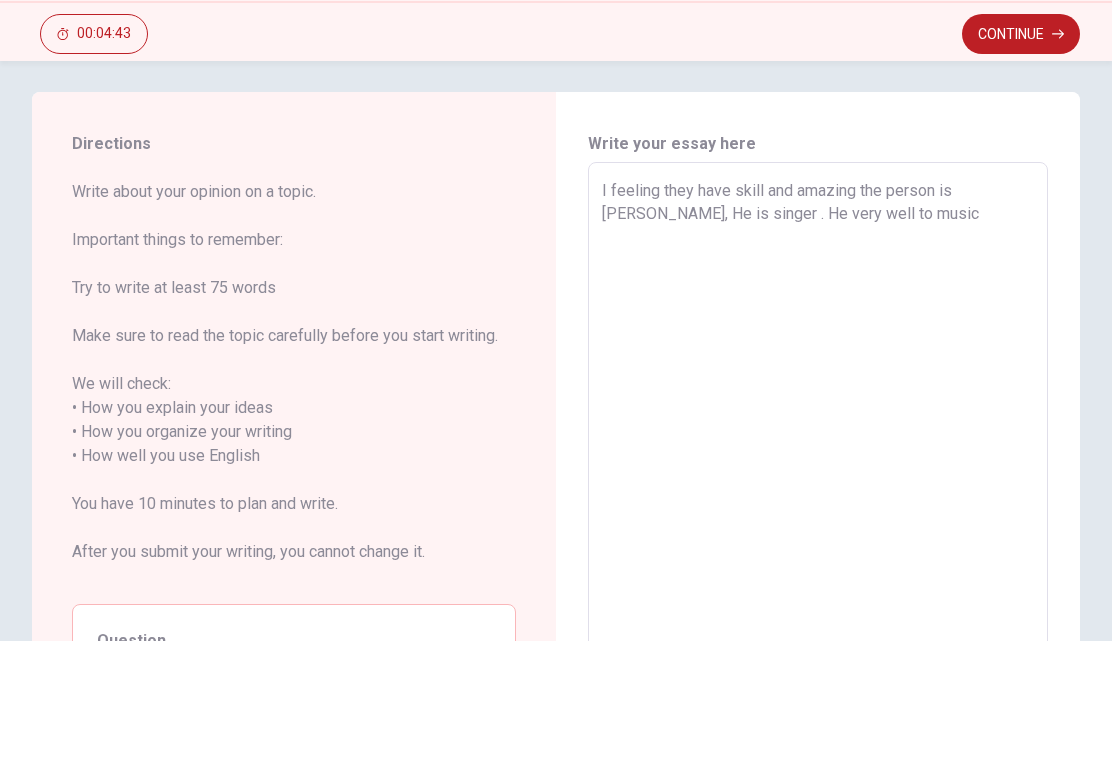 click on "I feeling they have skill and amazing the person is [PERSON_NAME], He is singer . He very well to music" at bounding box center (818, 591) 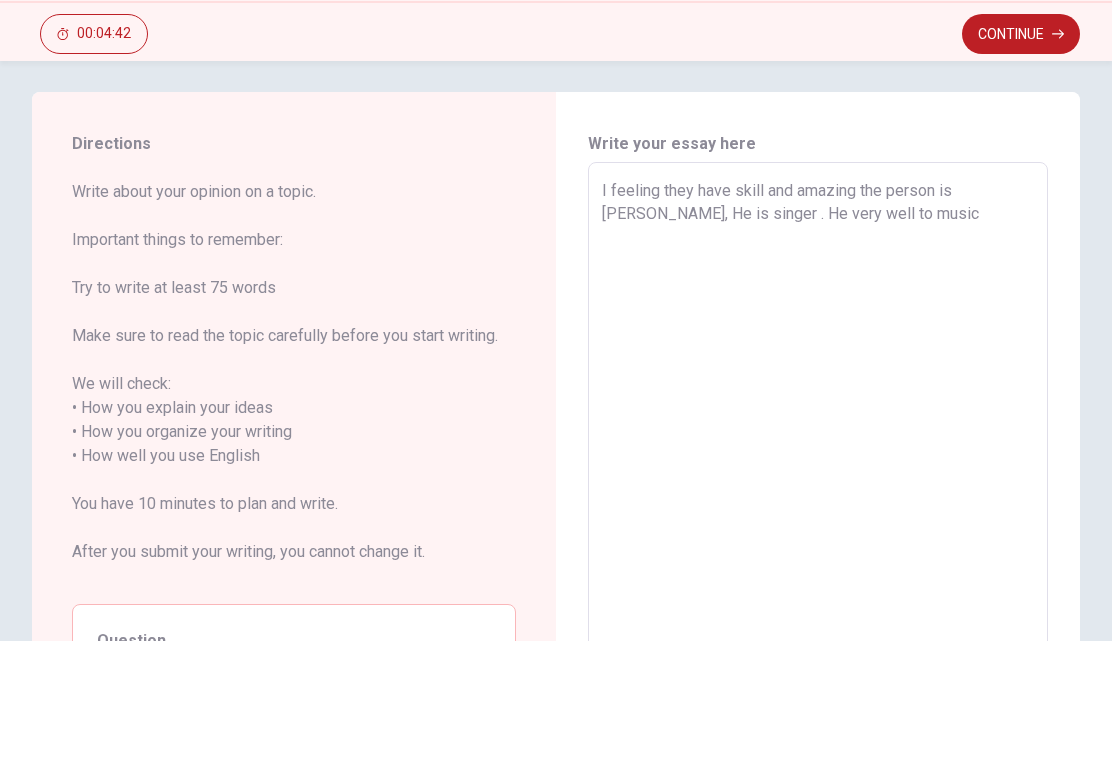 click on "I feeling they have skill and amazing the person is [PERSON_NAME], He is singer . He very well to music" at bounding box center (818, 591) 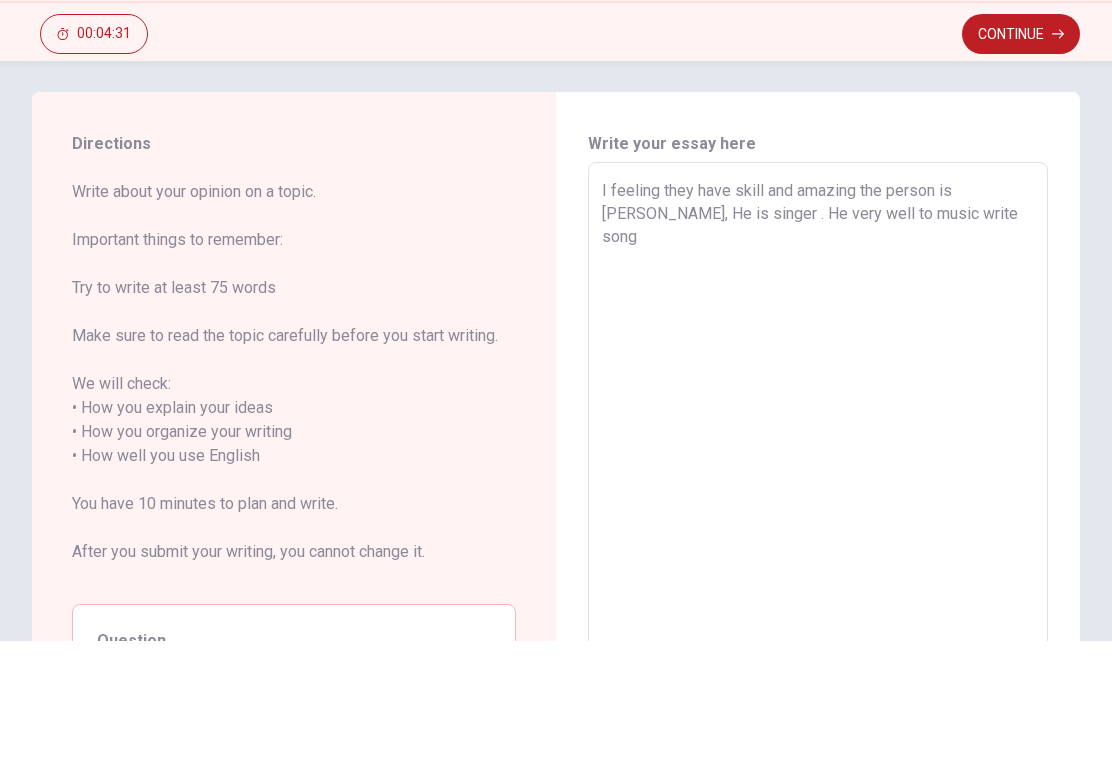 click on "I feeling they have skill and amazing the person is [PERSON_NAME], He is singer . He very well to music write song" at bounding box center [818, 591] 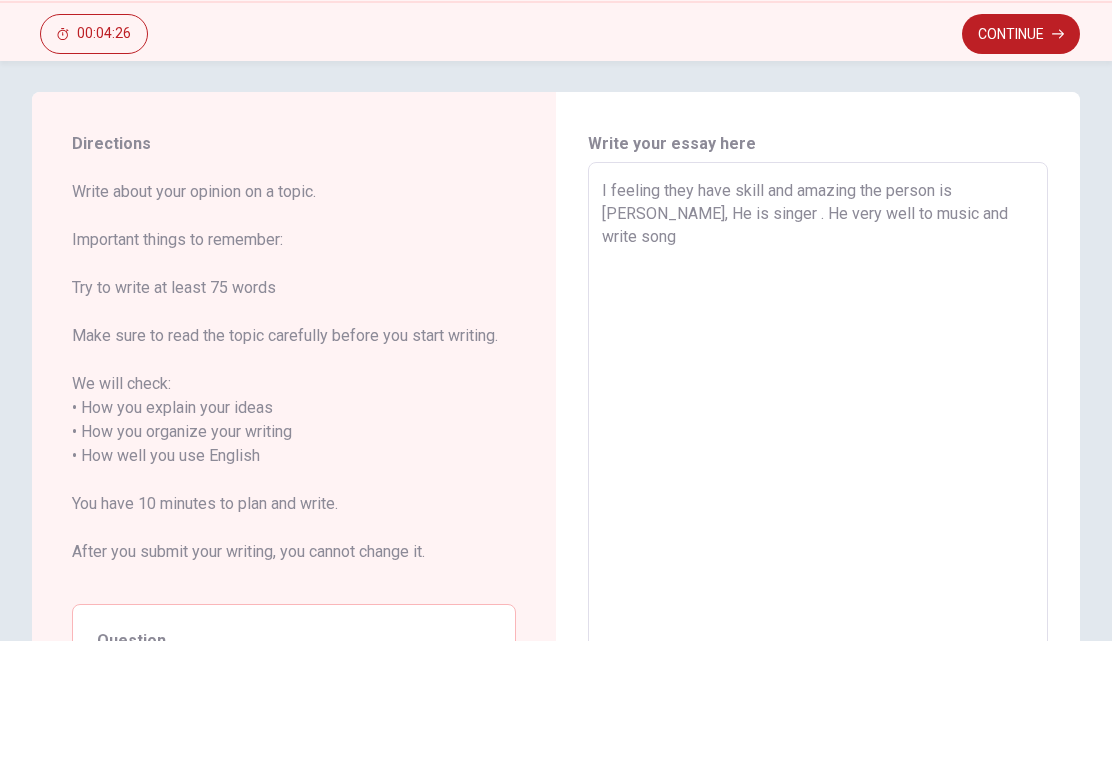 click on "I feeling they have skill and amazing the person is [PERSON_NAME], He is singer . He very well to music and  write song" at bounding box center [818, 591] 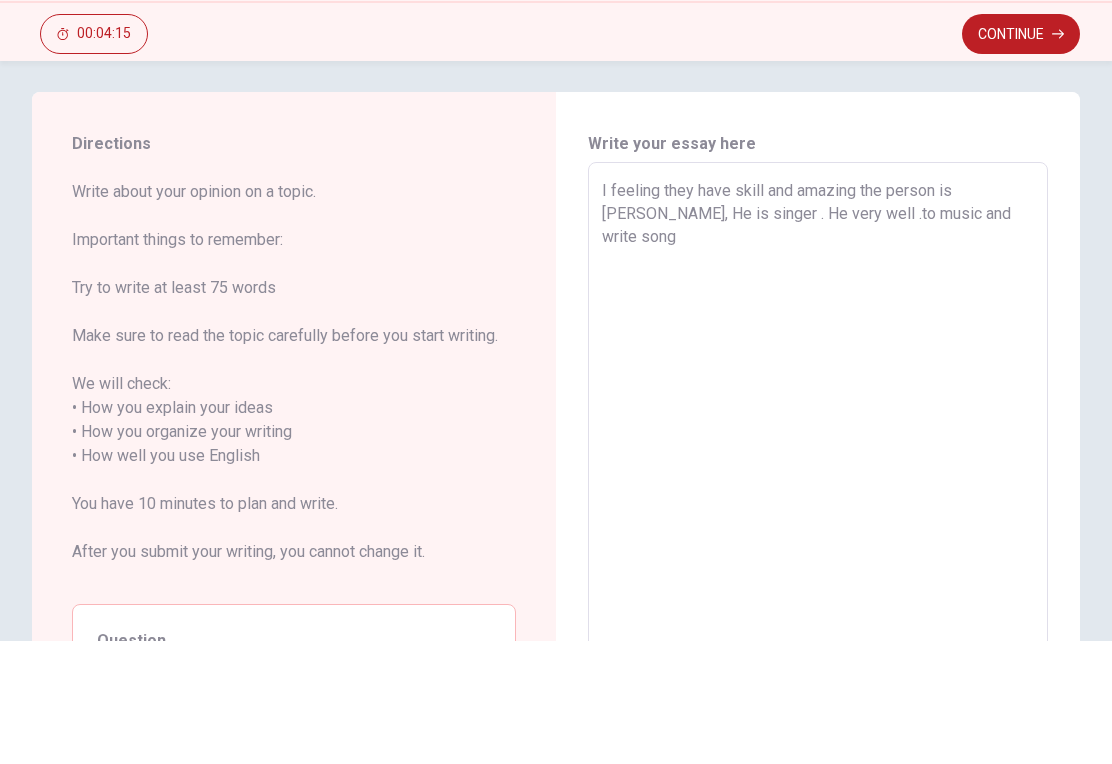 click on "I feeling they have skill and amazing the person is [PERSON_NAME], He is singer . He very well .to music and  write song" at bounding box center [818, 591] 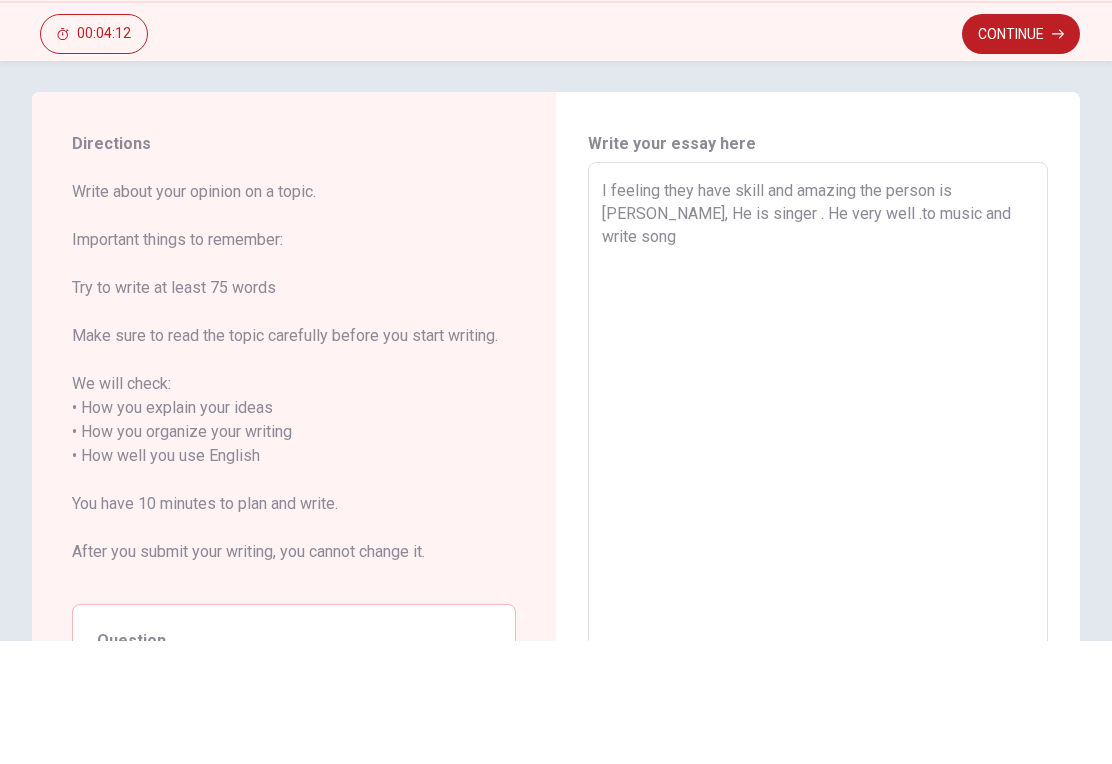 click on "I feeling they have skill and amazing the person is [PERSON_NAME], He is singer . He very well .to music and  write song" at bounding box center (818, 591) 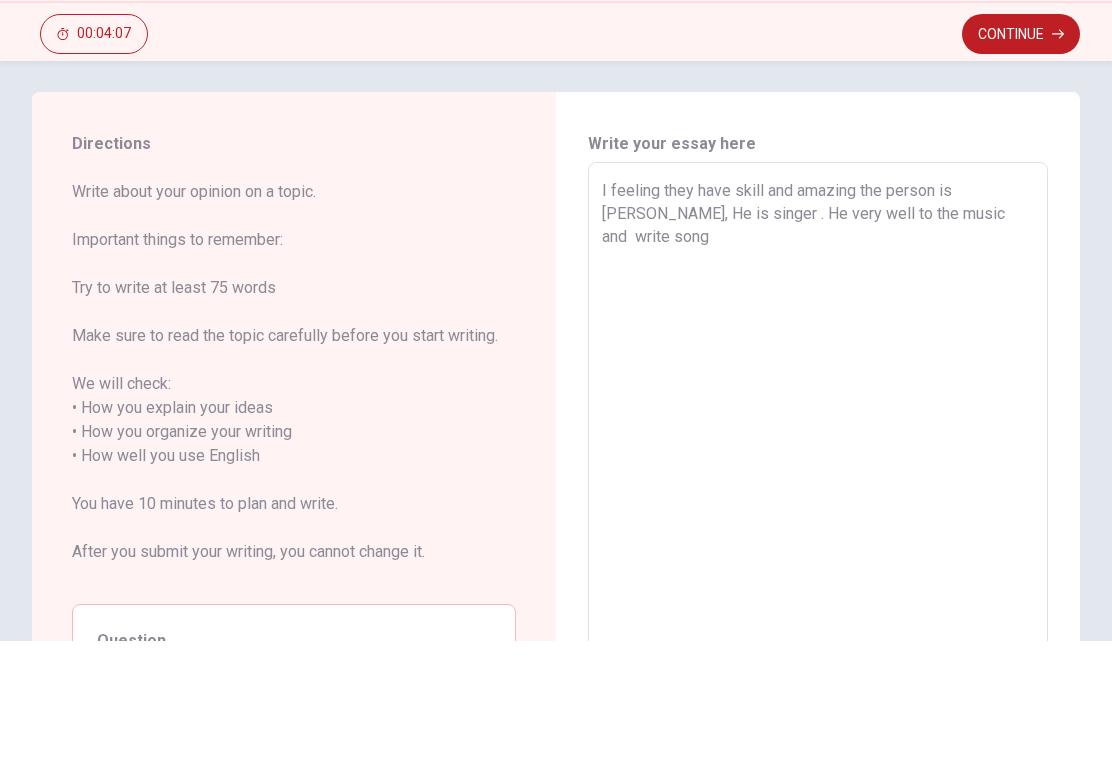 click on "I feeling they have skill and amazing the person is [PERSON_NAME], He is singer . He very well to the music and  write song" at bounding box center (818, 591) 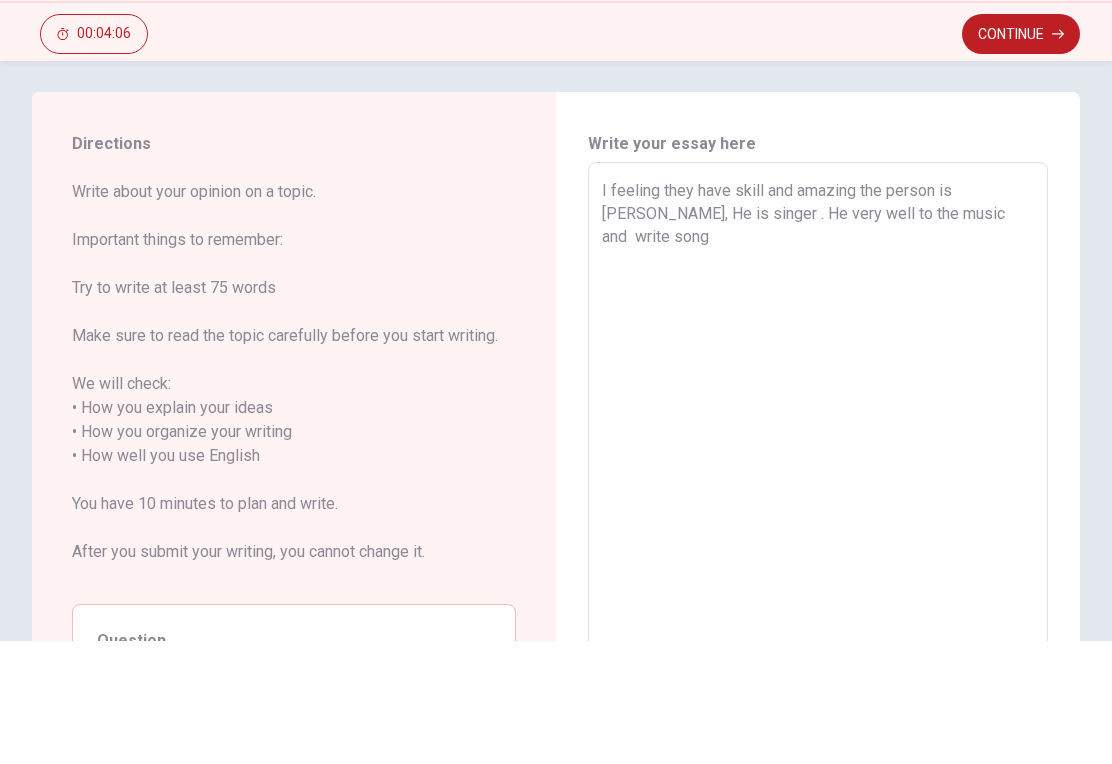 click on "I feeling they have skill and amazing the person is [PERSON_NAME], He is singer . He very well to the music and  write song" at bounding box center [818, 591] 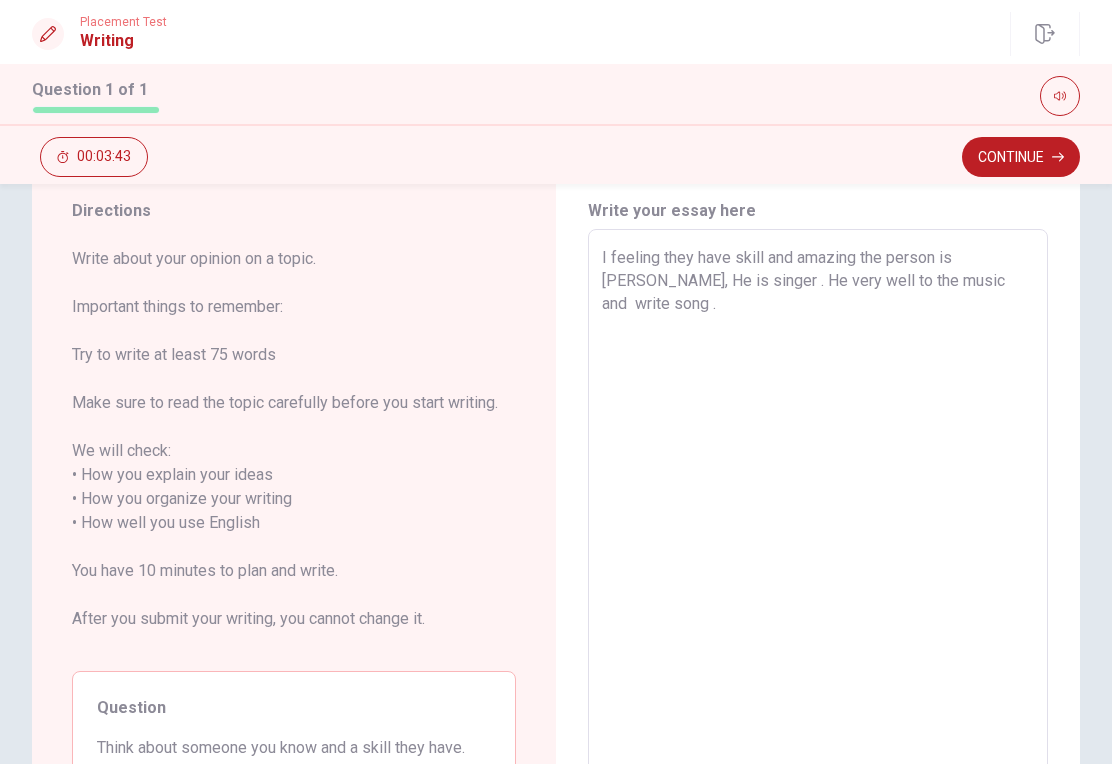 scroll, scrollTop: 44, scrollLeft: 0, axis: vertical 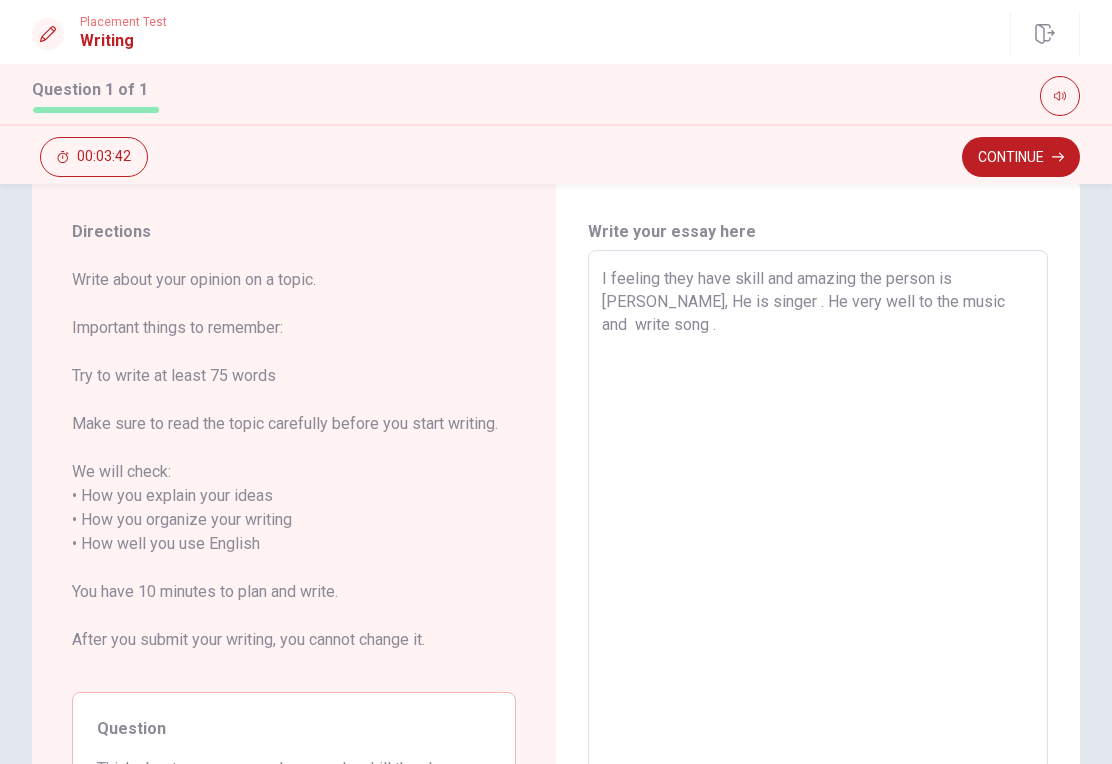 click on "I feeling they have skill and amazing the person is [PERSON_NAME], He is singer . He very well to the music and  write song ." at bounding box center [818, 556] 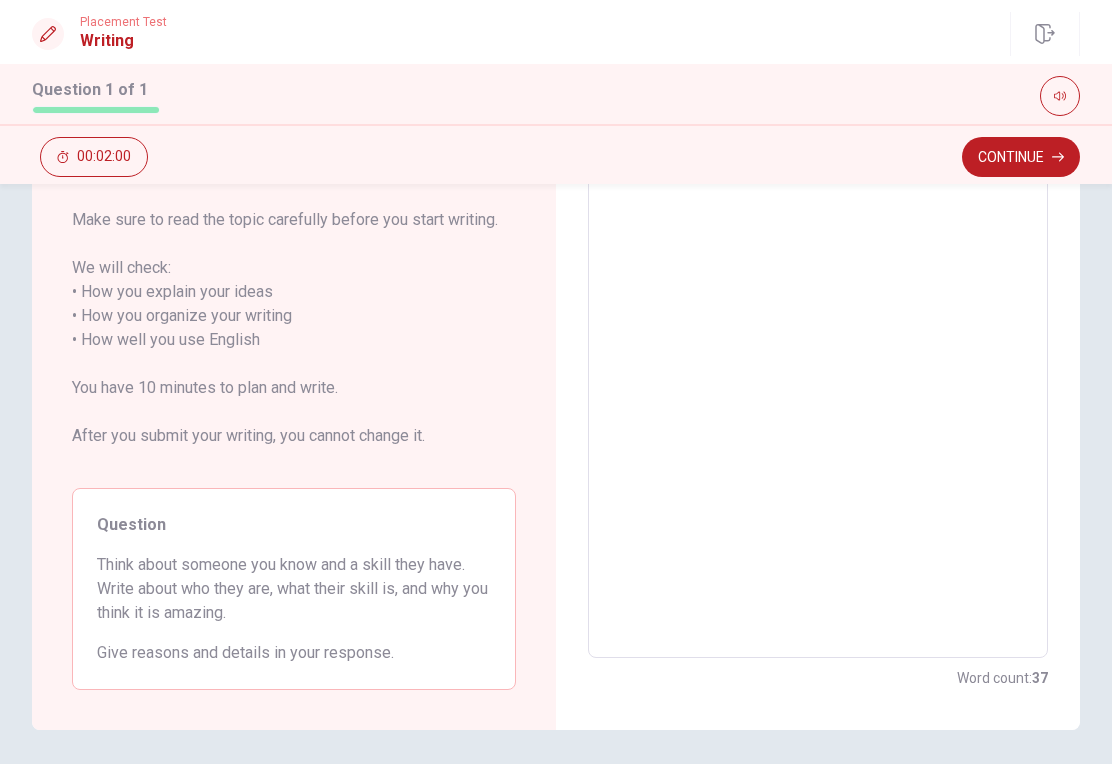 scroll, scrollTop: 107, scrollLeft: 0, axis: vertical 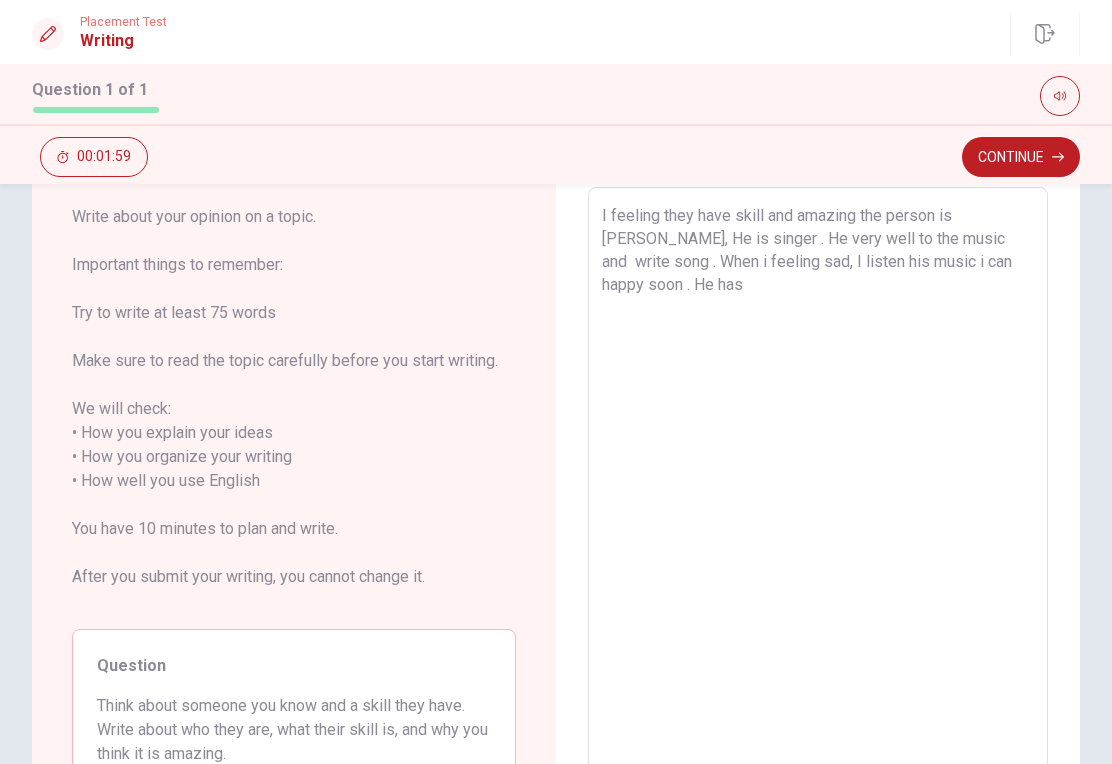 click on "I feeling they have skill and amazing the person is [PERSON_NAME], He is singer . He very well to the music and  write song . When i feeling sad, I listen his music i can happy soon . He has" at bounding box center (818, 493) 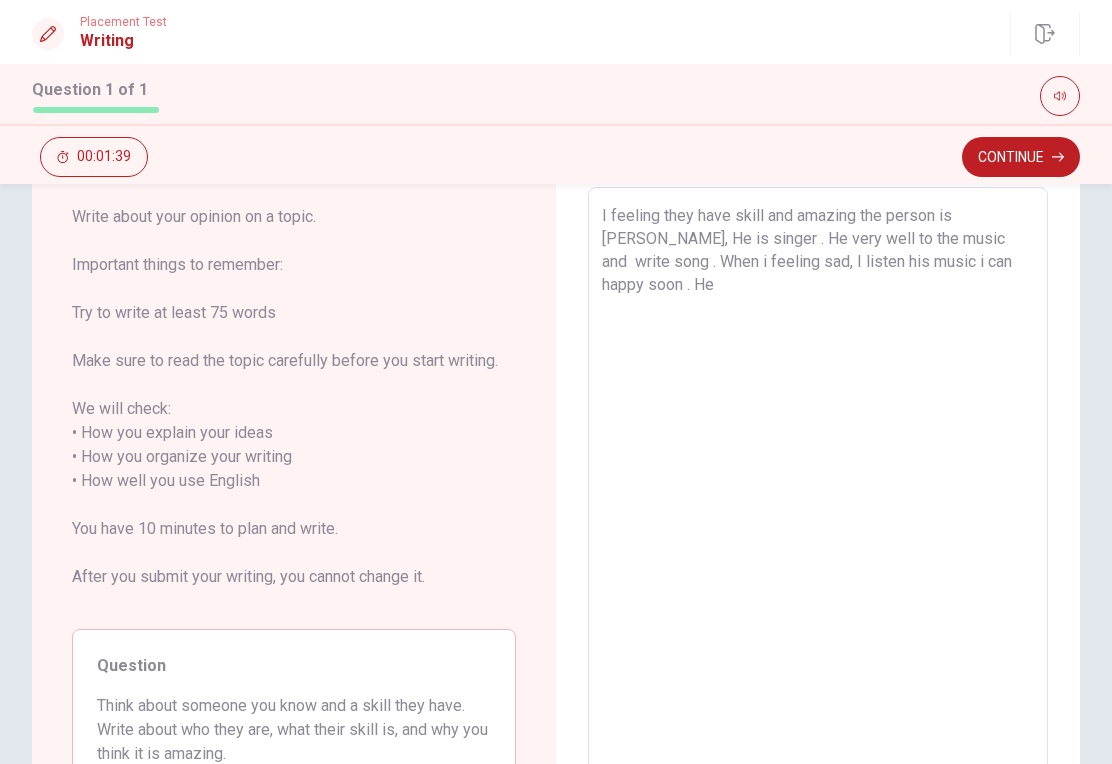 click on "I feeling they have skill and amazing the person is [PERSON_NAME], He is singer . He very well to the music and  write song . When i feeling sad, I listen his music i can happy soon . He  x ​" at bounding box center (818, 493) 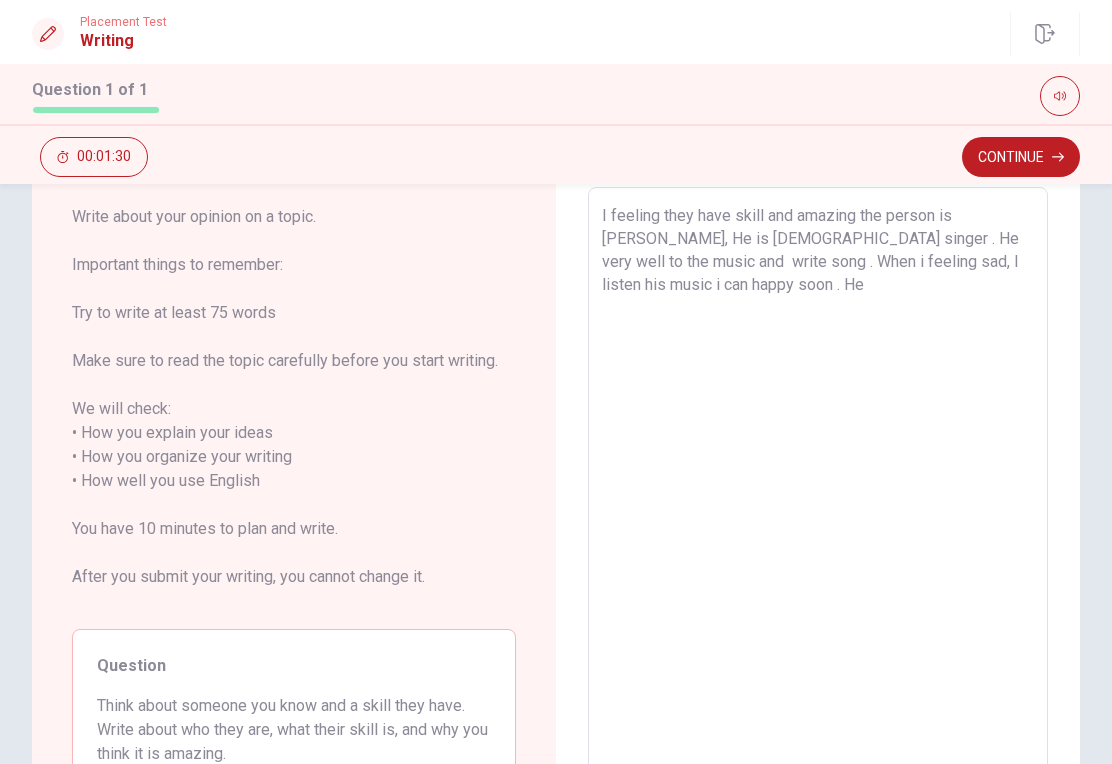 click on "I feeling they have skill and amazing the person is [PERSON_NAME], He is [DEMOGRAPHIC_DATA] singer . He very well to the music and  write song . When i feeling sad, I listen his music i can happy soon . He" at bounding box center [818, 493] 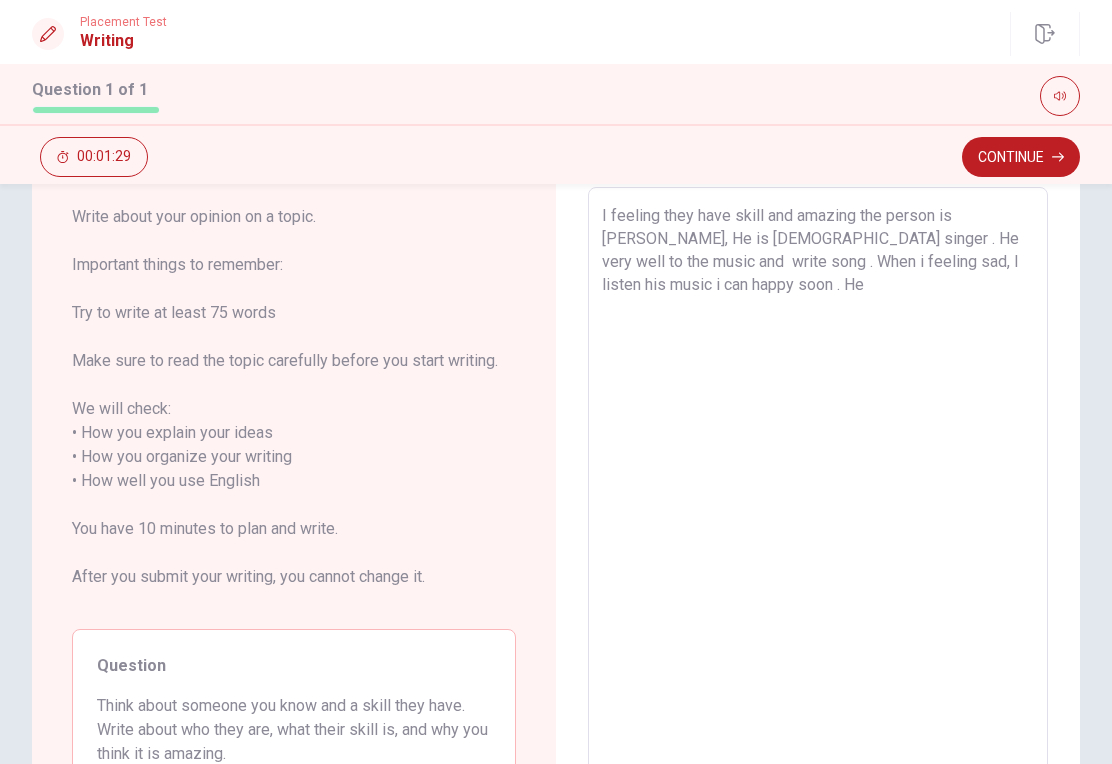click on "I feeling they have skill and amazing the person is [PERSON_NAME], He is [DEMOGRAPHIC_DATA] singer . He very well to the music and  write song . When i feeling sad, I listen his music i can happy soon . He" at bounding box center [818, 493] 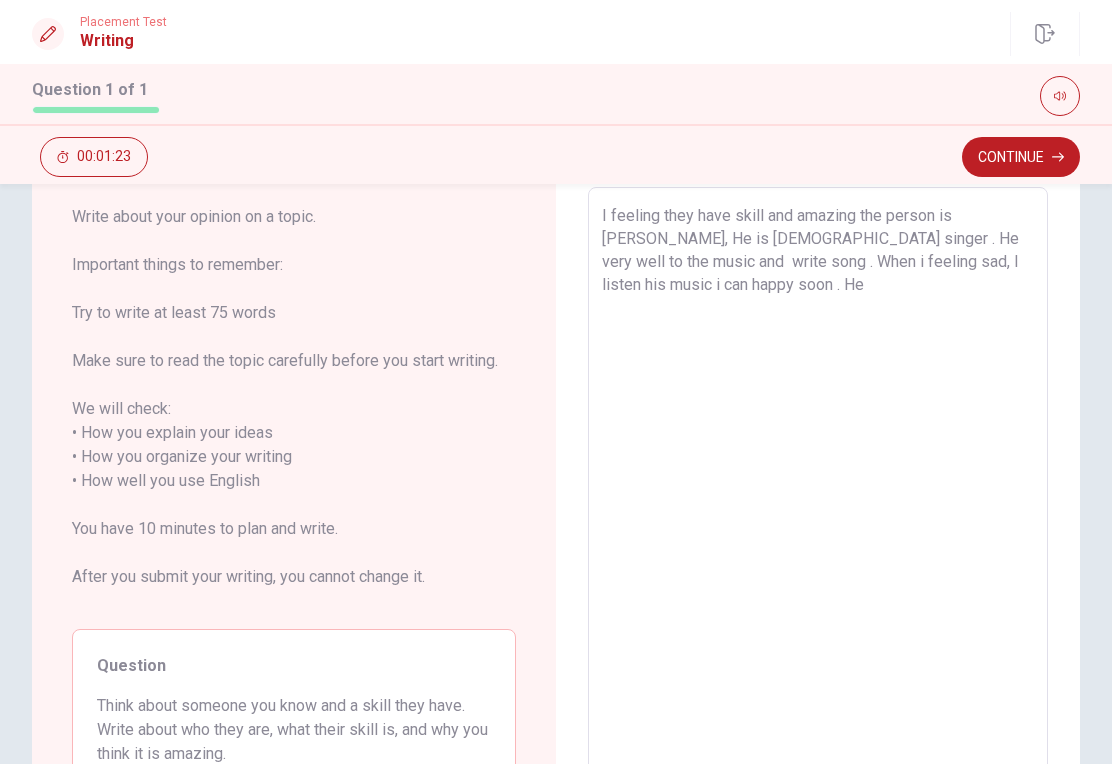 click on "I feeling they have skill and amazing the person is [PERSON_NAME], He is [DEMOGRAPHIC_DATA] singer . He very well to the music and  write song . When i feeling sad, I listen his music i can happy soon . He" at bounding box center [818, 493] 